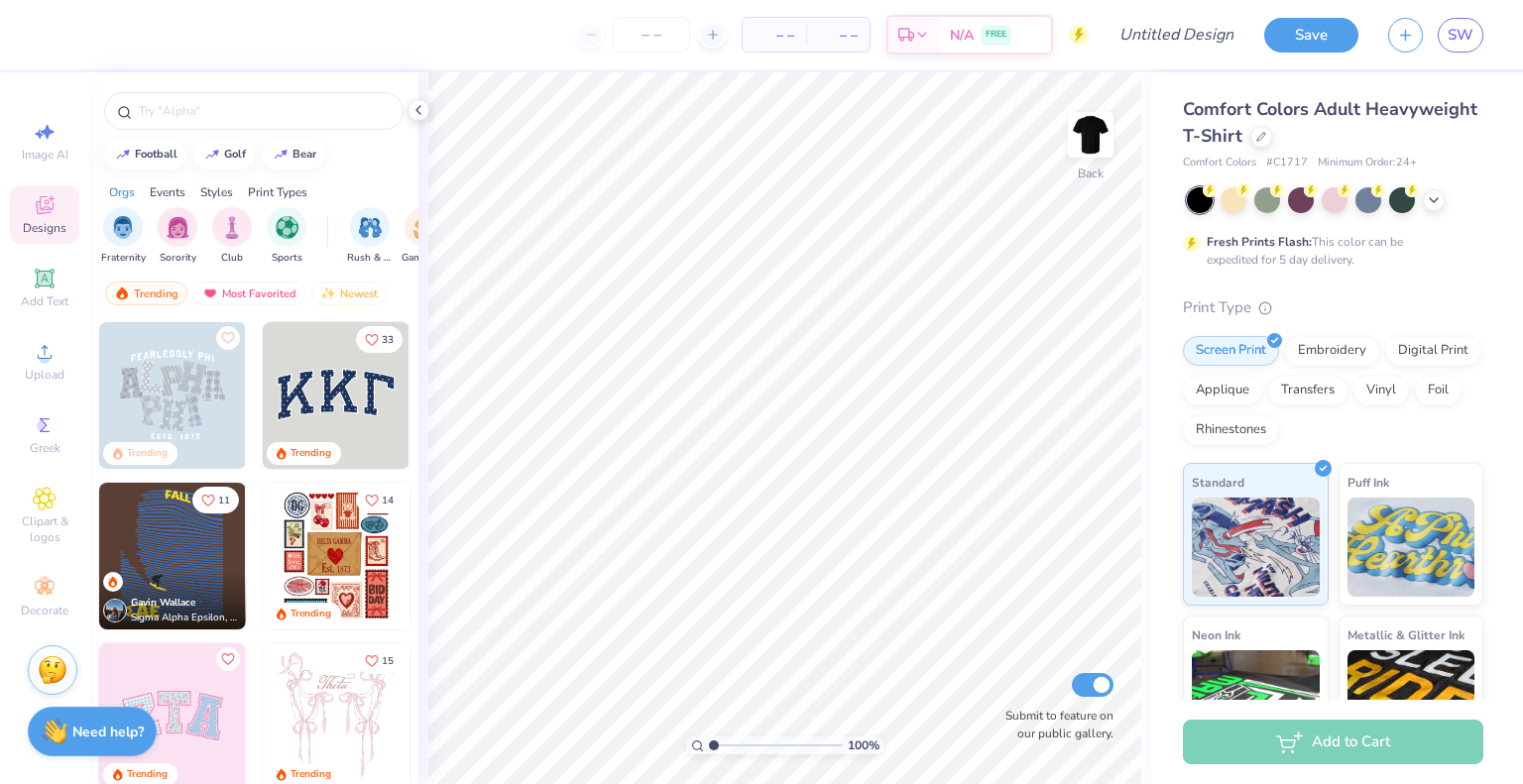 scroll, scrollTop: 0, scrollLeft: 0, axis: both 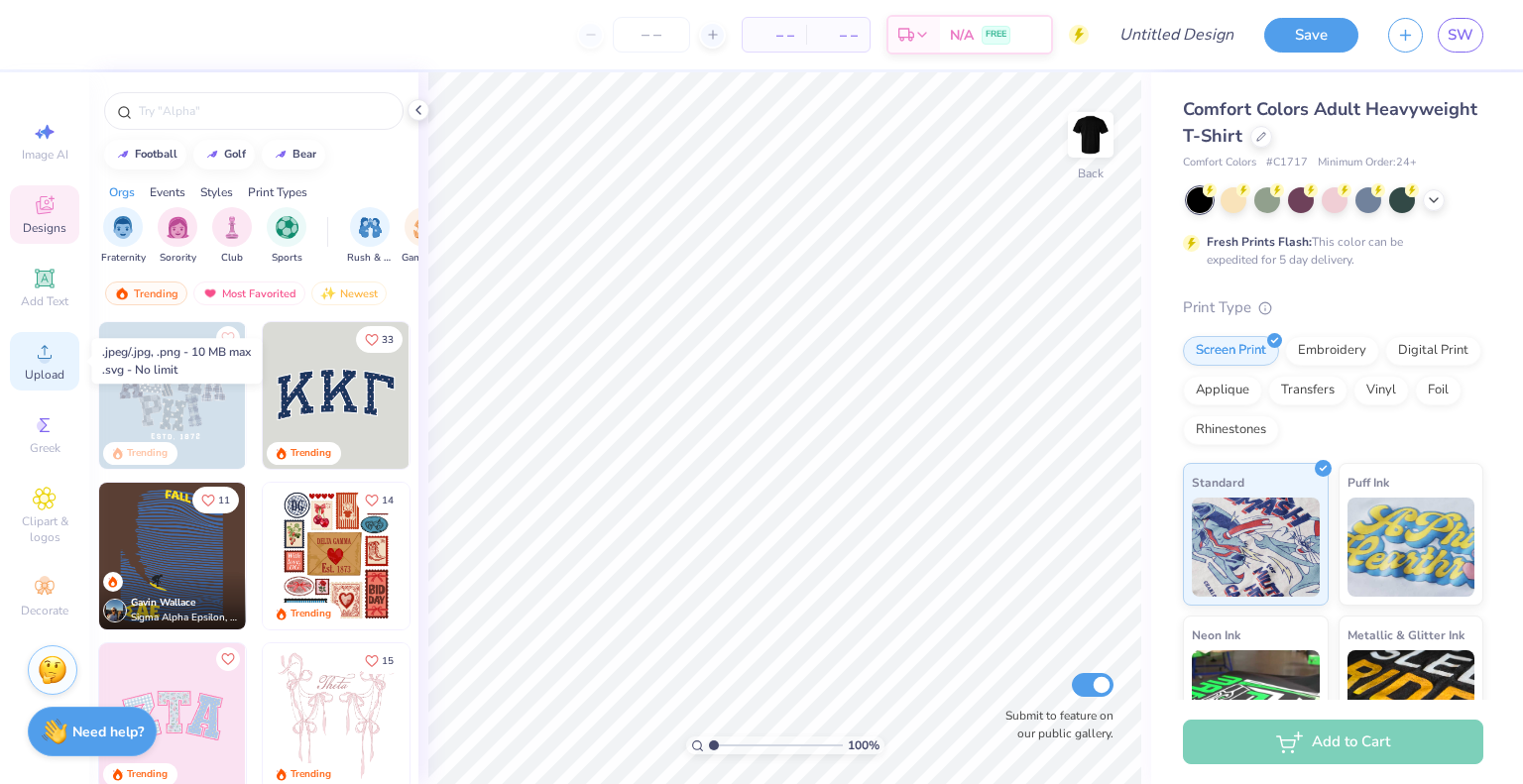 click 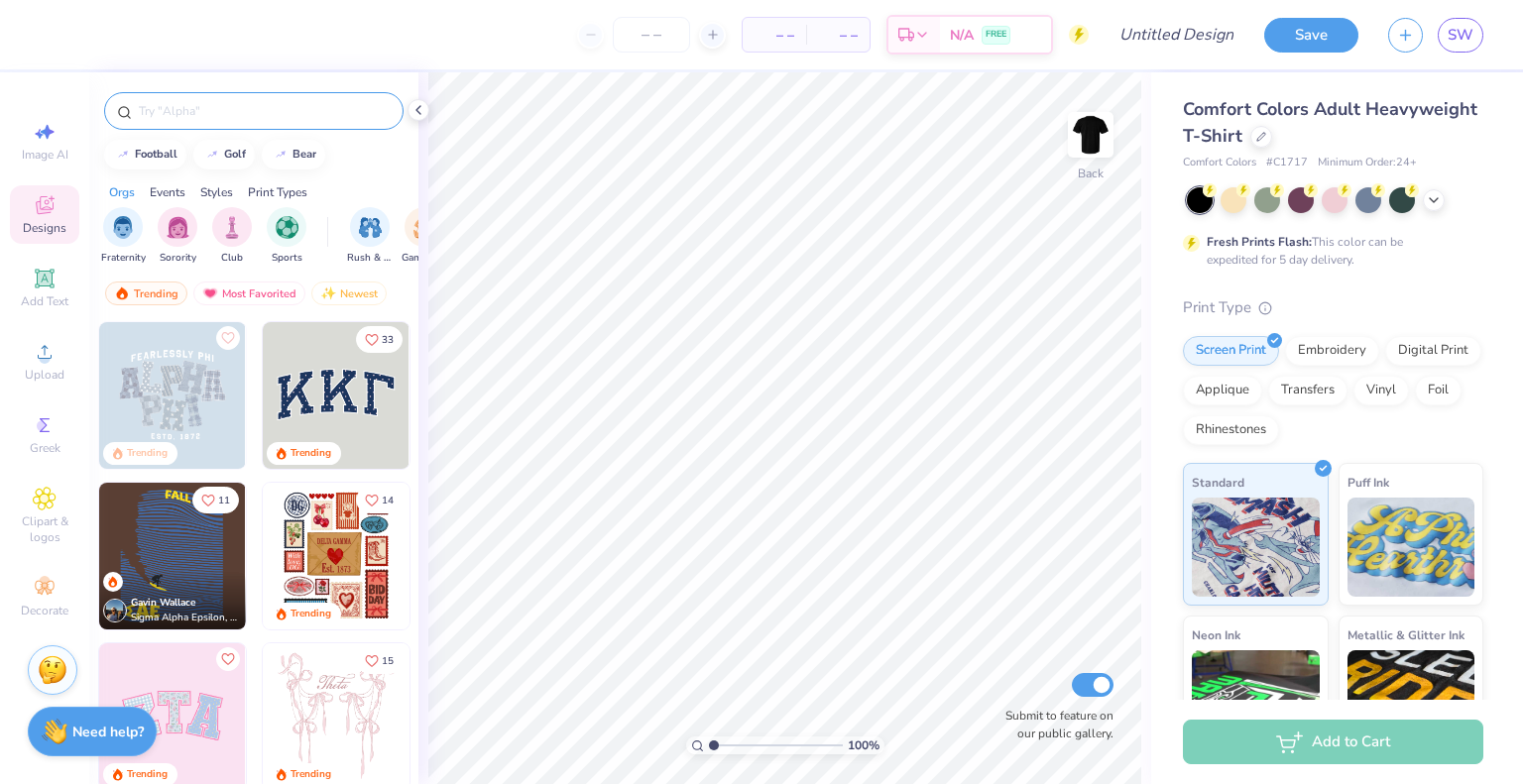 click at bounding box center (254, 111) 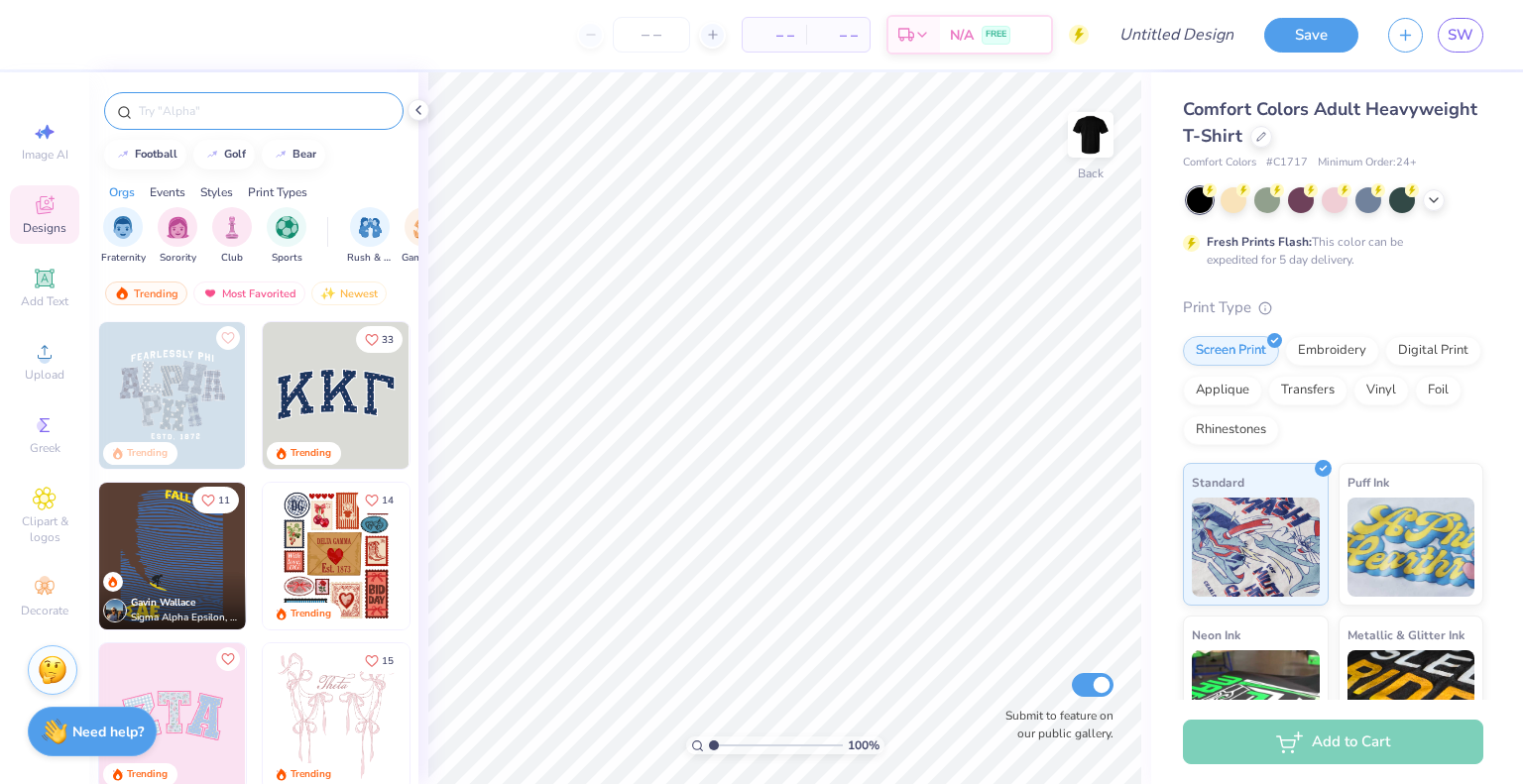 click at bounding box center [264, 111] 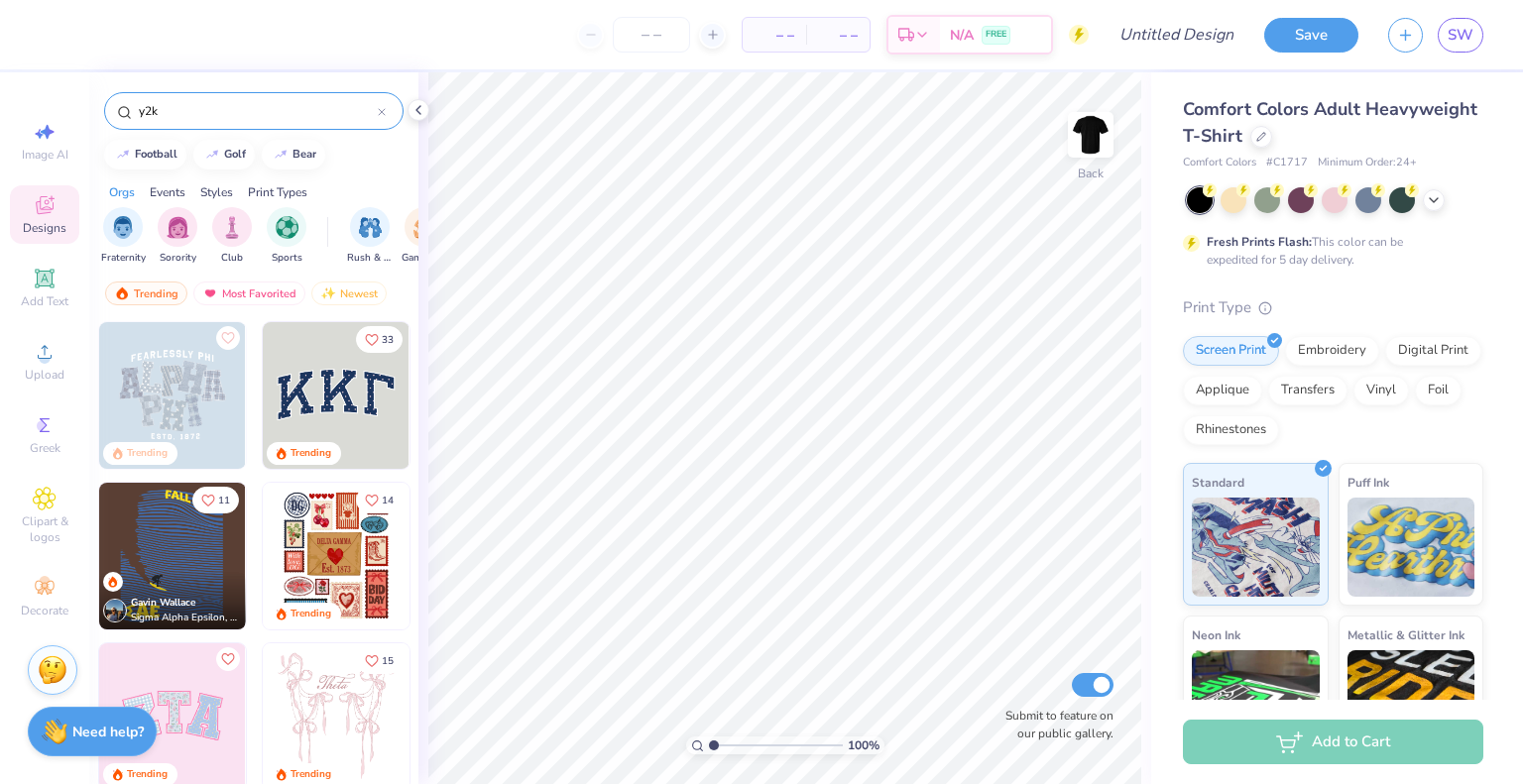 type on "y2k" 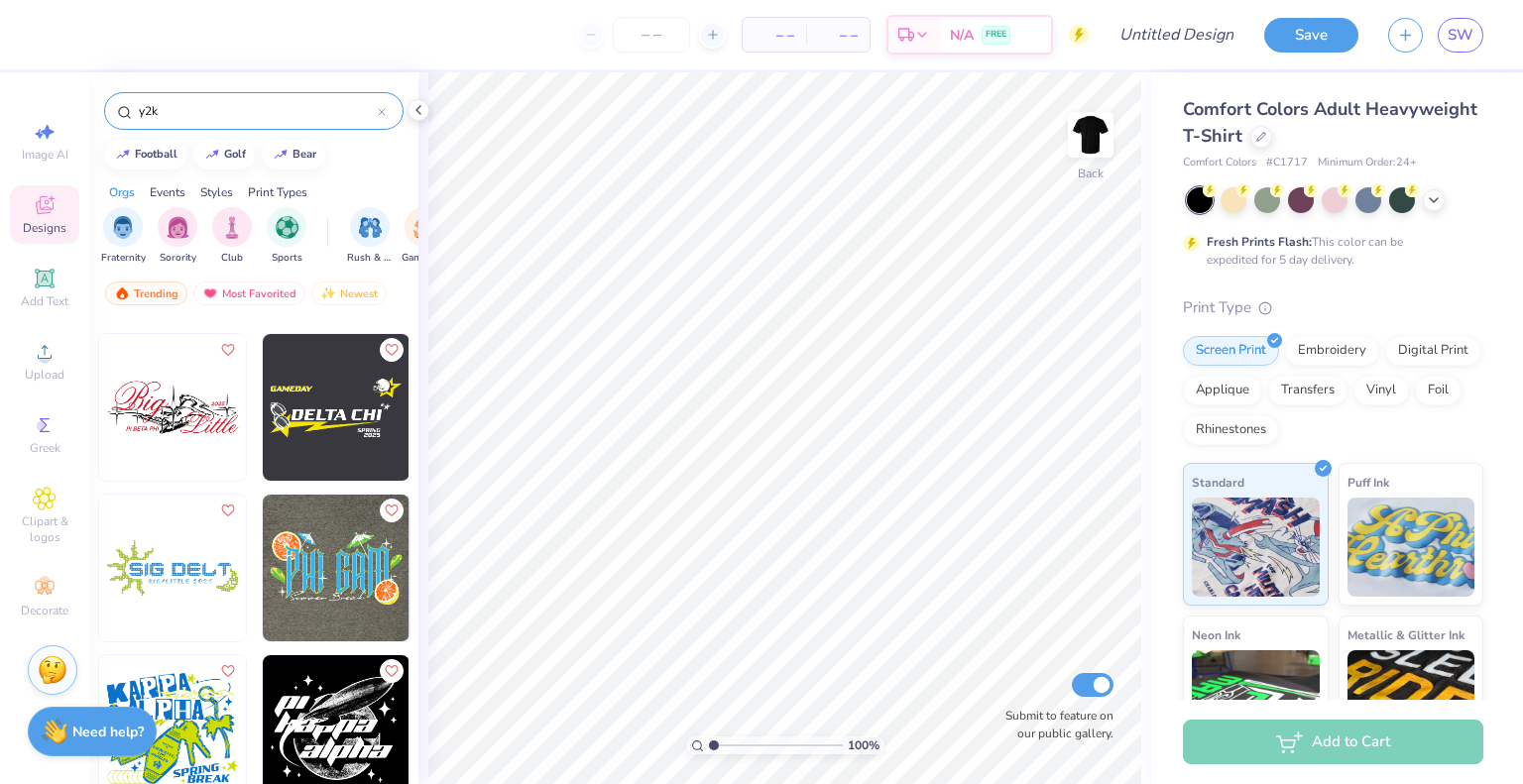 scroll, scrollTop: 2242, scrollLeft: 0, axis: vertical 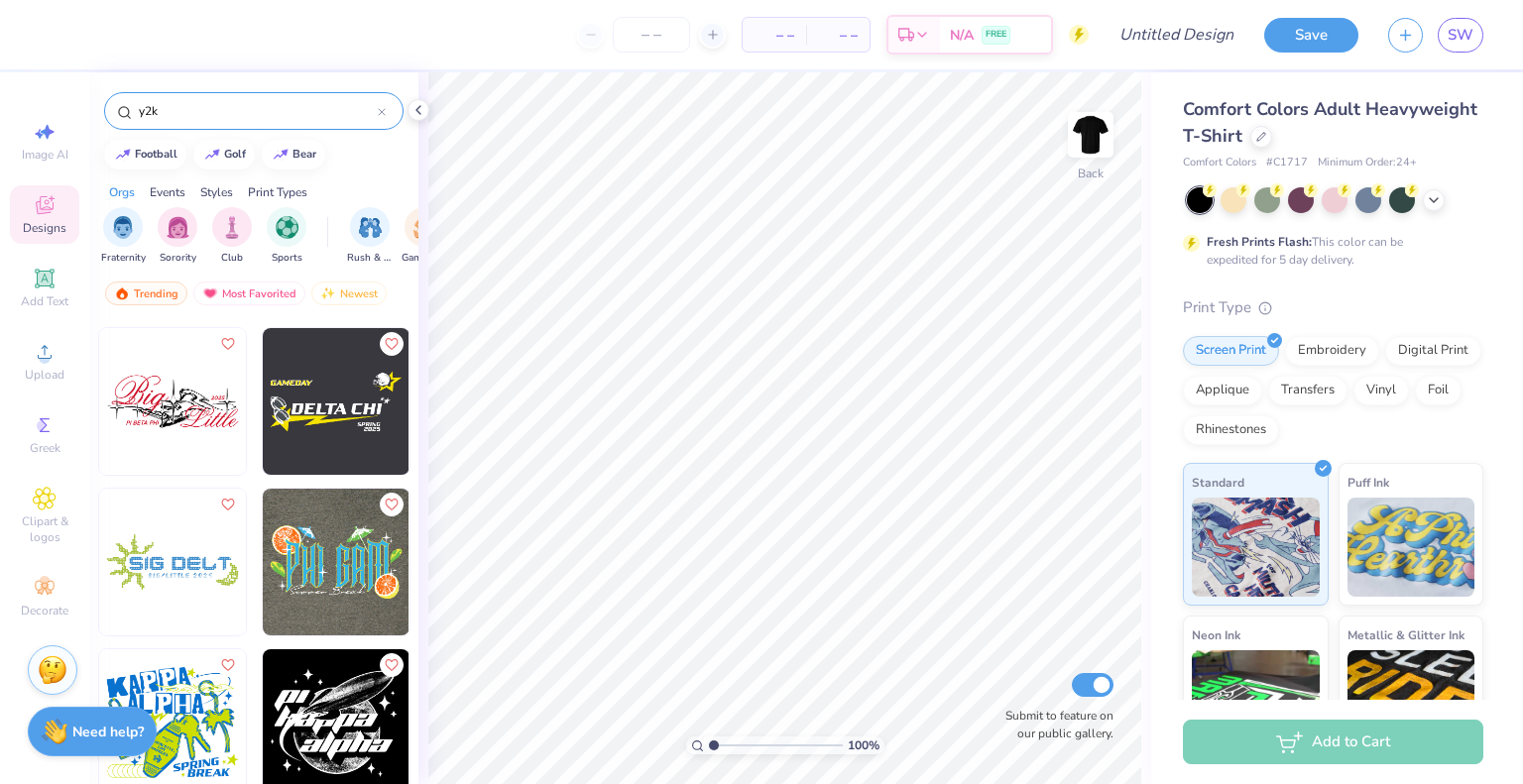 click at bounding box center [336, 562] 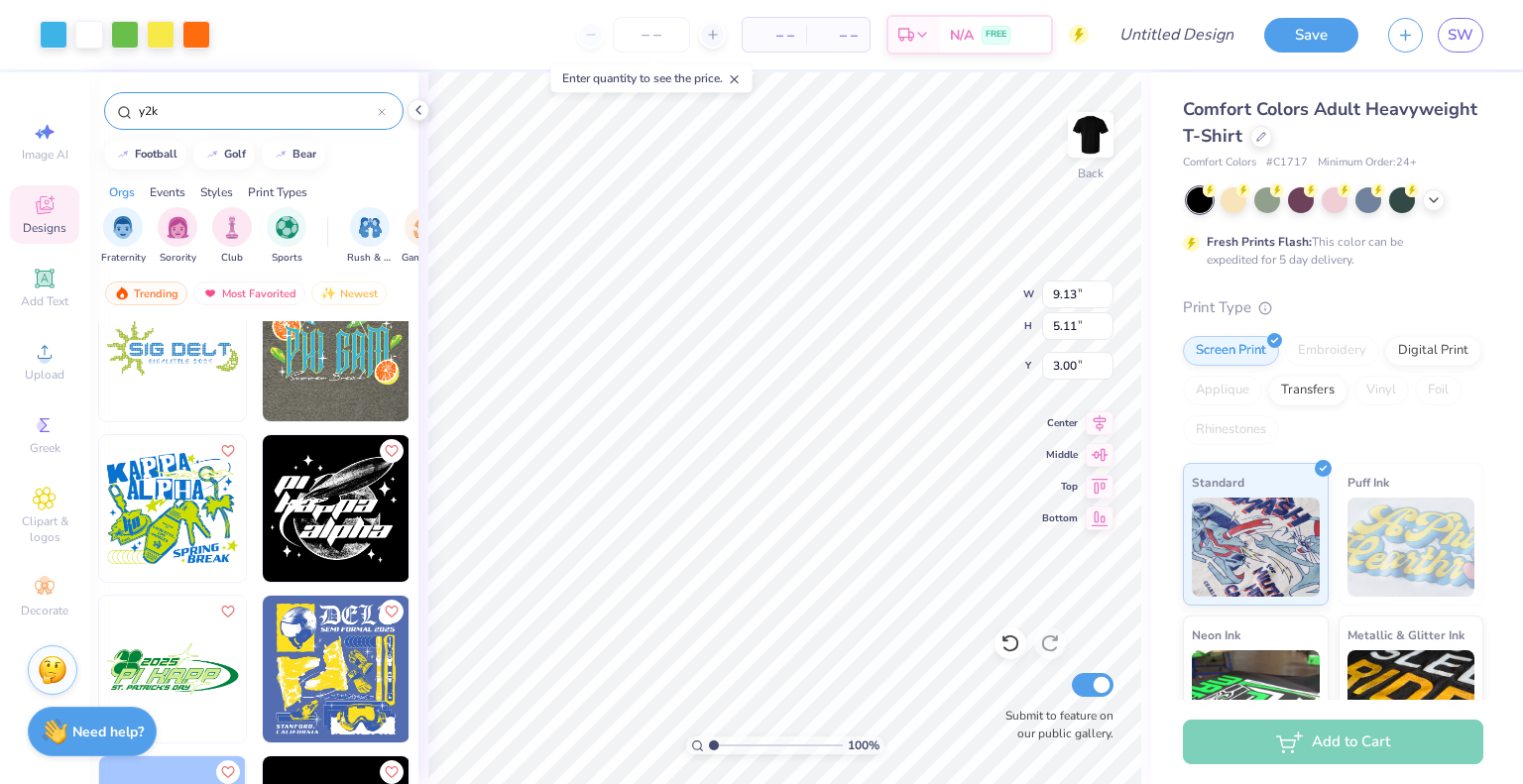 scroll, scrollTop: 2457, scrollLeft: 0, axis: vertical 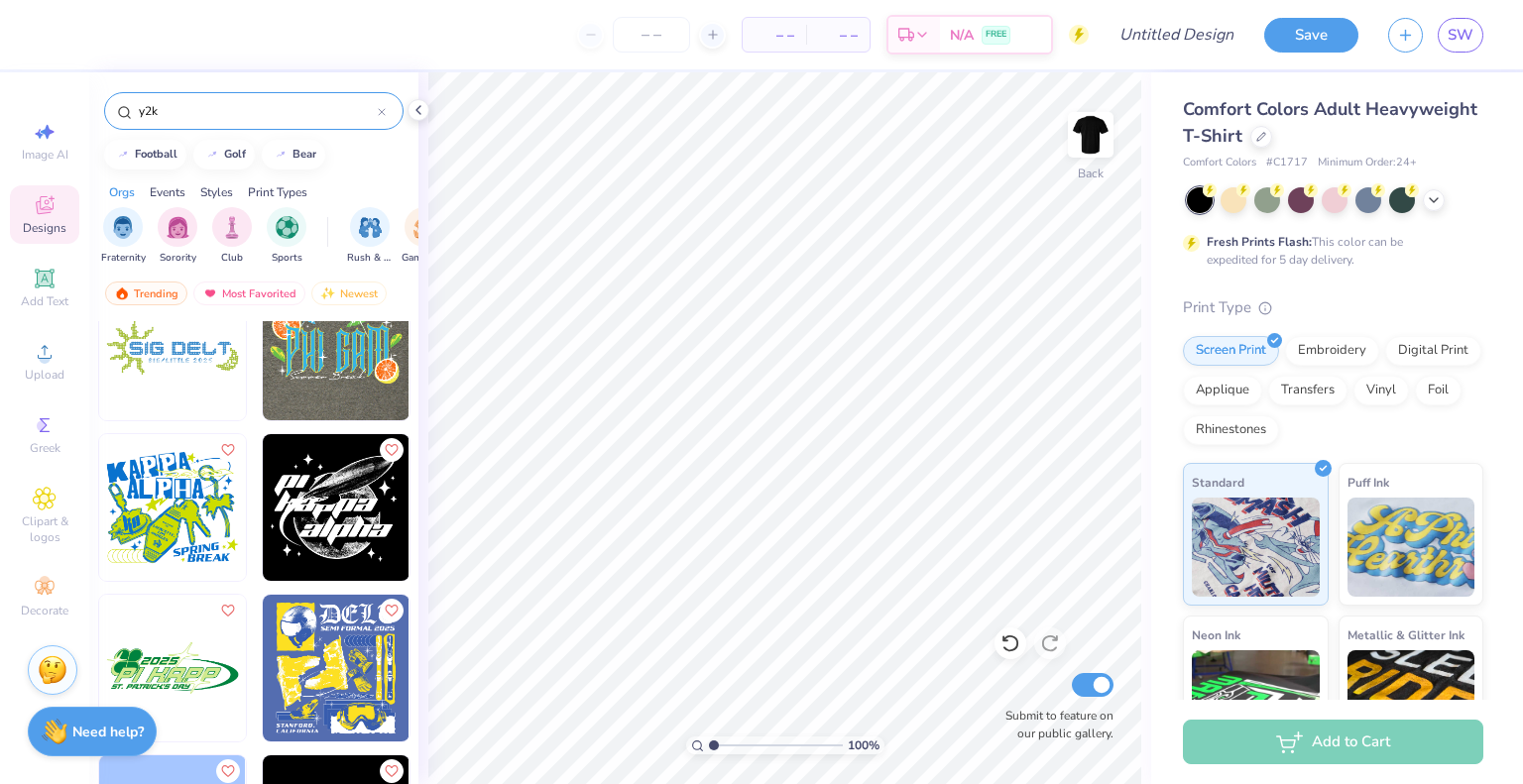 click at bounding box center [336, 507] 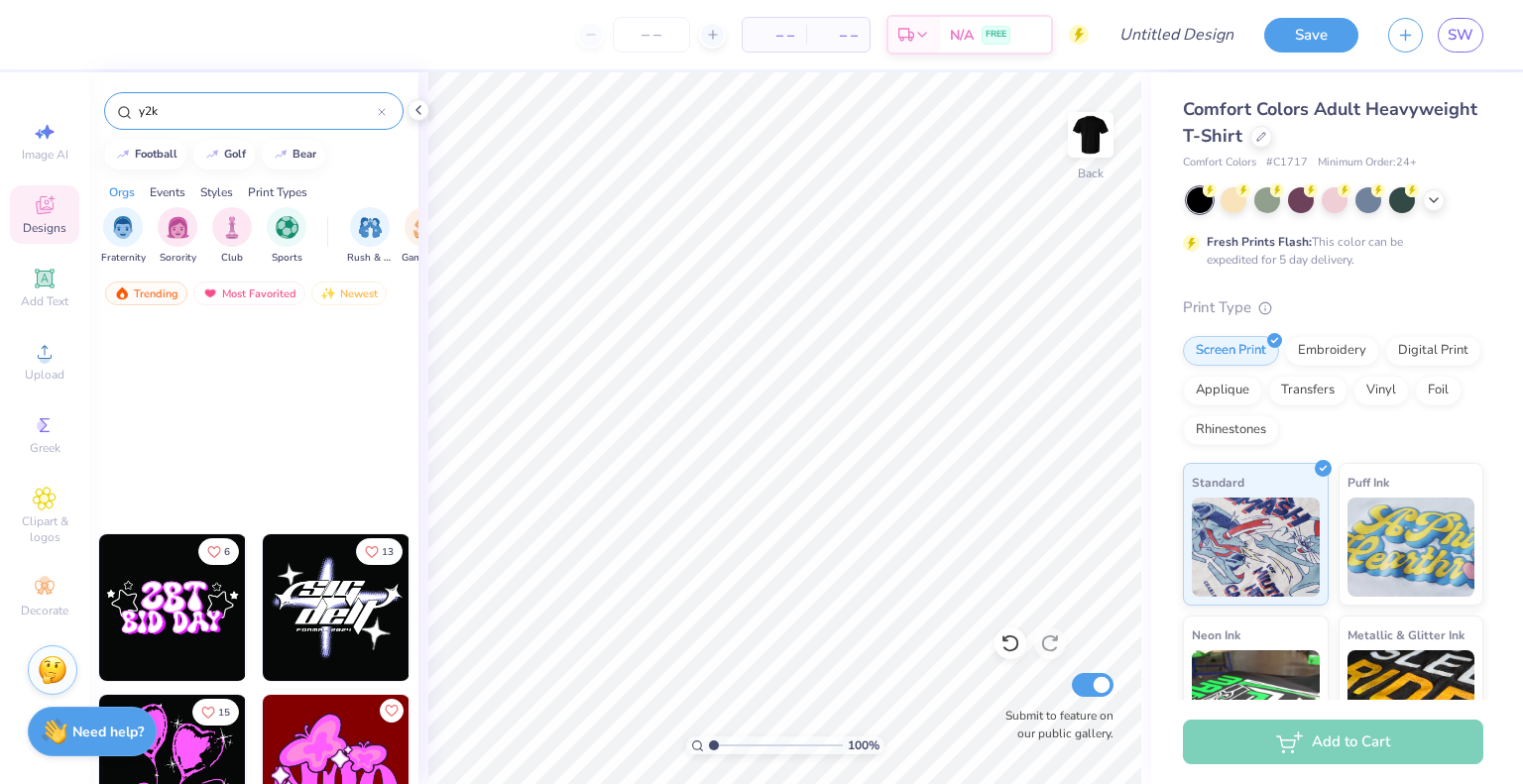 scroll, scrollTop: 5495, scrollLeft: 0, axis: vertical 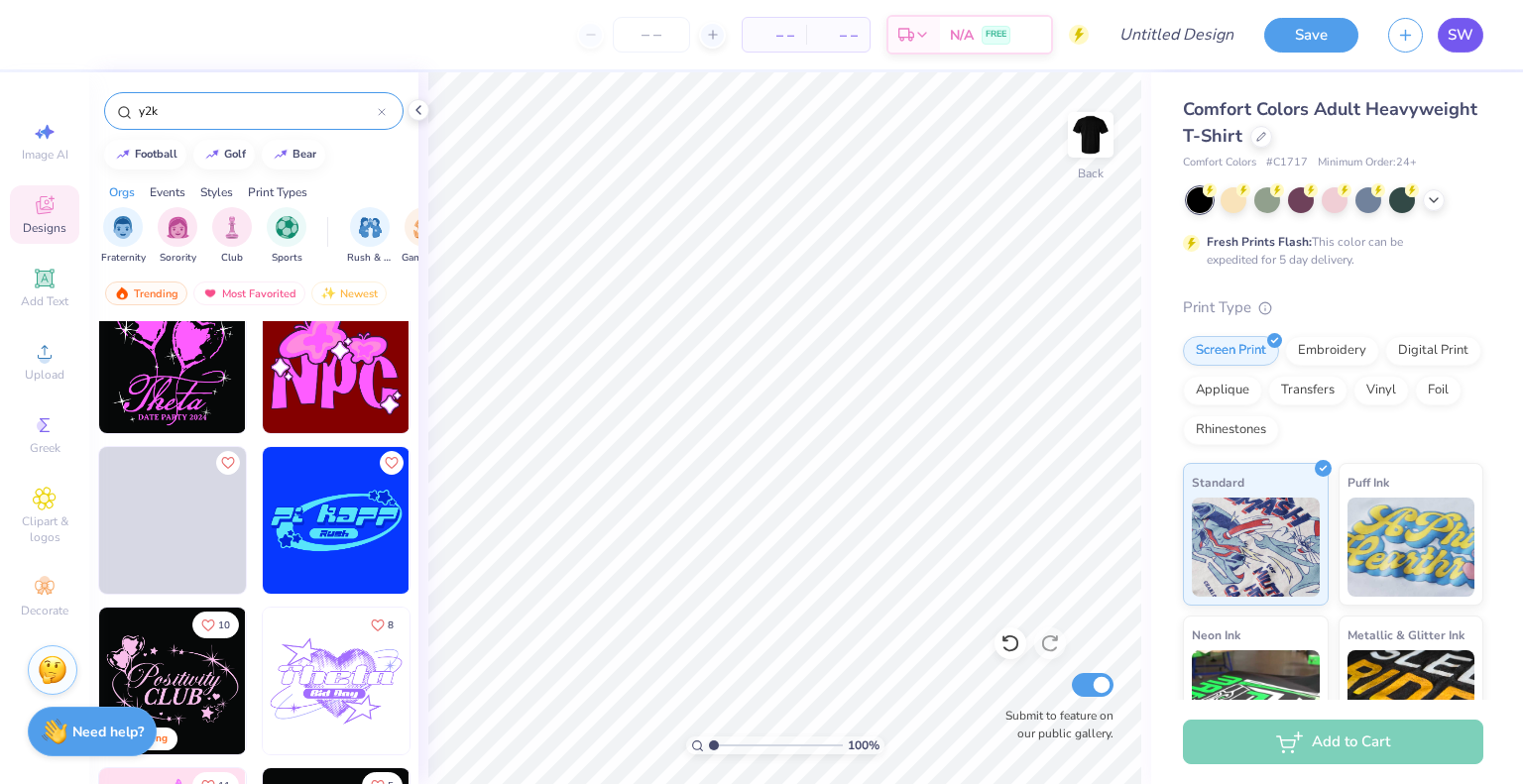 click on "SW" at bounding box center (1461, 35) 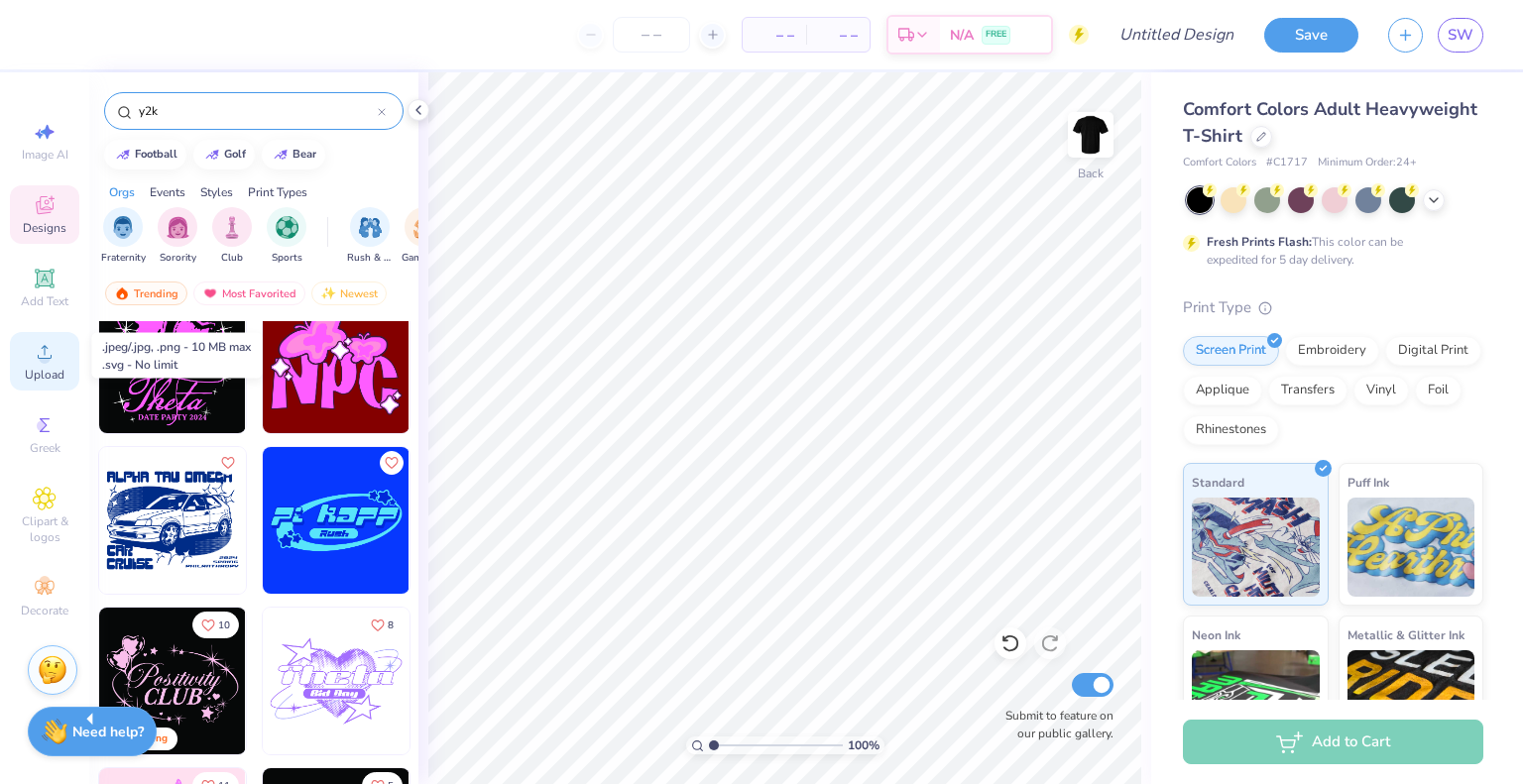 click 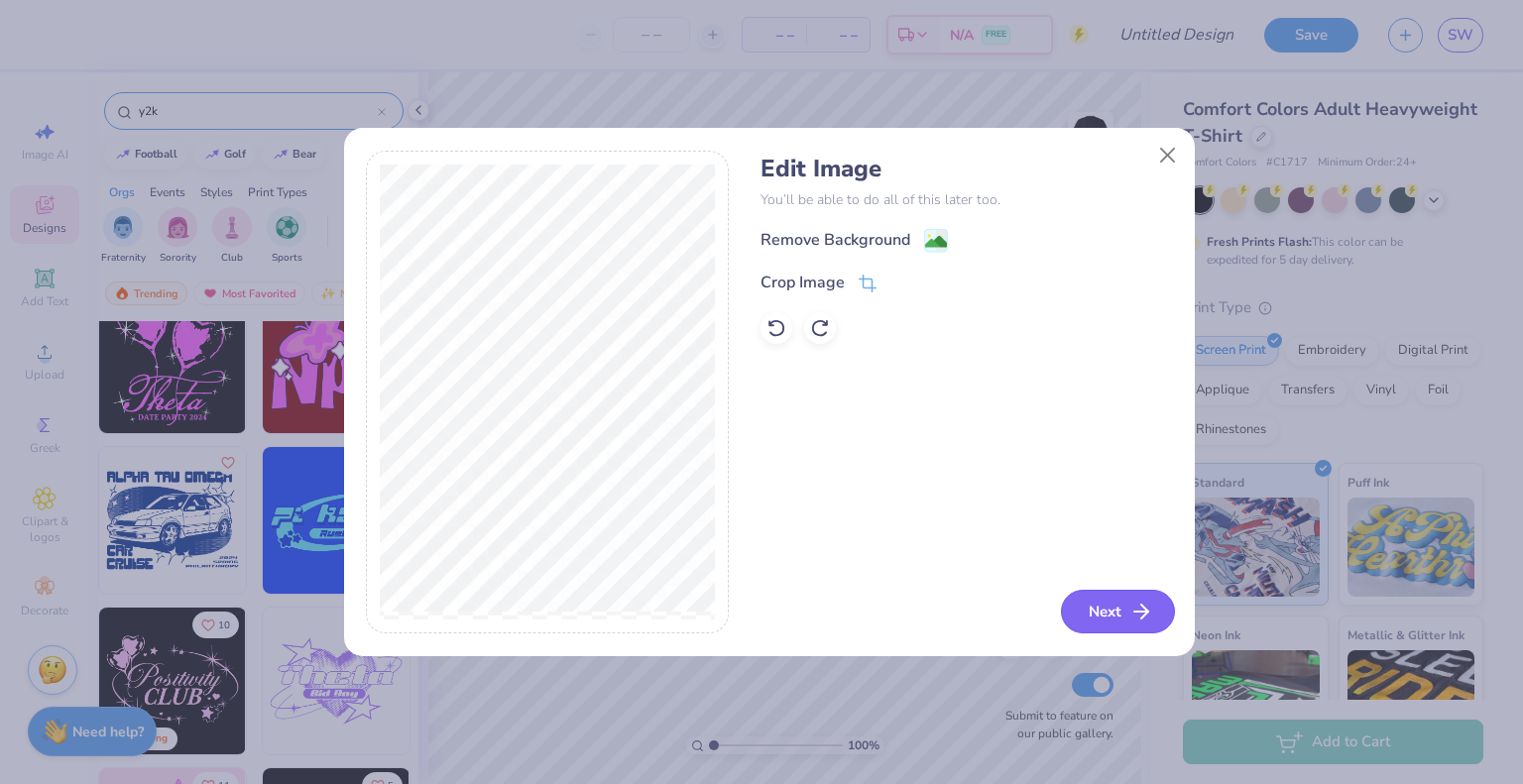 click on "Next" at bounding box center [1117, 612] 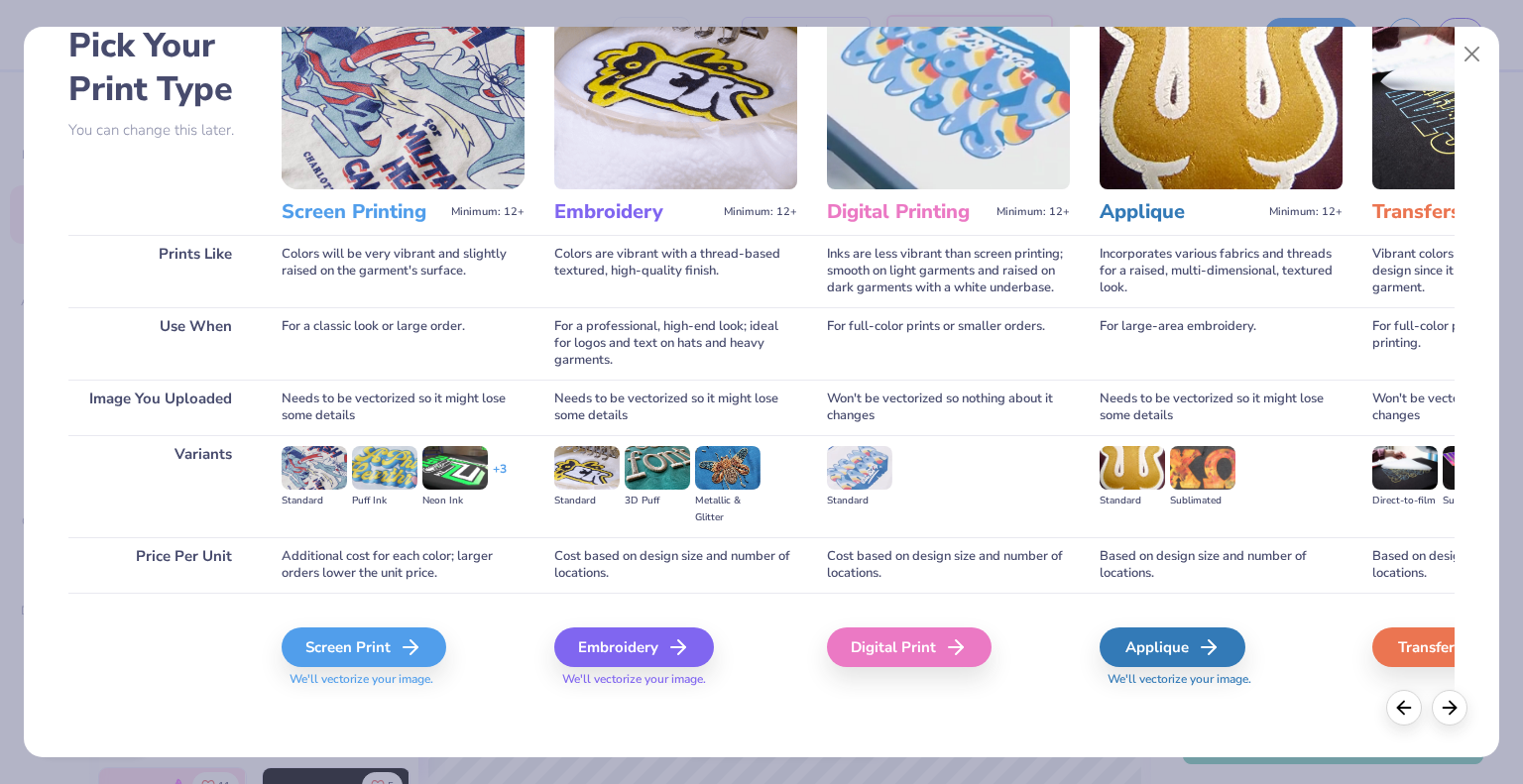 scroll, scrollTop: 0, scrollLeft: 0, axis: both 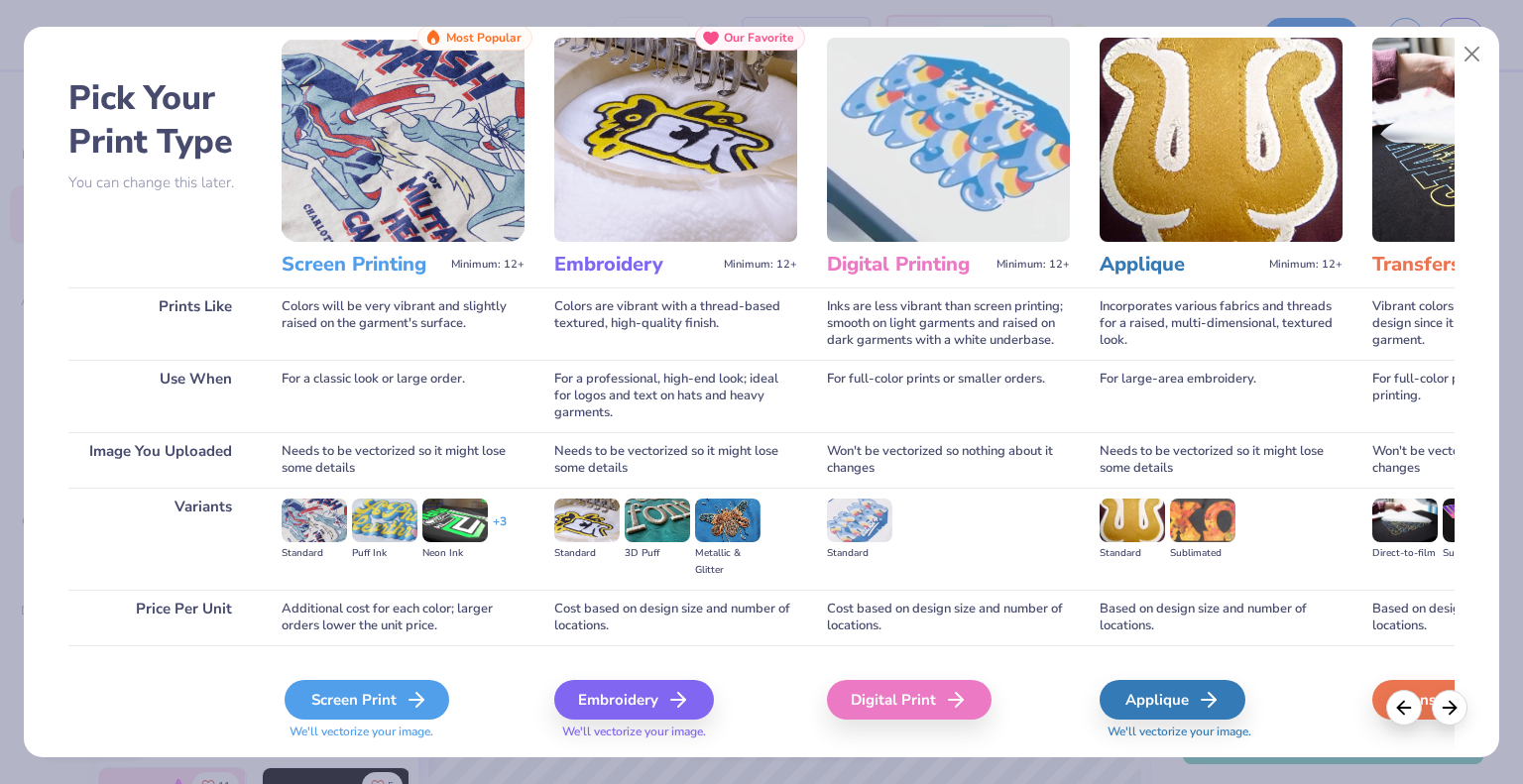 click on "Screen Print" at bounding box center (367, 700) 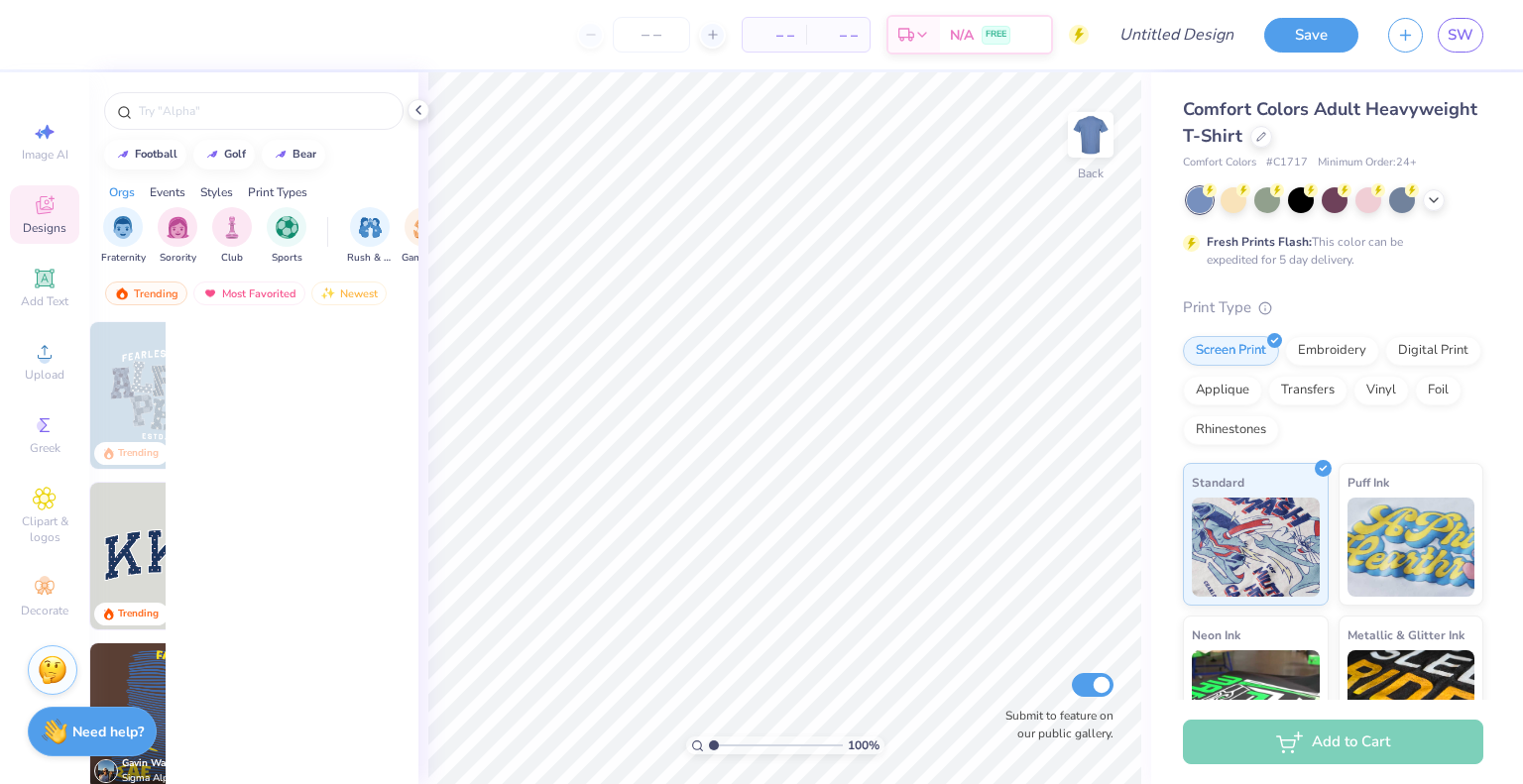 scroll, scrollTop: 0, scrollLeft: 0, axis: both 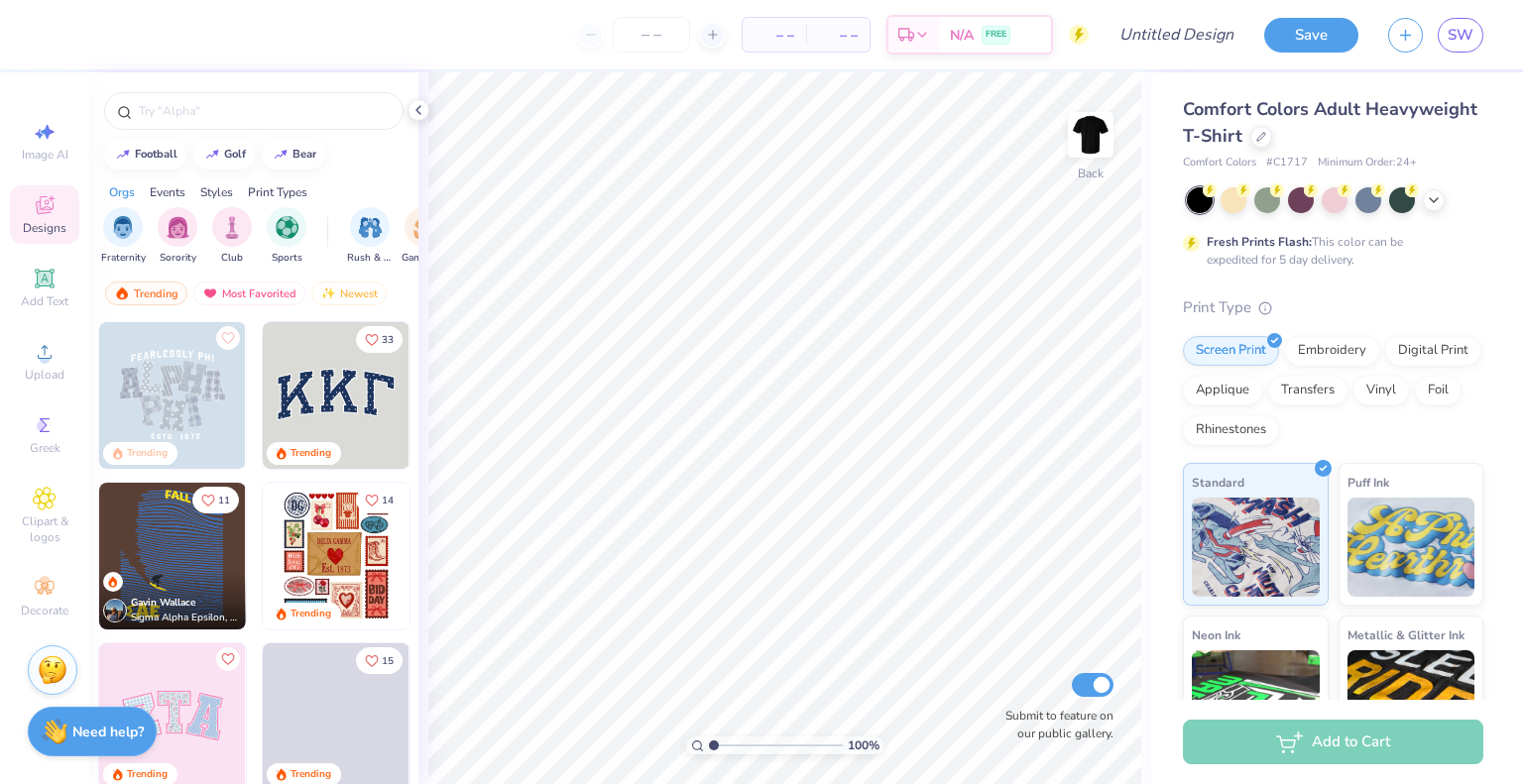 click on "Submit to feature on our public gallery." at bounding box center (1054, 706) 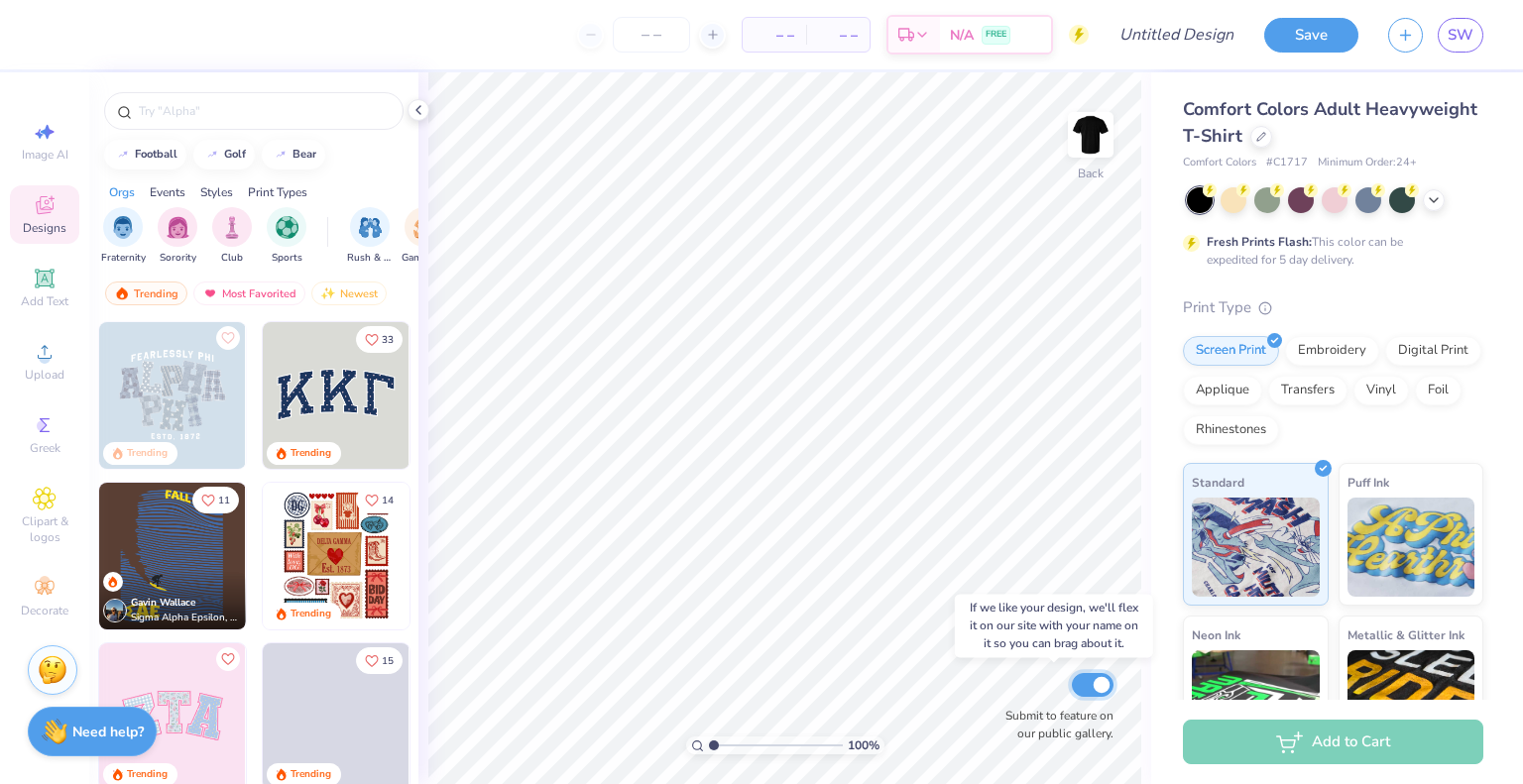 click on "Submit to feature on our public gallery." at bounding box center (1093, 685) 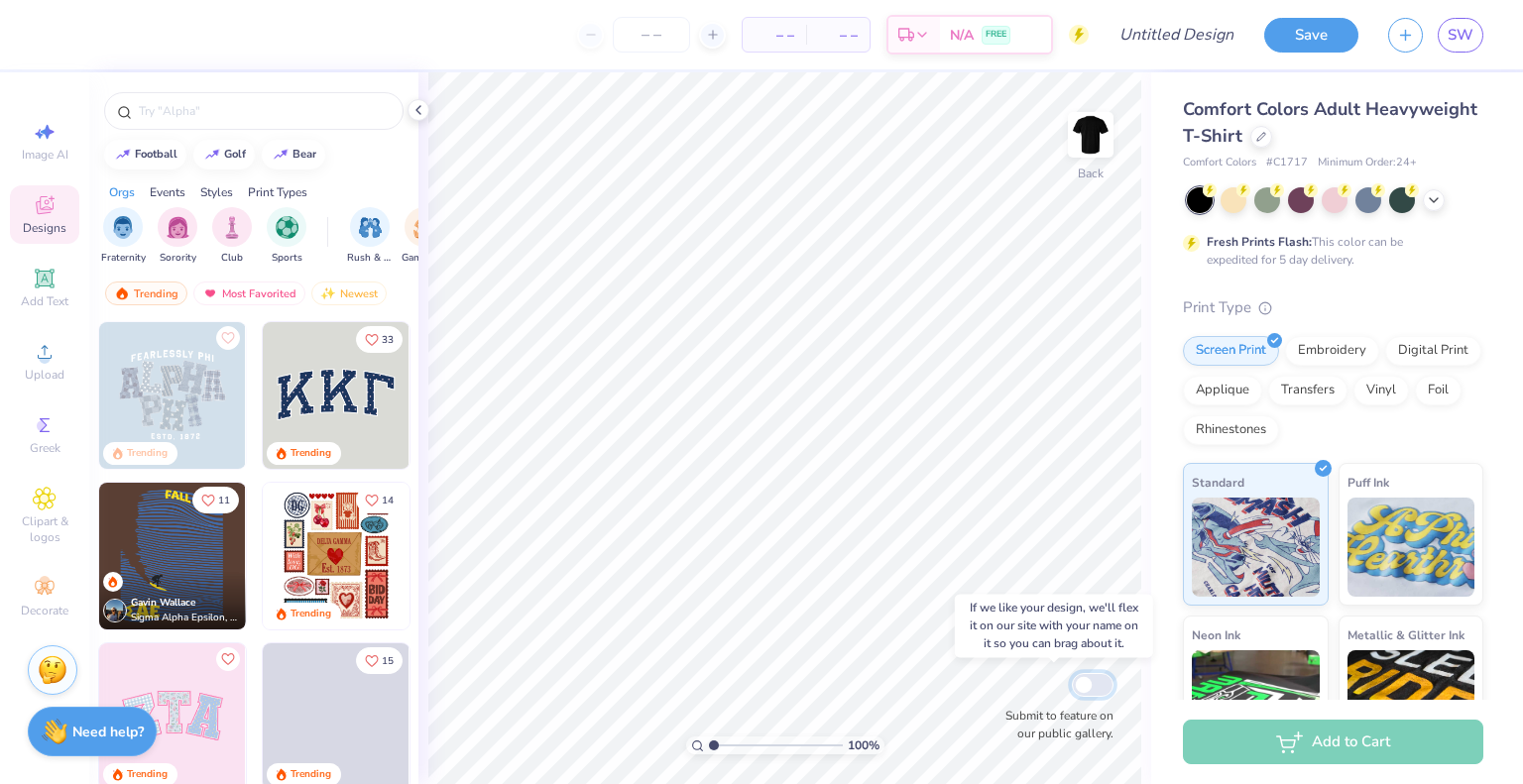 checkbox on "false" 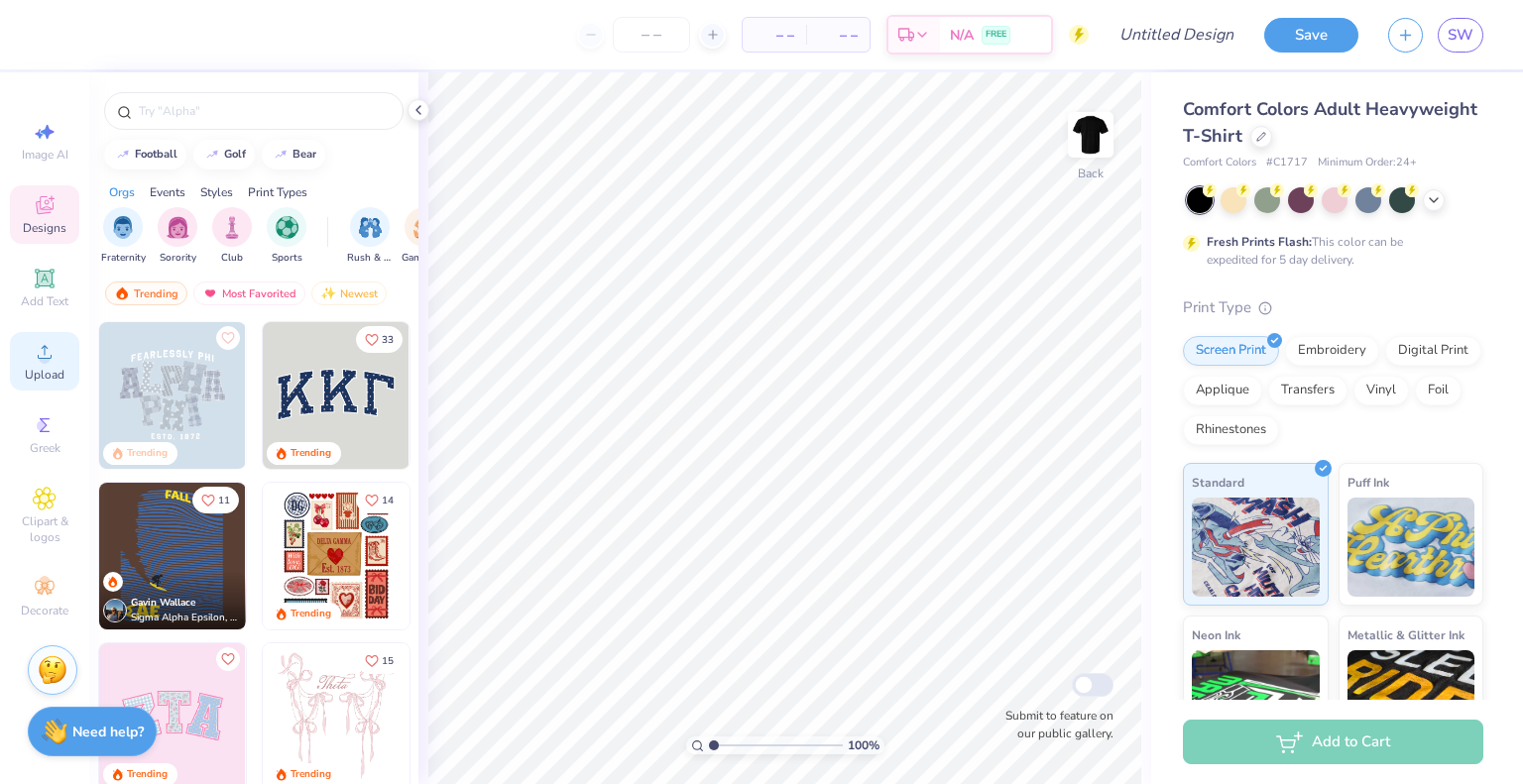 click on "Upload" at bounding box center [45, 361] 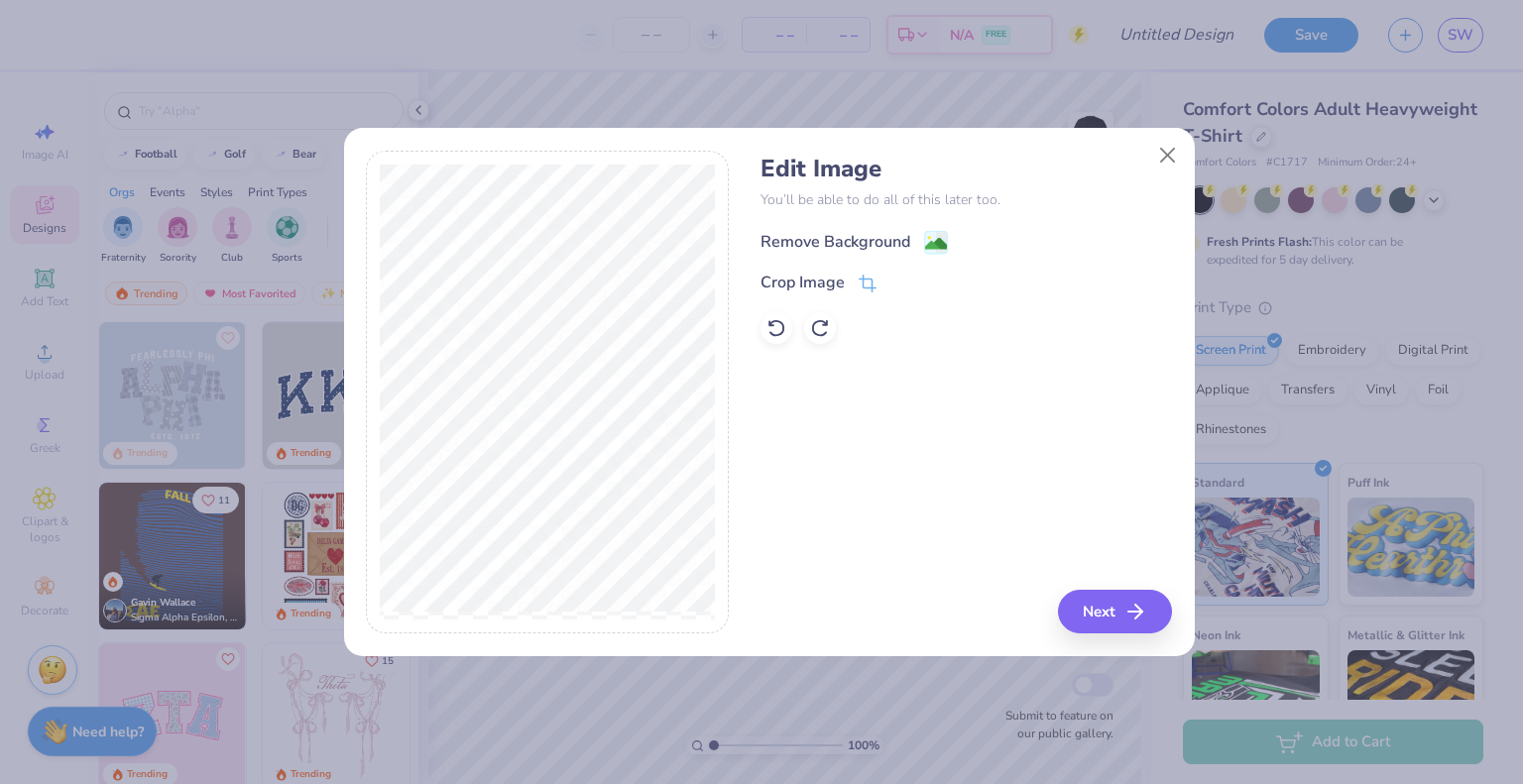 click 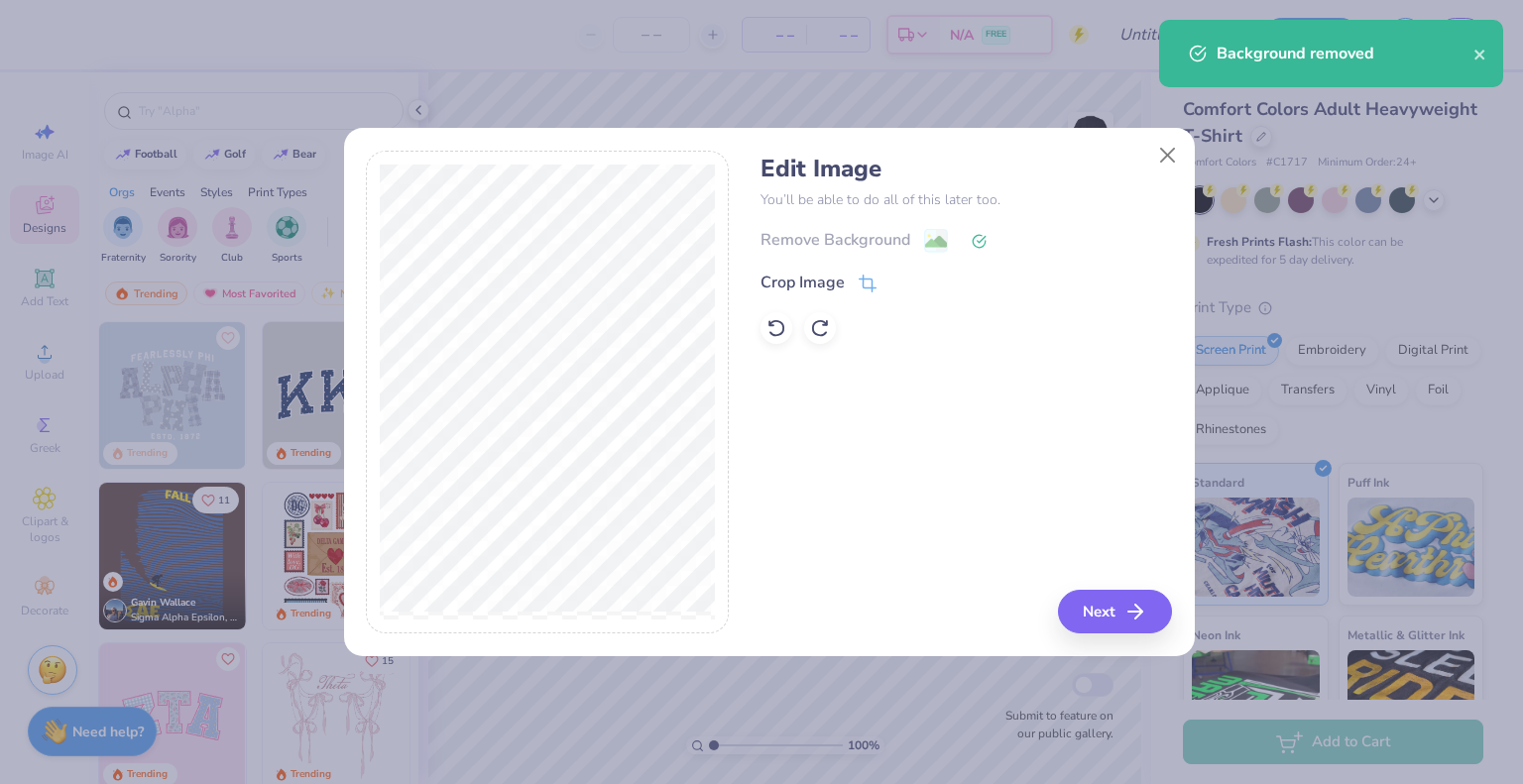 click on "Remove Background" at bounding box center [966, 240] 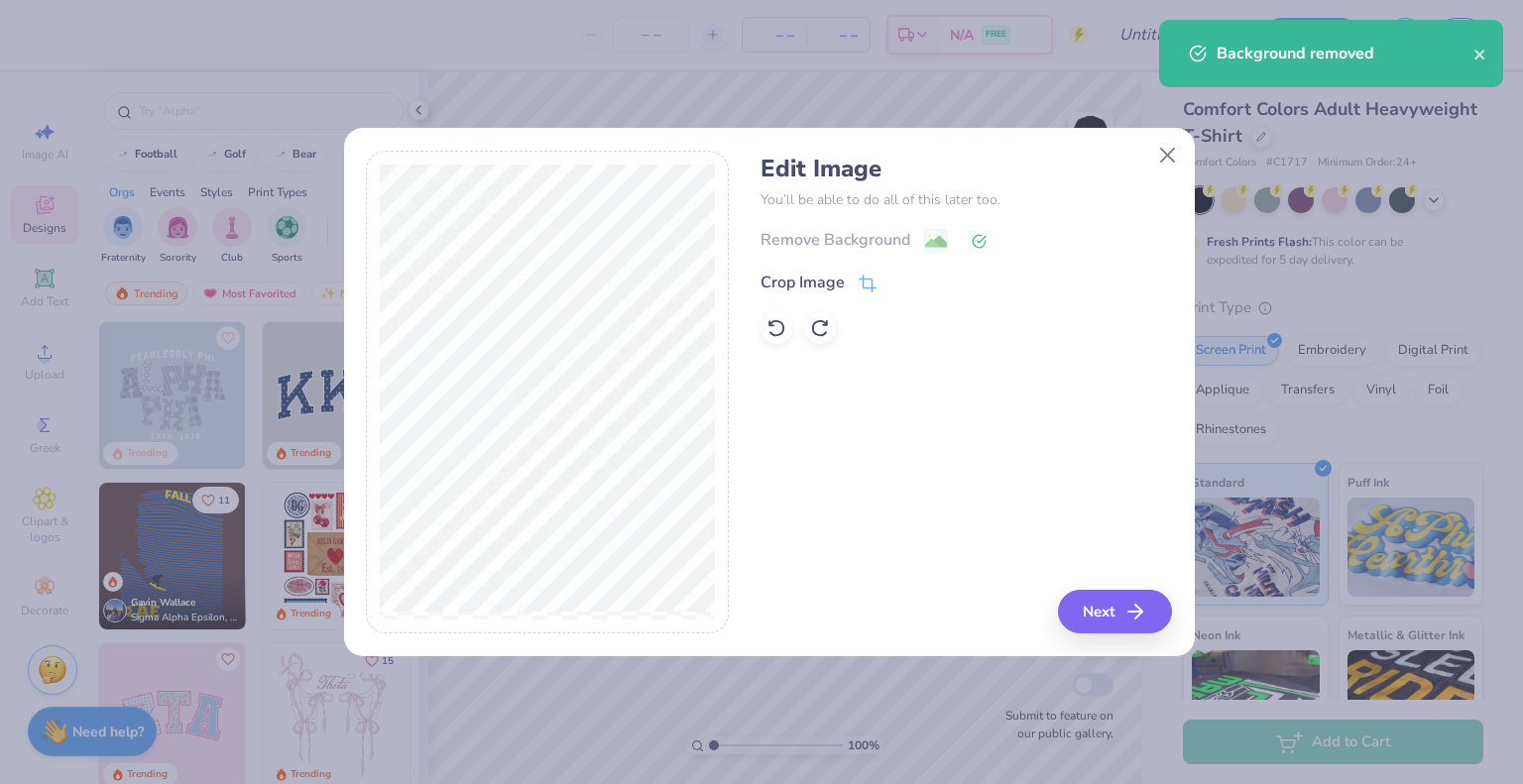click on "Remove Background" at bounding box center (966, 240) 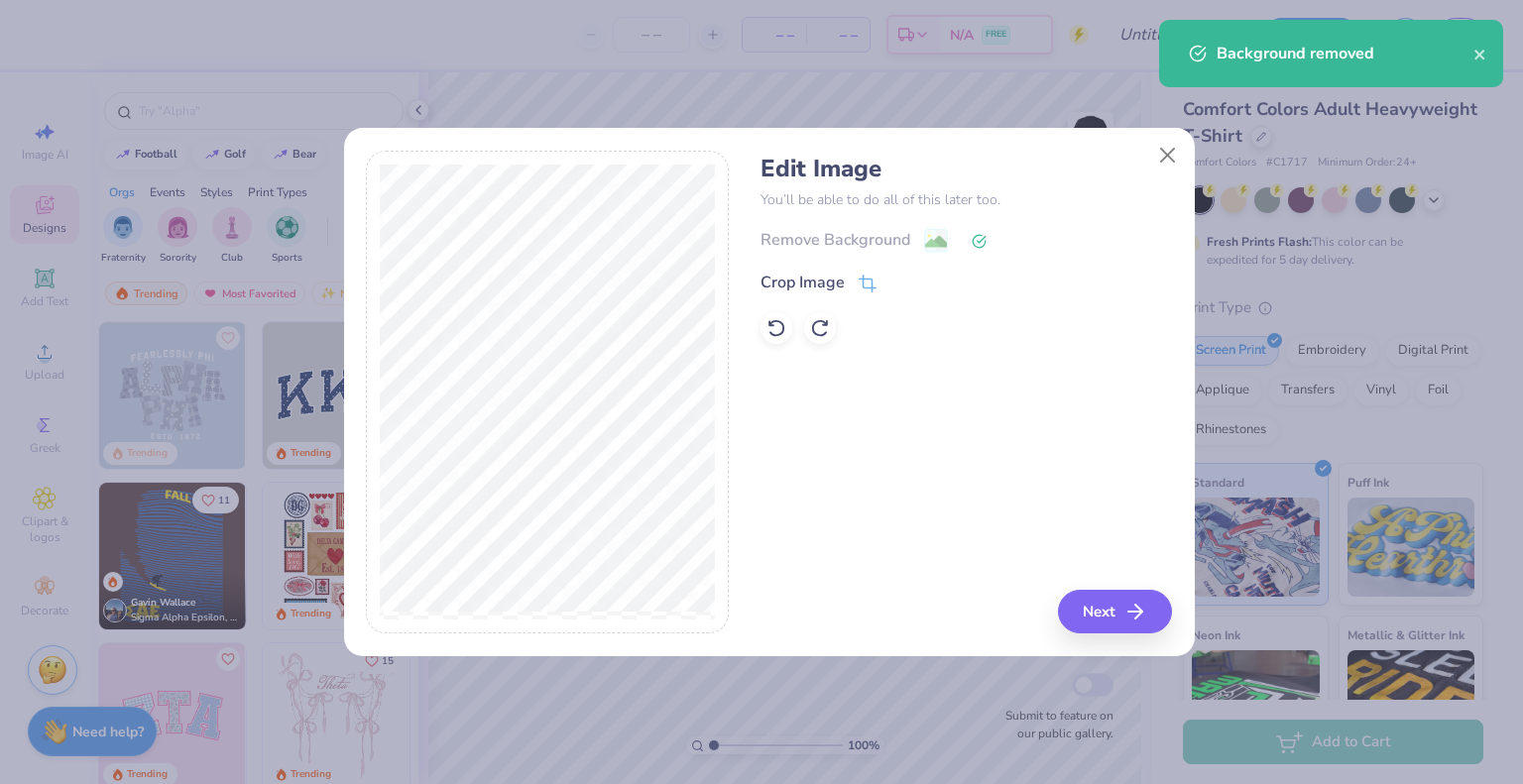 click 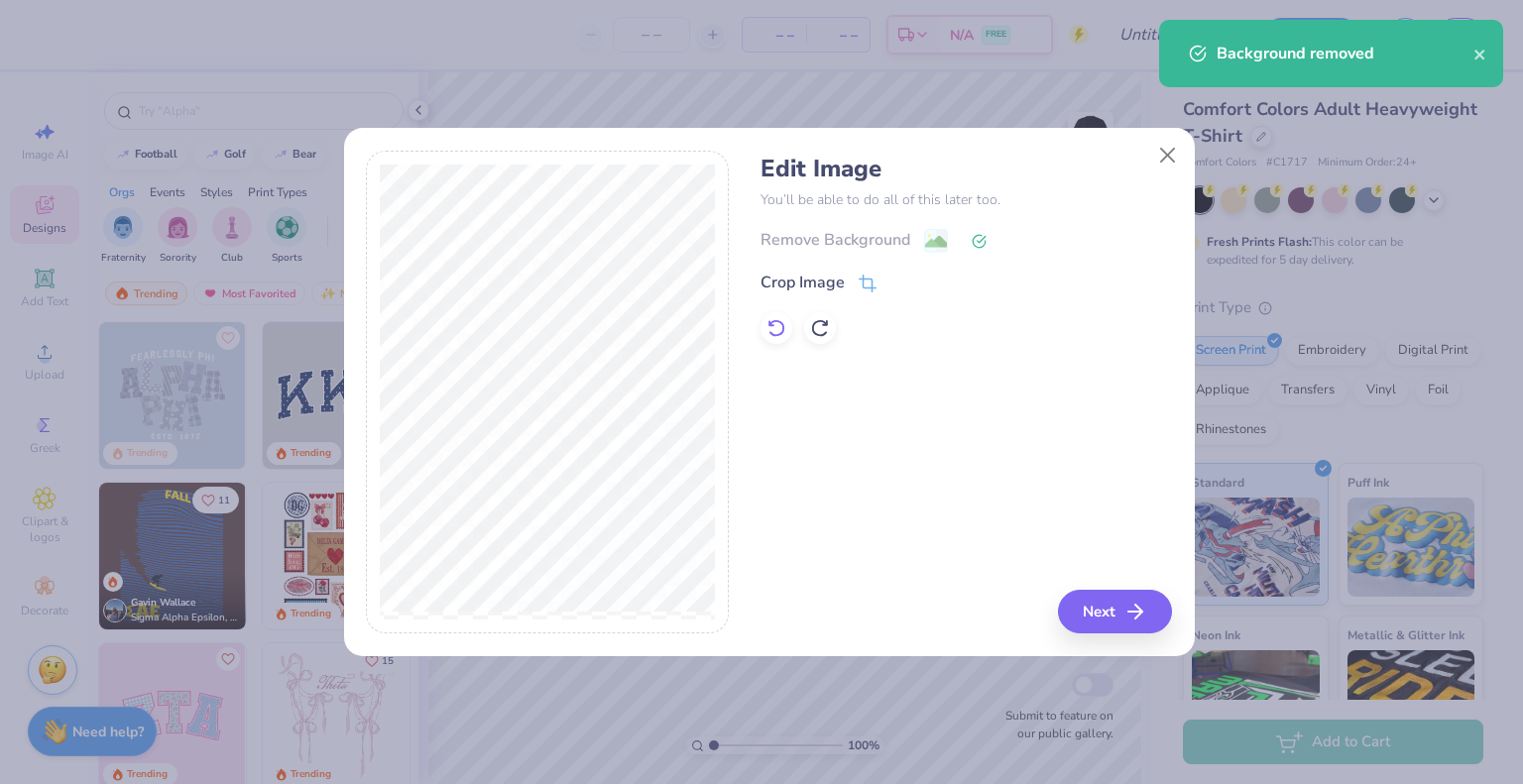 click 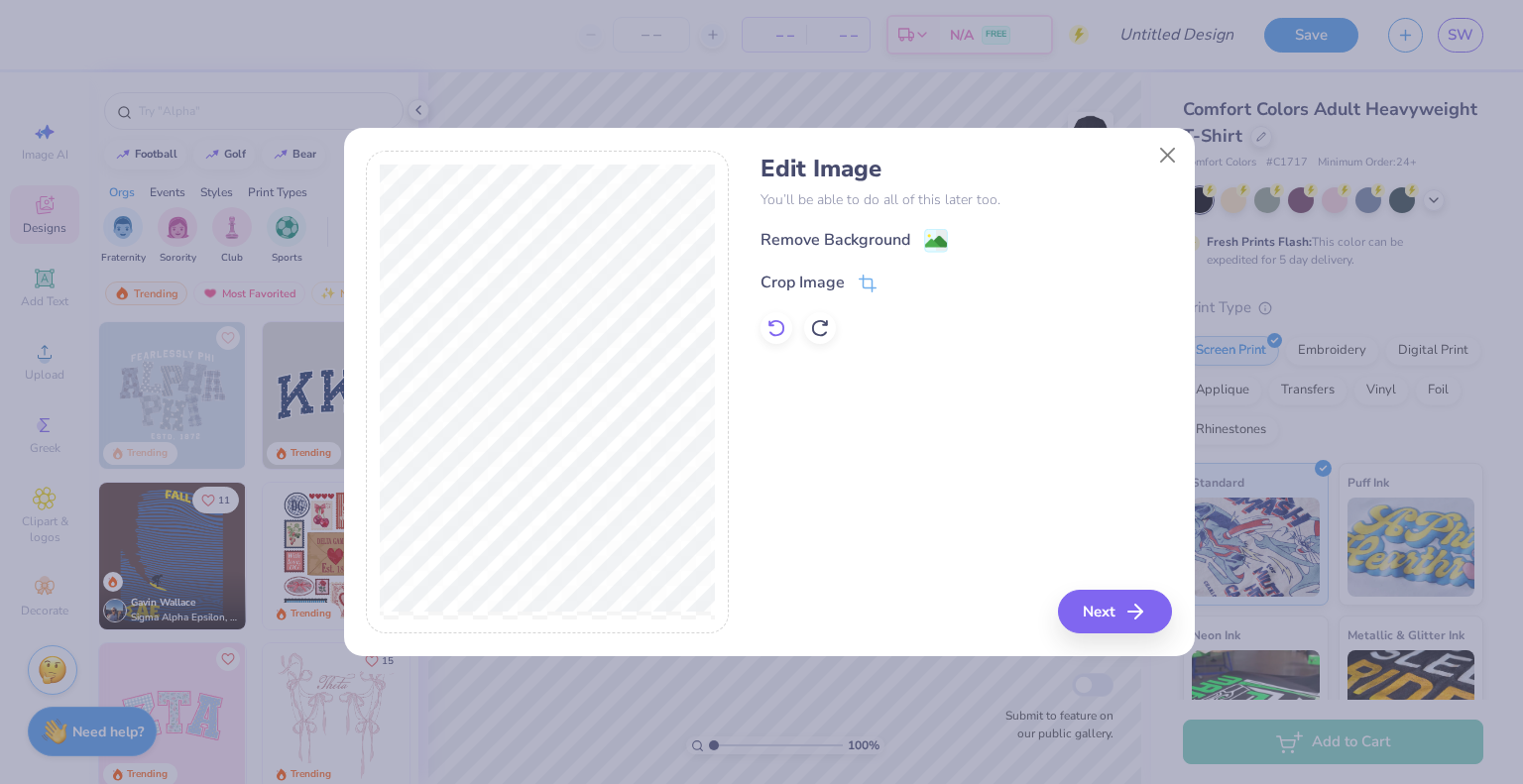 click 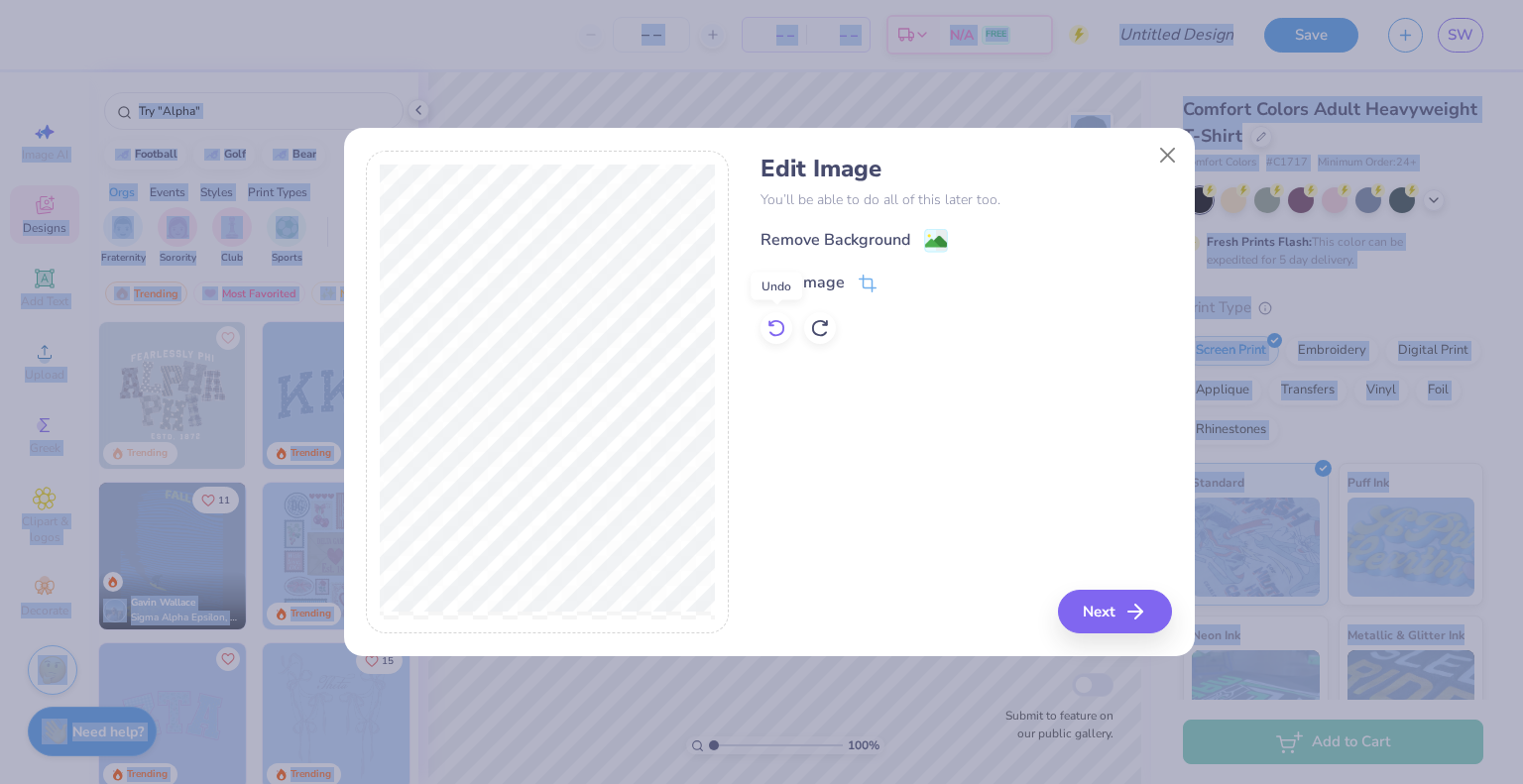 click 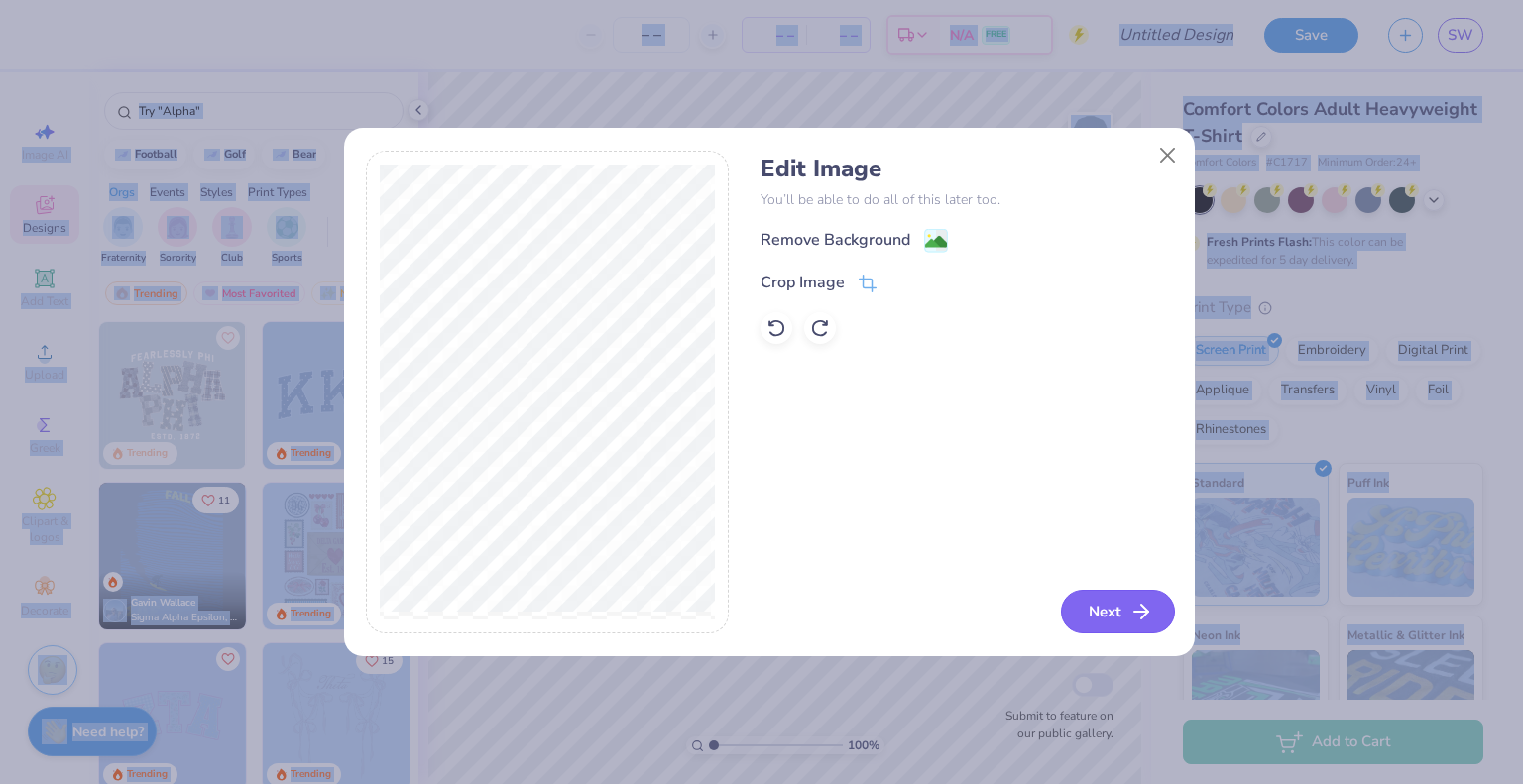 click on "Next" at bounding box center (1117, 612) 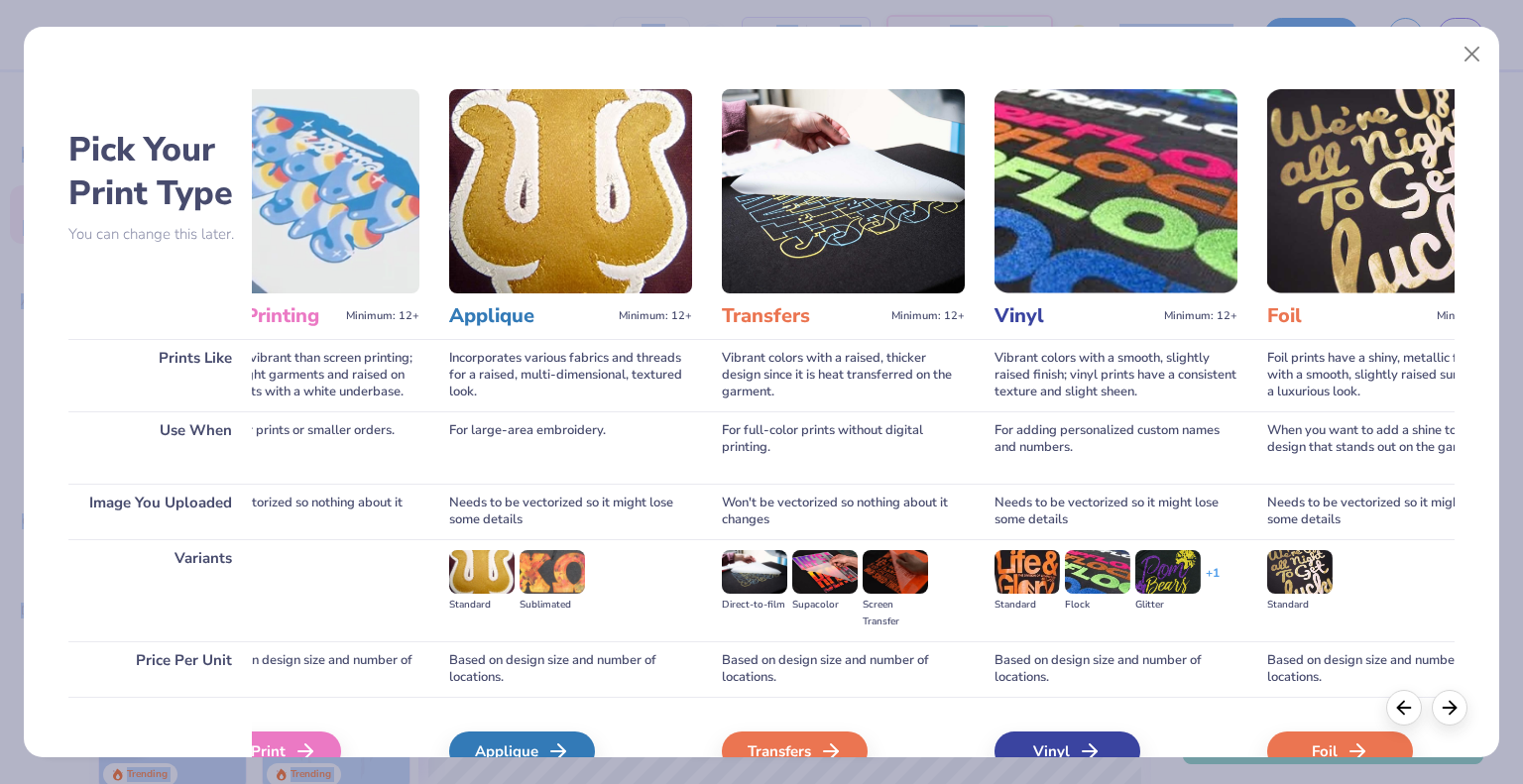 scroll, scrollTop: 0, scrollLeft: 1007, axis: horizontal 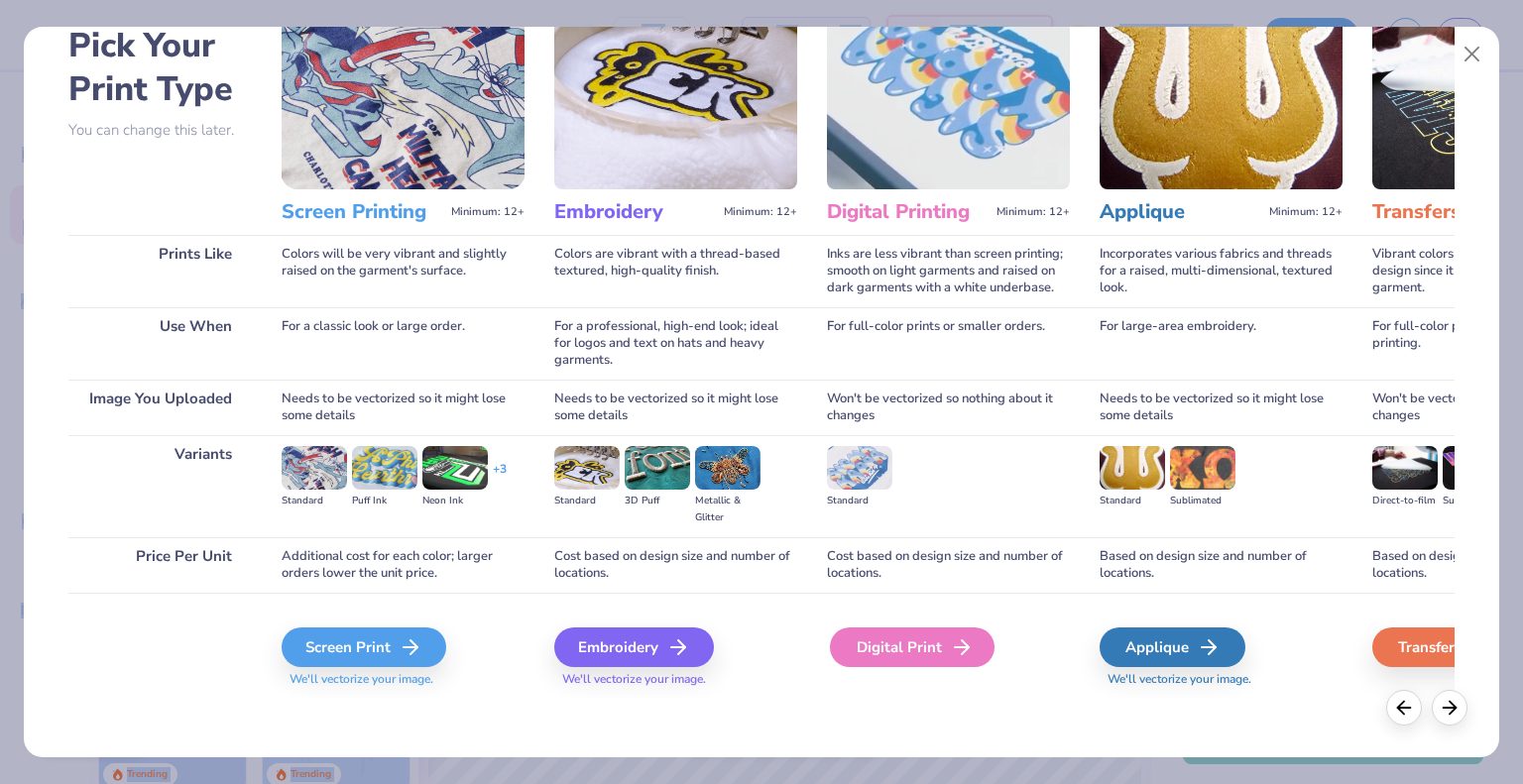 click on "Digital Print" at bounding box center [912, 647] 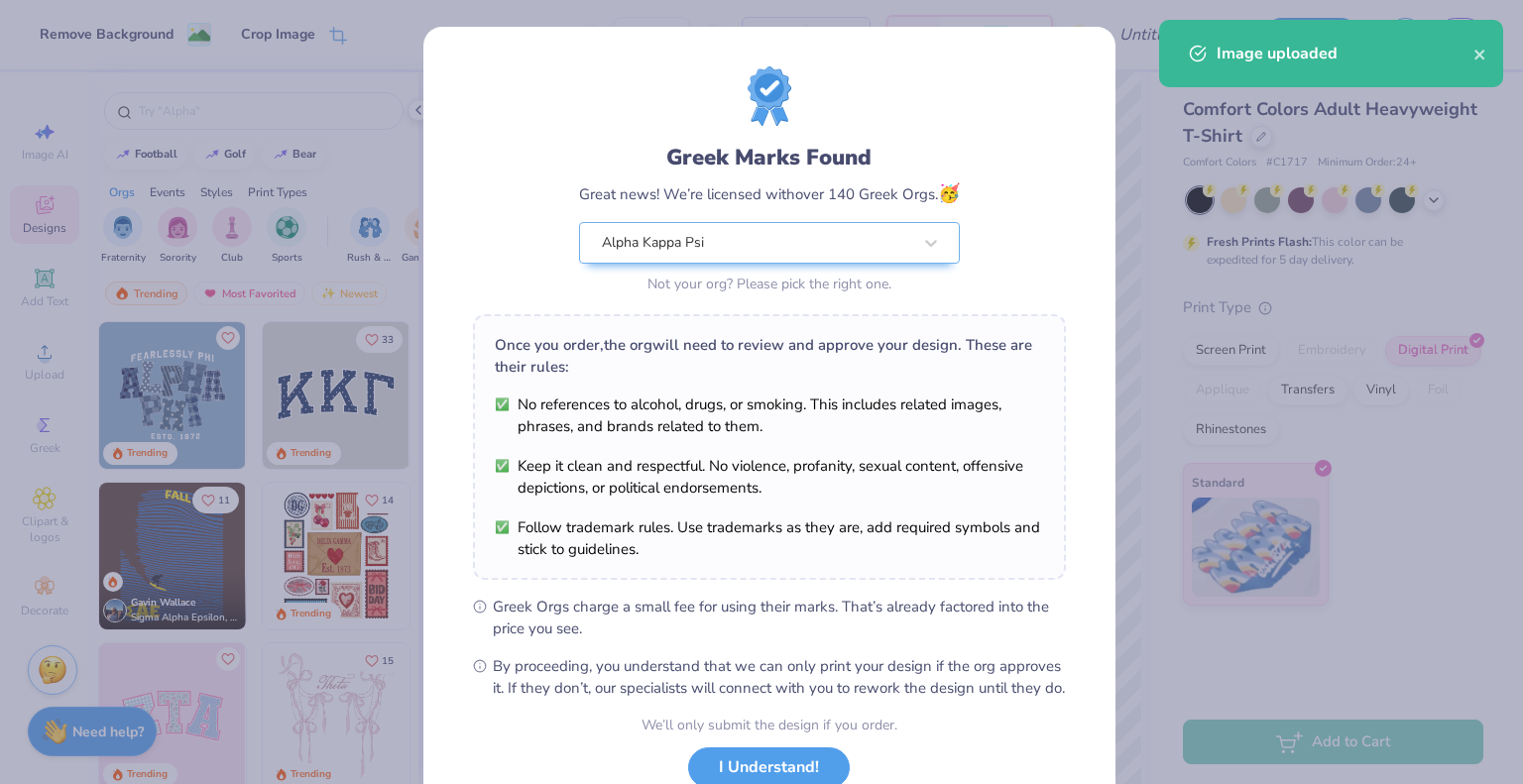 click on "Follow trademark rules. Use trademarks as they are, add required symbols and stick to guidelines." at bounding box center (769, 538) 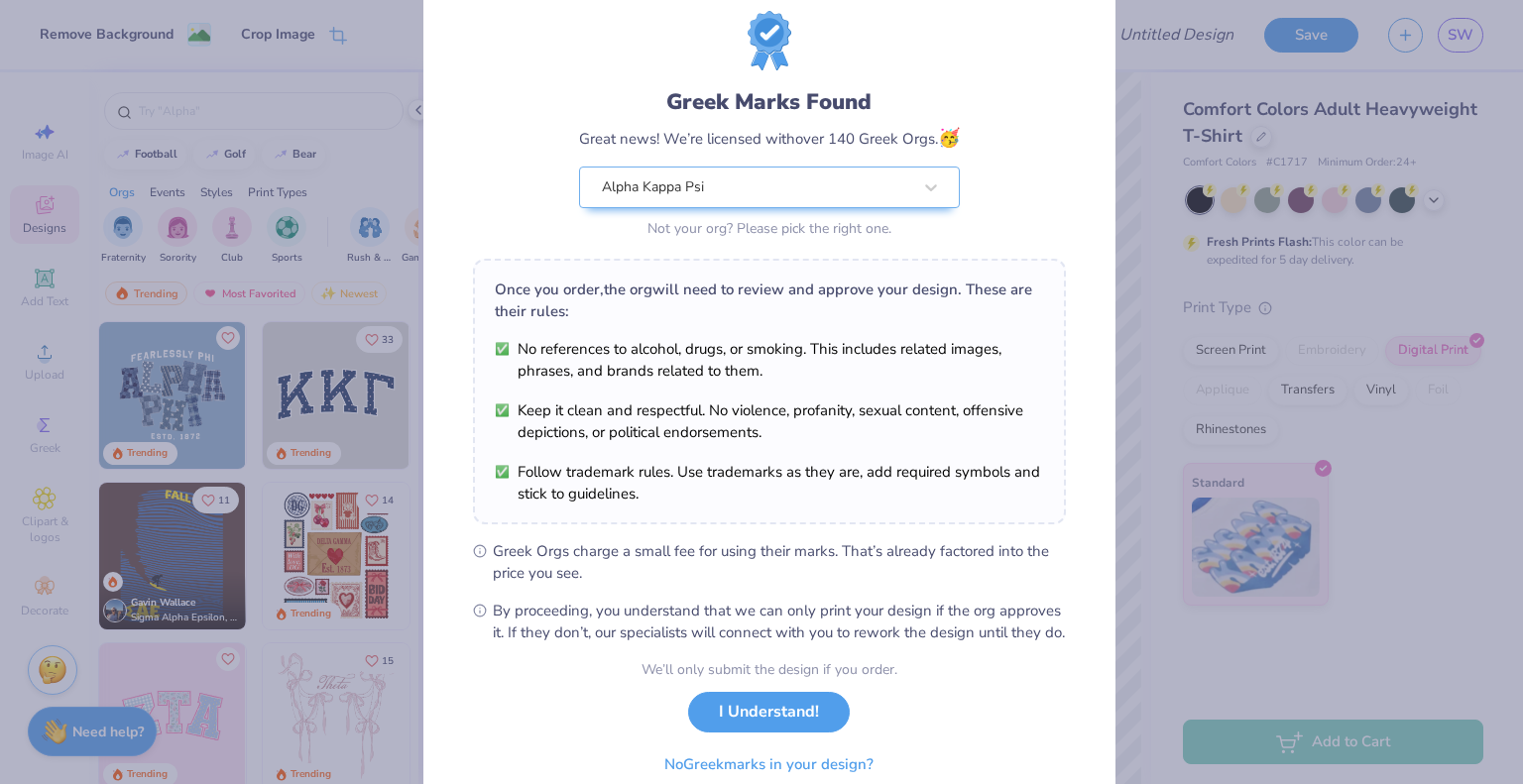 scroll, scrollTop: 56, scrollLeft: 0, axis: vertical 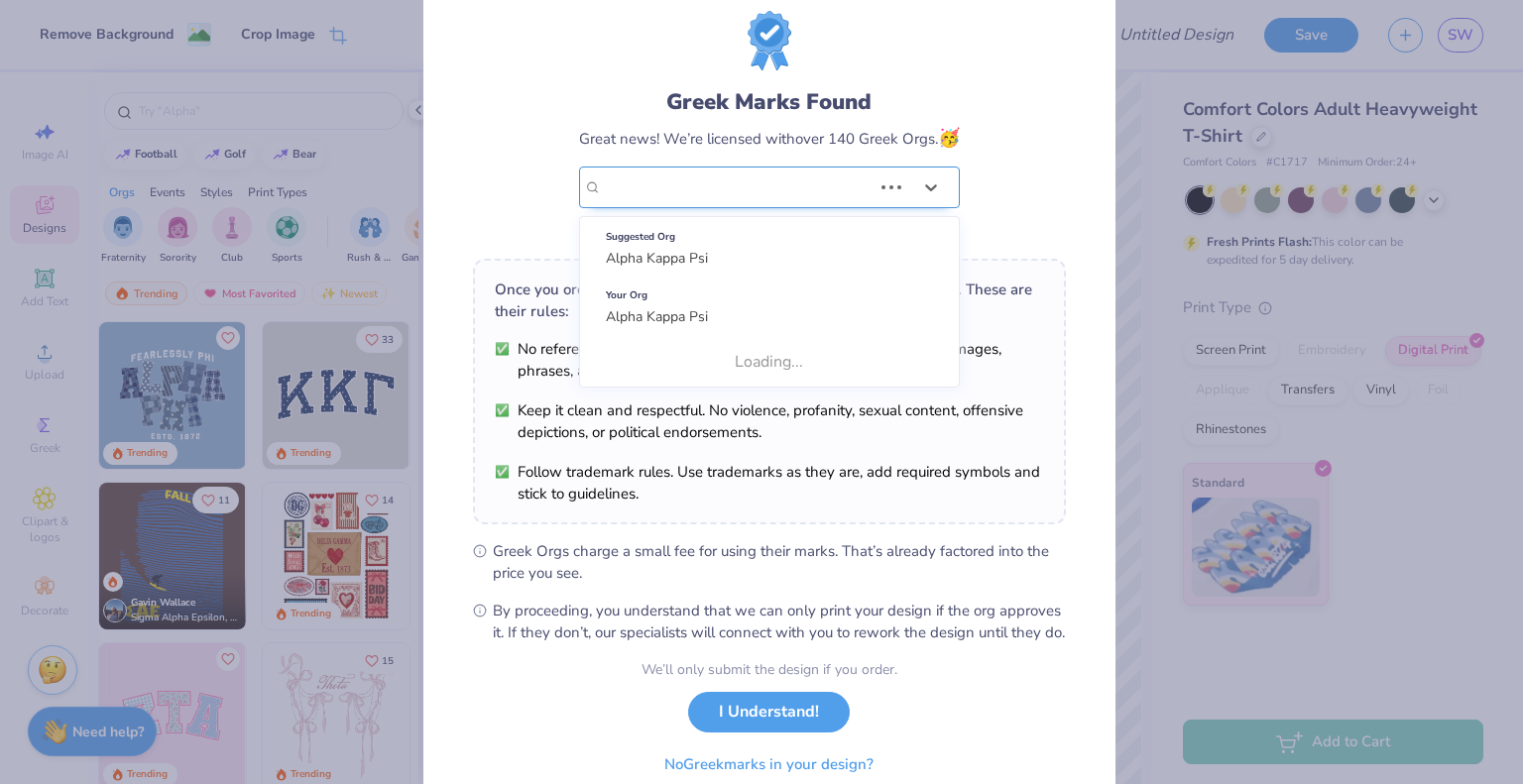 click on "Alpha Kappa Psi" at bounding box center (737, 187) 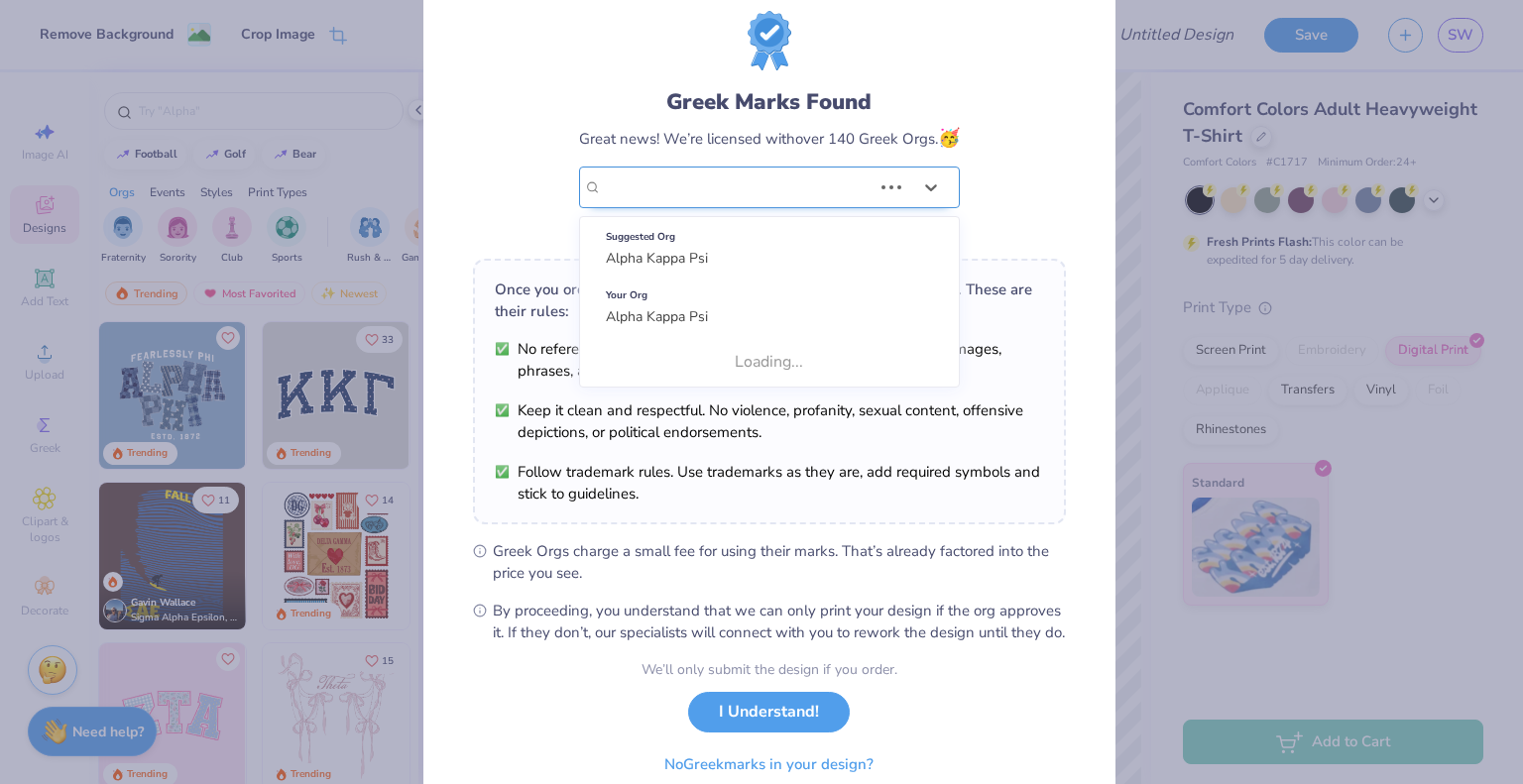 scroll, scrollTop: 0, scrollLeft: 0, axis: both 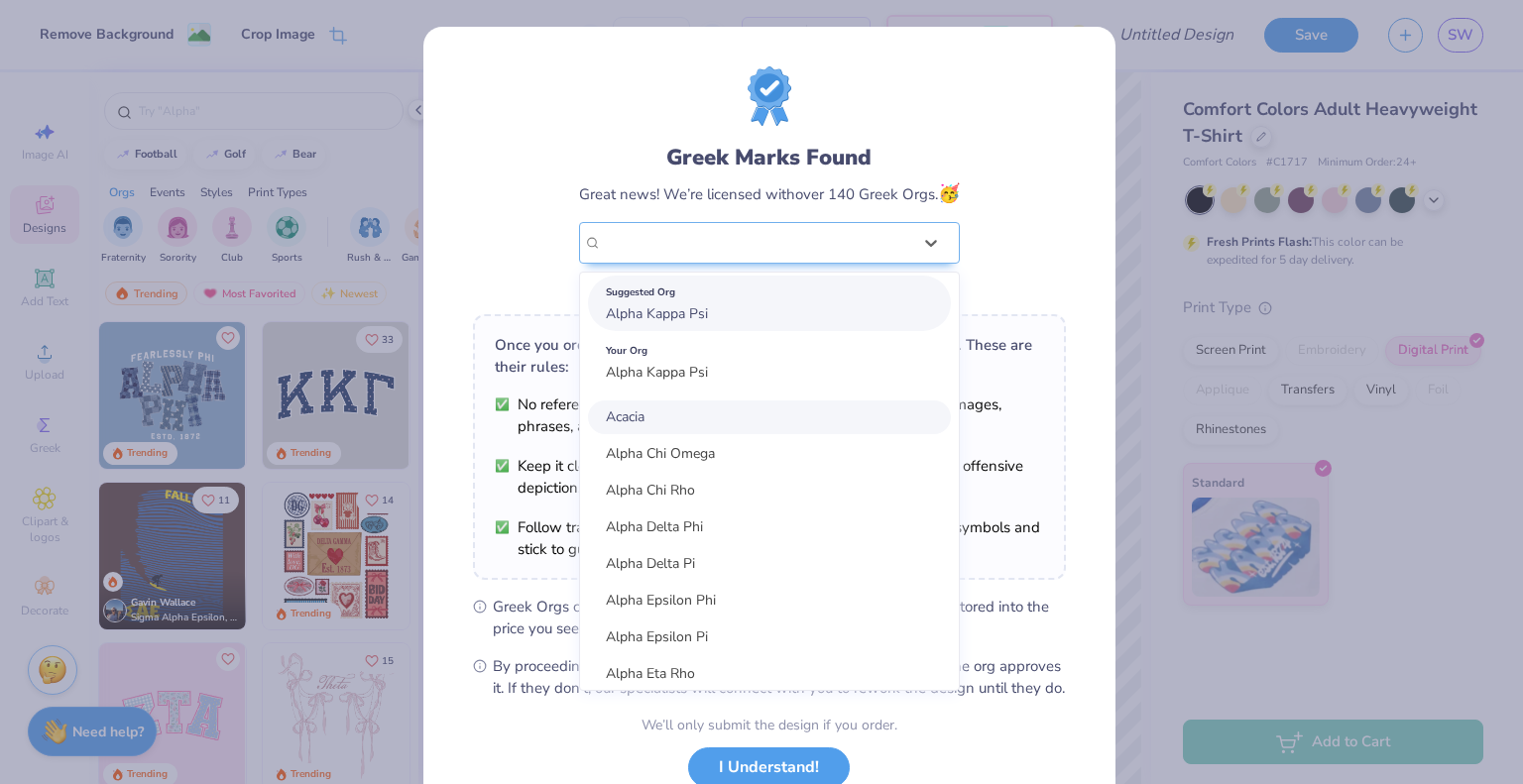 click on "Suggested Org Alpha Kappa Psi" at bounding box center [769, 303] 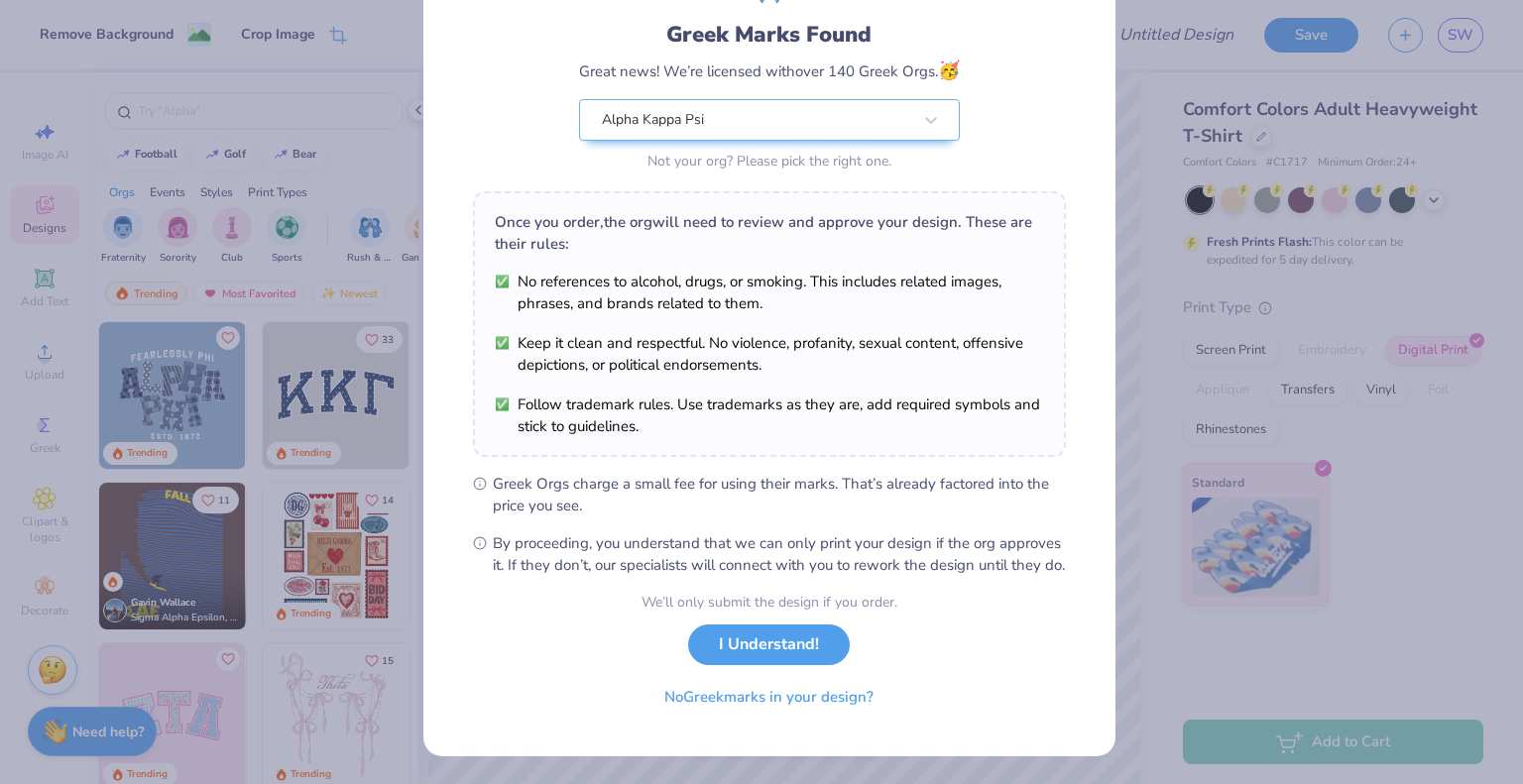 scroll, scrollTop: 142, scrollLeft: 0, axis: vertical 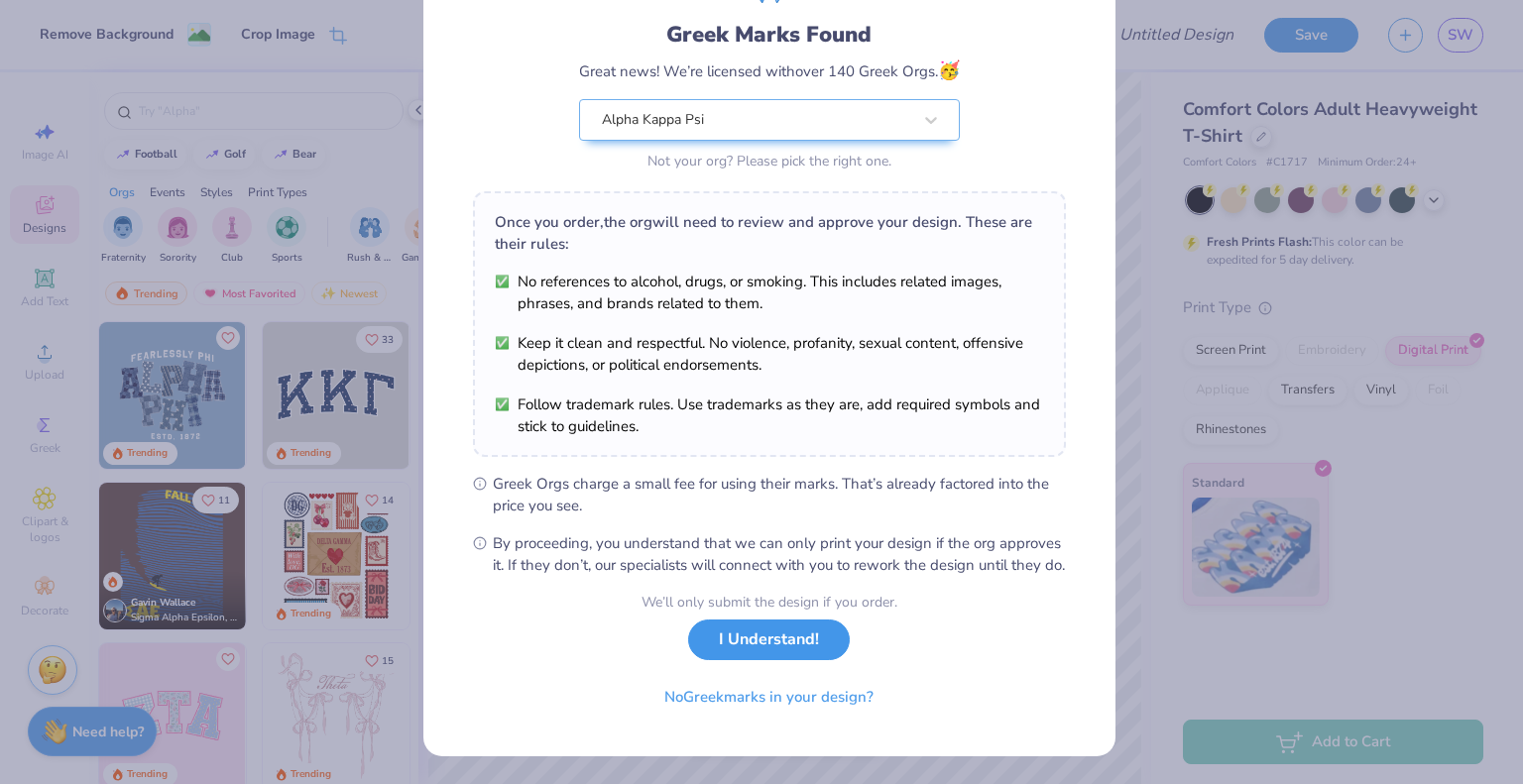 click on "I Understand!" at bounding box center (768, 639) 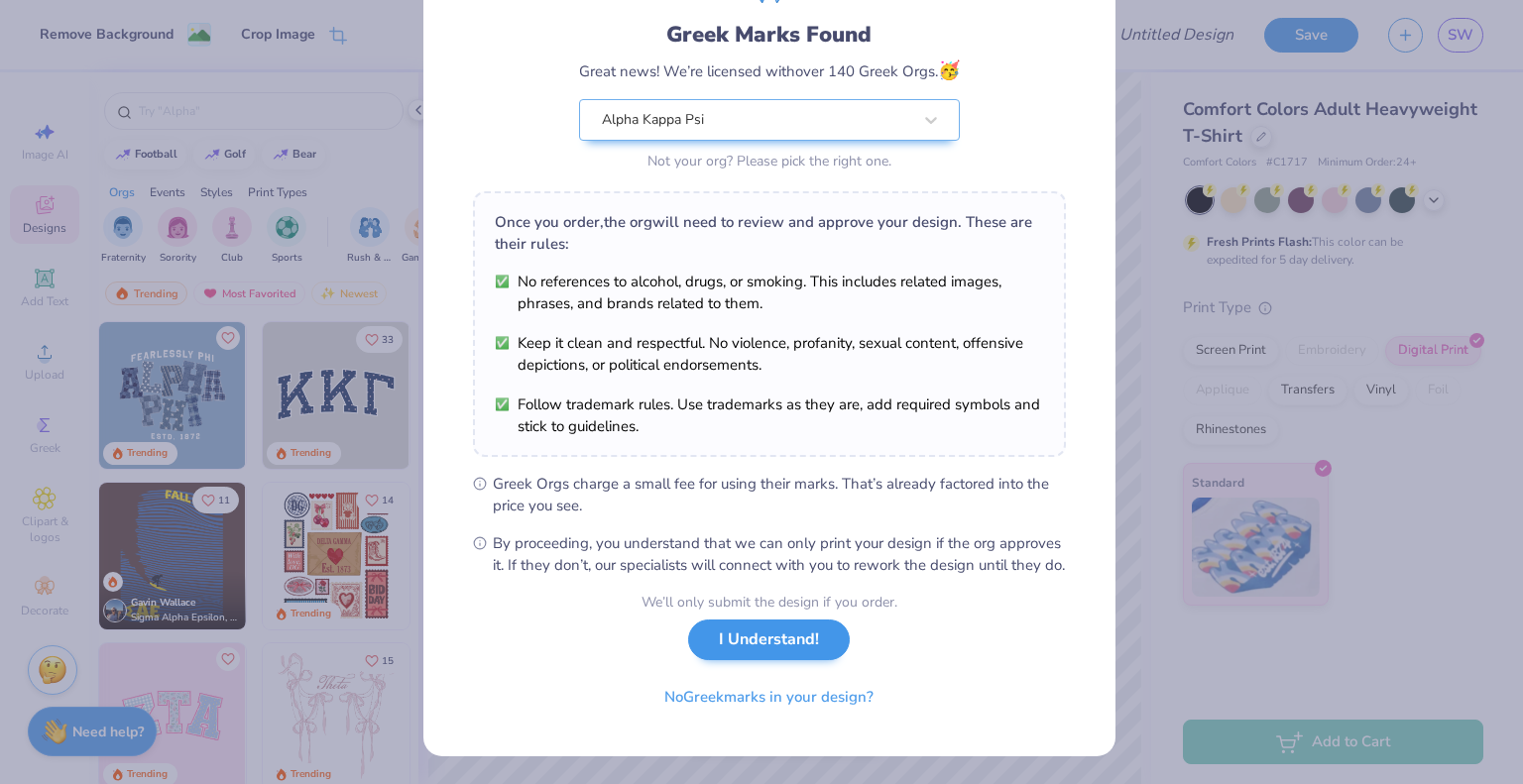 scroll, scrollTop: 0, scrollLeft: 0, axis: both 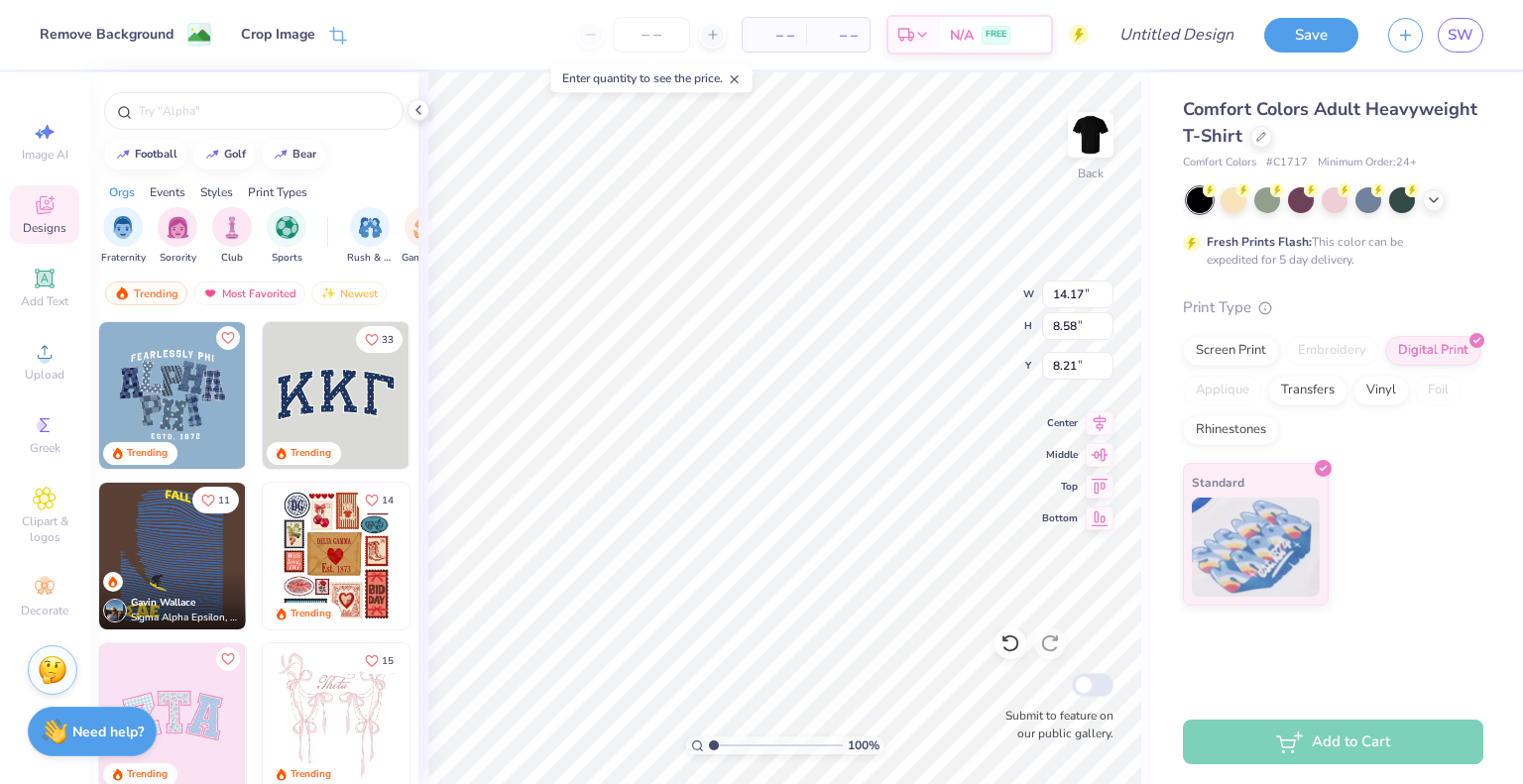 type on "4.83" 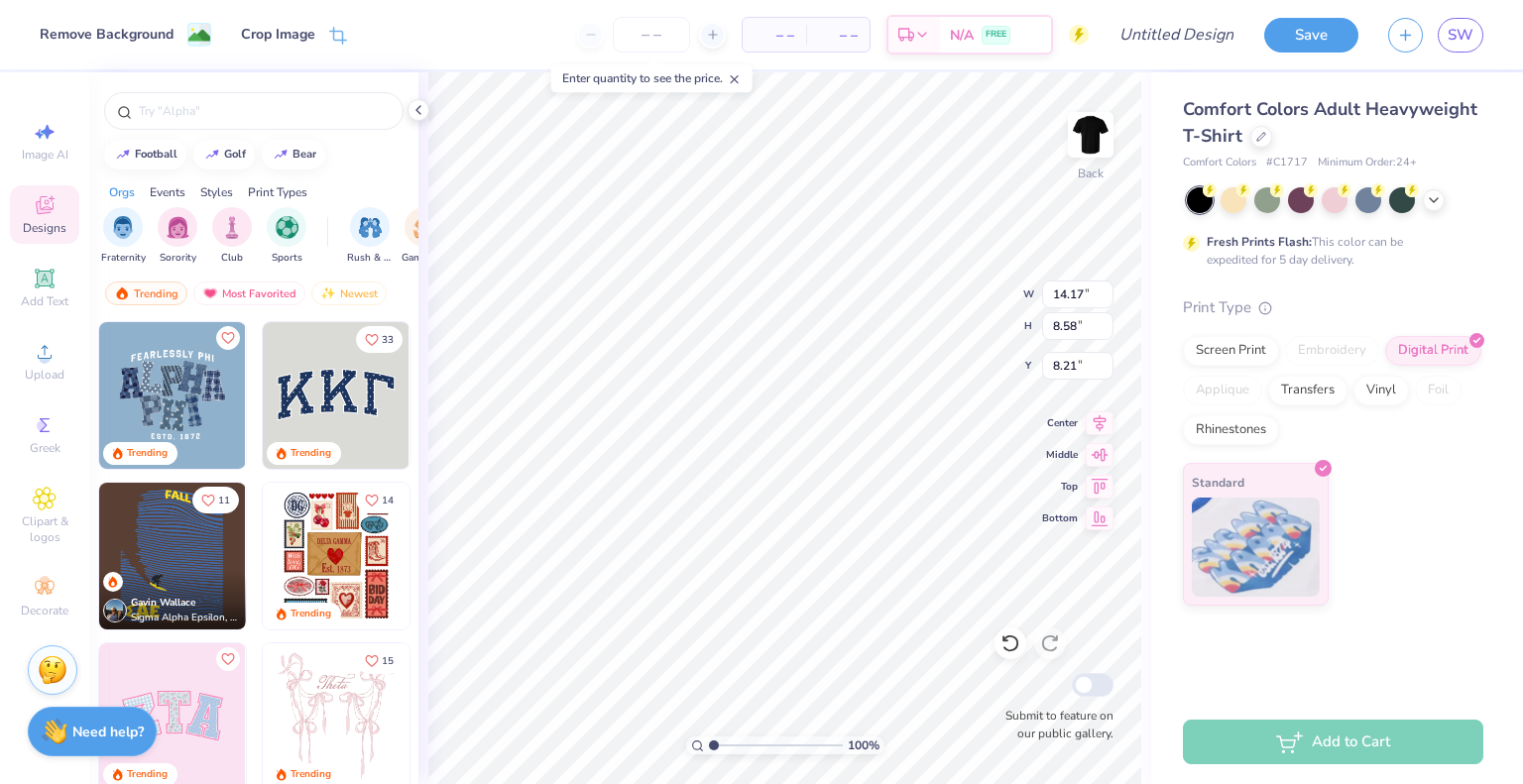 type on "2.92" 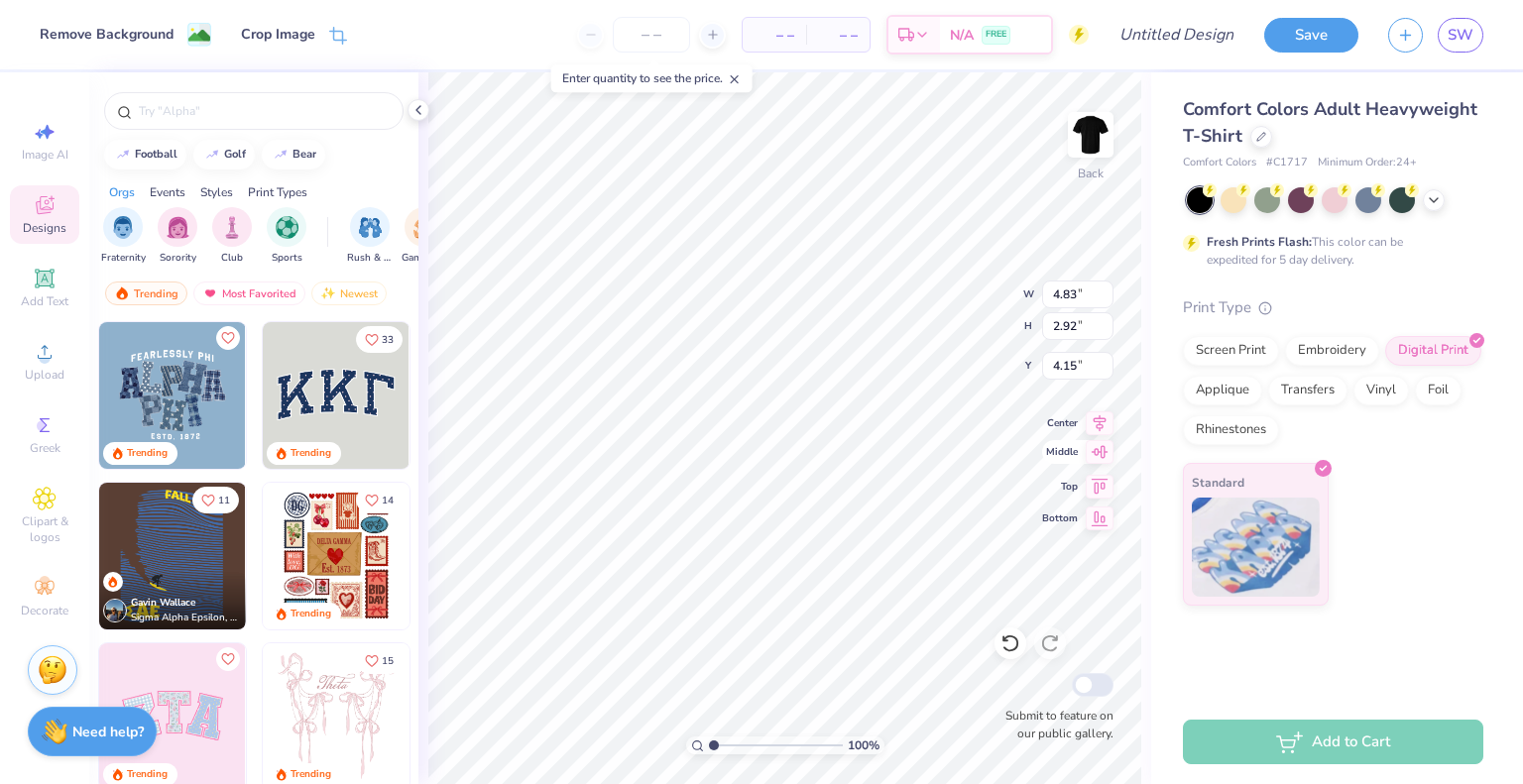 click 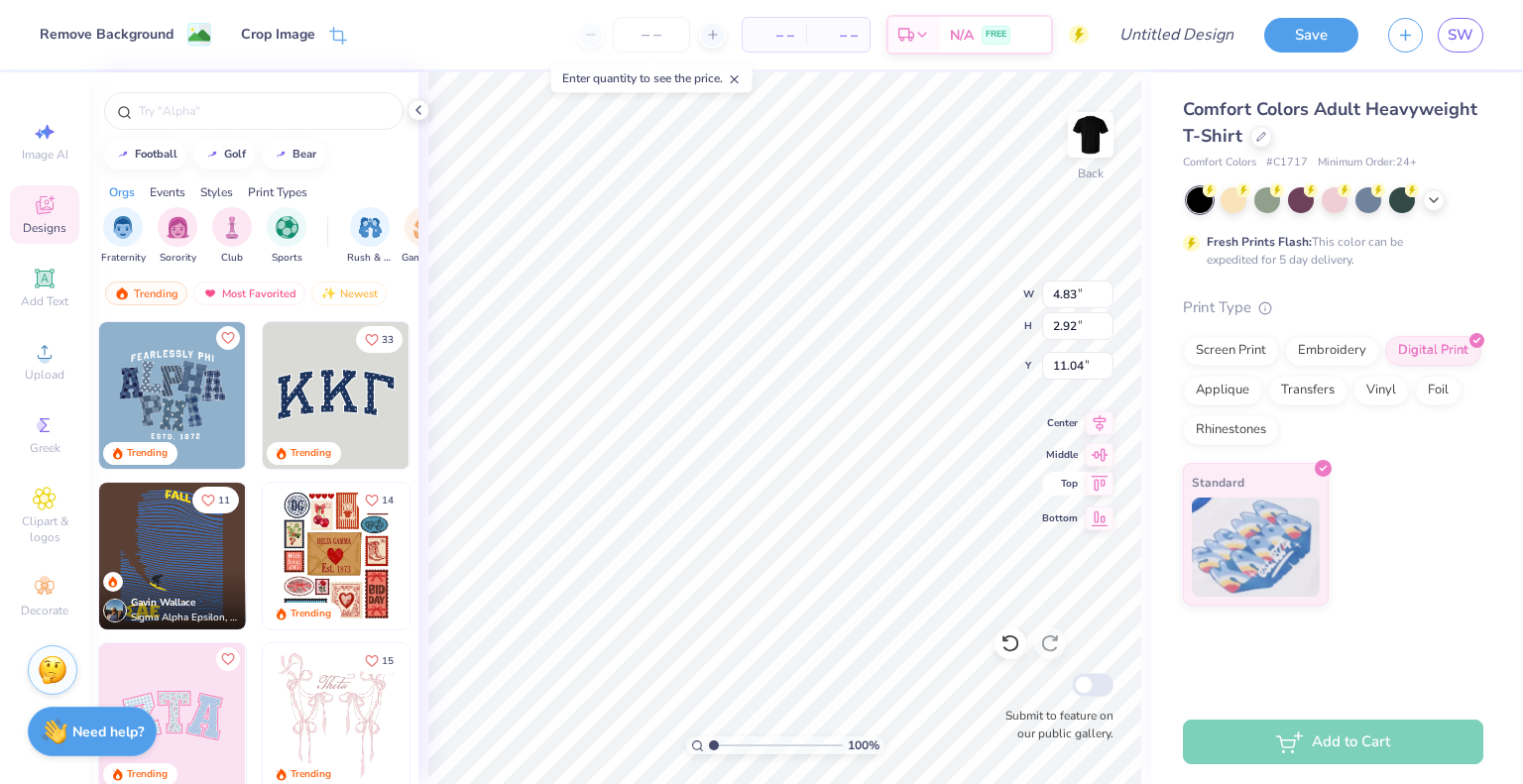 click 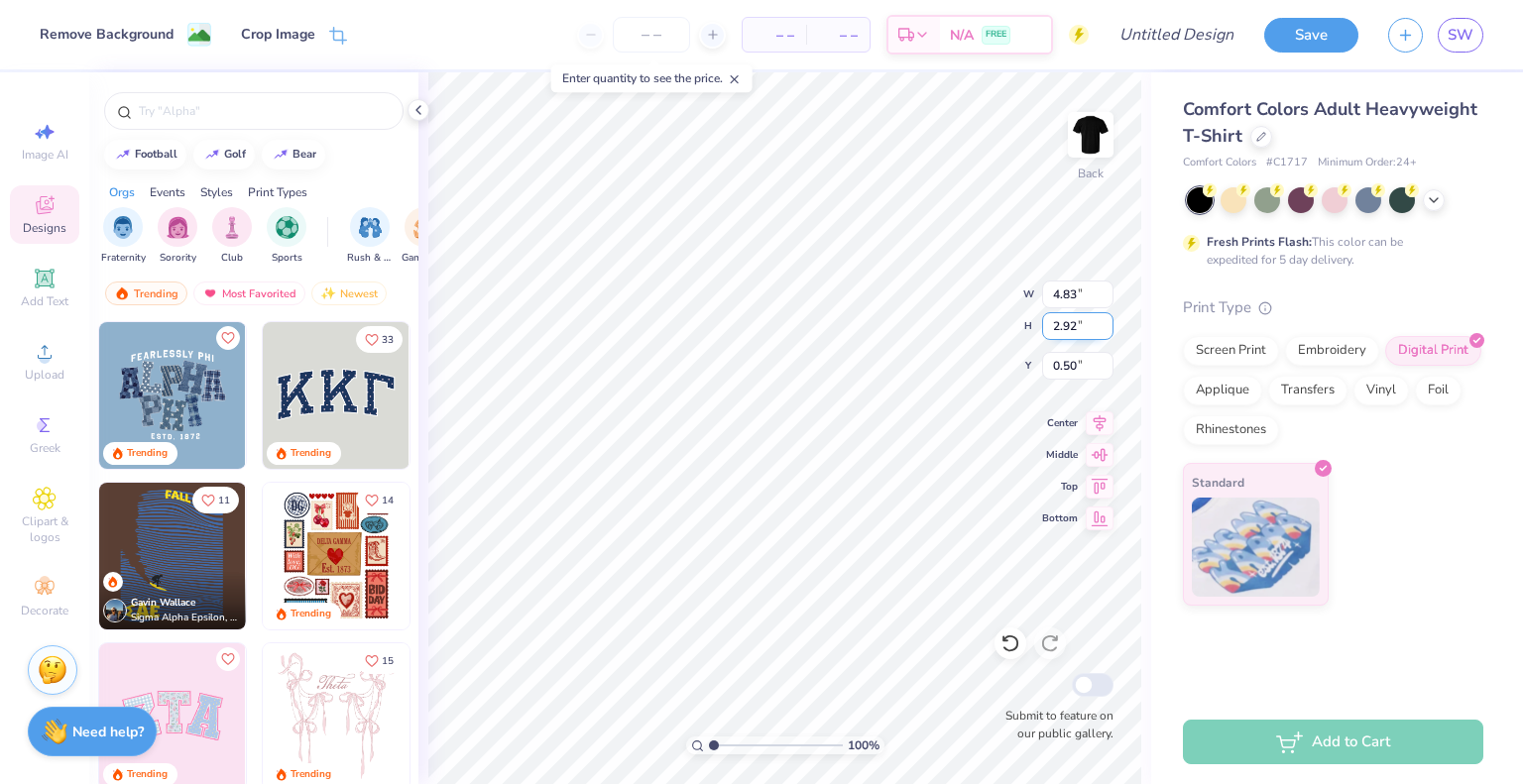 type on "3.34" 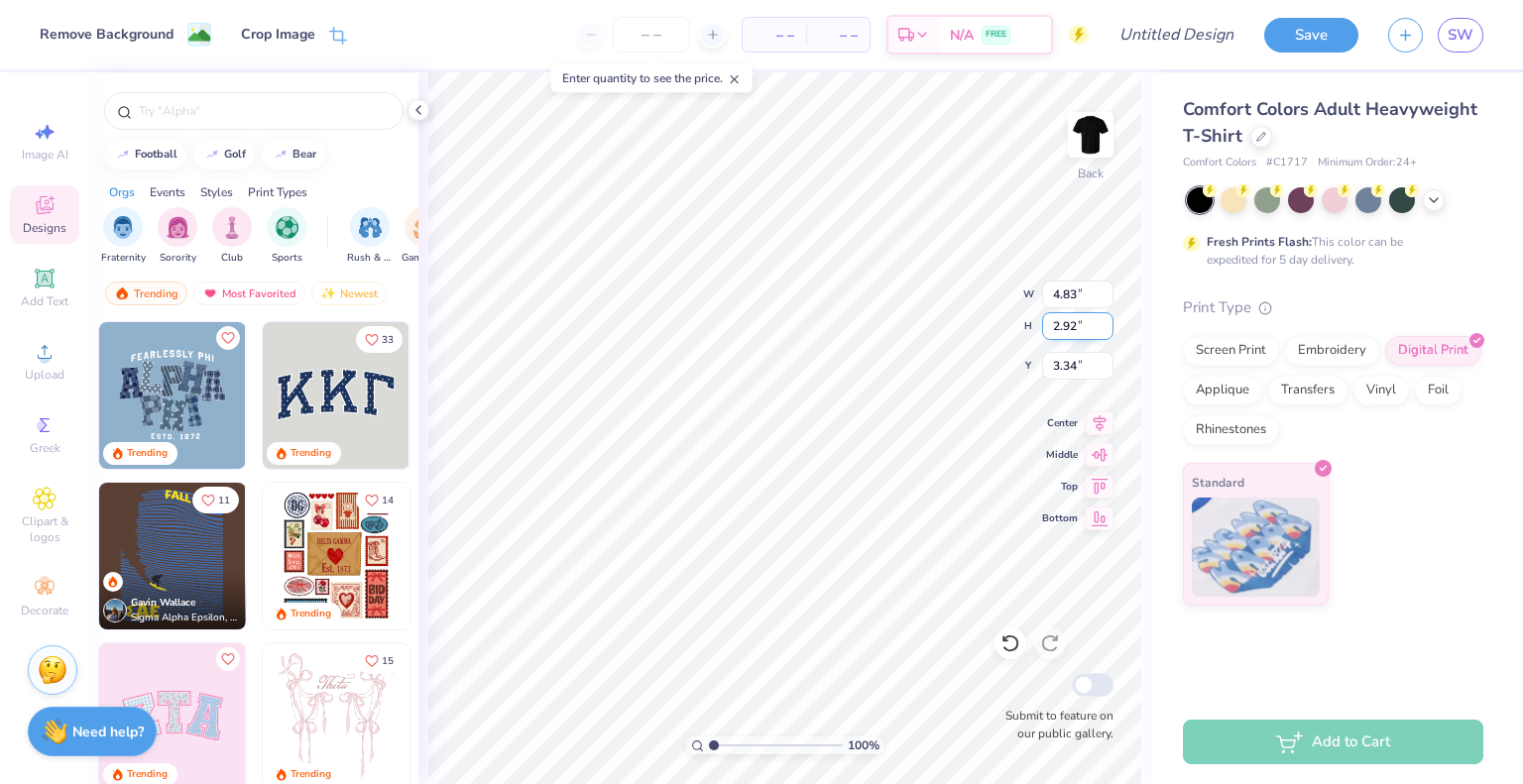 type on "7.00" 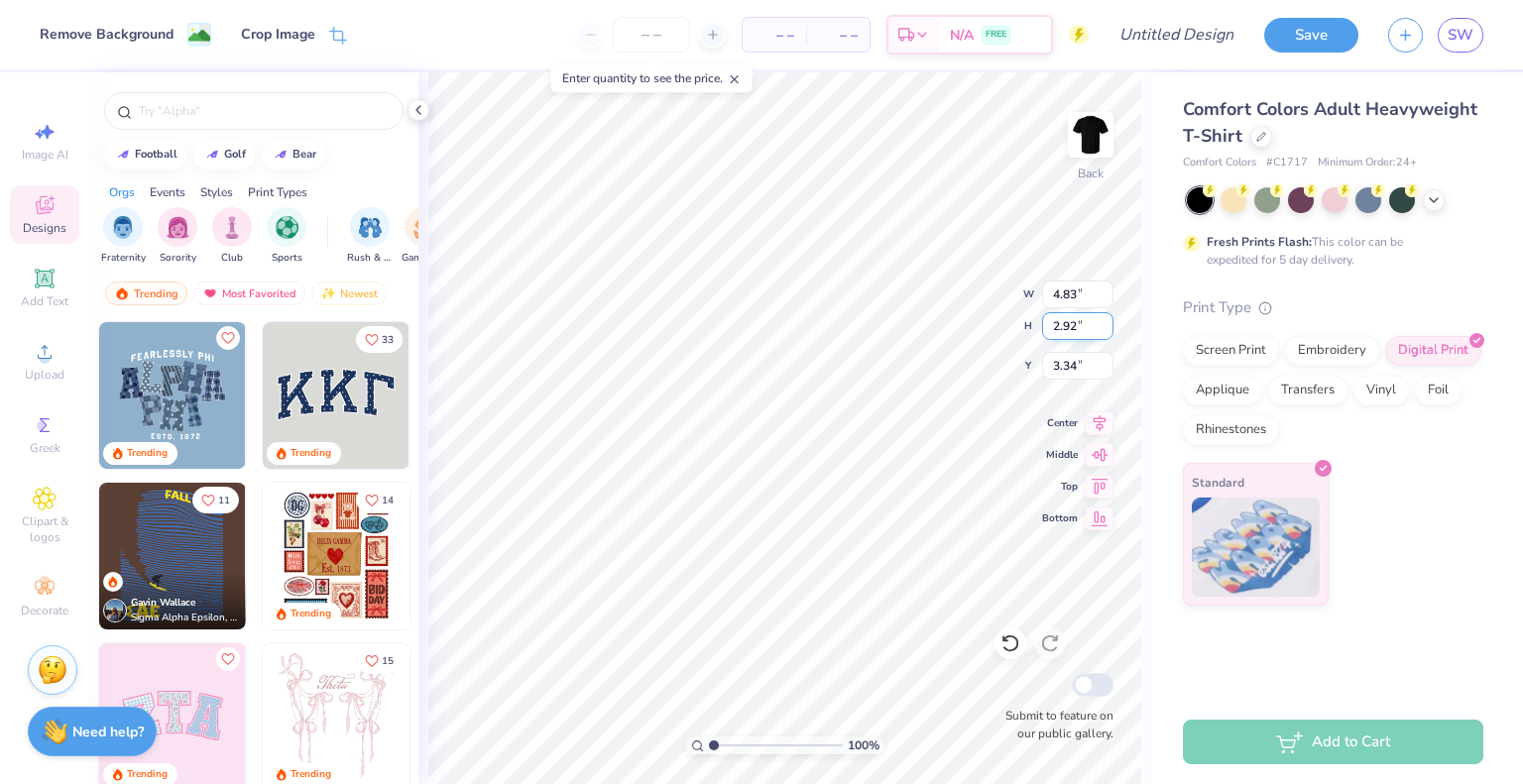 type on "4.23" 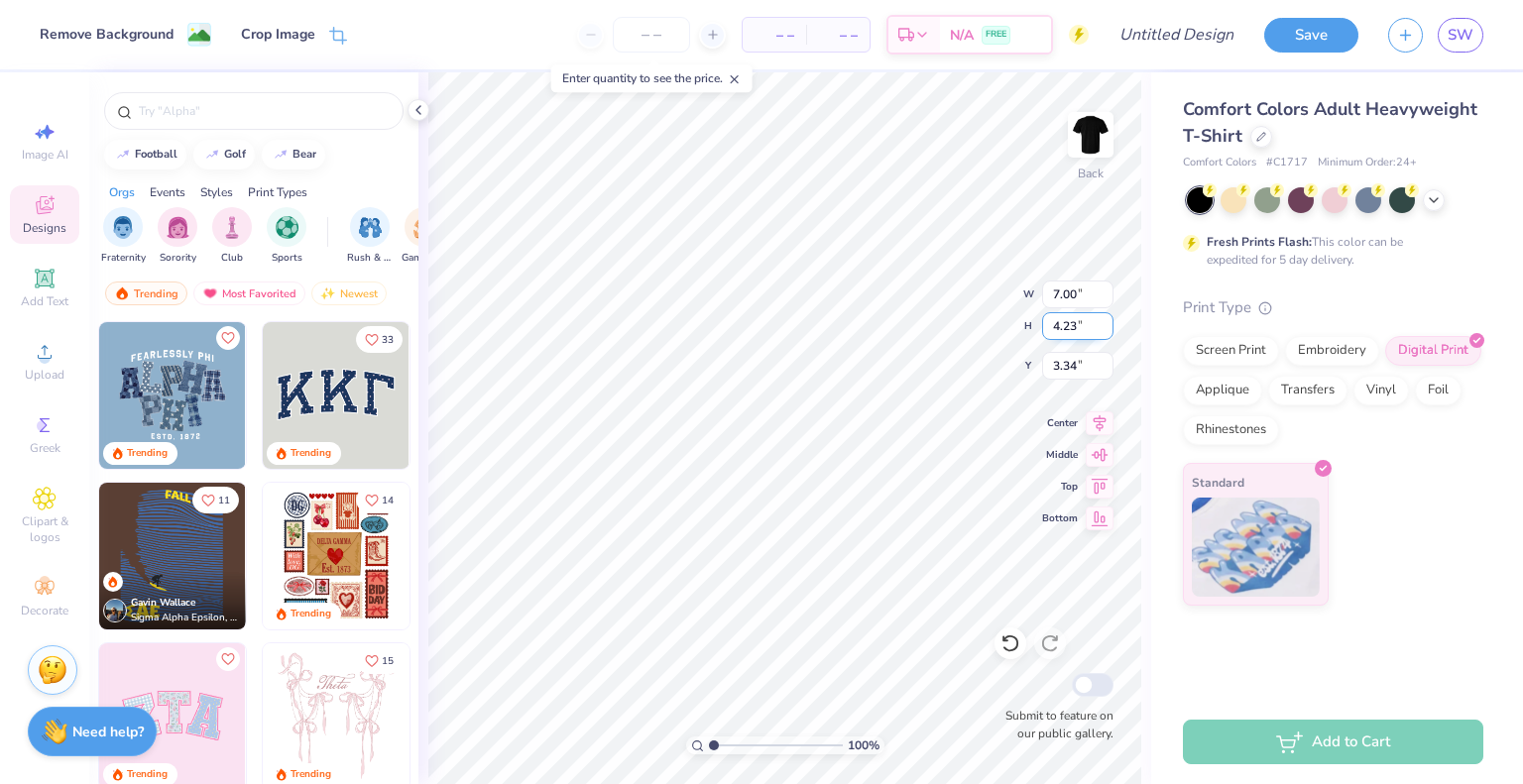 type on "3.00" 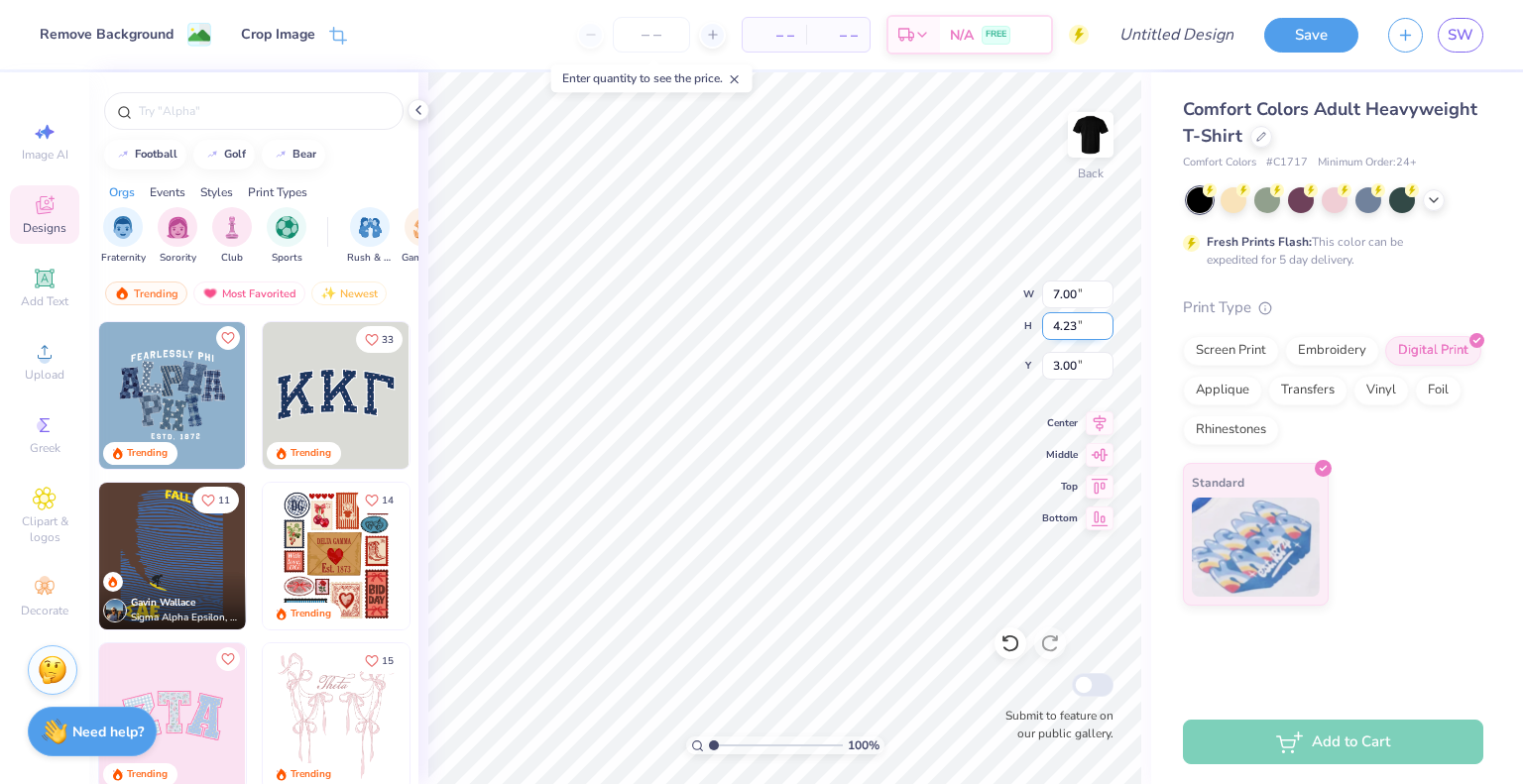 type on "5.31" 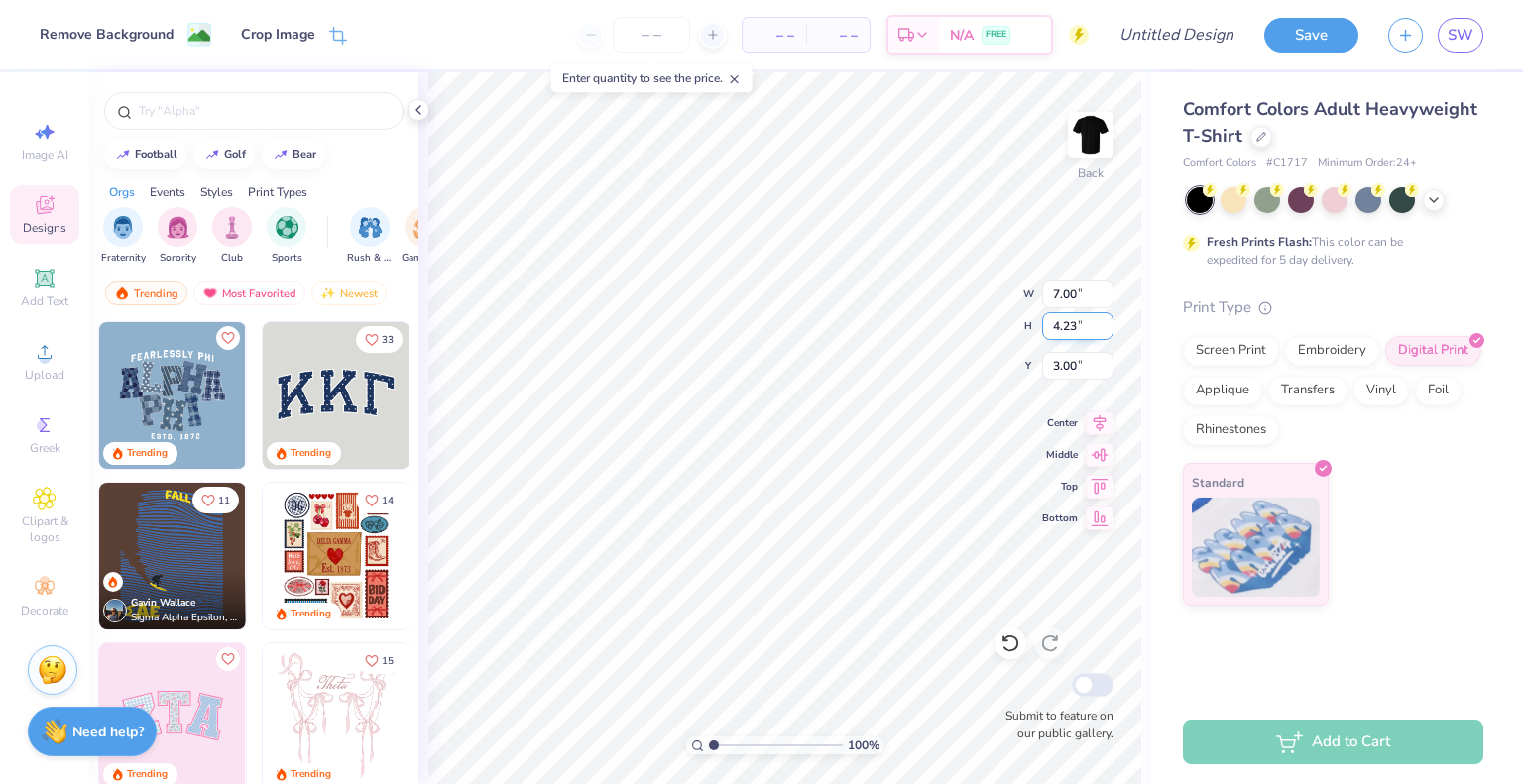 type on "3.21" 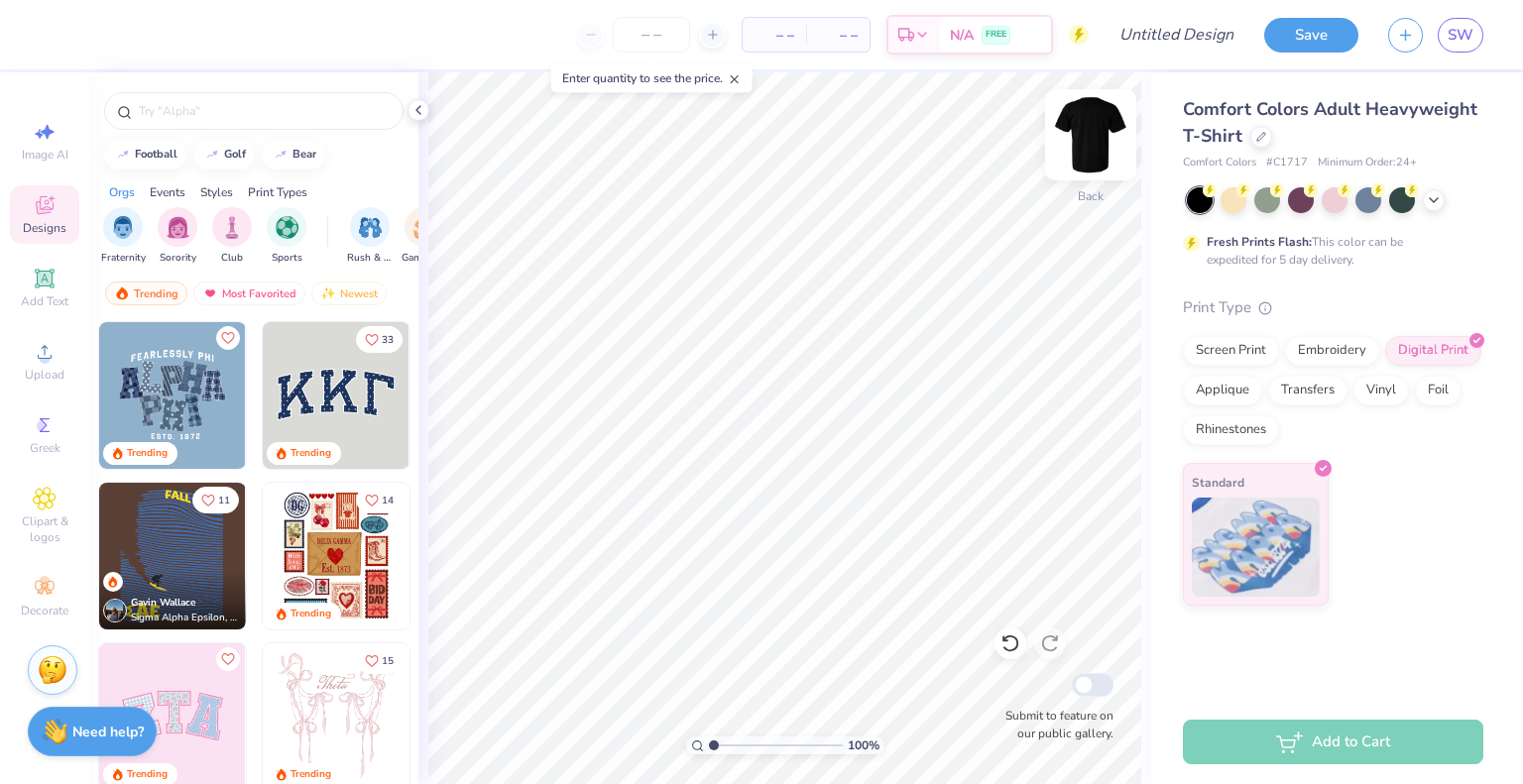 click at bounding box center [1091, 135] 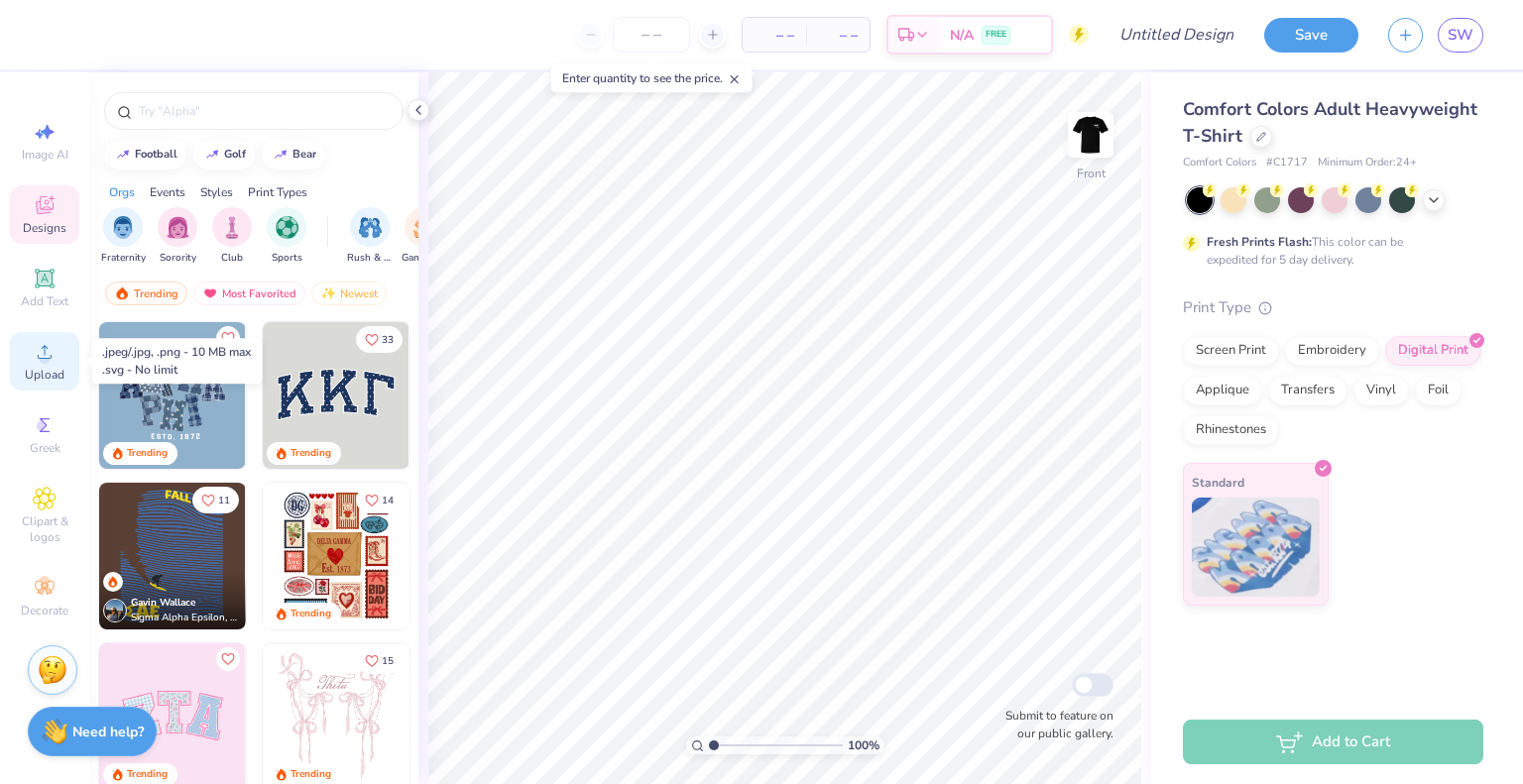 click on "Upload" at bounding box center (45, 375) 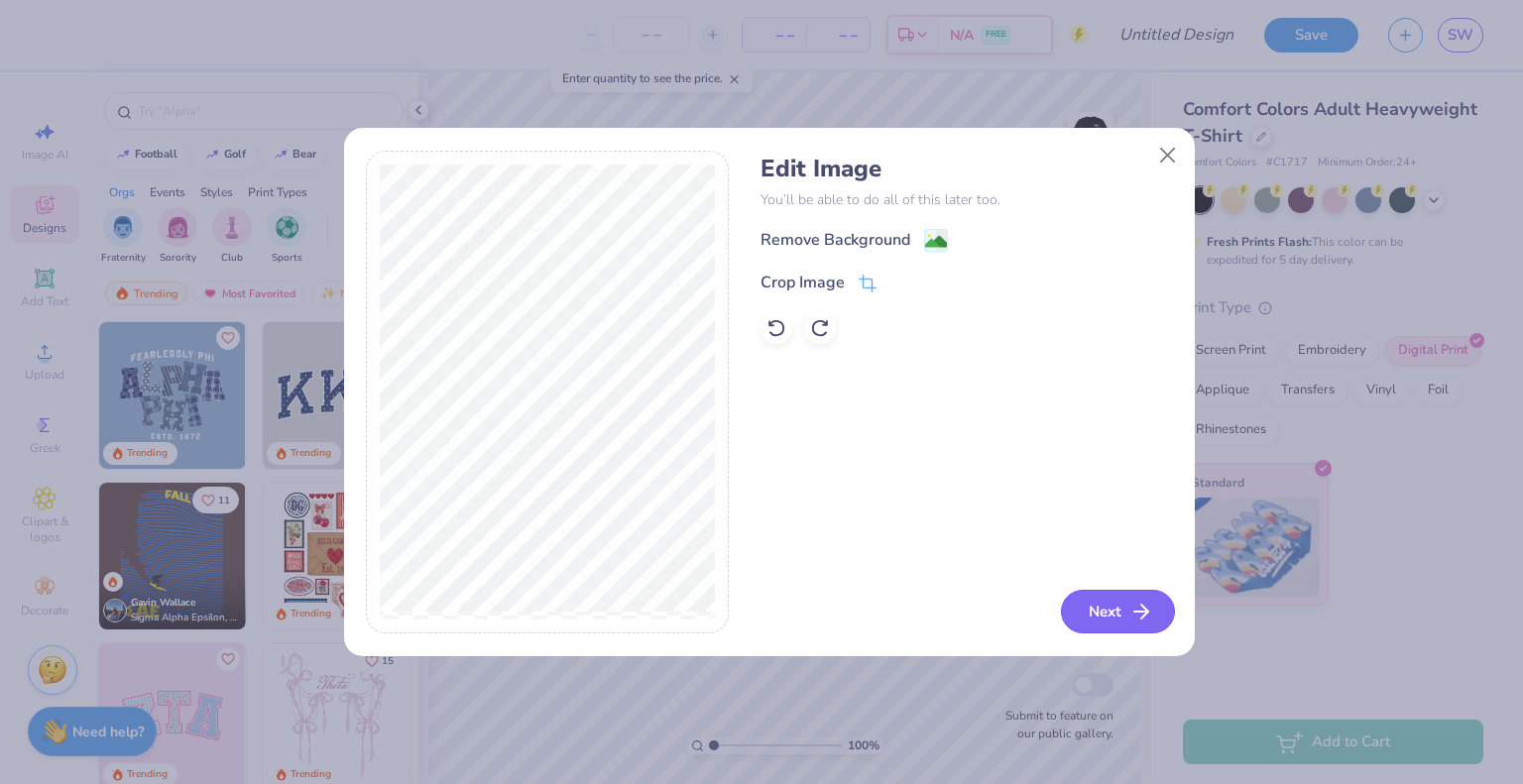 click on "Next" at bounding box center (1117, 612) 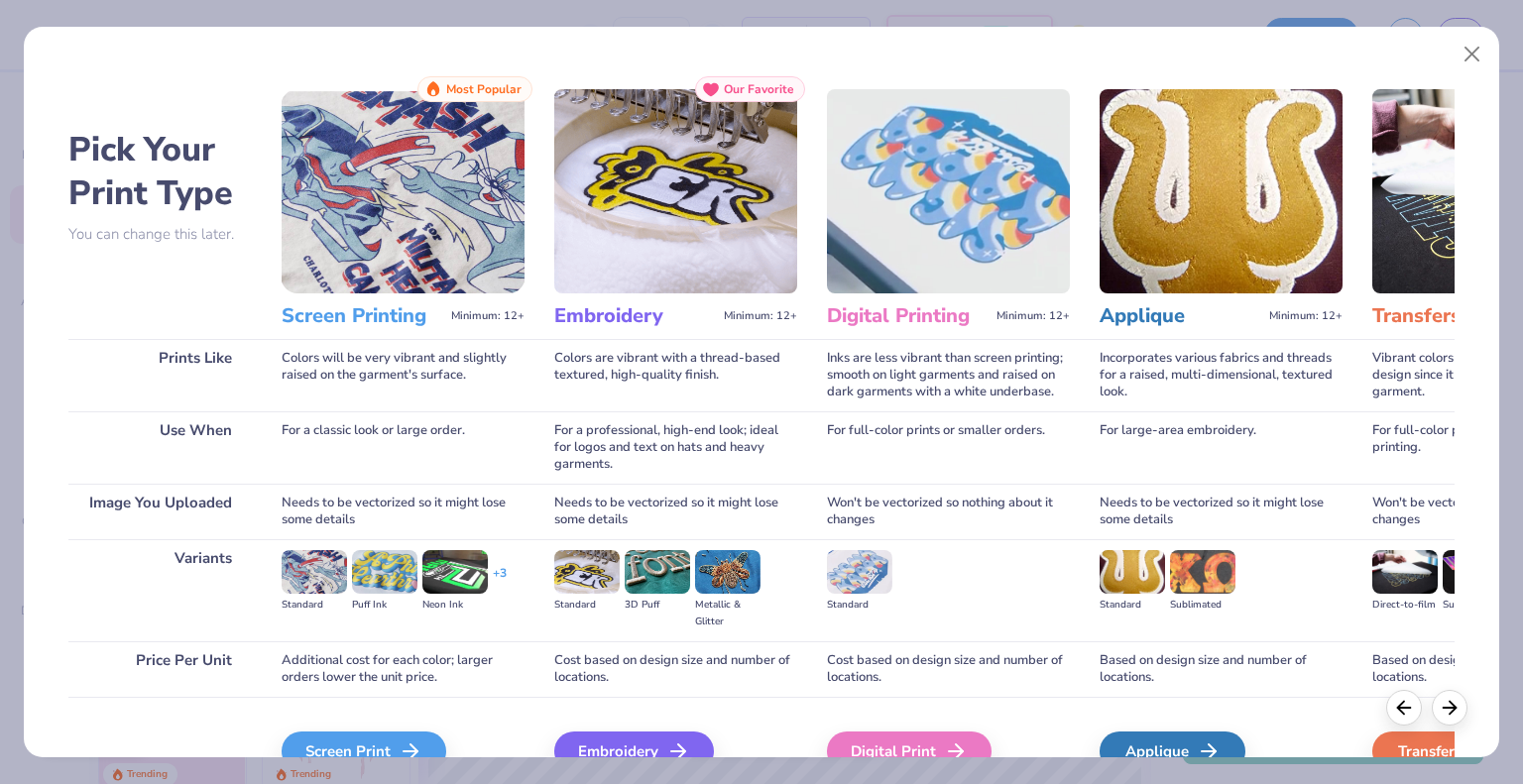 scroll, scrollTop: 104, scrollLeft: 0, axis: vertical 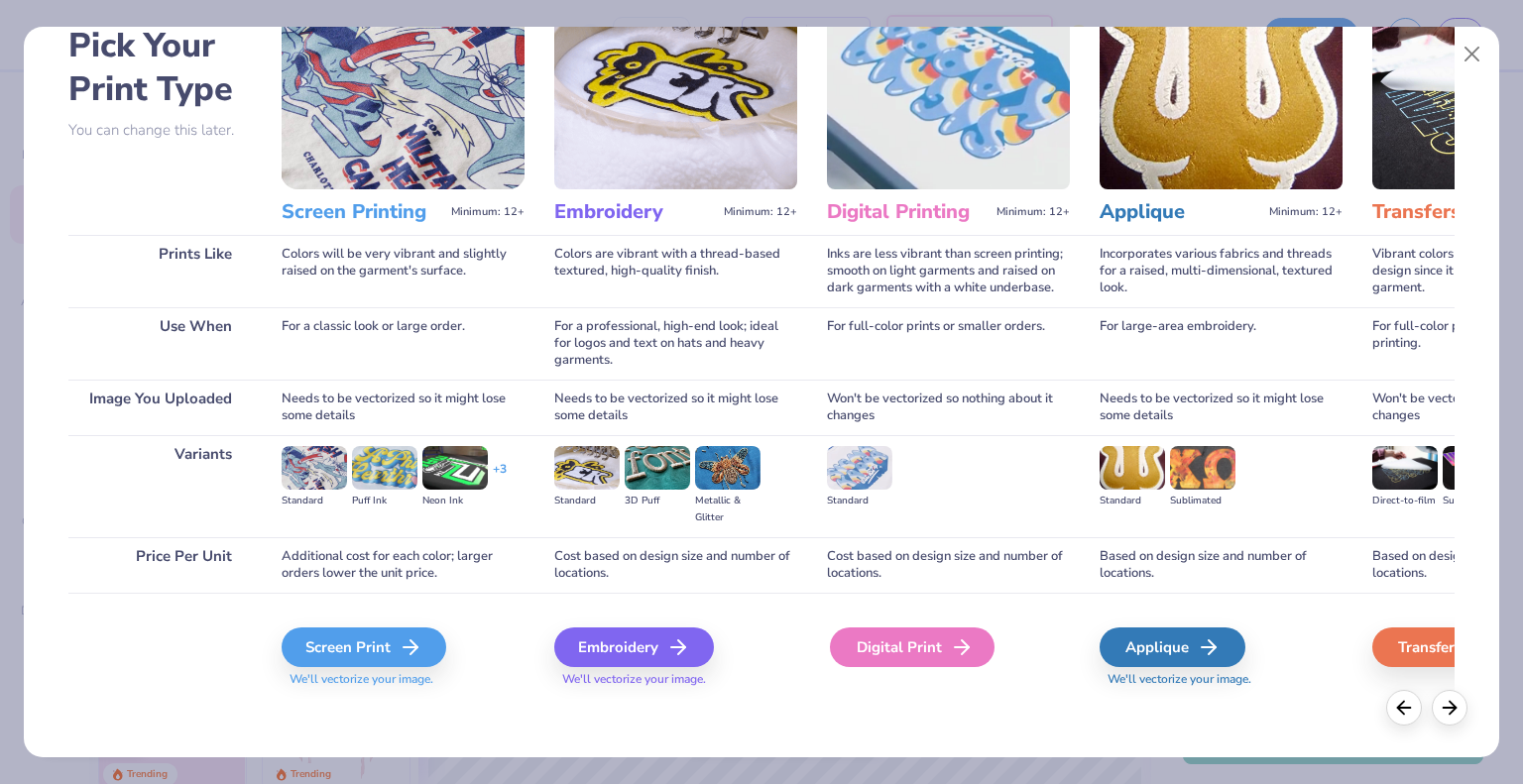 click on "Digital Print" at bounding box center (912, 647) 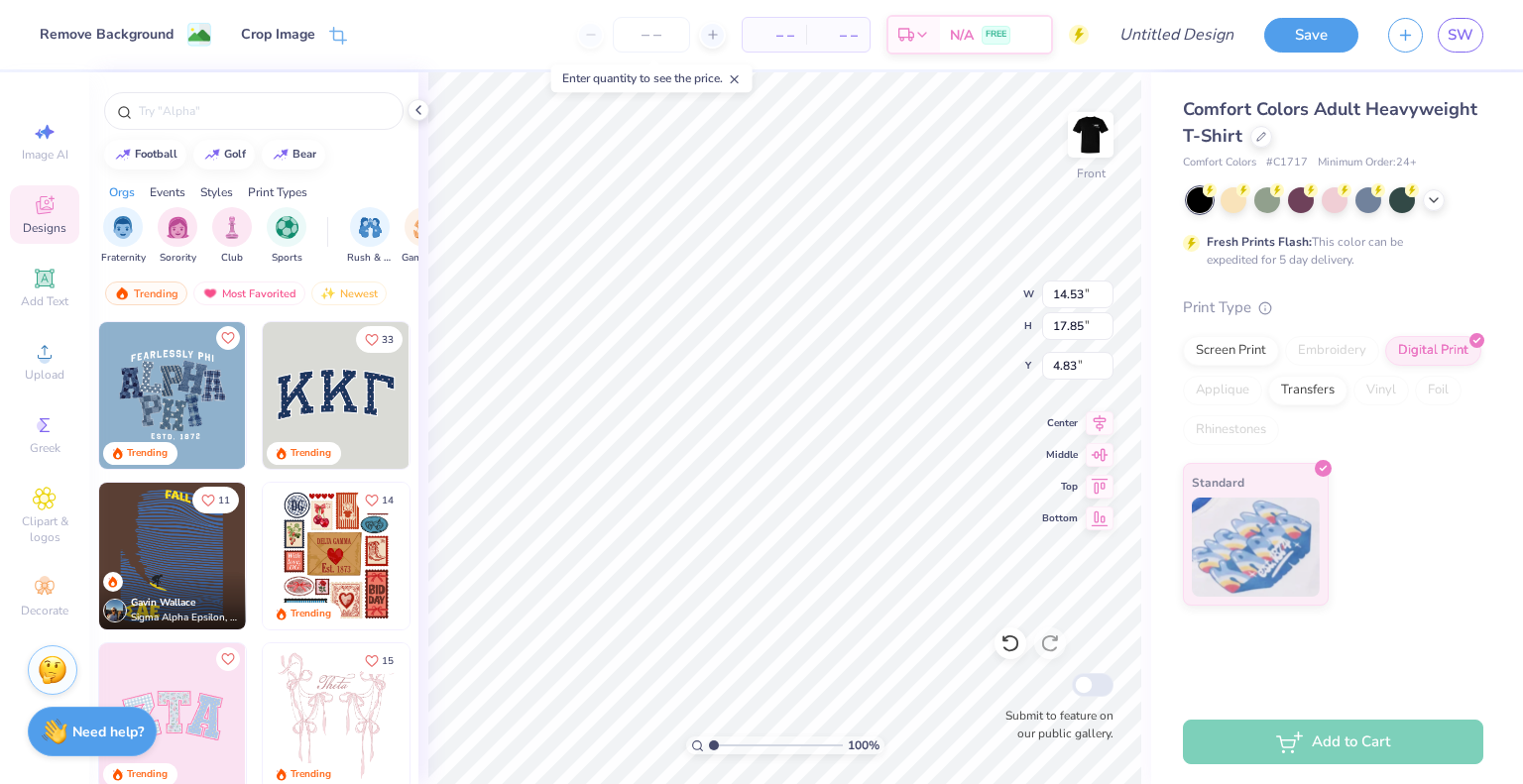type on "13.07" 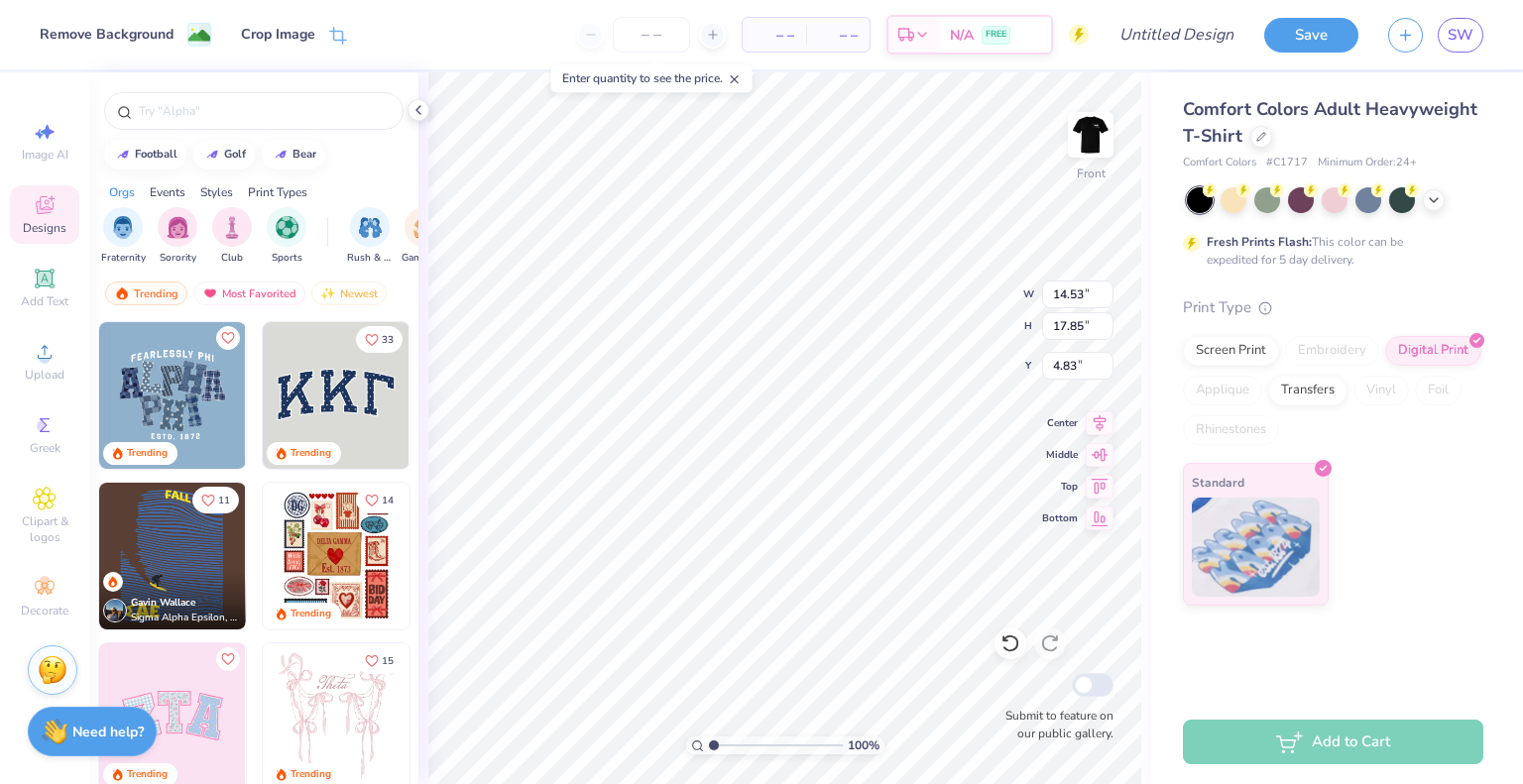 type on "16.05" 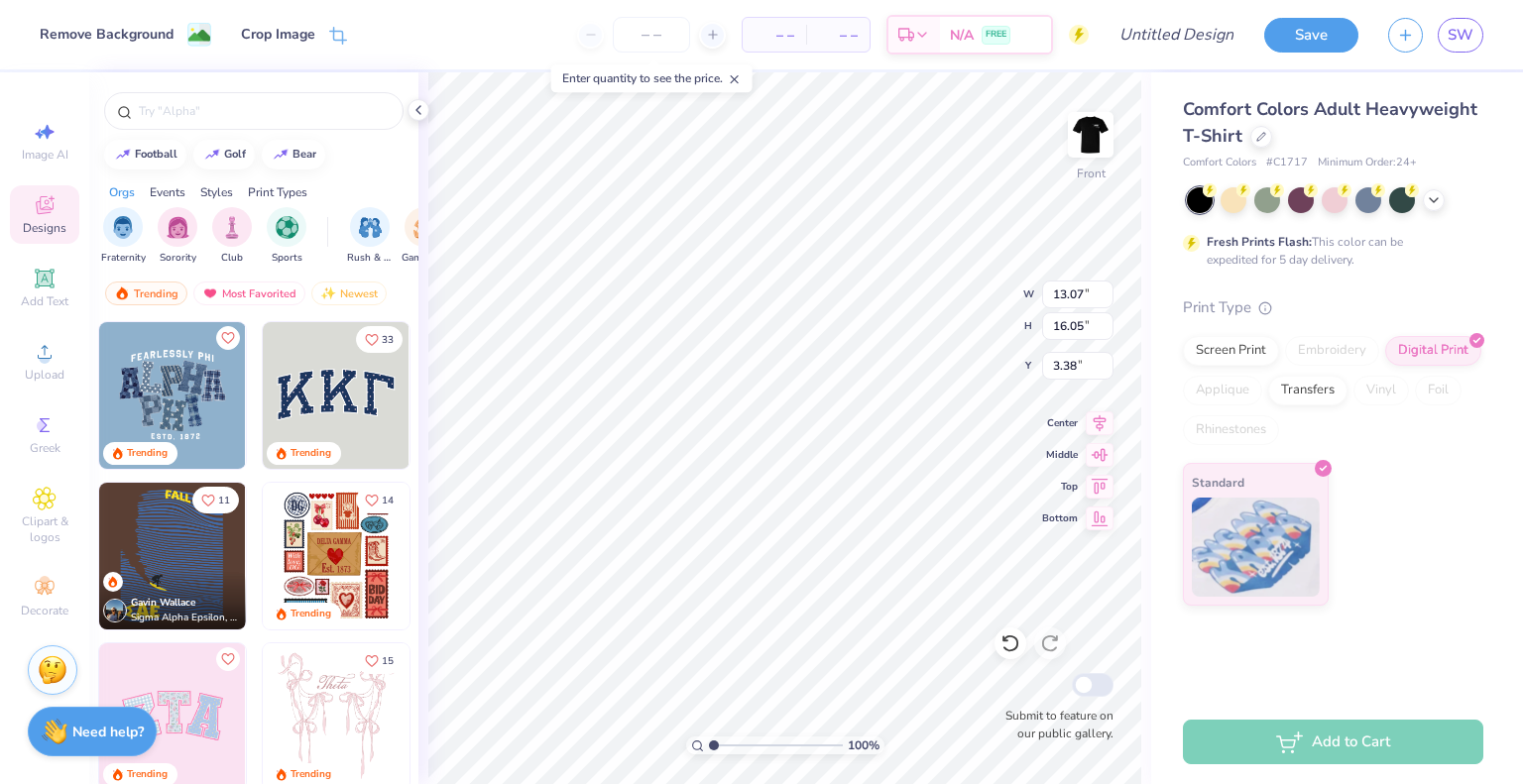 type on "3.00" 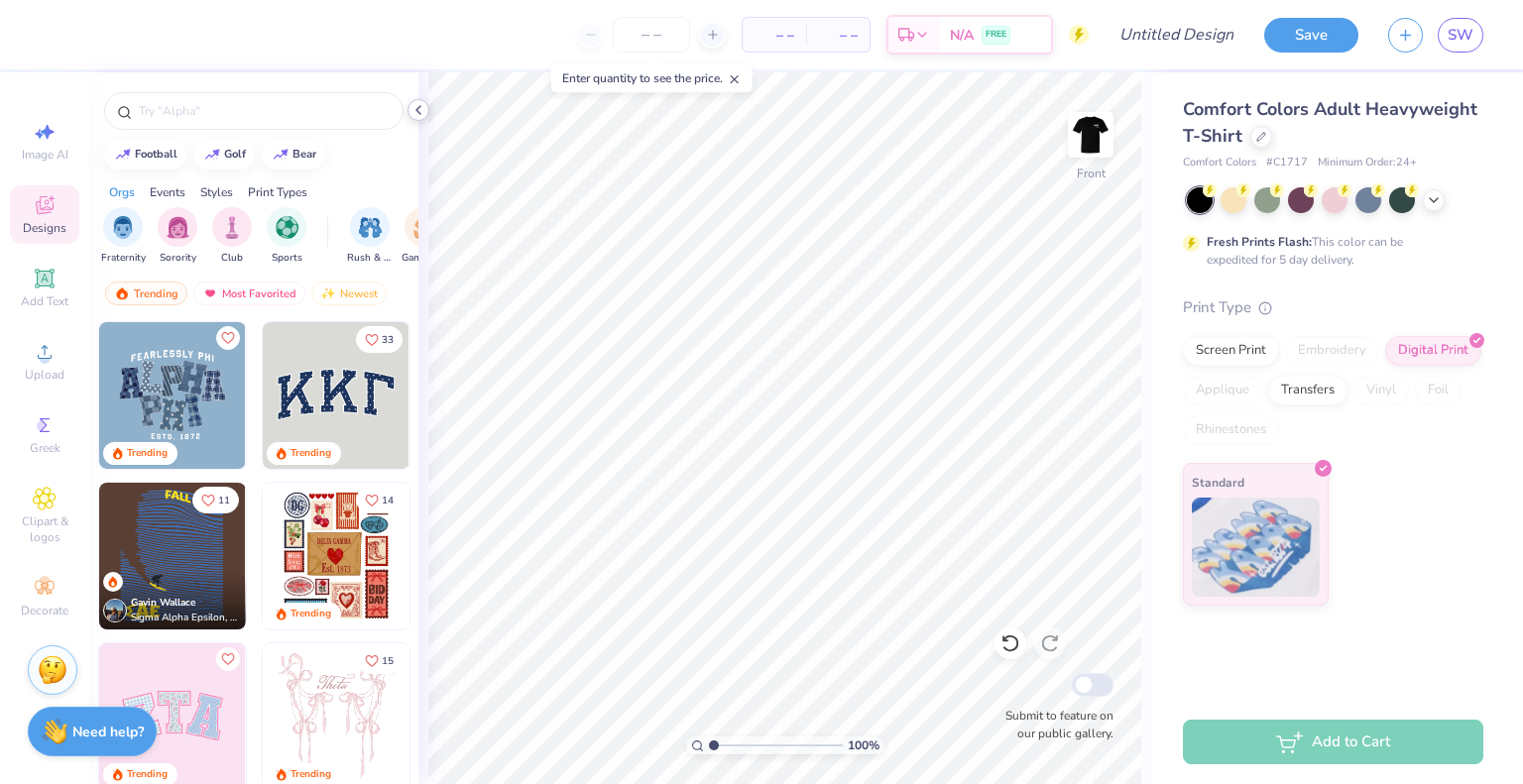 click 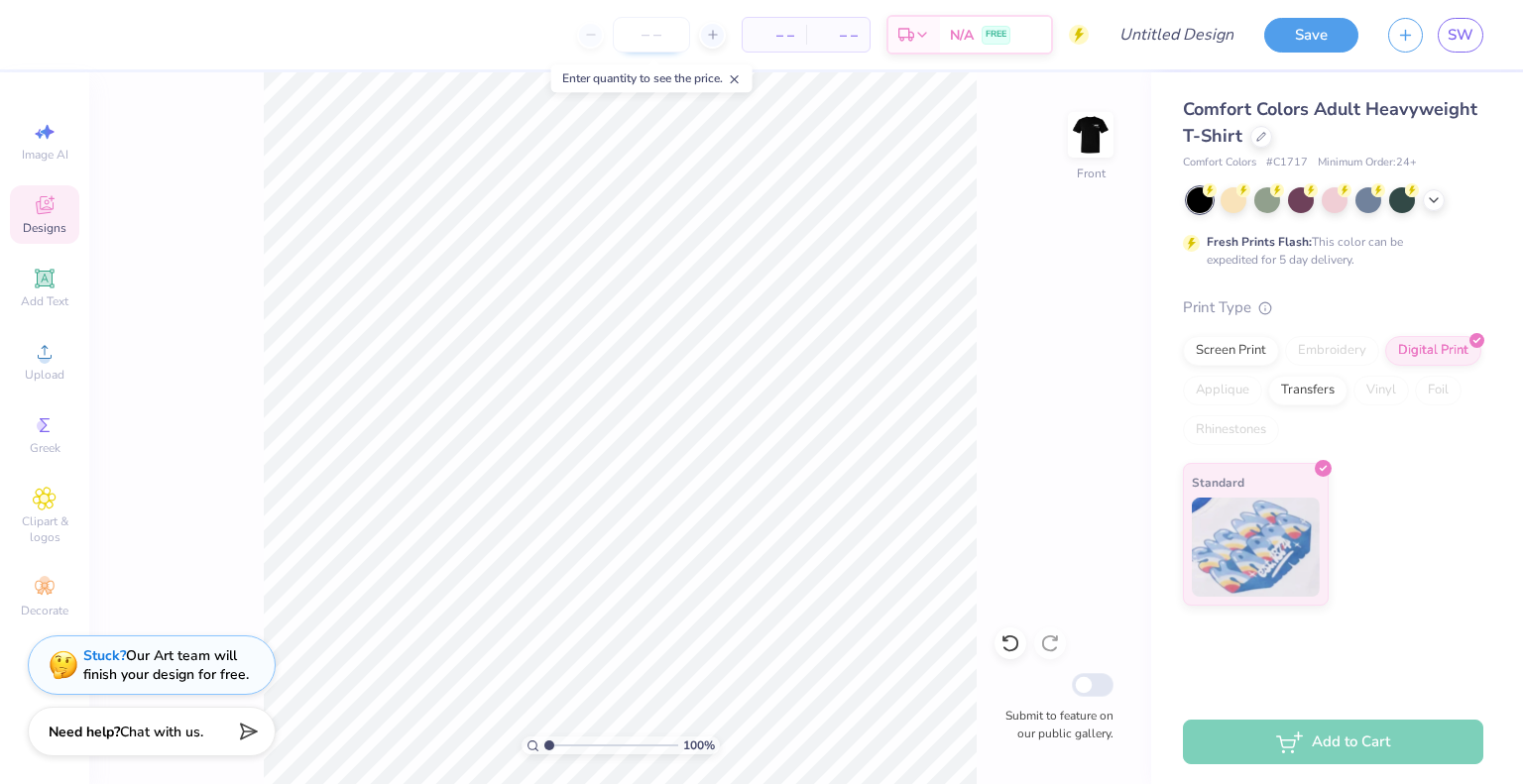 click at bounding box center [651, 35] 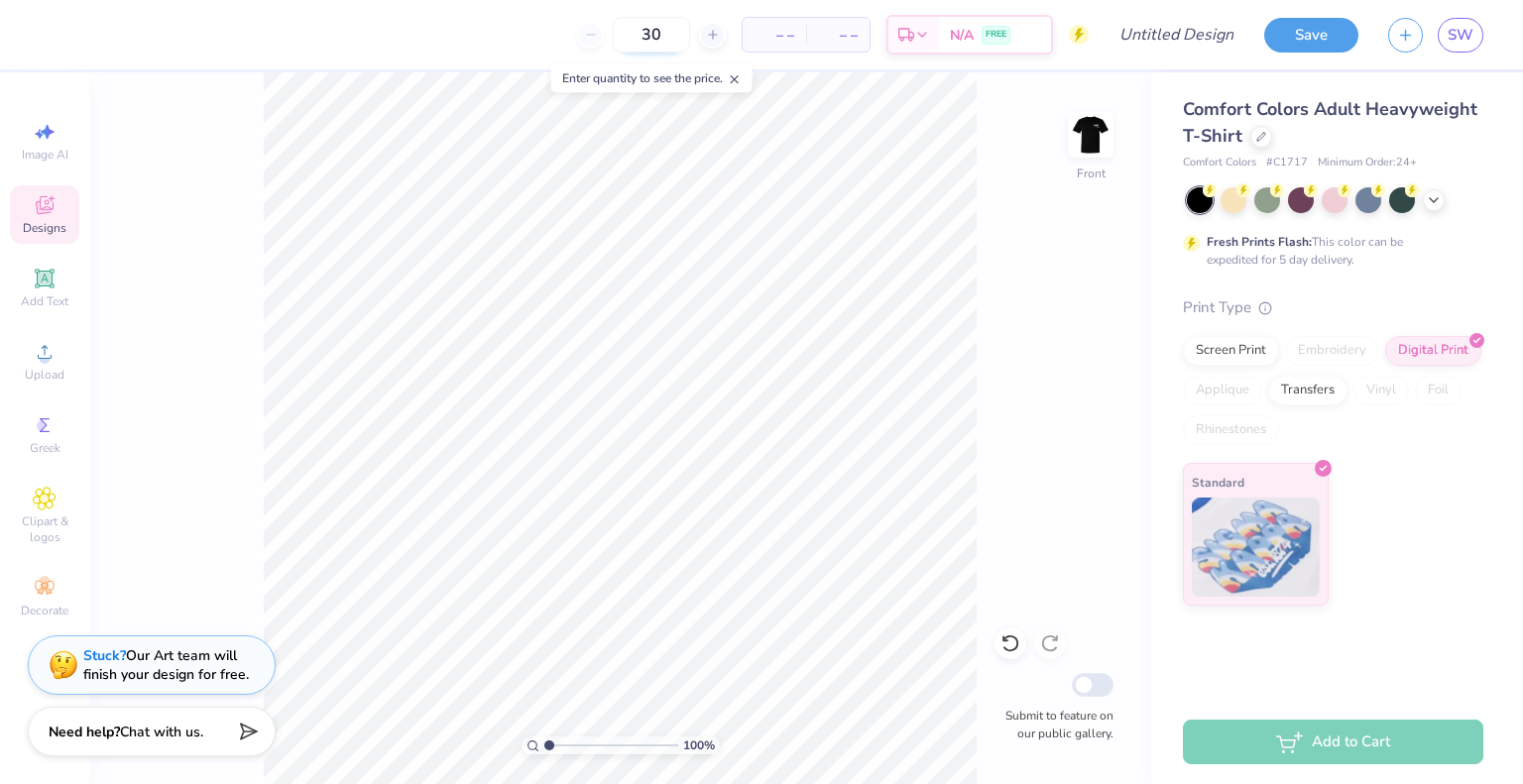 type on "30" 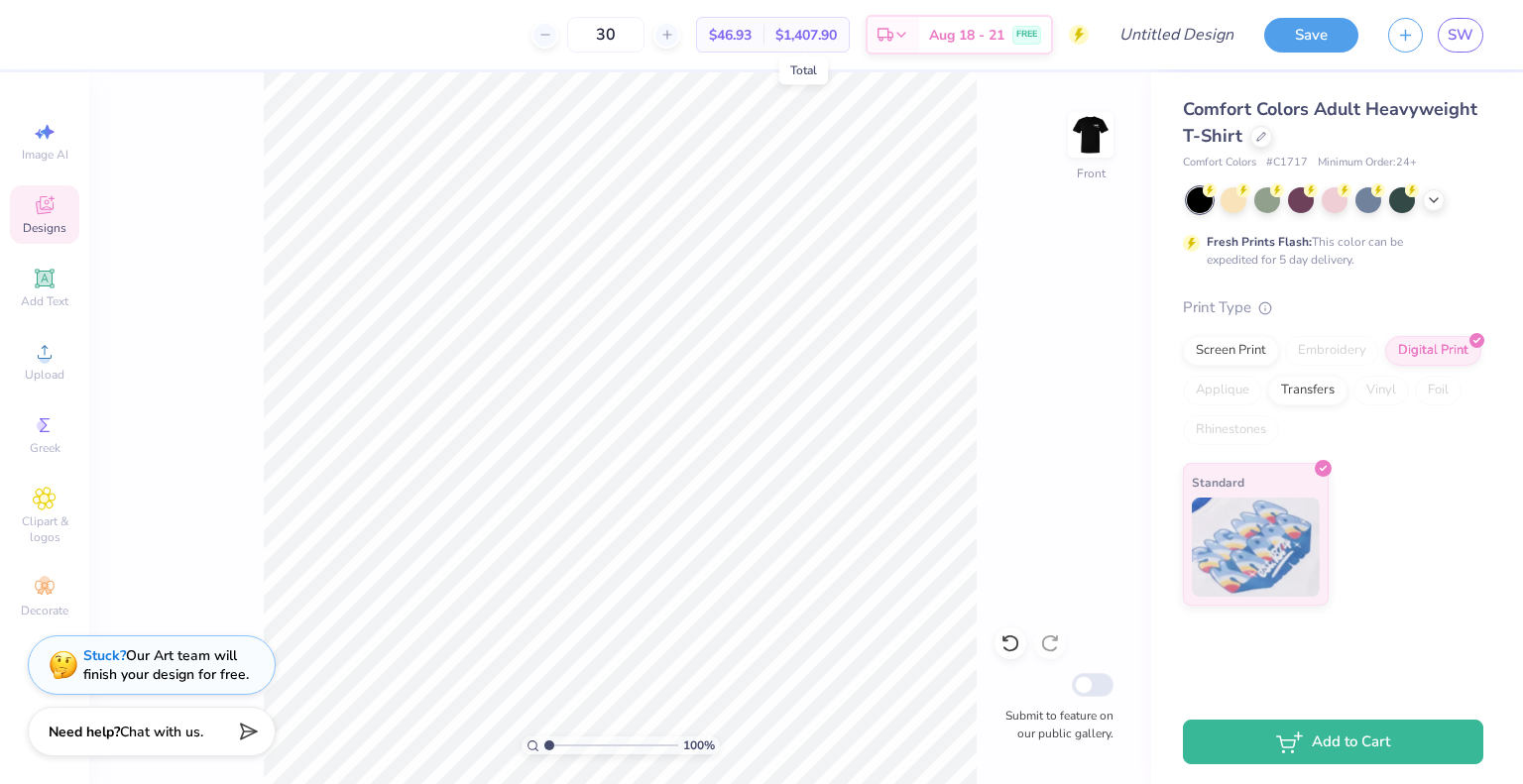 click on "$1,407.90" at bounding box center (806, 35) 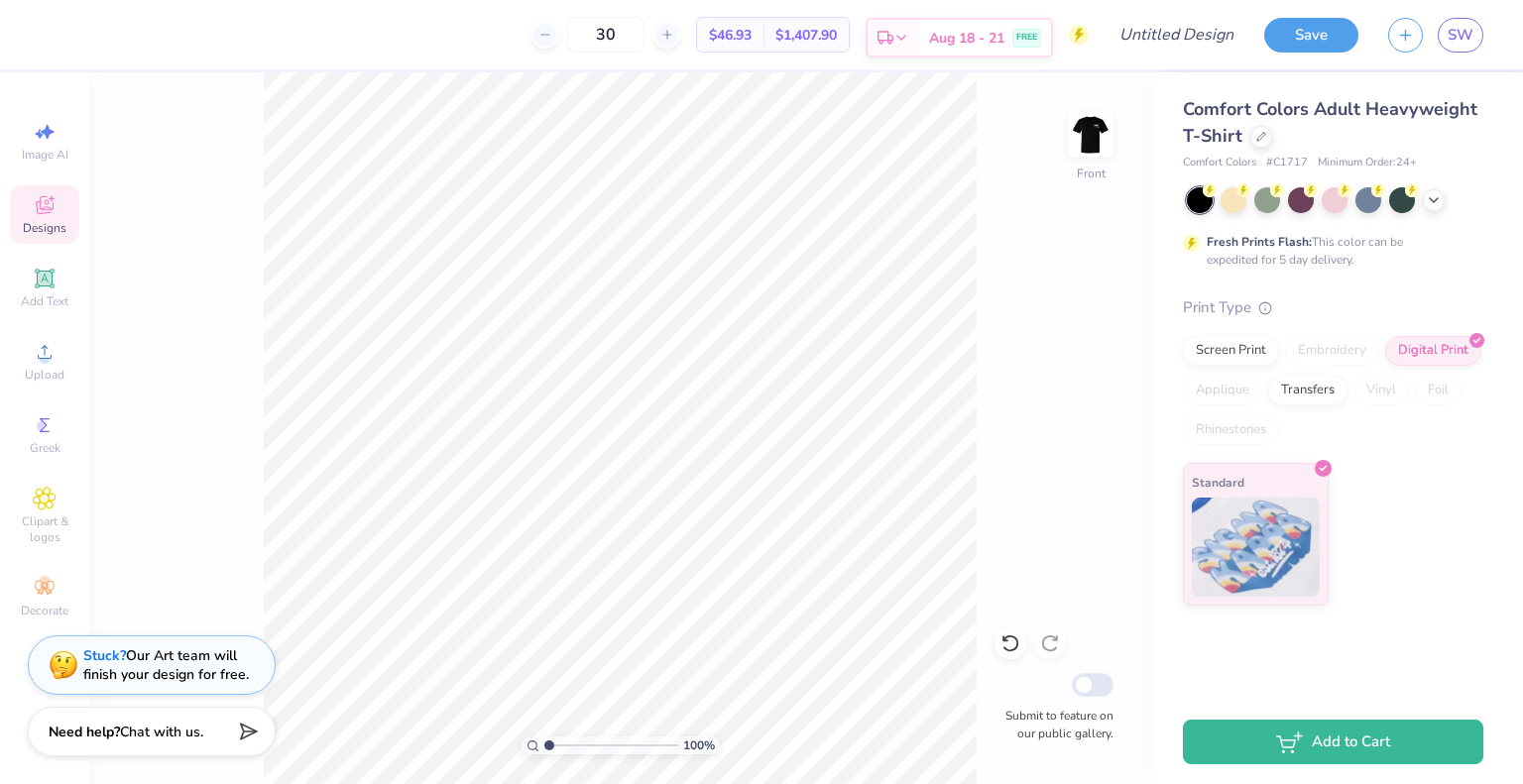 click on "Aug 18 - 21" at bounding box center [967, 38] 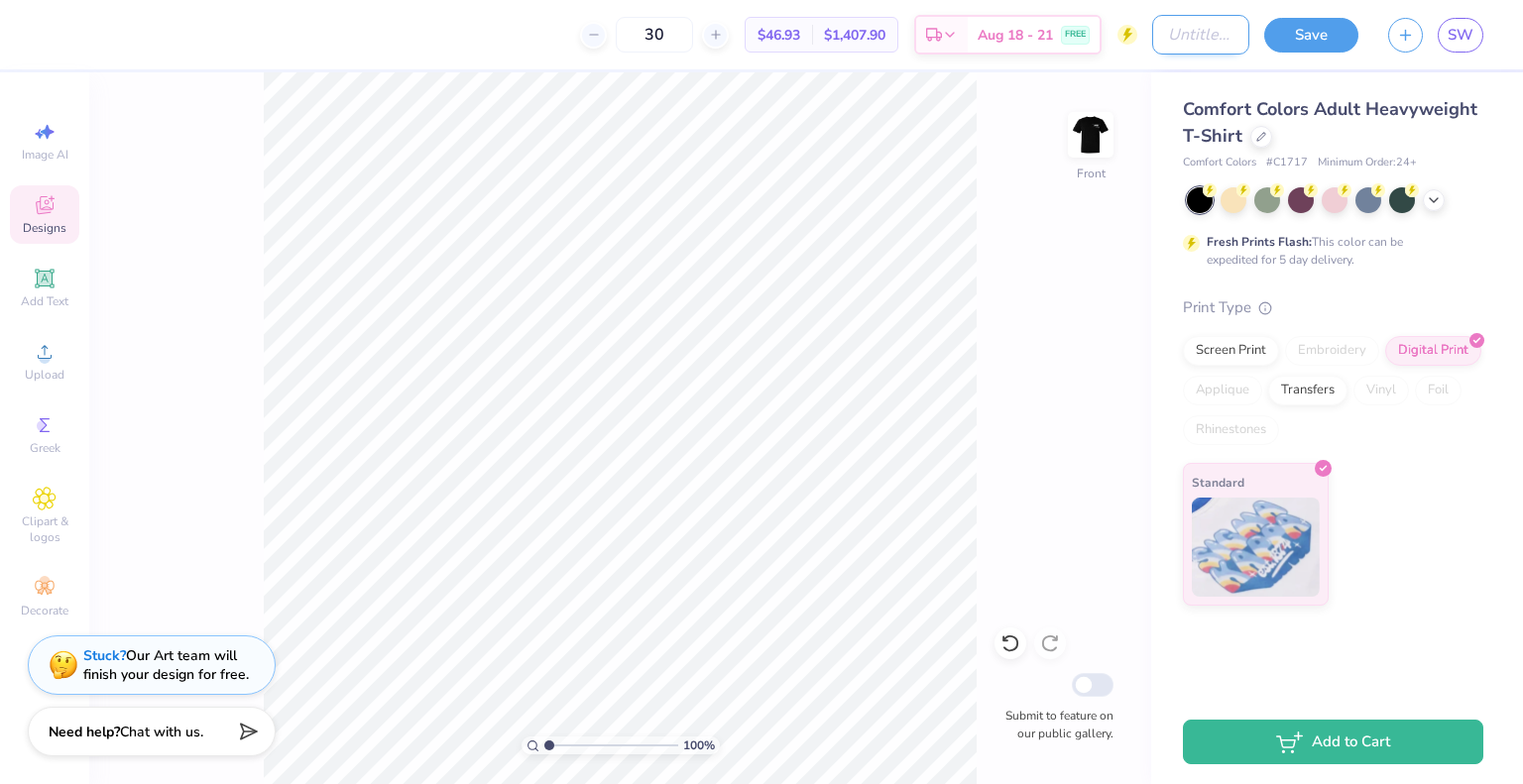 click on "Design Title" at bounding box center (1201, 35) 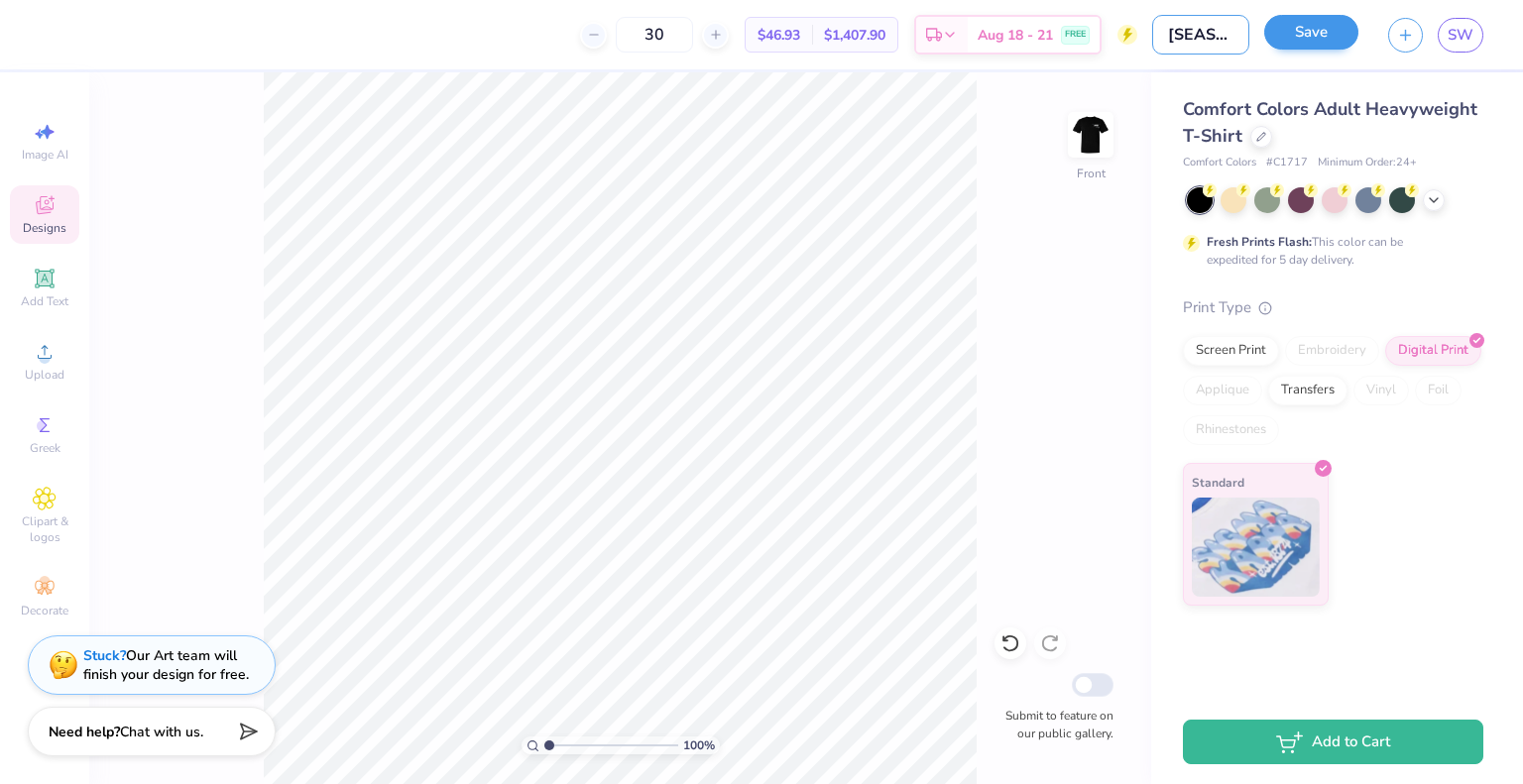 type on "Fall '25" 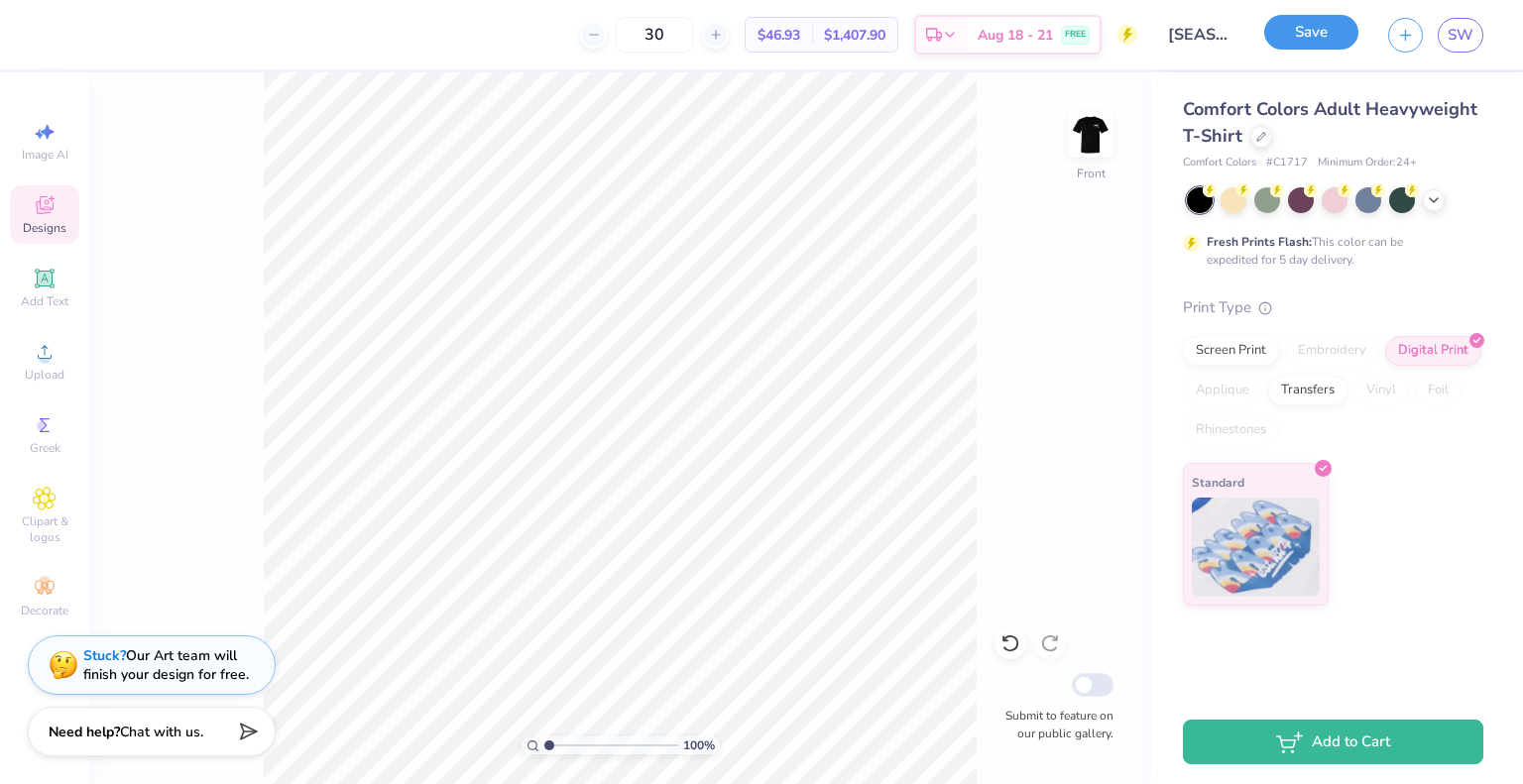 click on "Save" at bounding box center [1311, 32] 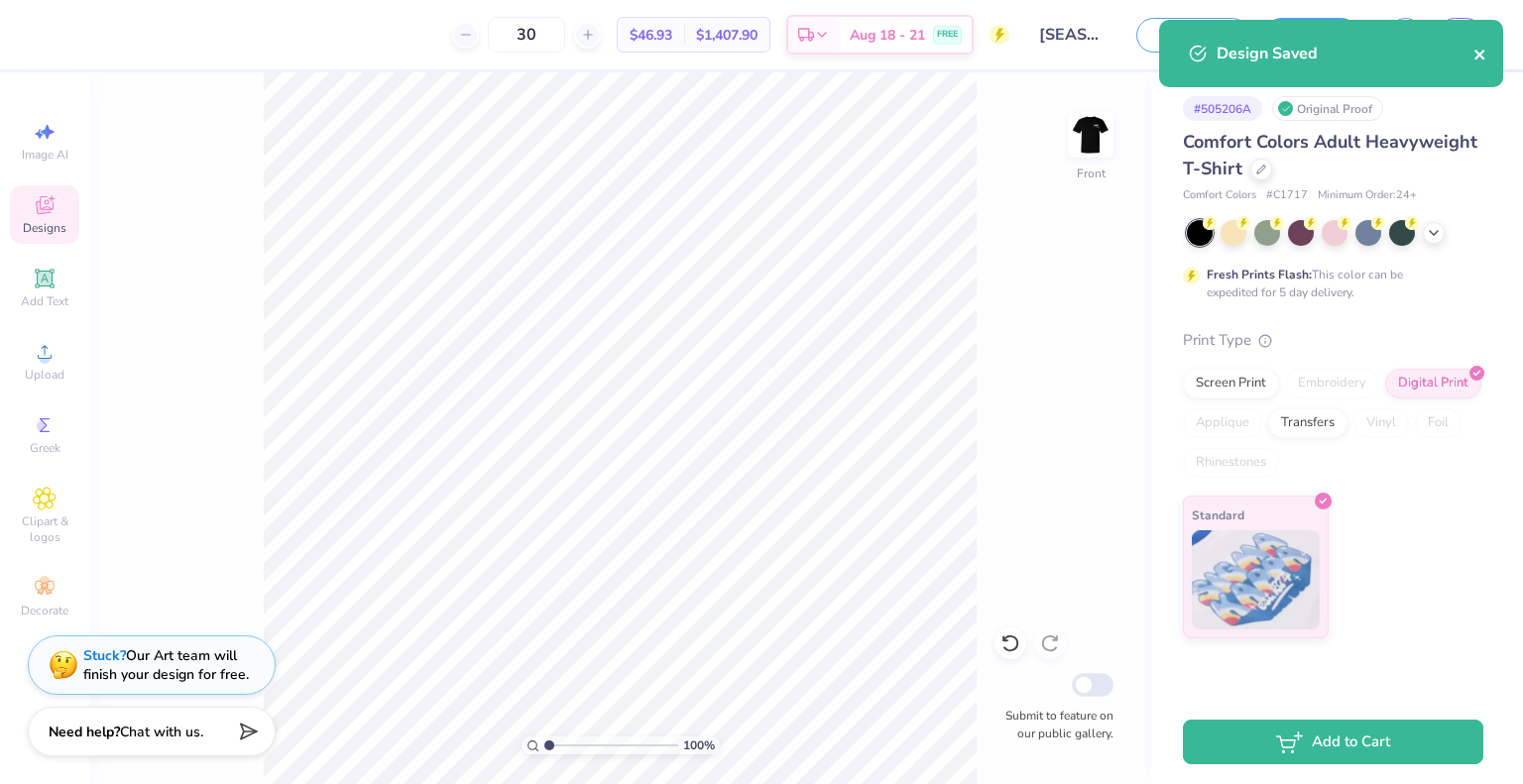 click at bounding box center (1480, 54) 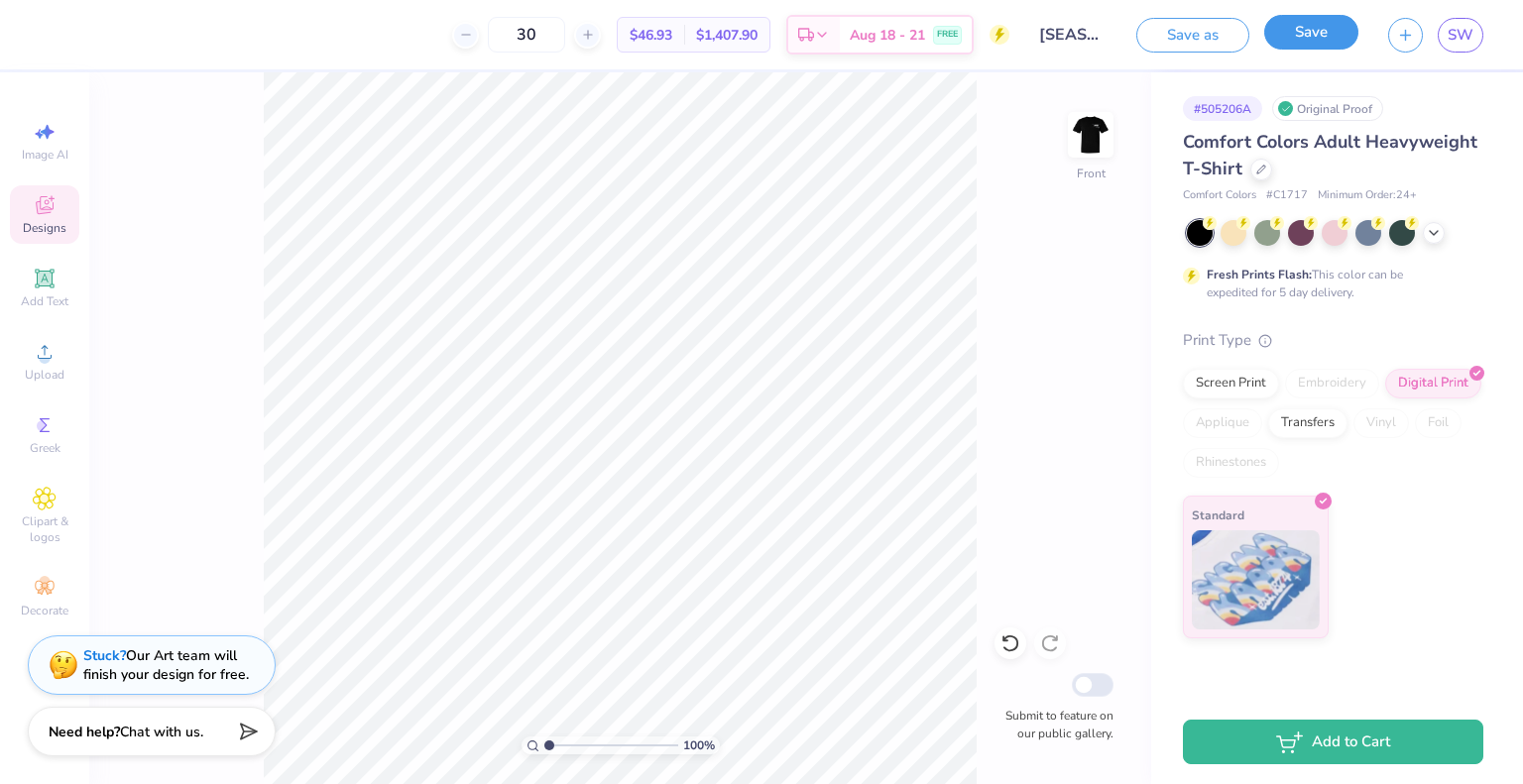 click on "Save" at bounding box center [1311, 32] 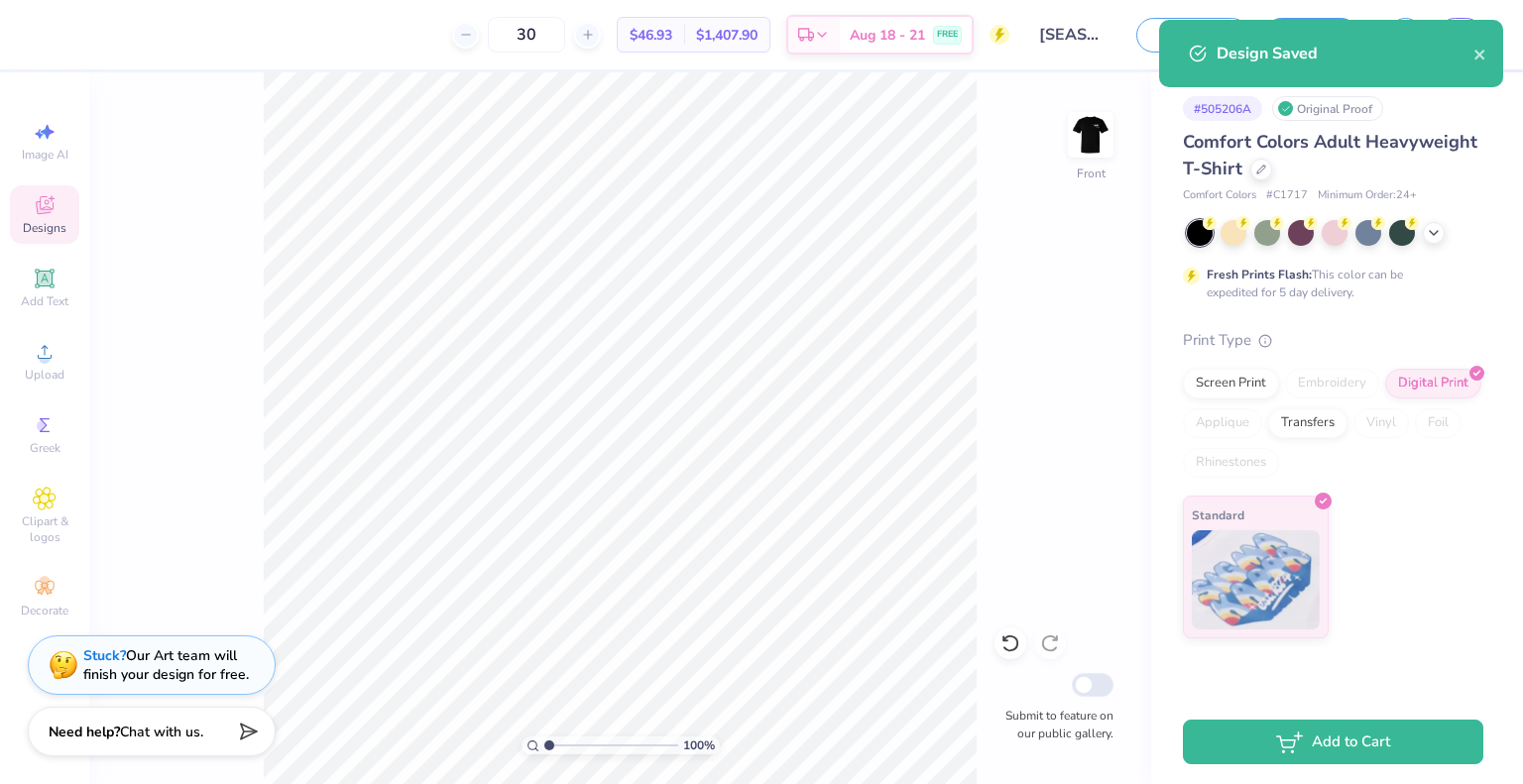 click on "Design Saved" at bounding box center [1331, 54] 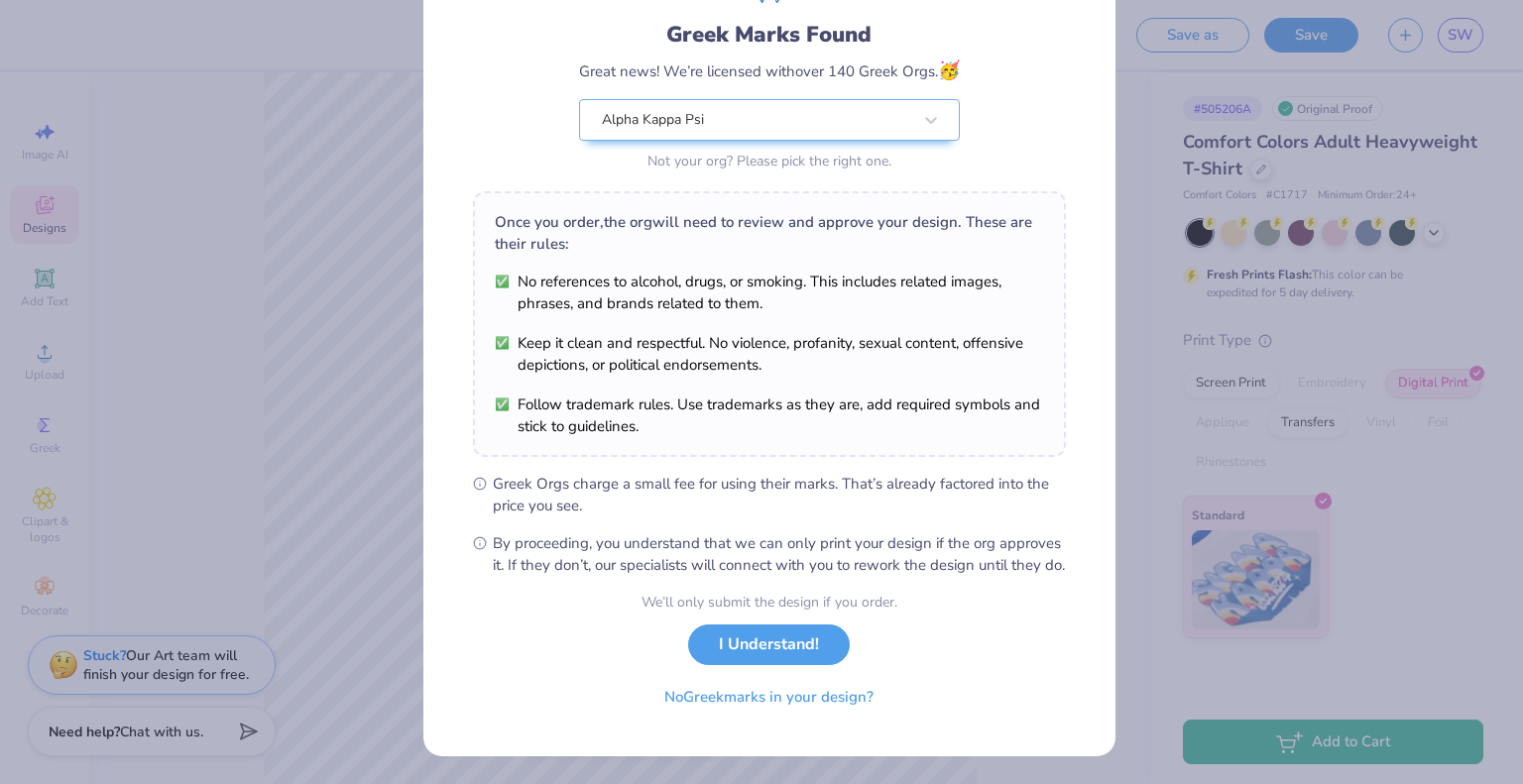 scroll, scrollTop: 142, scrollLeft: 0, axis: vertical 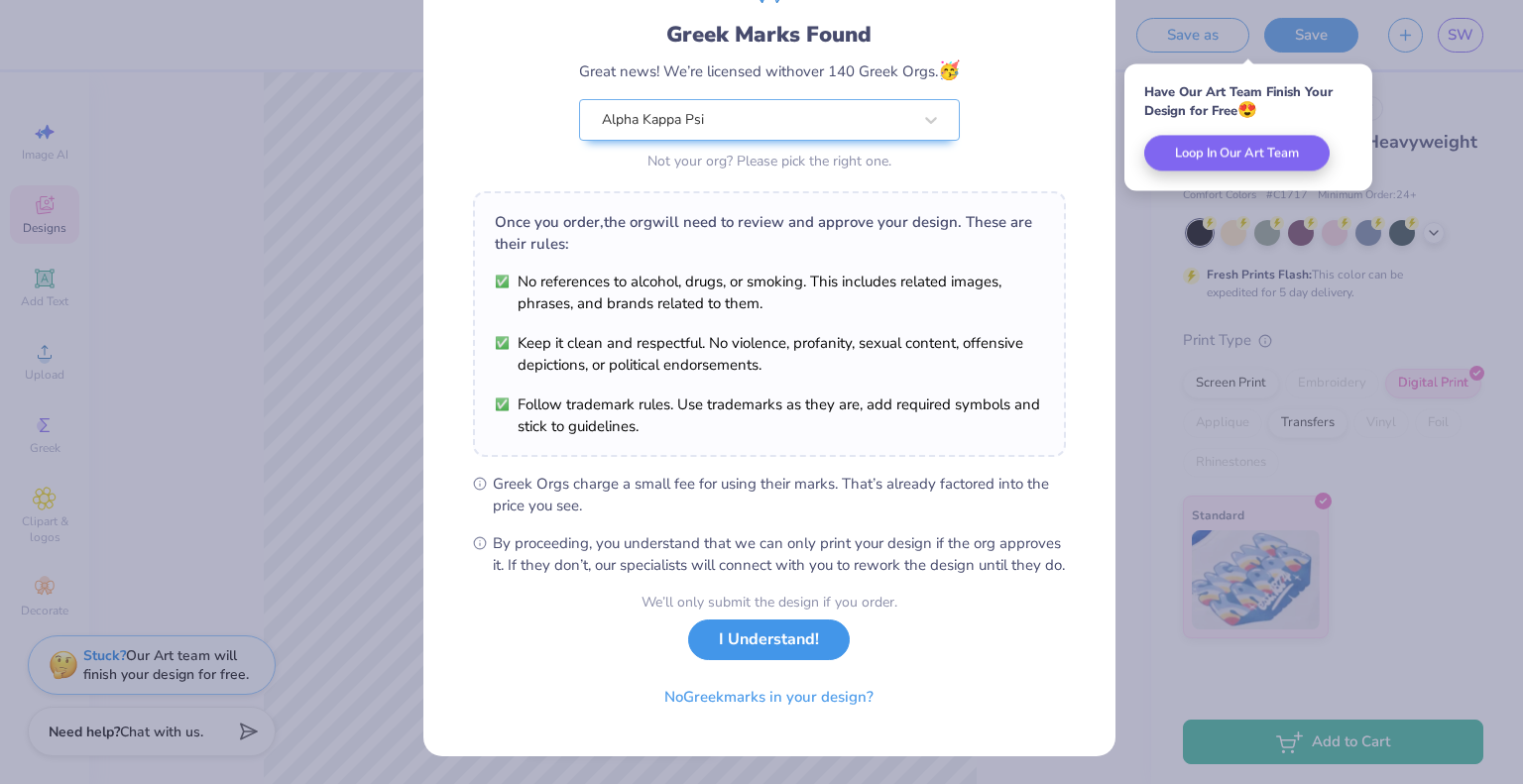 click on "I Understand!" at bounding box center [768, 639] 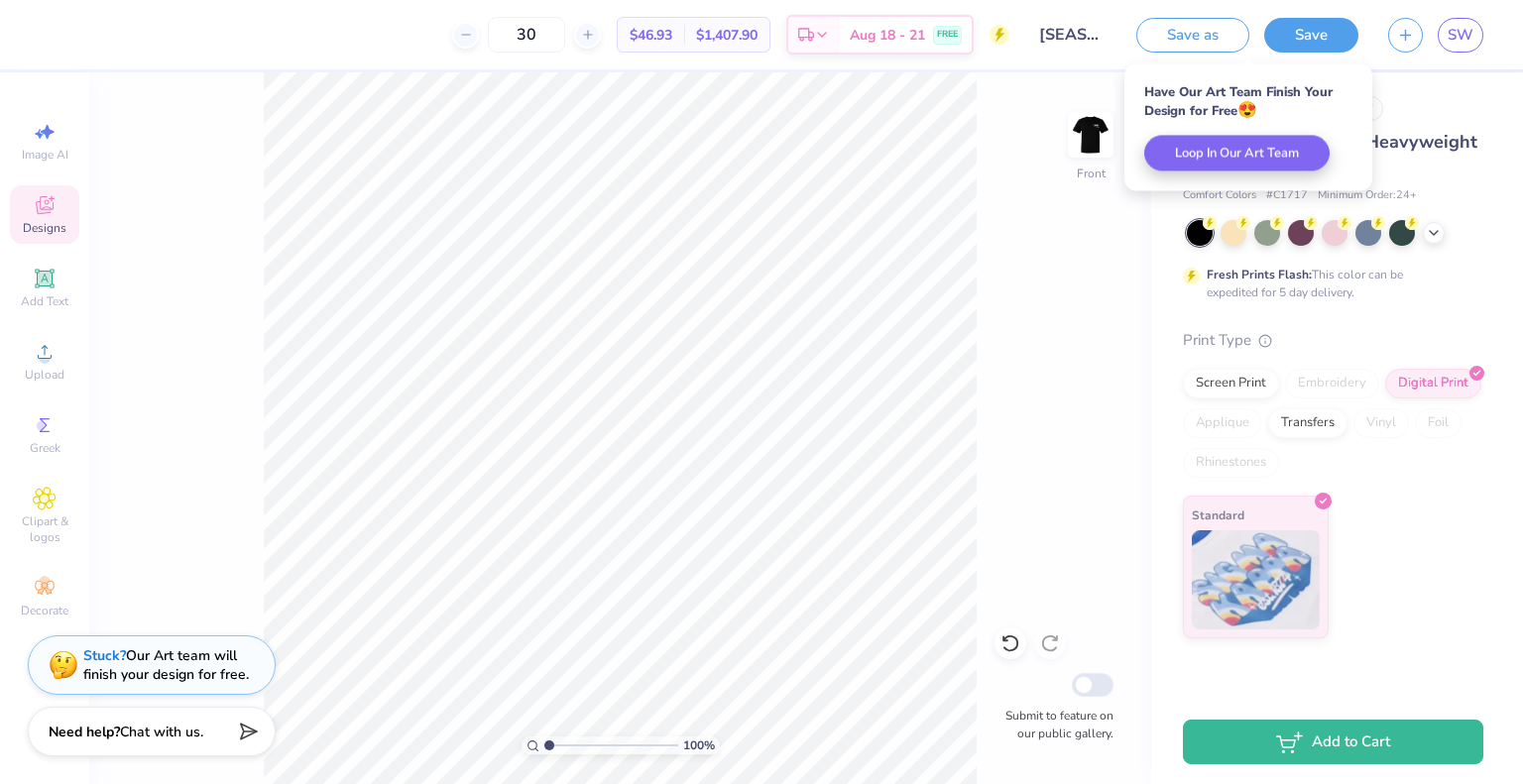 scroll, scrollTop: 0, scrollLeft: 0, axis: both 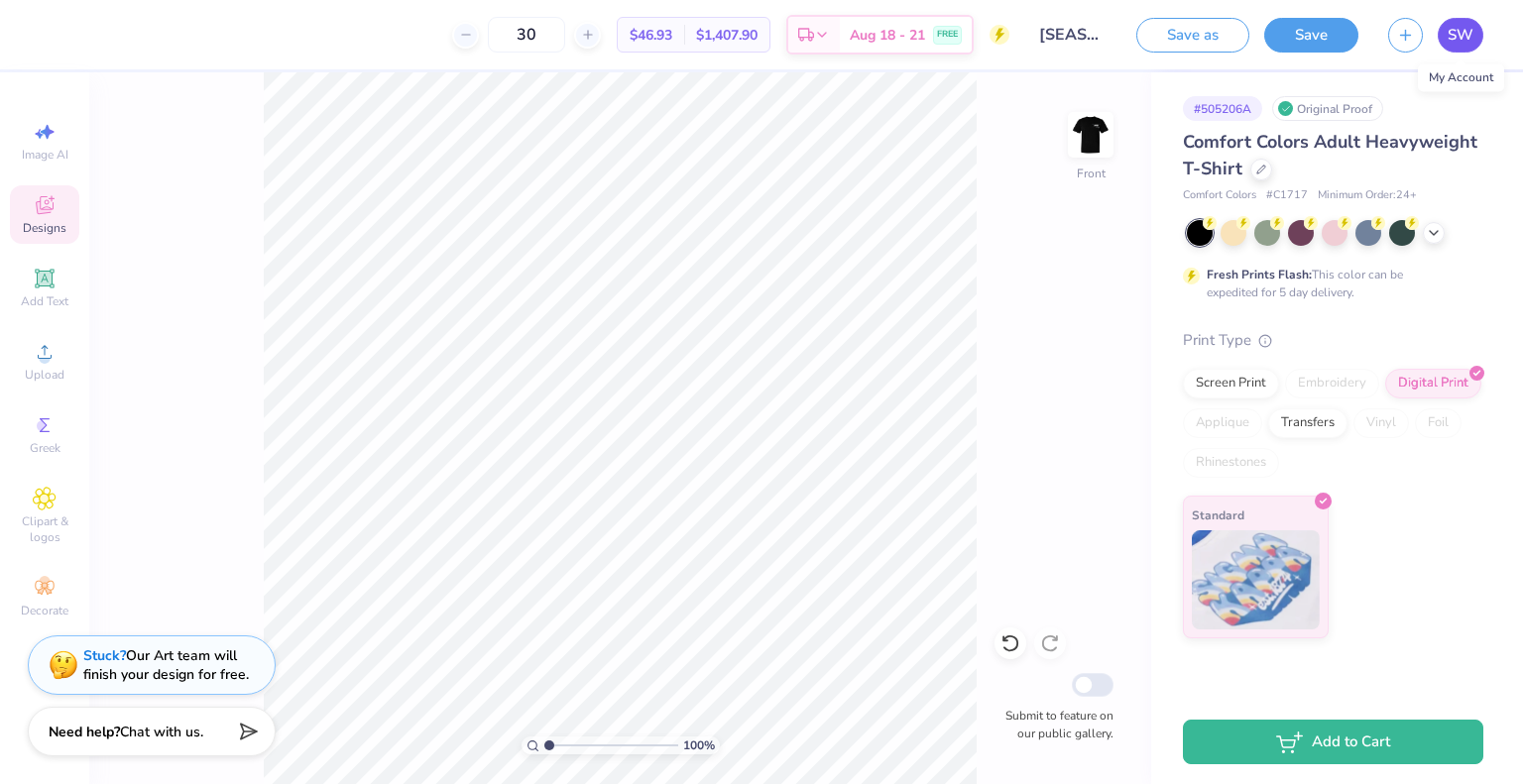 click on "SW" at bounding box center (1461, 35) 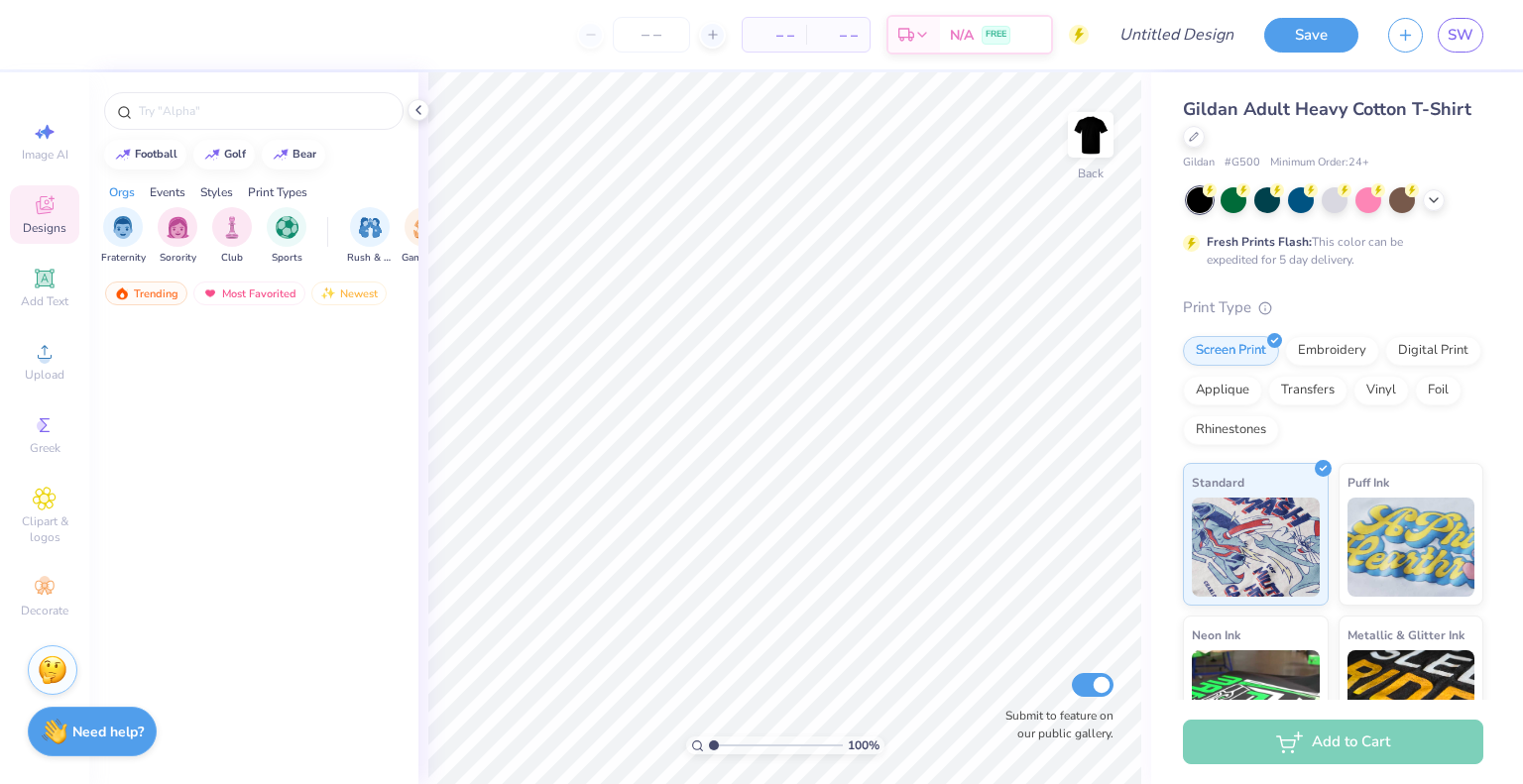 scroll, scrollTop: 0, scrollLeft: 0, axis: both 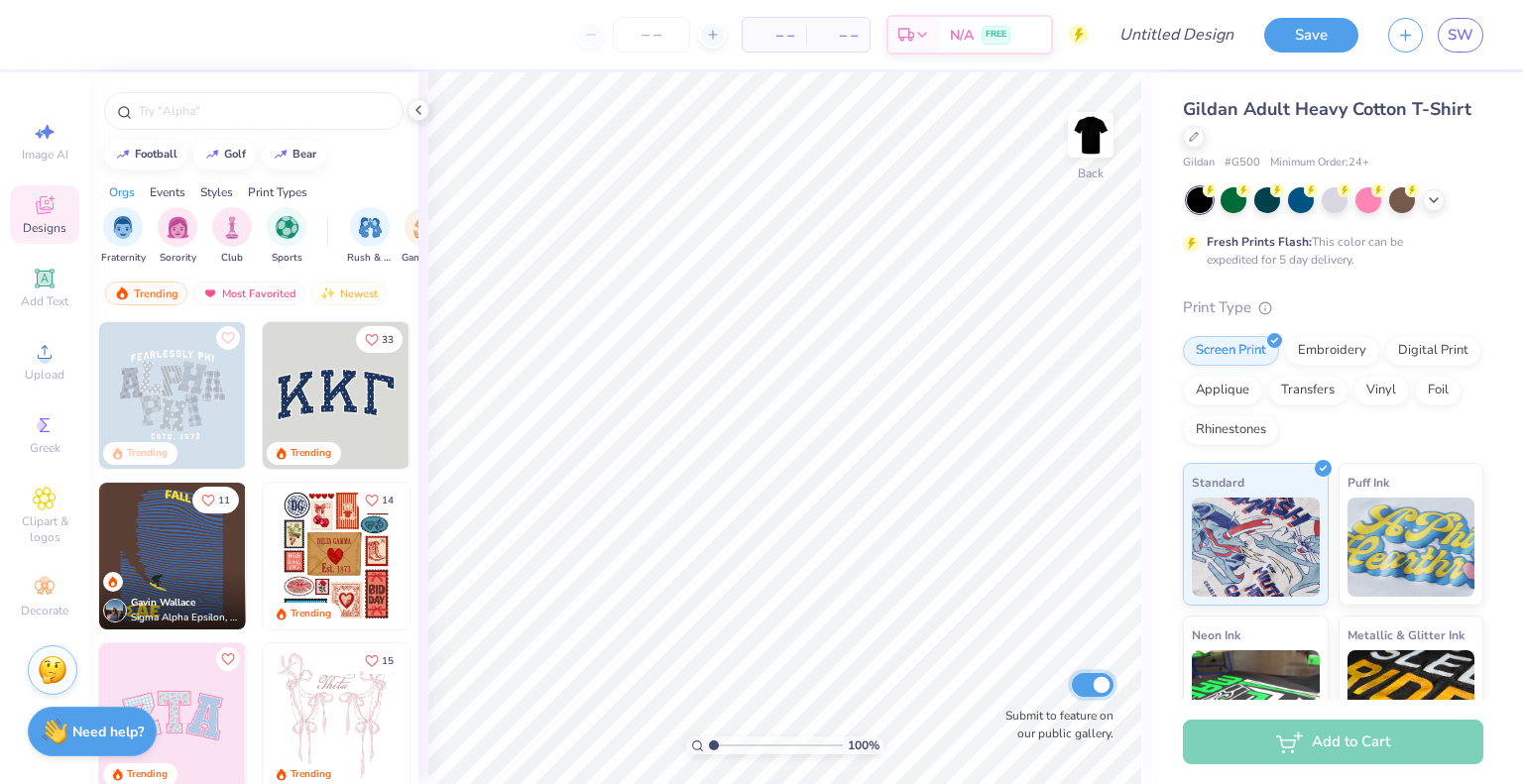 click on "Submit to feature on our public gallery." at bounding box center (1093, 685) 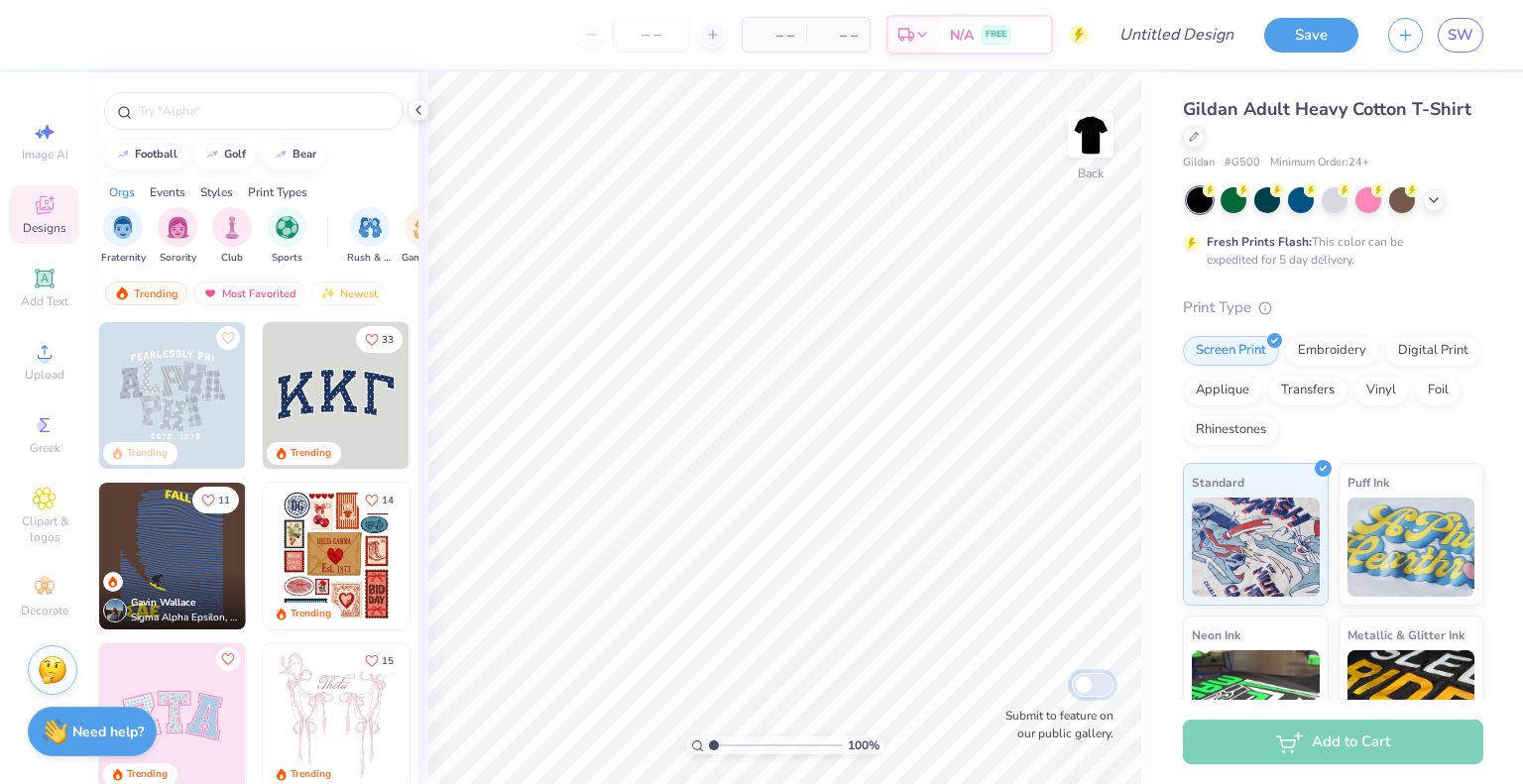 checkbox on "false" 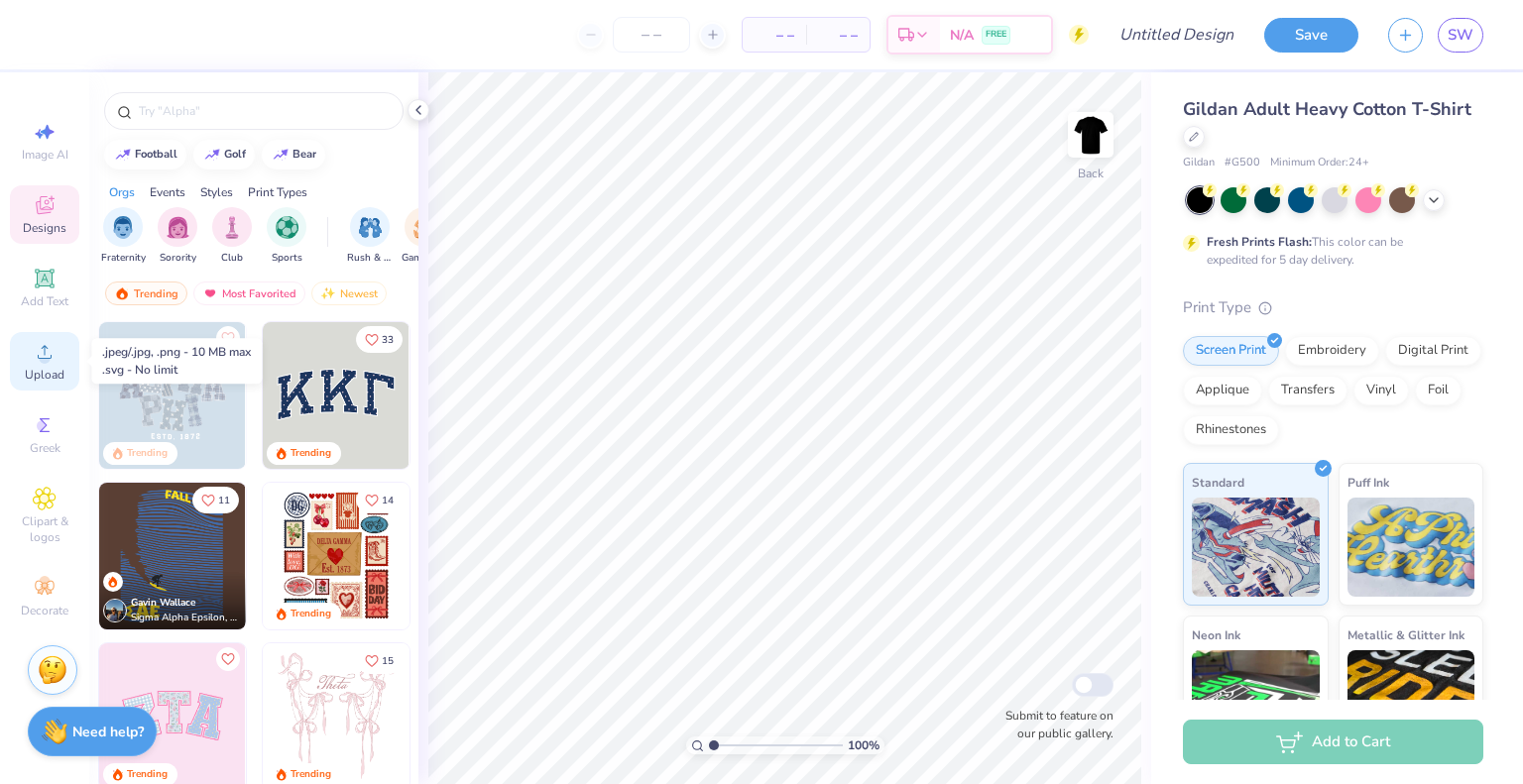 click on "Upload" at bounding box center (45, 375) 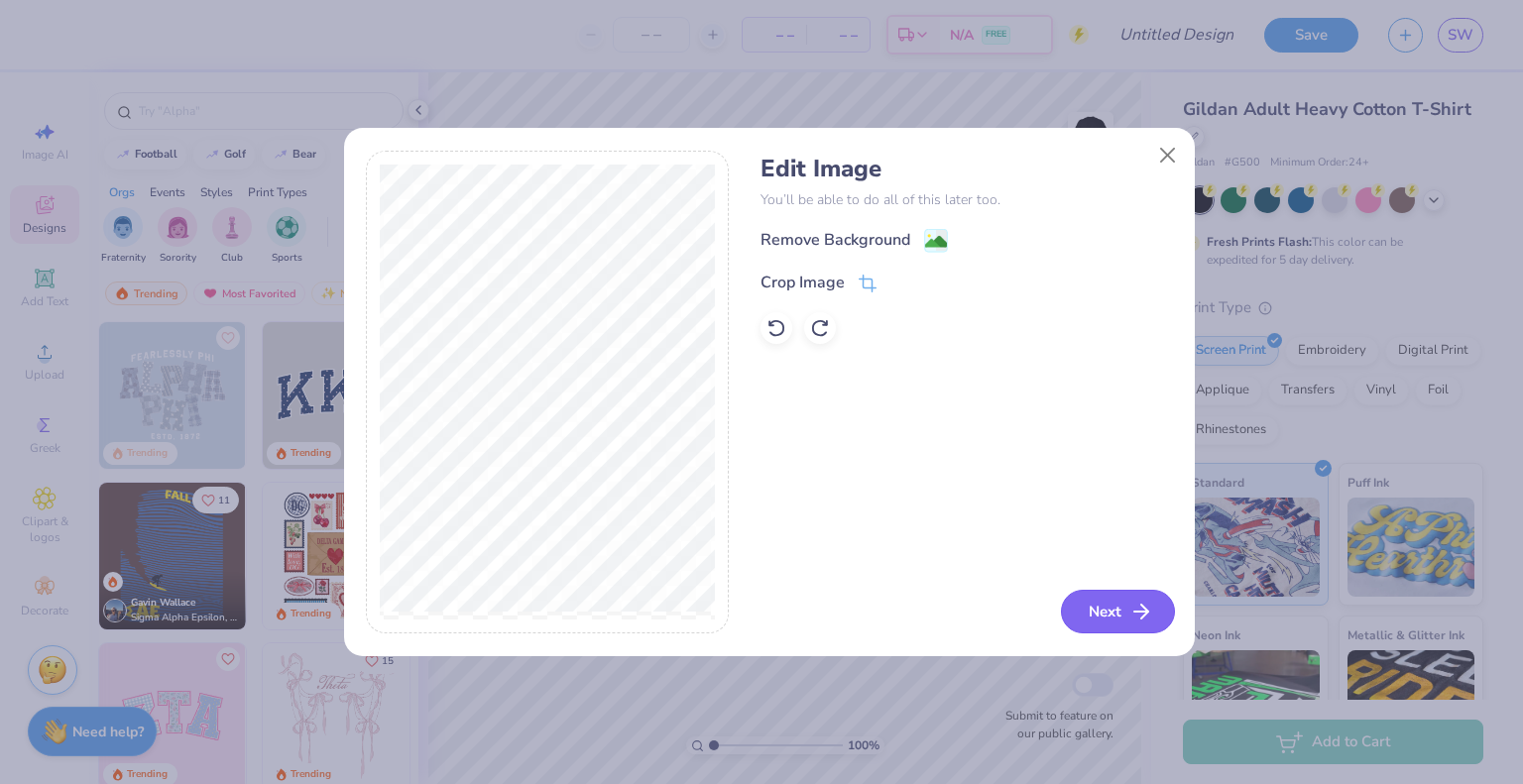 click 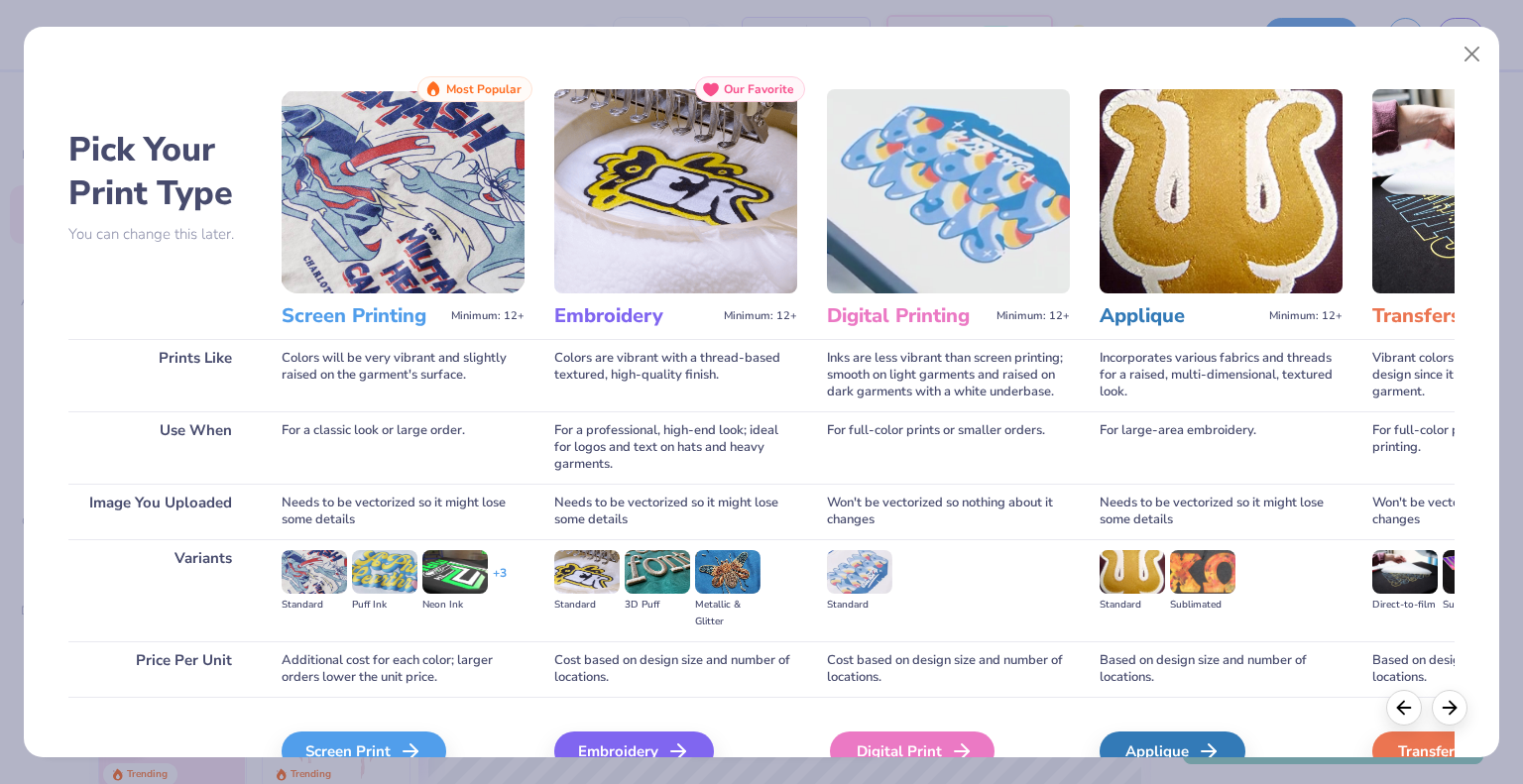 click on "Digital Print" at bounding box center [912, 751] 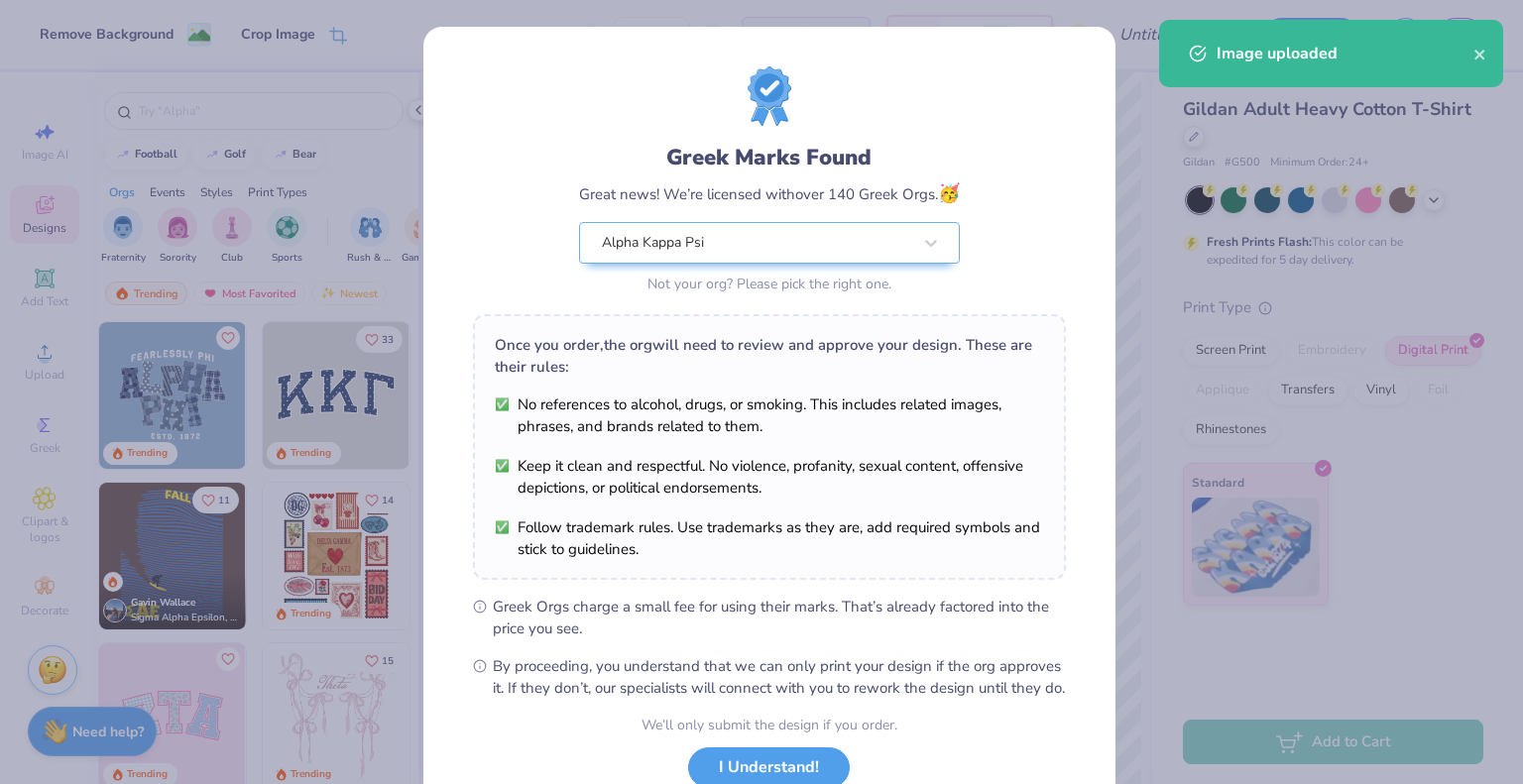 click on "Remove Background Crop Image – – Per Item – – Total Est.  Delivery N/A FREE Design Title Save SW Image AI Designs Add Text Upload Greek Clipart & logos Decorate football golf bear Orgs Events Styles Print Types Fraternity Sorority Club Sports Rush & Bid Game Day Parent's Weekend PR & General Philanthropy Big Little Reveal Retreat Spring Break Date Parties & Socials Holidays Greek Week Formal & Semi Graduation Founder’s Day Classic Minimalist Varsity Y2K Typography Handdrawn Cartoons Grunge 80s & 90s 60s & 70s Embroidery Screen Print Applique Patches Digital Print Vinyl Transfers Trending Most Favorited Newest Trending 33 Trending 11 Gavin Wallace Sigma Alpha Epsilon, University of Colorado Boulder 14 Trending Trending 15 Trending 18 Trending 19 Trending 17 Trending Trending 100  % Back W 15.00 15.00 " H 9.08 9.08 " Y 8.71 8.71 " Center Middle Top Bottom Submit to feature on our public gallery. Gildan Adult Heavy Cotton T-Shirt Gildan # G500 Minimum Order:  24 +   Print Type" at bounding box center (762, 392) 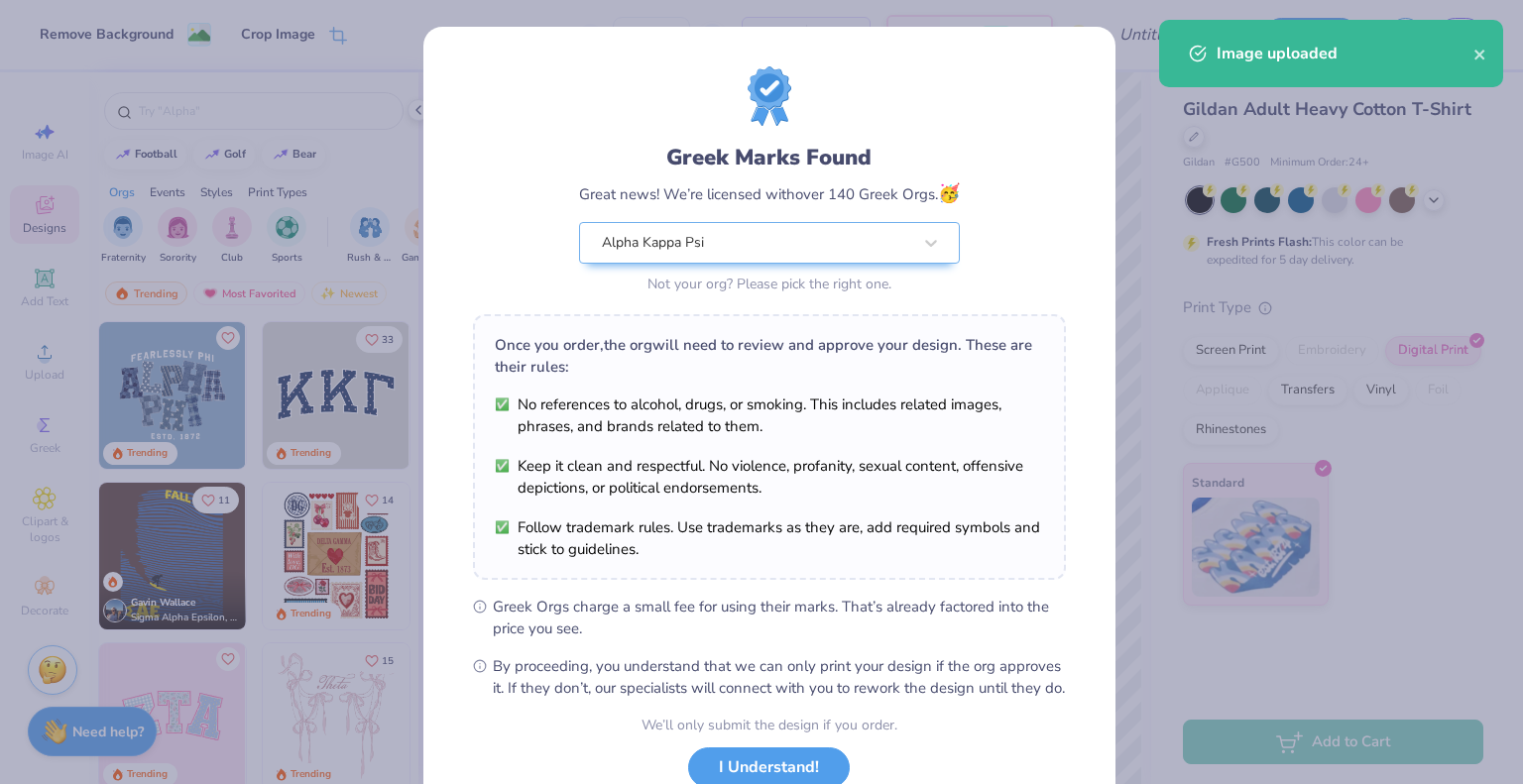 type on "8.72" 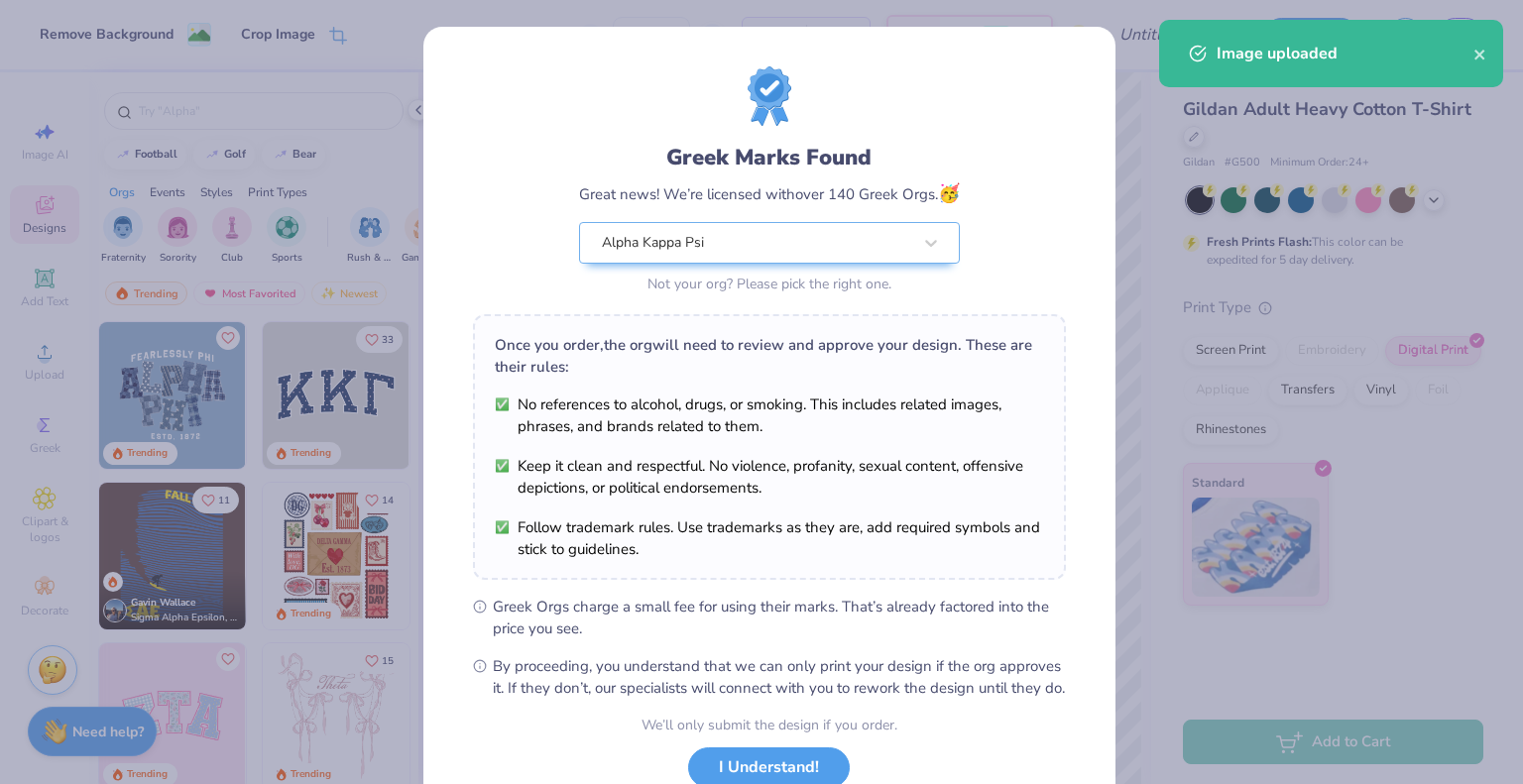 type on "5.28" 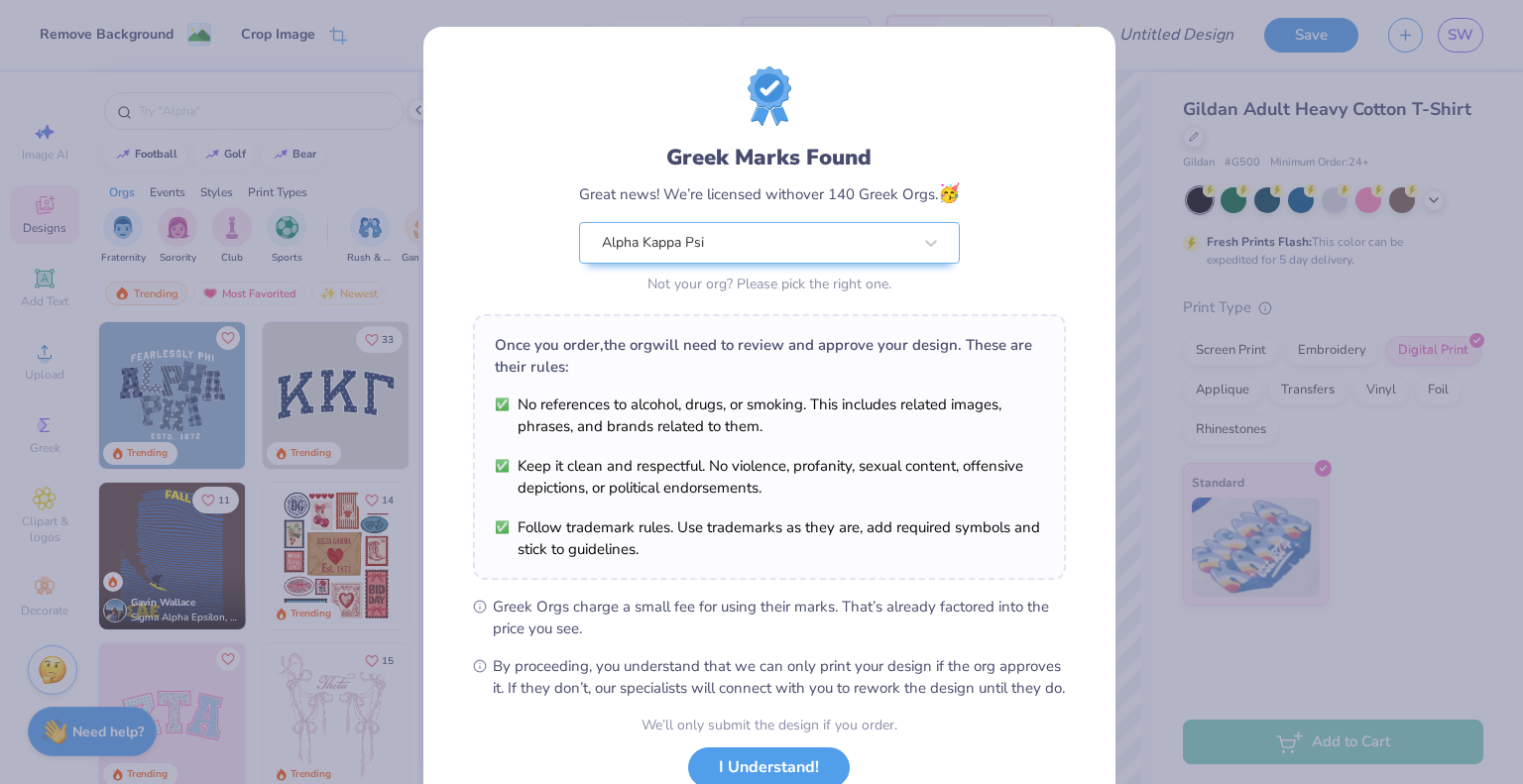 scroll, scrollTop: 115, scrollLeft: 0, axis: vertical 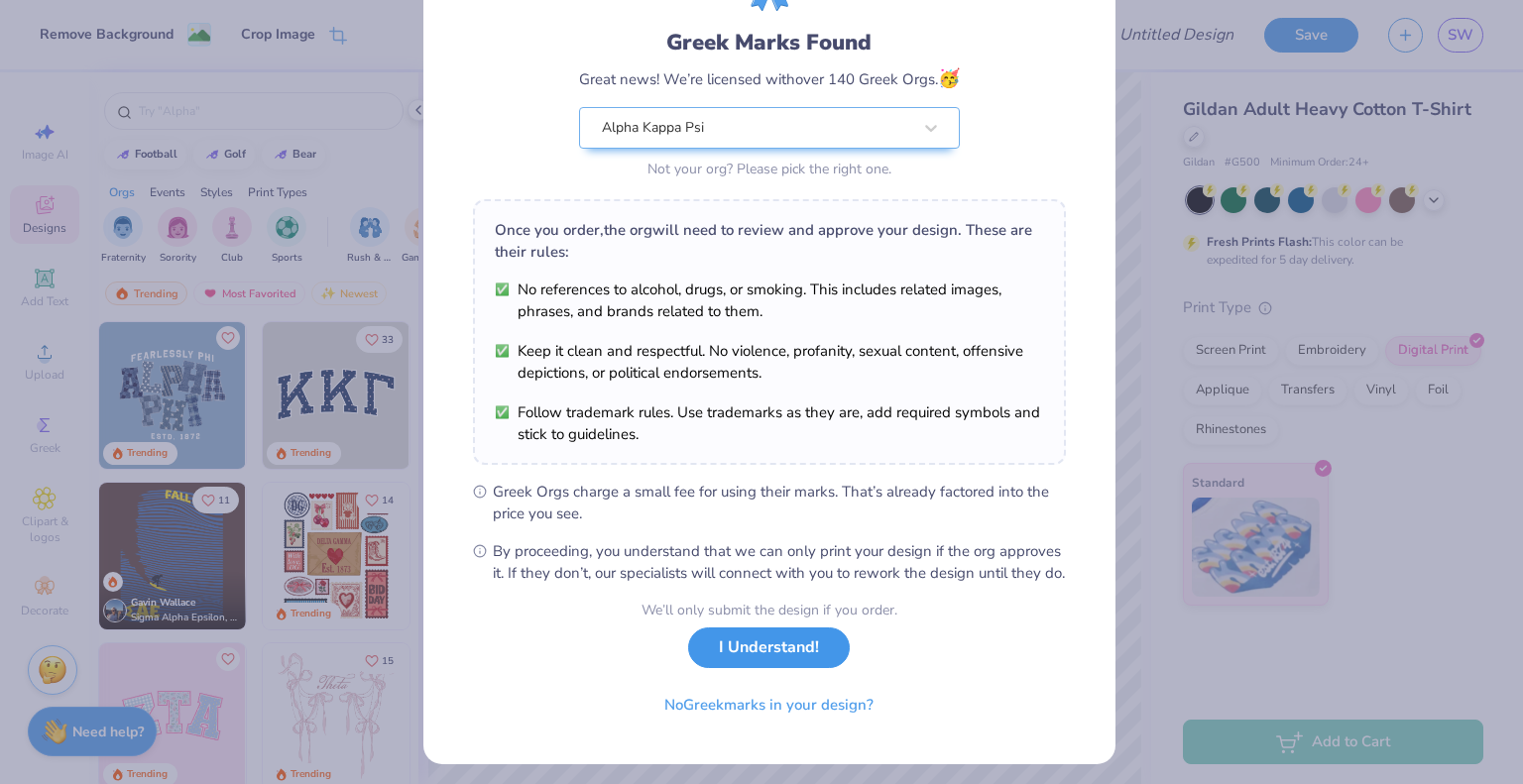 click on "I Understand!" at bounding box center [768, 647] 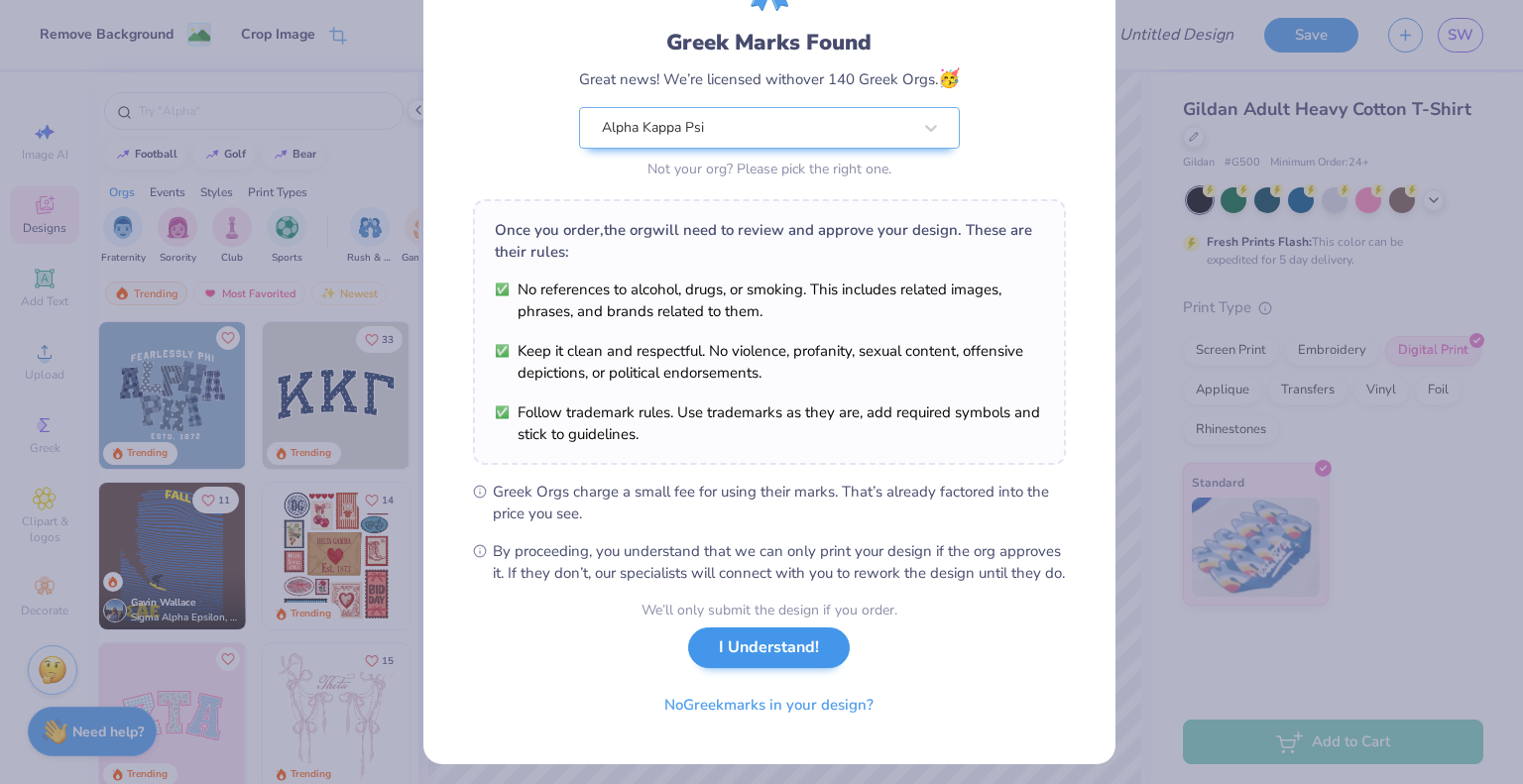 scroll, scrollTop: 0, scrollLeft: 0, axis: both 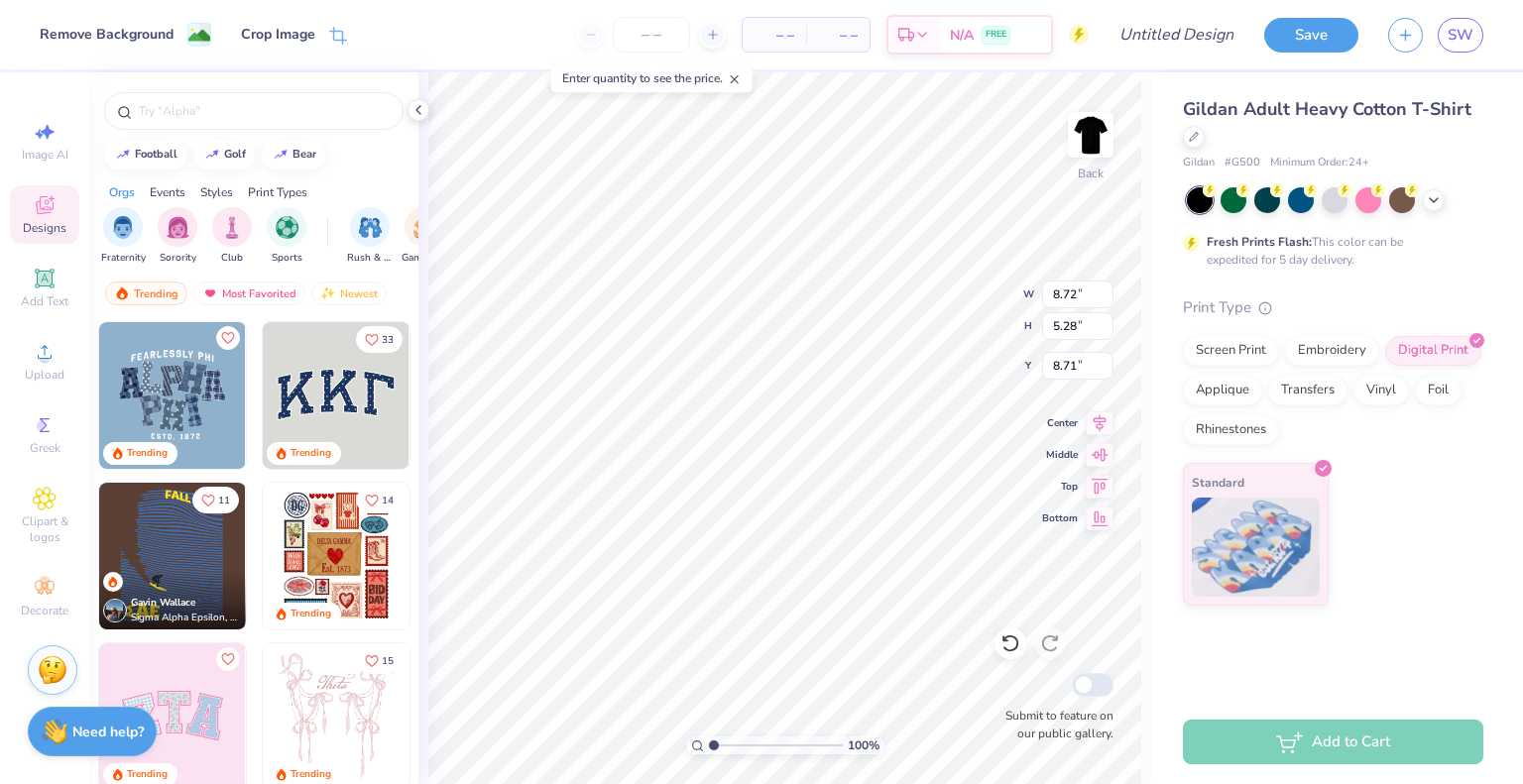 type on "6.50" 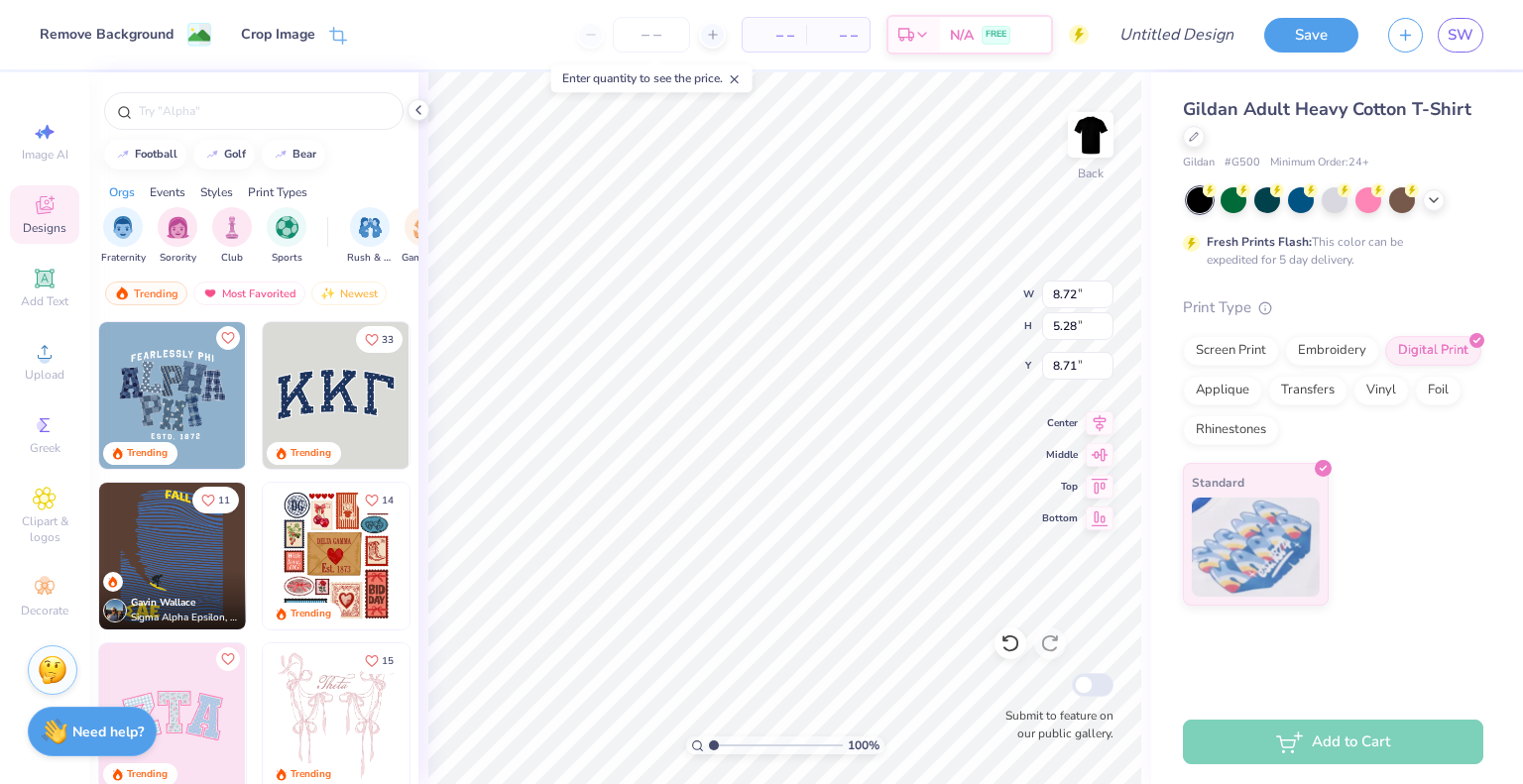 type on "3.93" 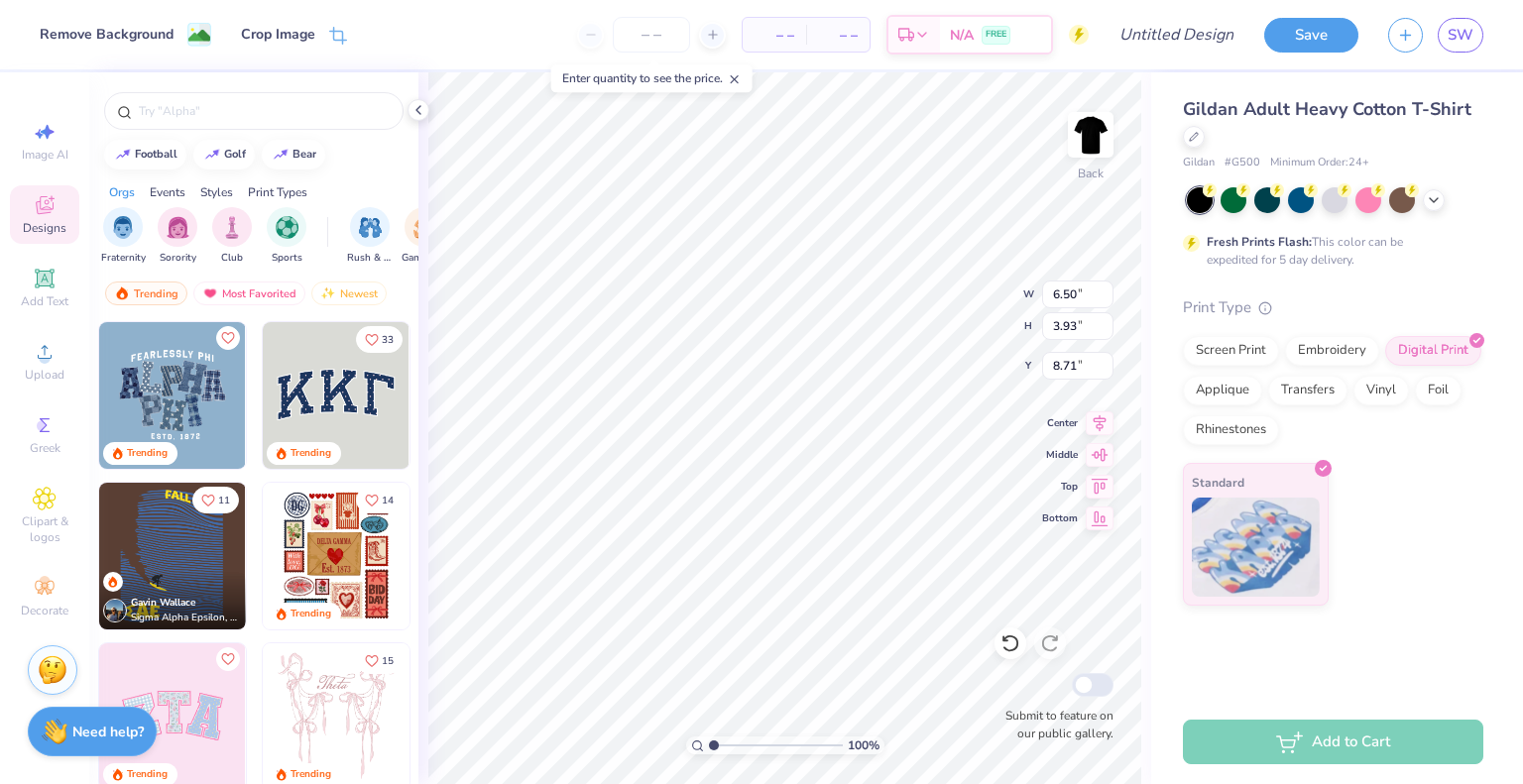 type on "3.00" 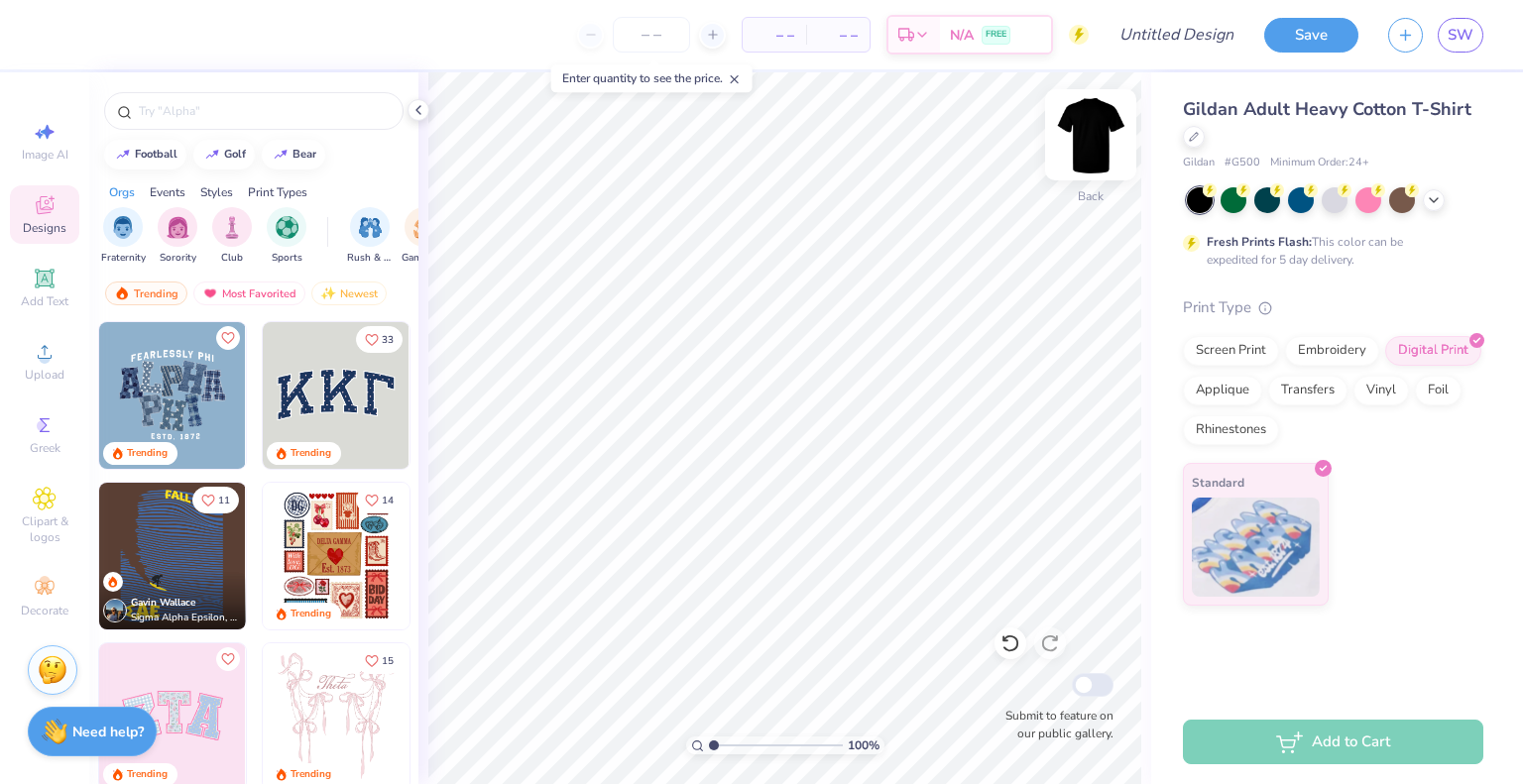 click at bounding box center [1091, 135] 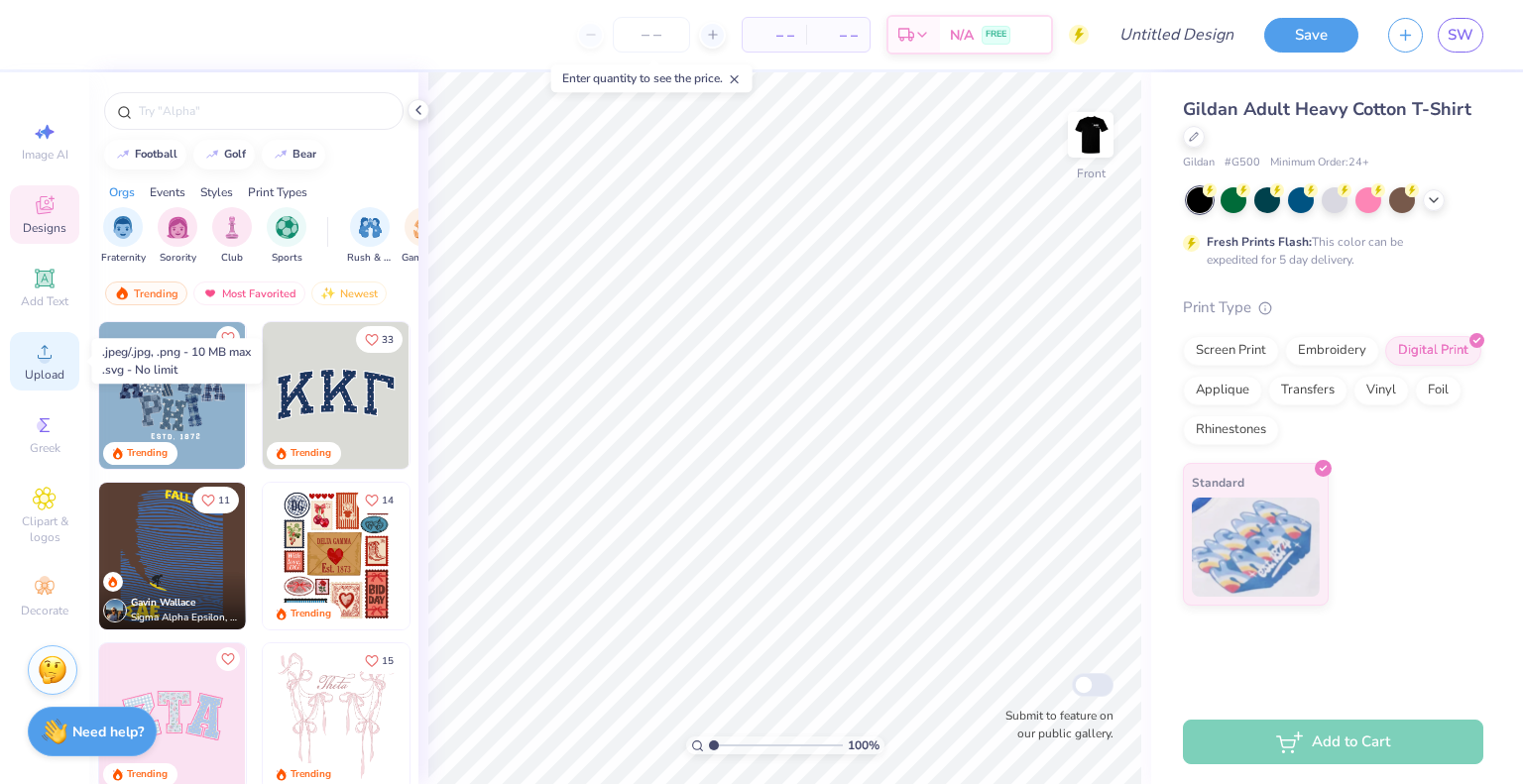 click 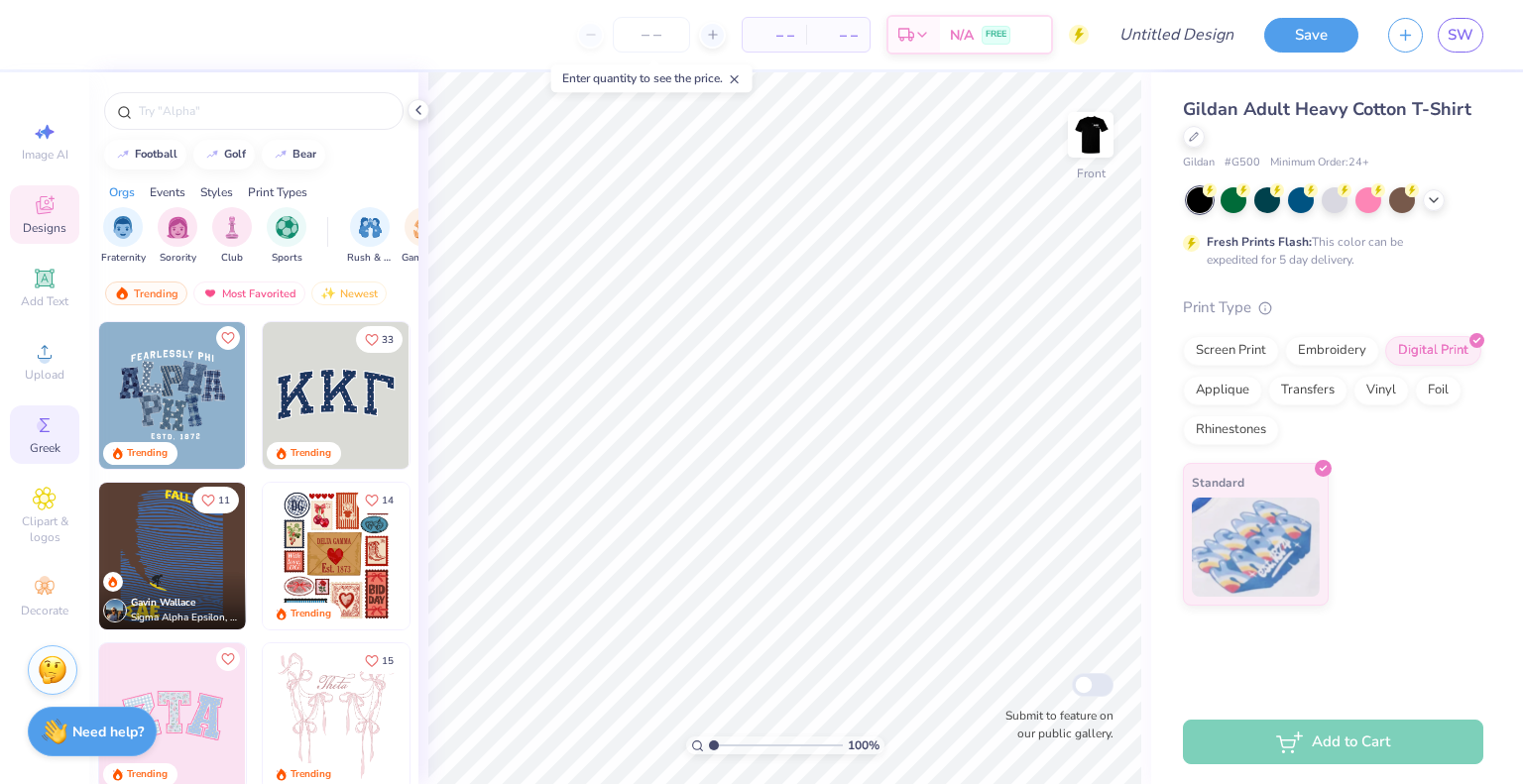 click on "Greek" at bounding box center [45, 434] 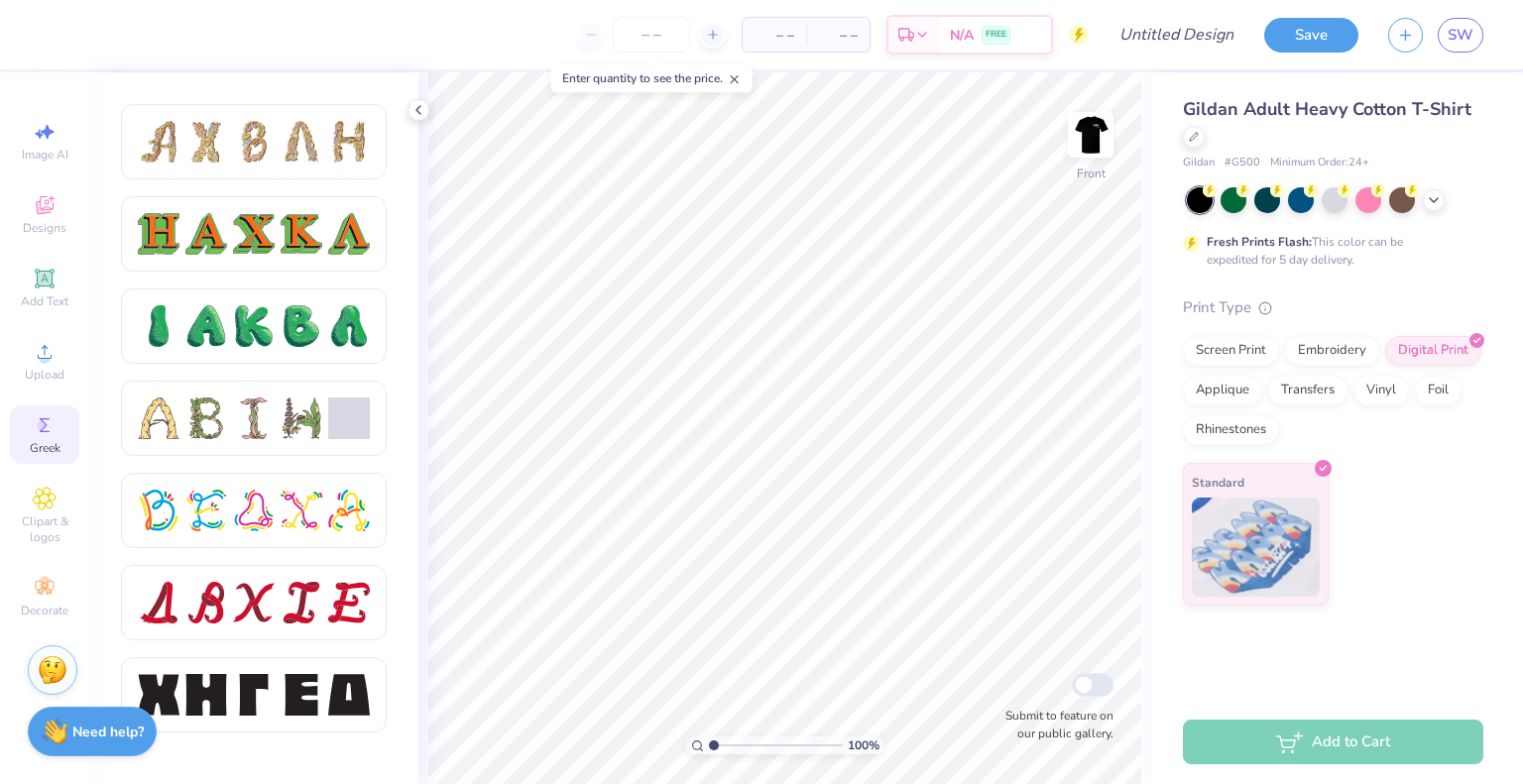 scroll, scrollTop: 2113, scrollLeft: 0, axis: vertical 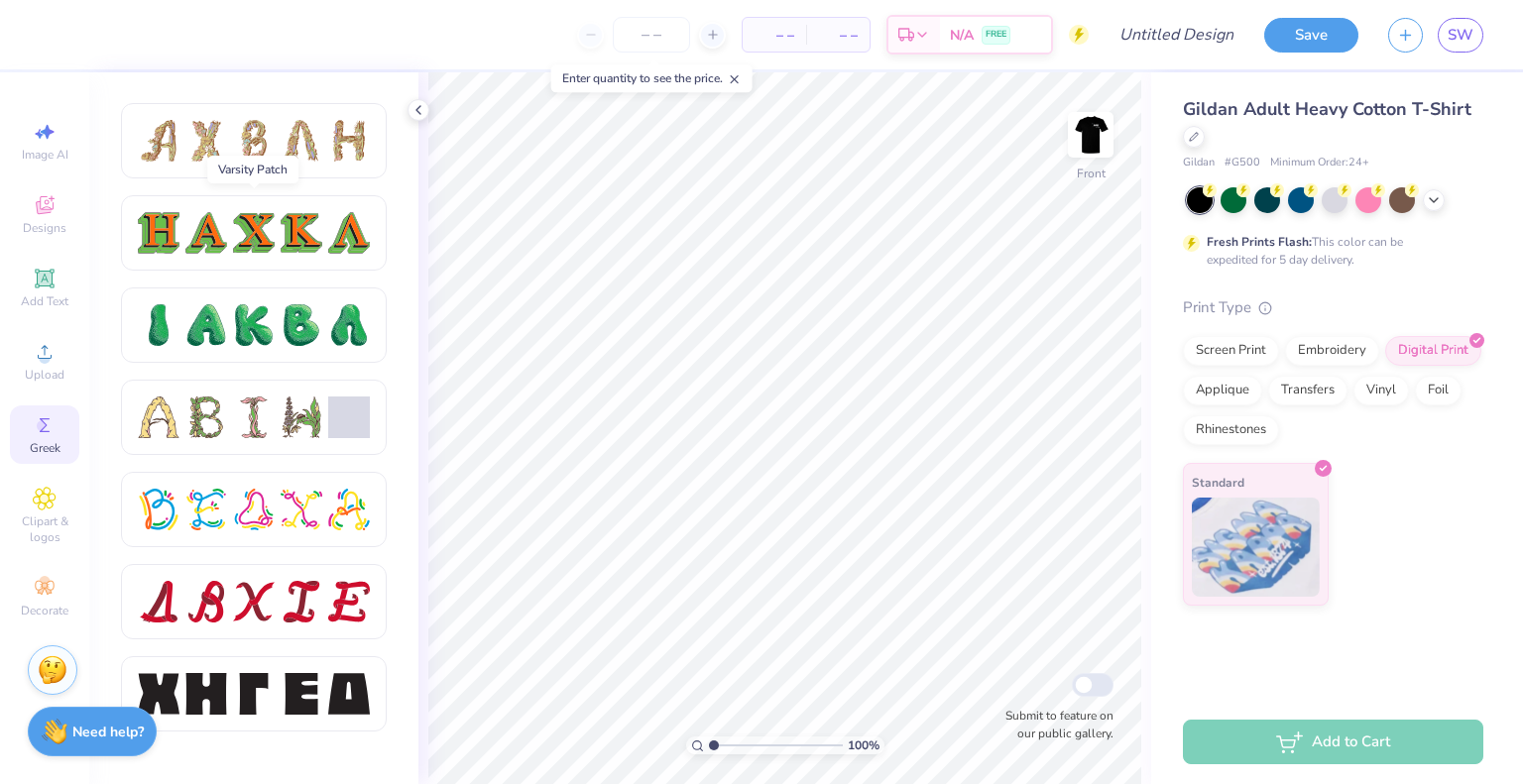 click at bounding box center [254, 233] 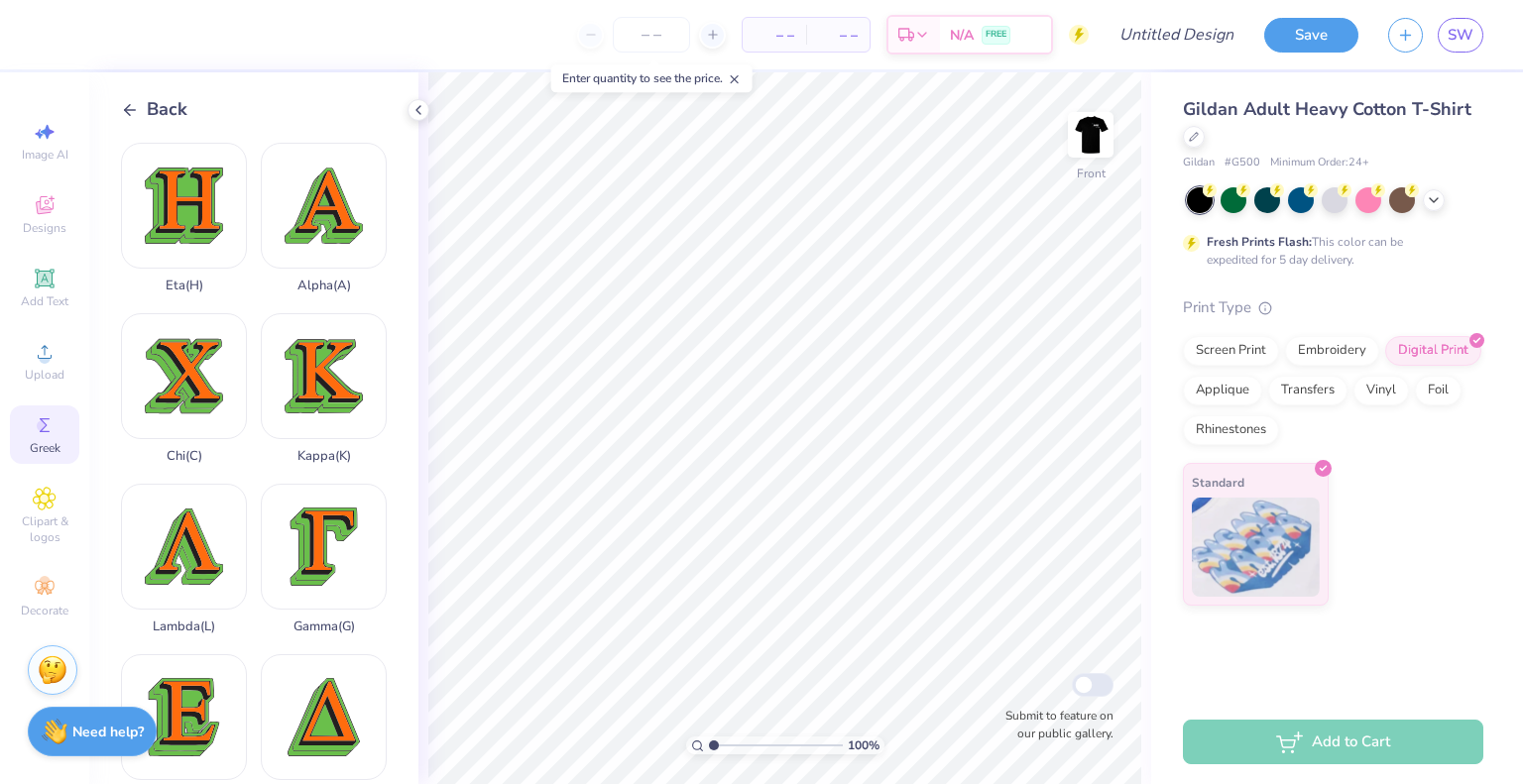 click on "Back" at bounding box center [154, 109] 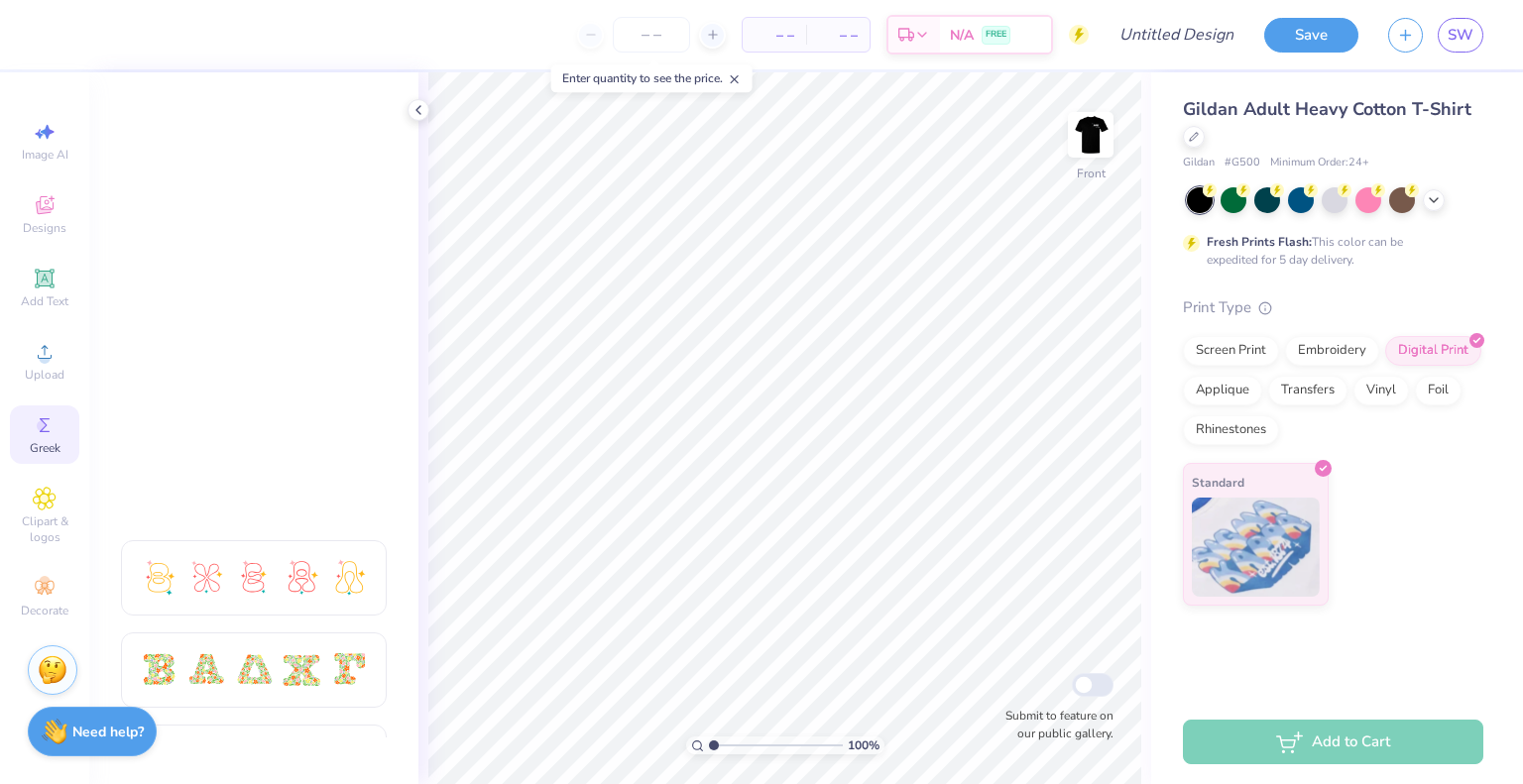 scroll, scrollTop: 60, scrollLeft: 0, axis: vertical 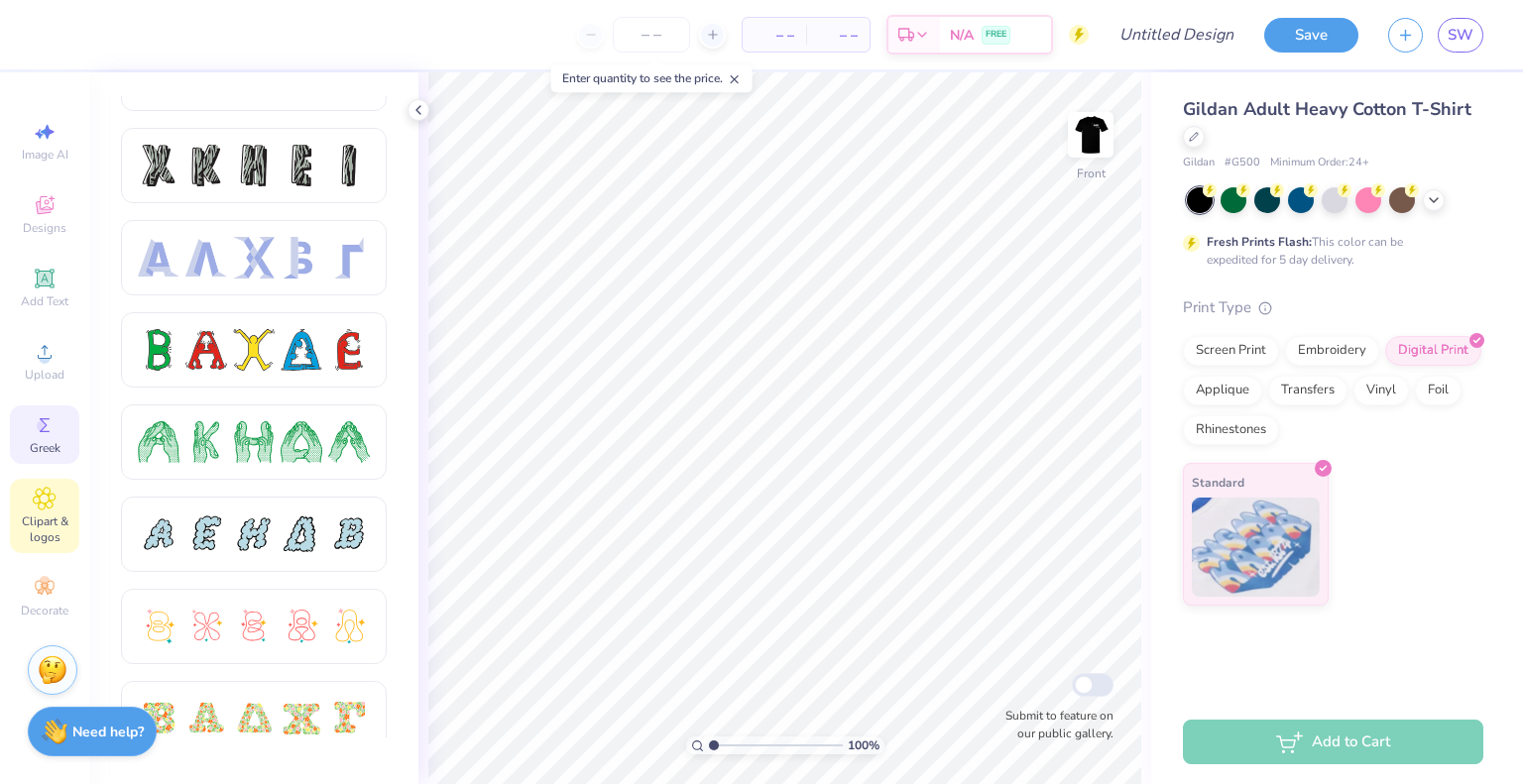 click on "Clipart & logos" at bounding box center [45, 529] 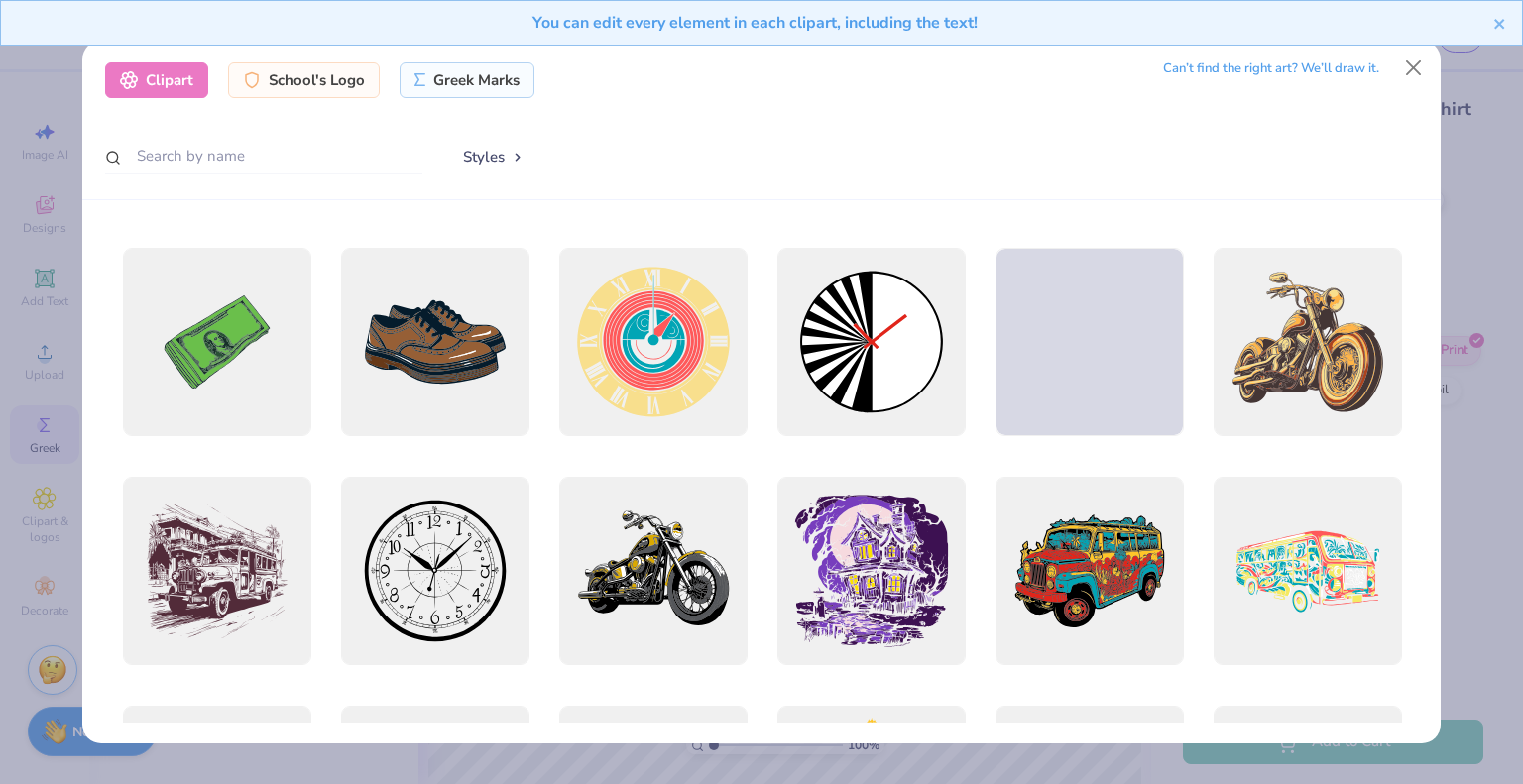 scroll, scrollTop: 0, scrollLeft: 0, axis: both 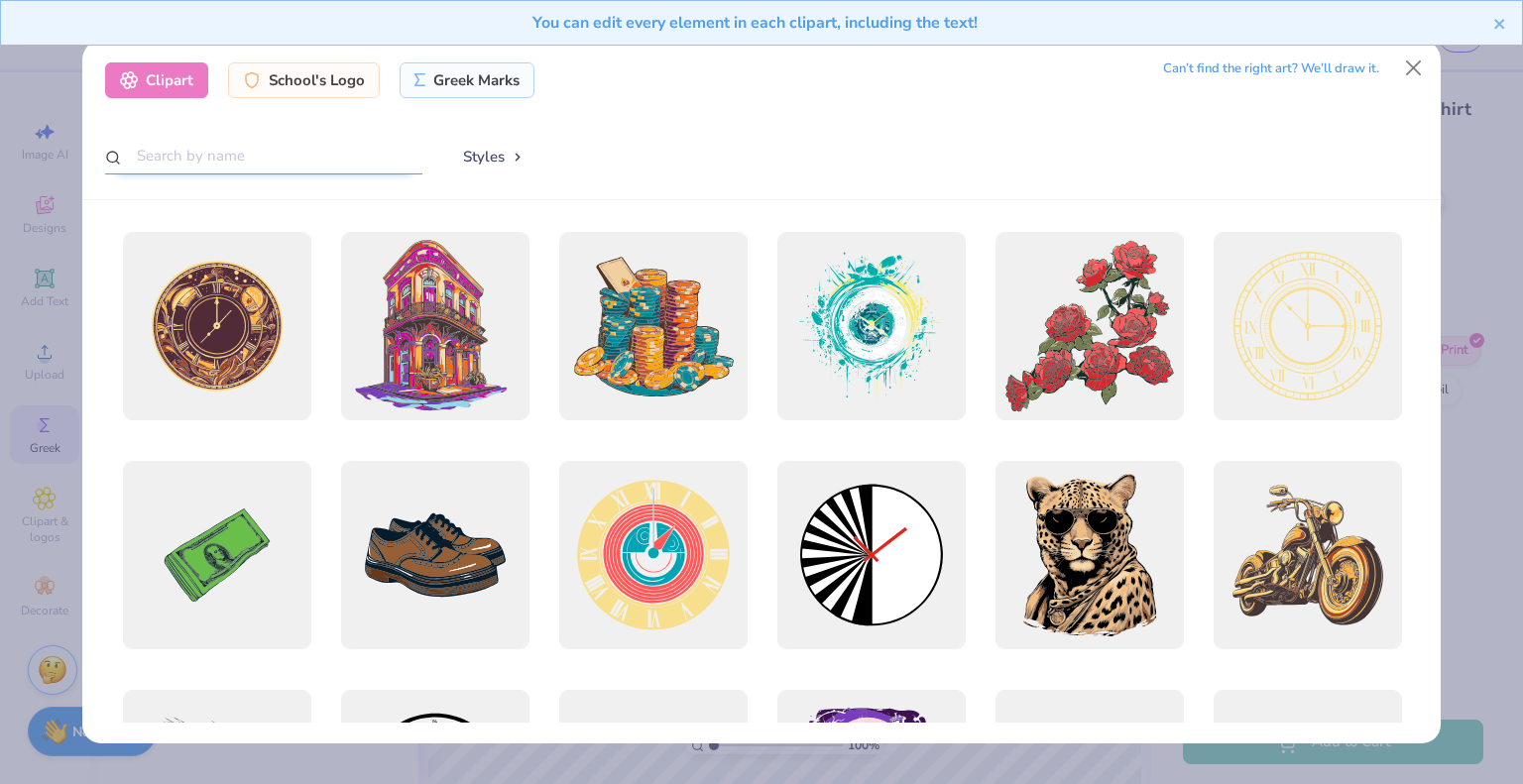 click at bounding box center [264, 156] 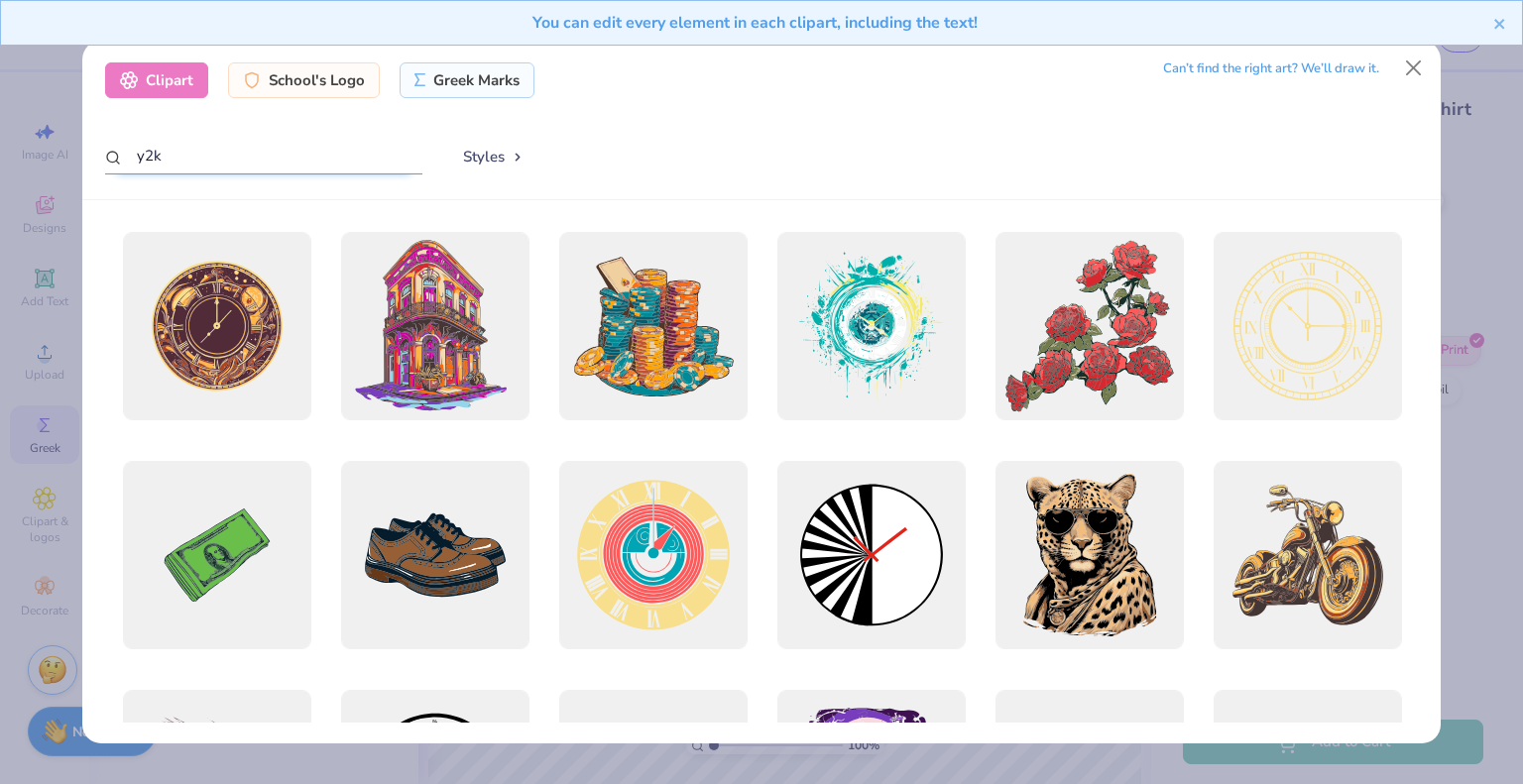 type on "y2k" 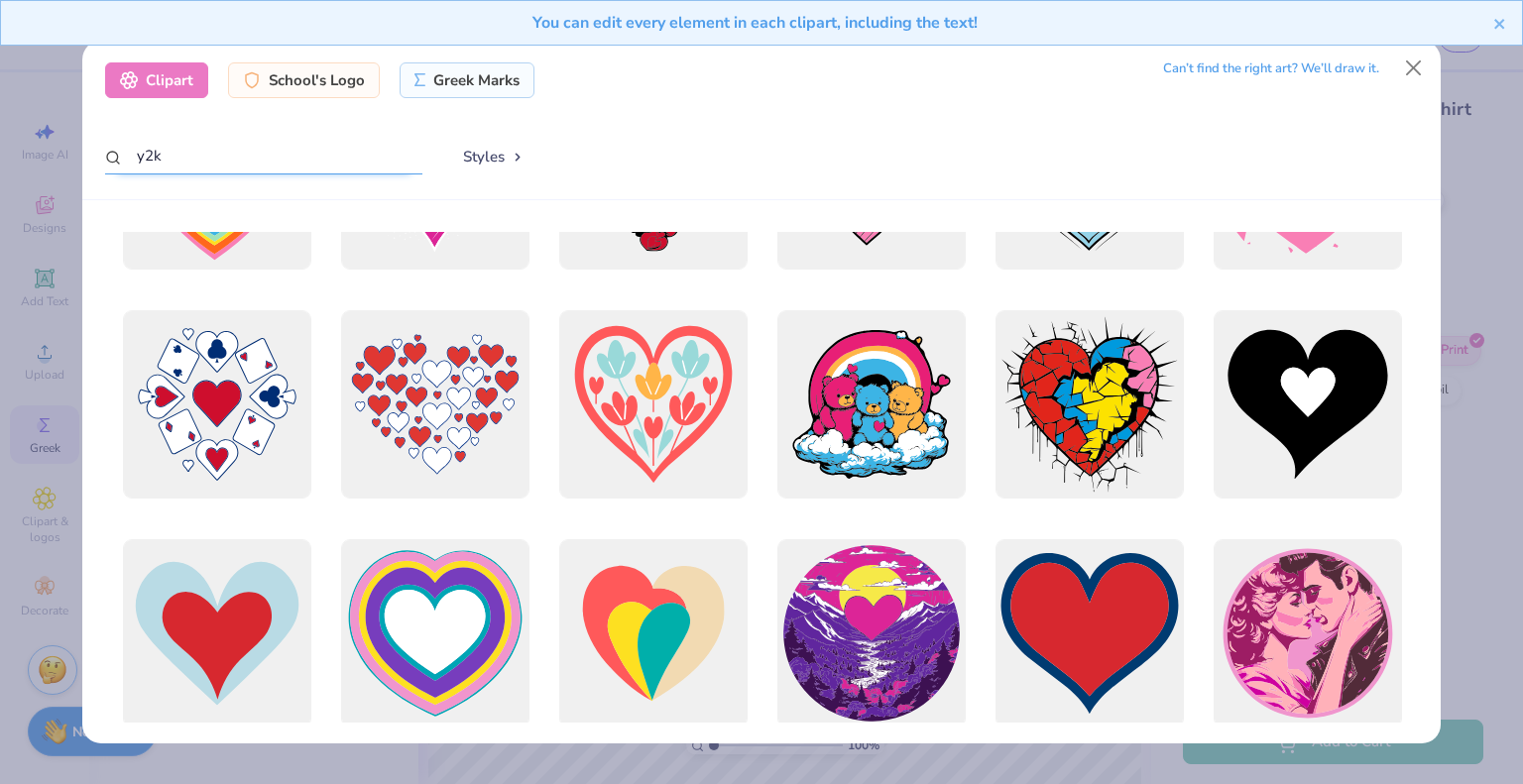 scroll, scrollTop: 0, scrollLeft: 0, axis: both 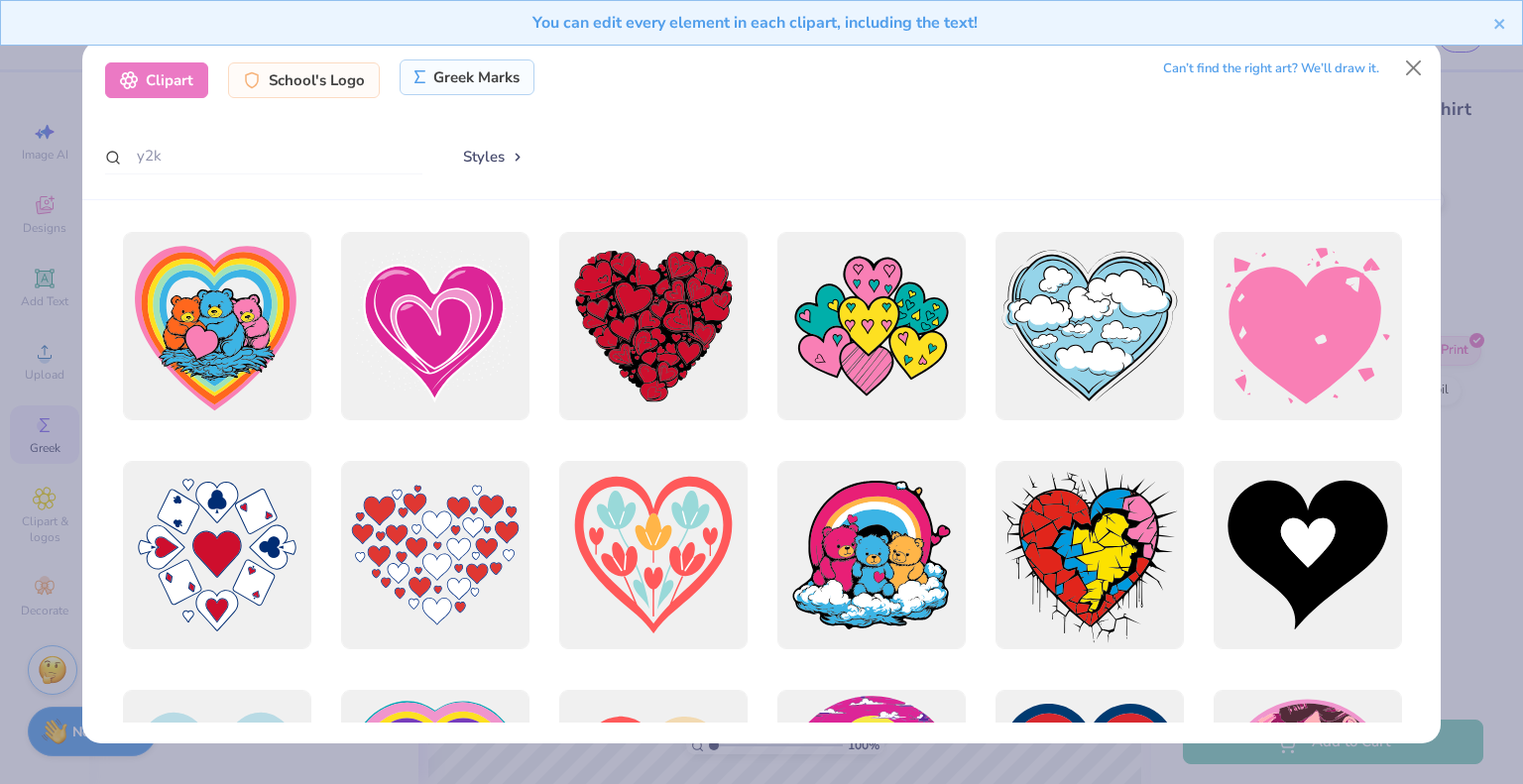 click on "Greek Marks" at bounding box center [467, 77] 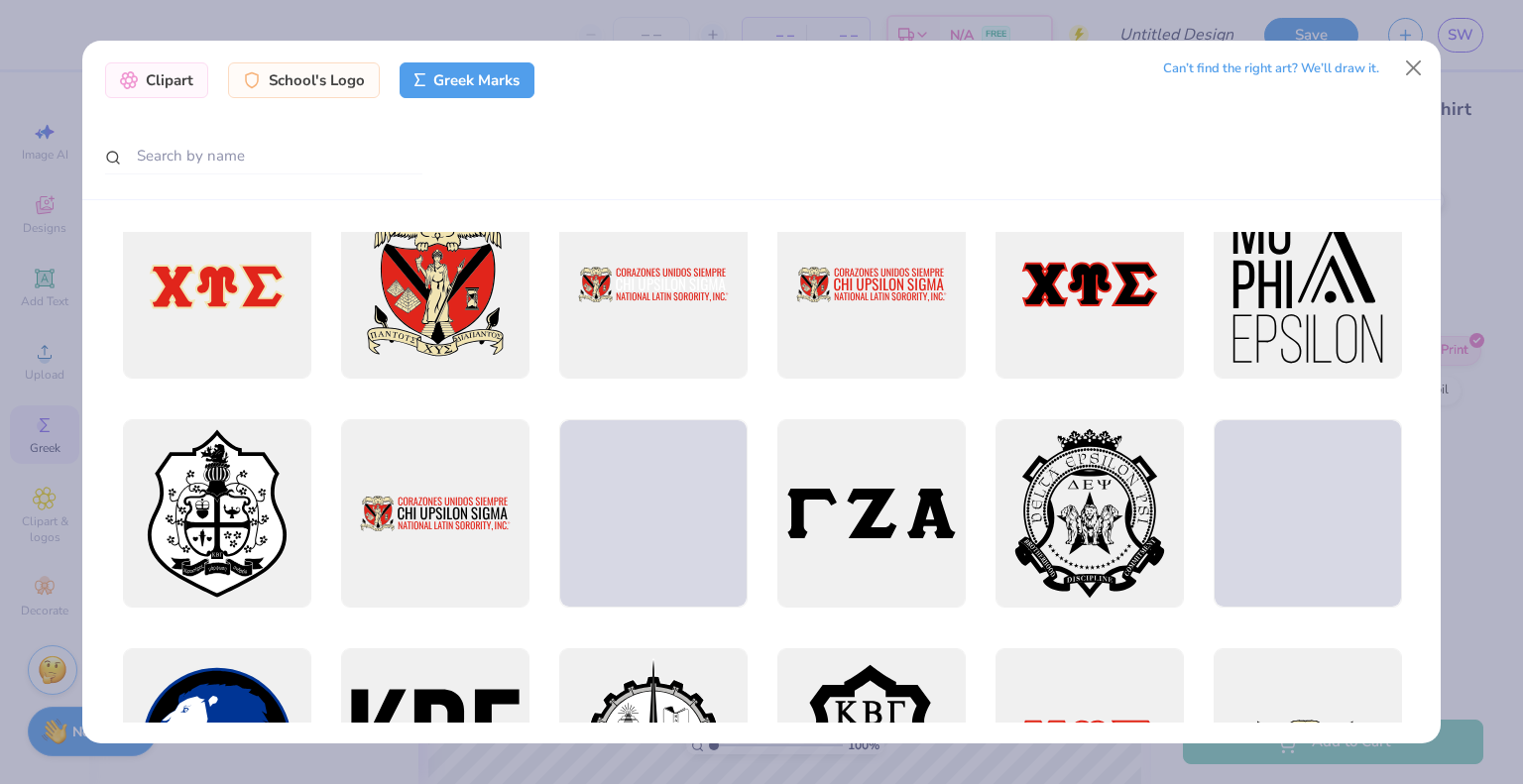 scroll, scrollTop: 958, scrollLeft: 0, axis: vertical 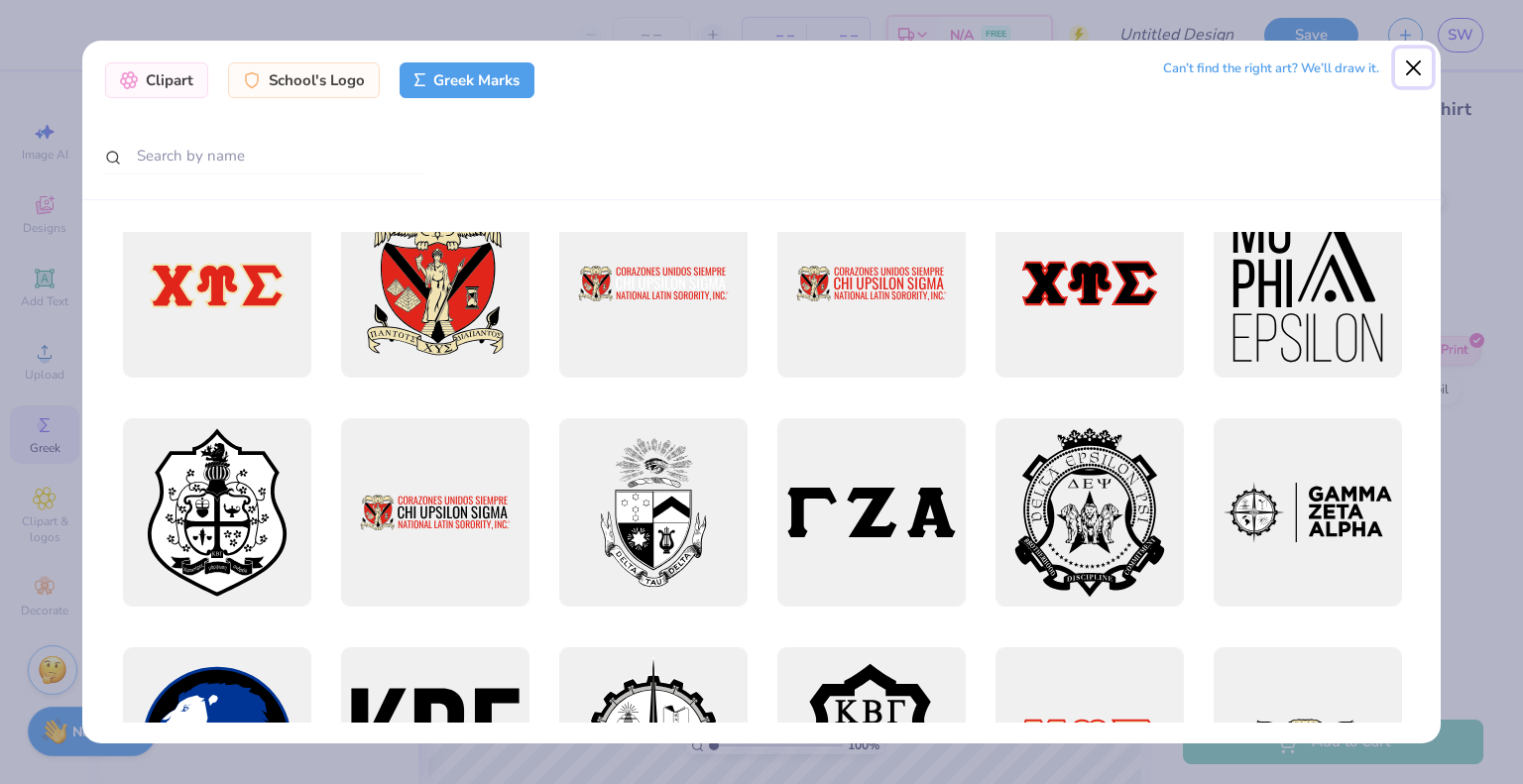 click at bounding box center [1414, 67] 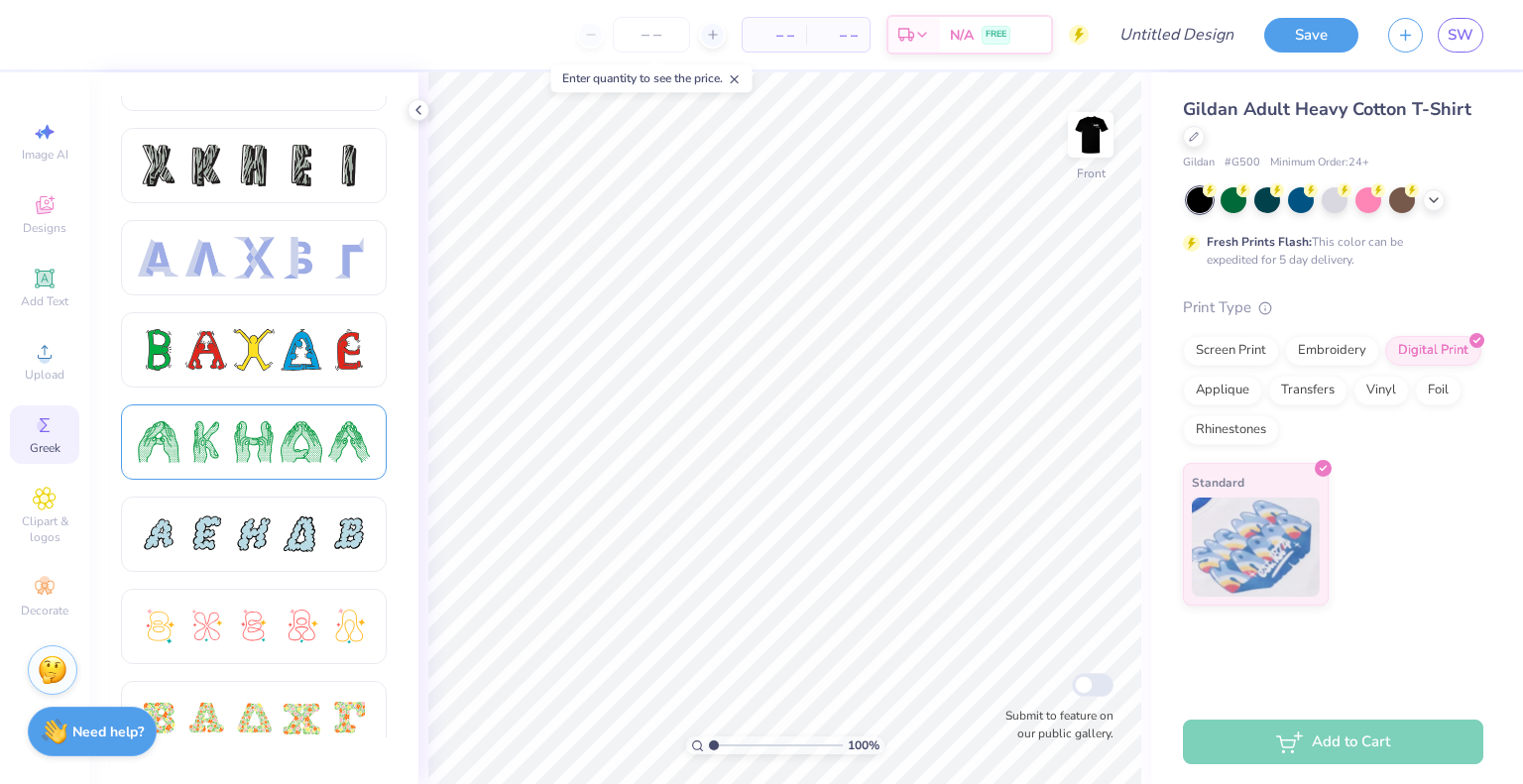 scroll, scrollTop: 227, scrollLeft: 0, axis: vertical 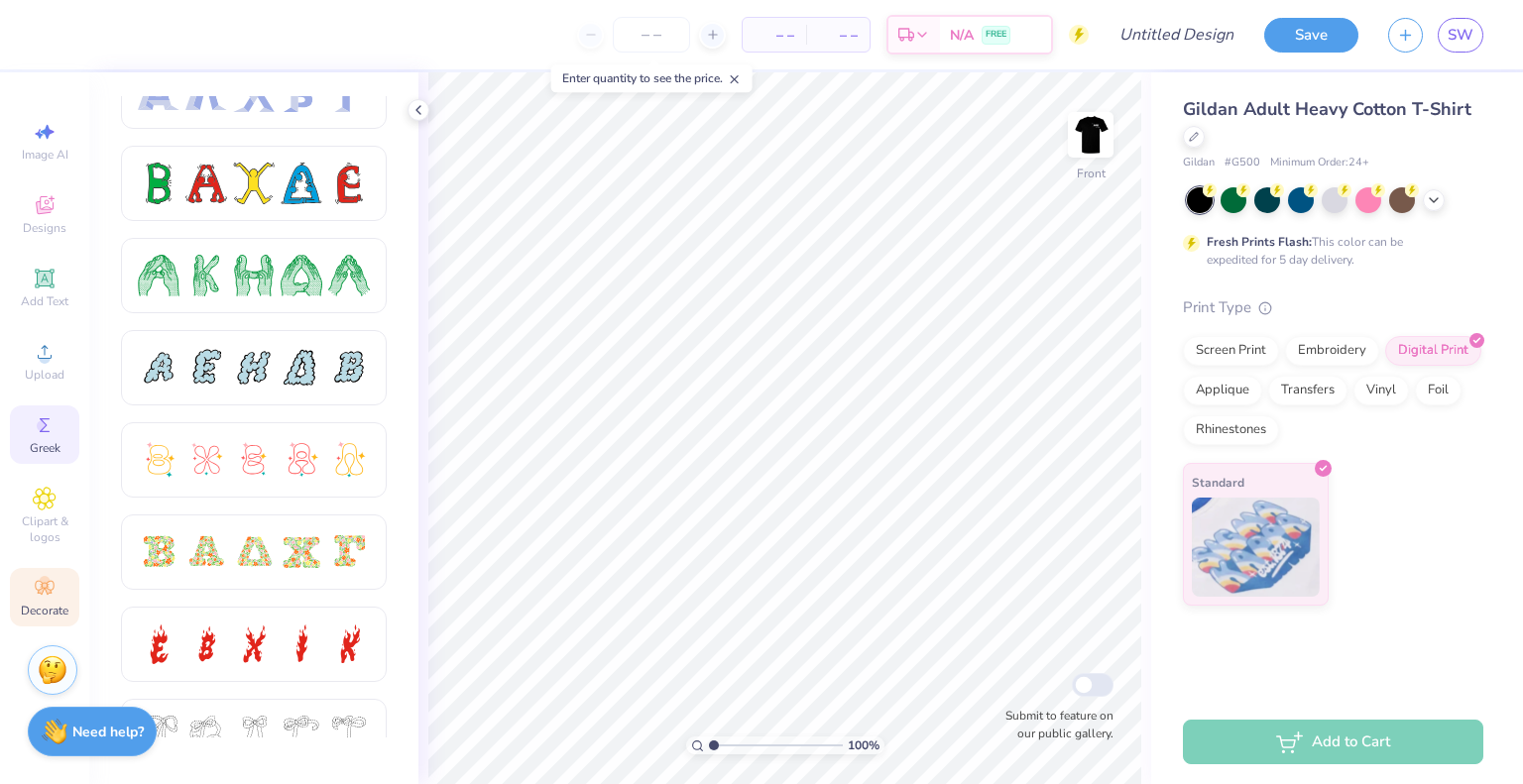 click on "Decorate" at bounding box center (45, 611) 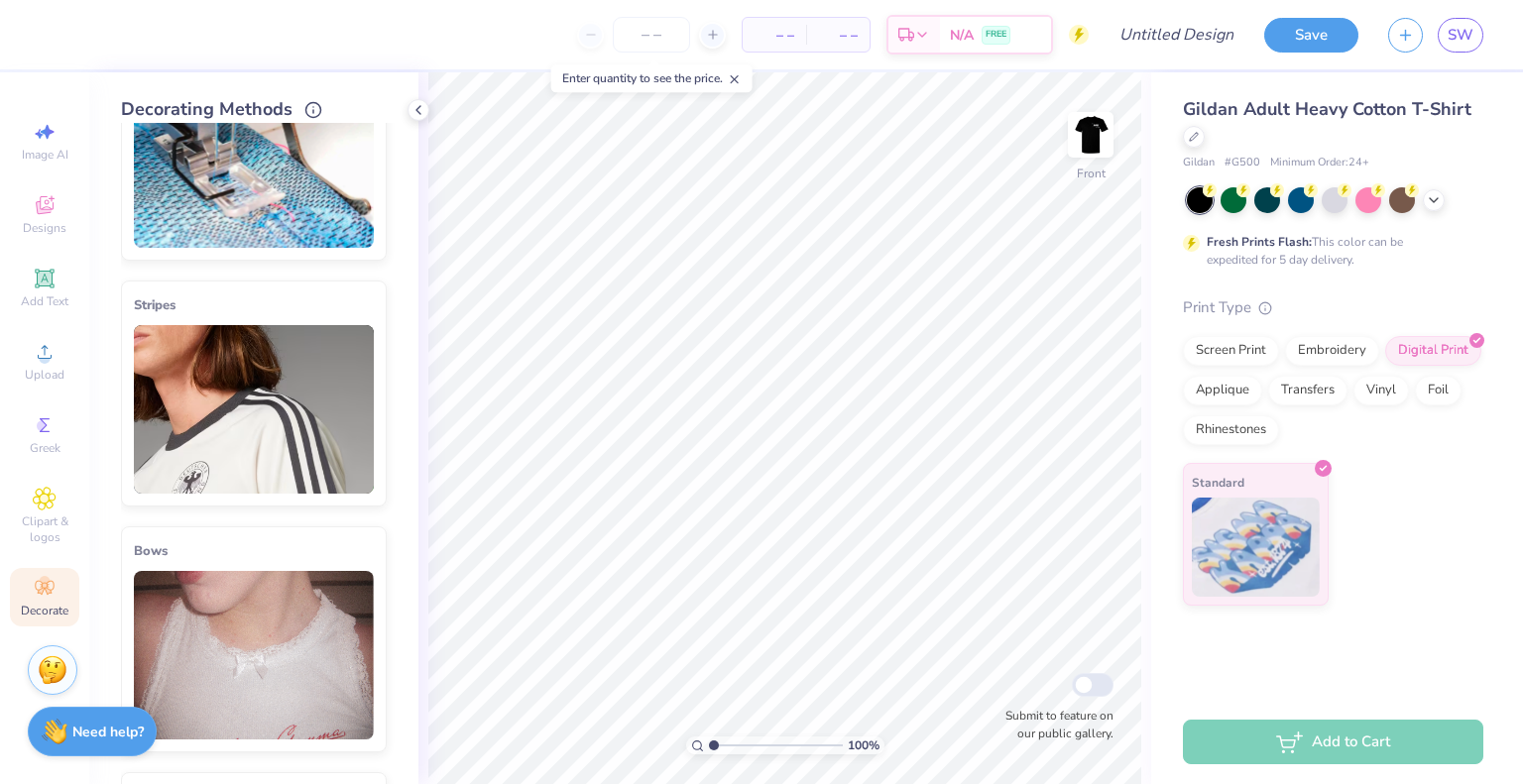 scroll, scrollTop: 0, scrollLeft: 0, axis: both 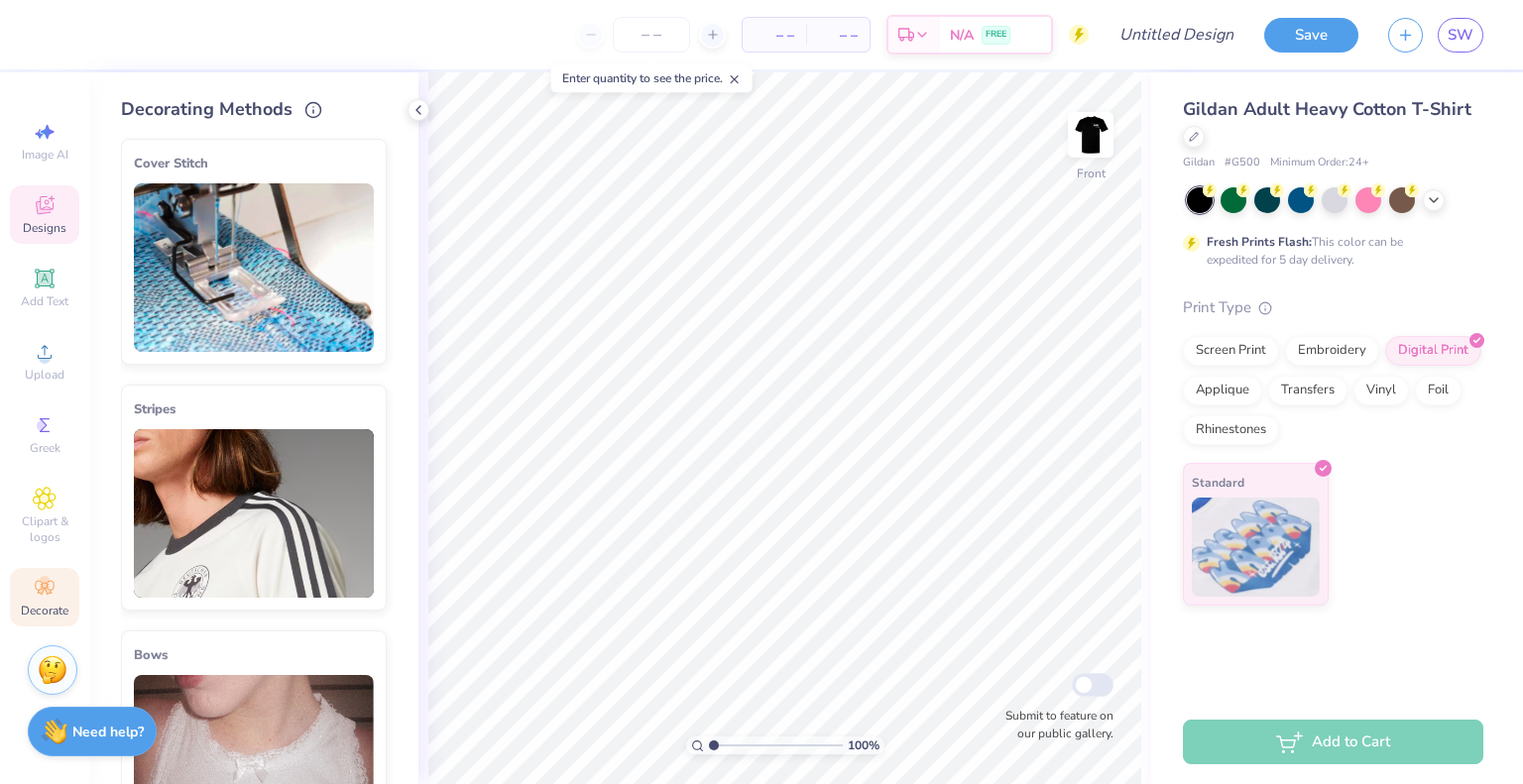 drag, startPoint x: 51, startPoint y: 180, endPoint x: 49, endPoint y: 211, distance: 31.06445 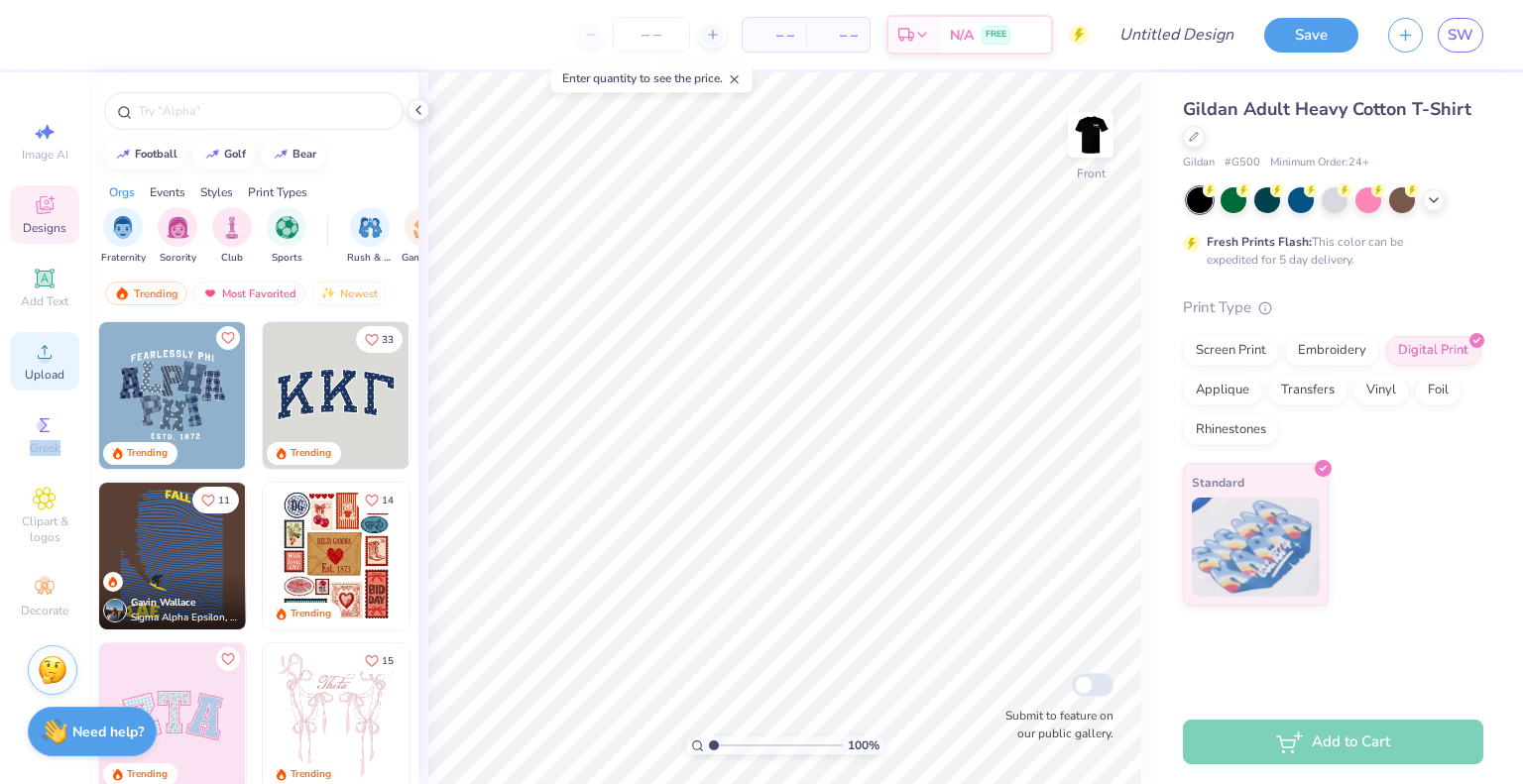 drag, startPoint x: 58, startPoint y: 442, endPoint x: 72, endPoint y: 348, distance: 95.03683 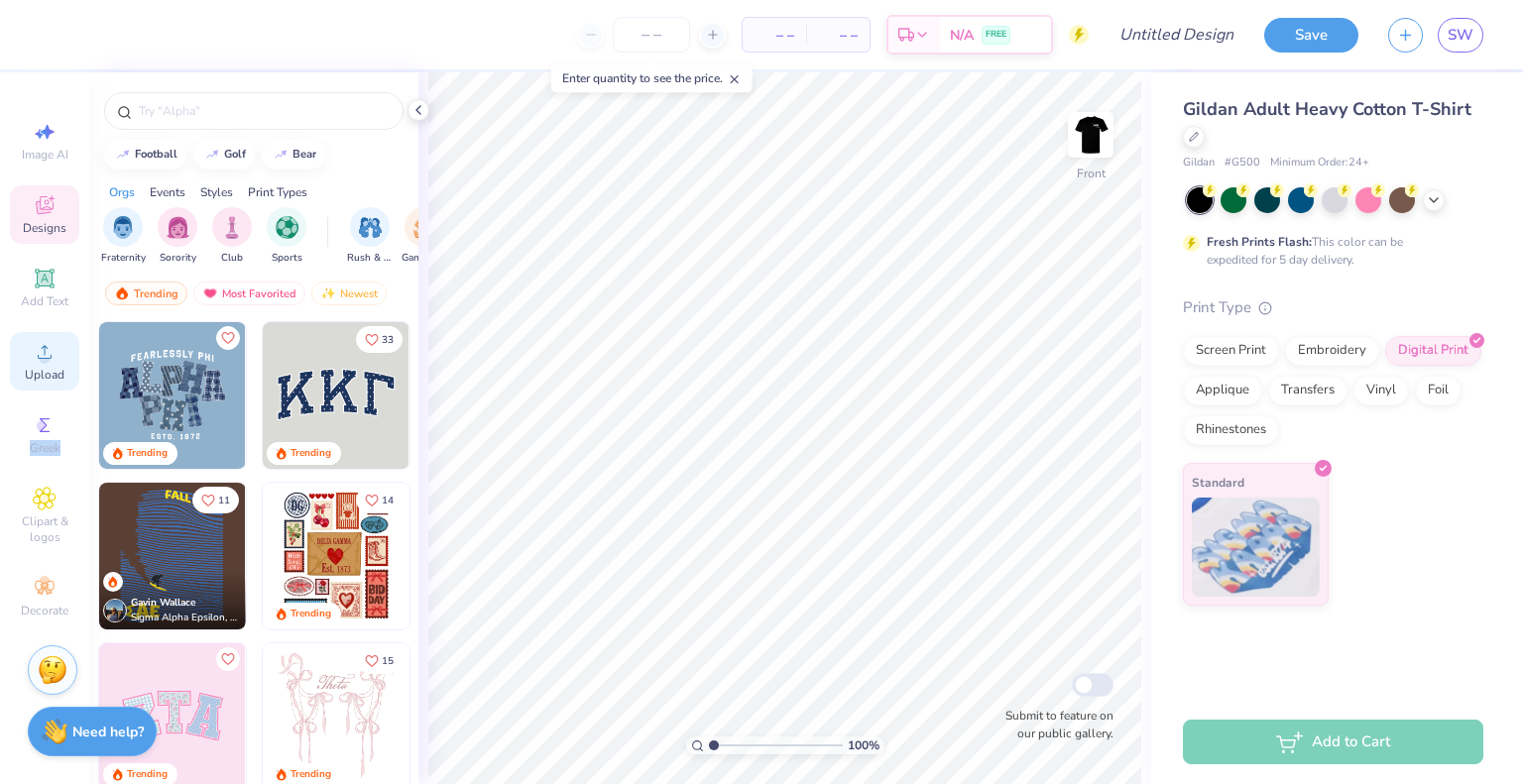 click on "Image AI Designs Add Text Upload Greek Clipart & logos Decorate" at bounding box center [45, 369] 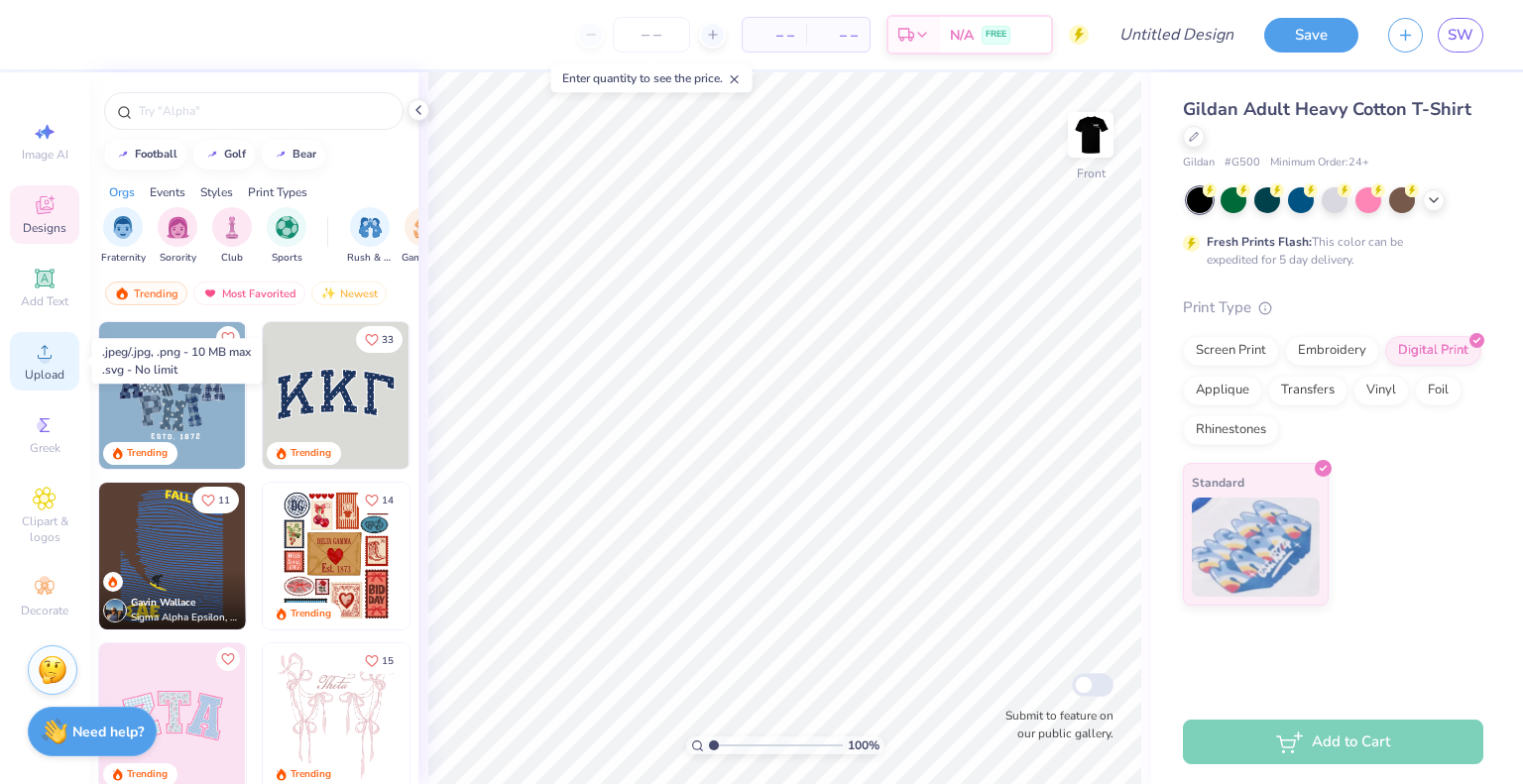 click on "Upload" at bounding box center (45, 361) 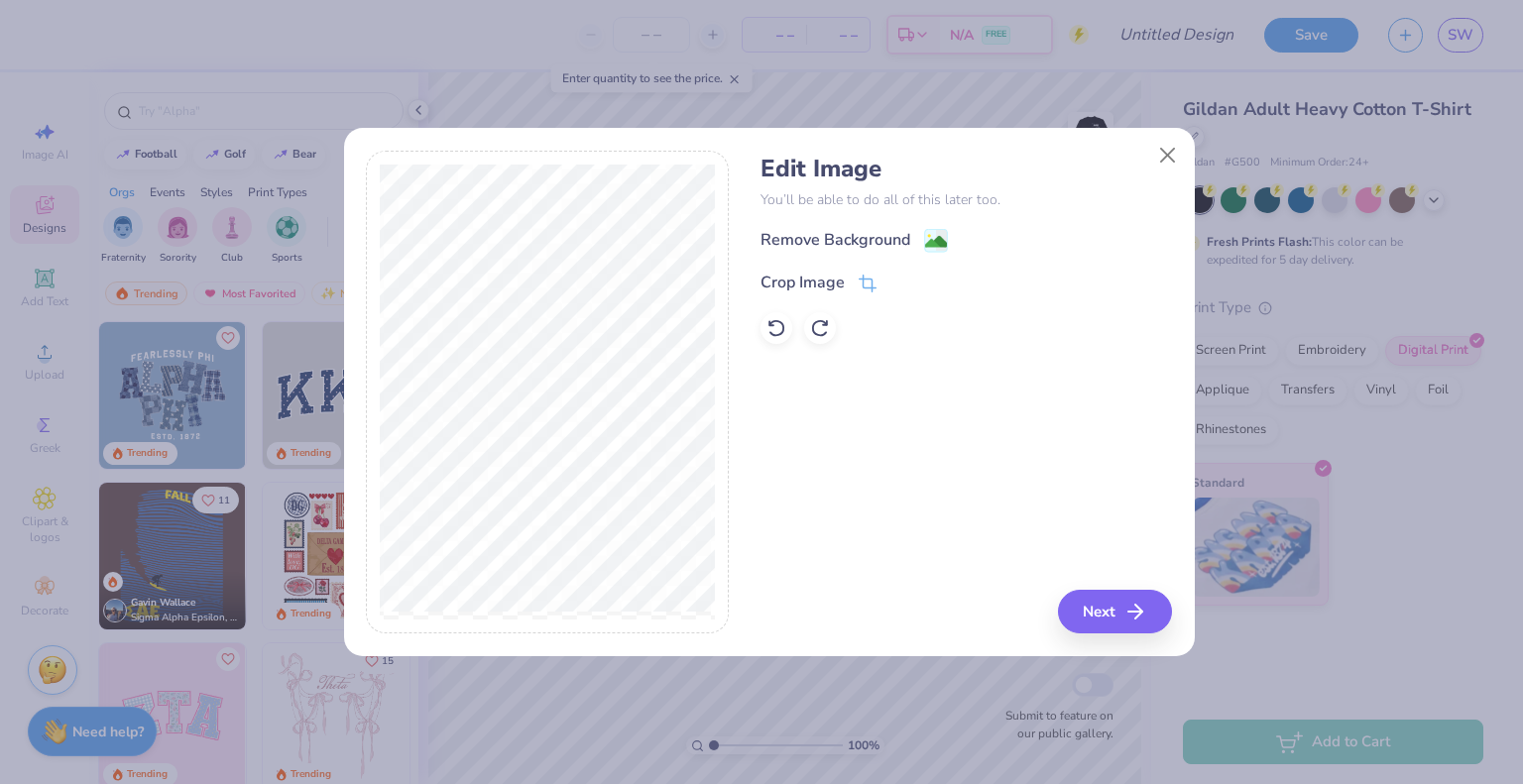click on "Edit Image You’ll be able to do all of this later too. Remove Background Crop Image Next" at bounding box center (966, 392) 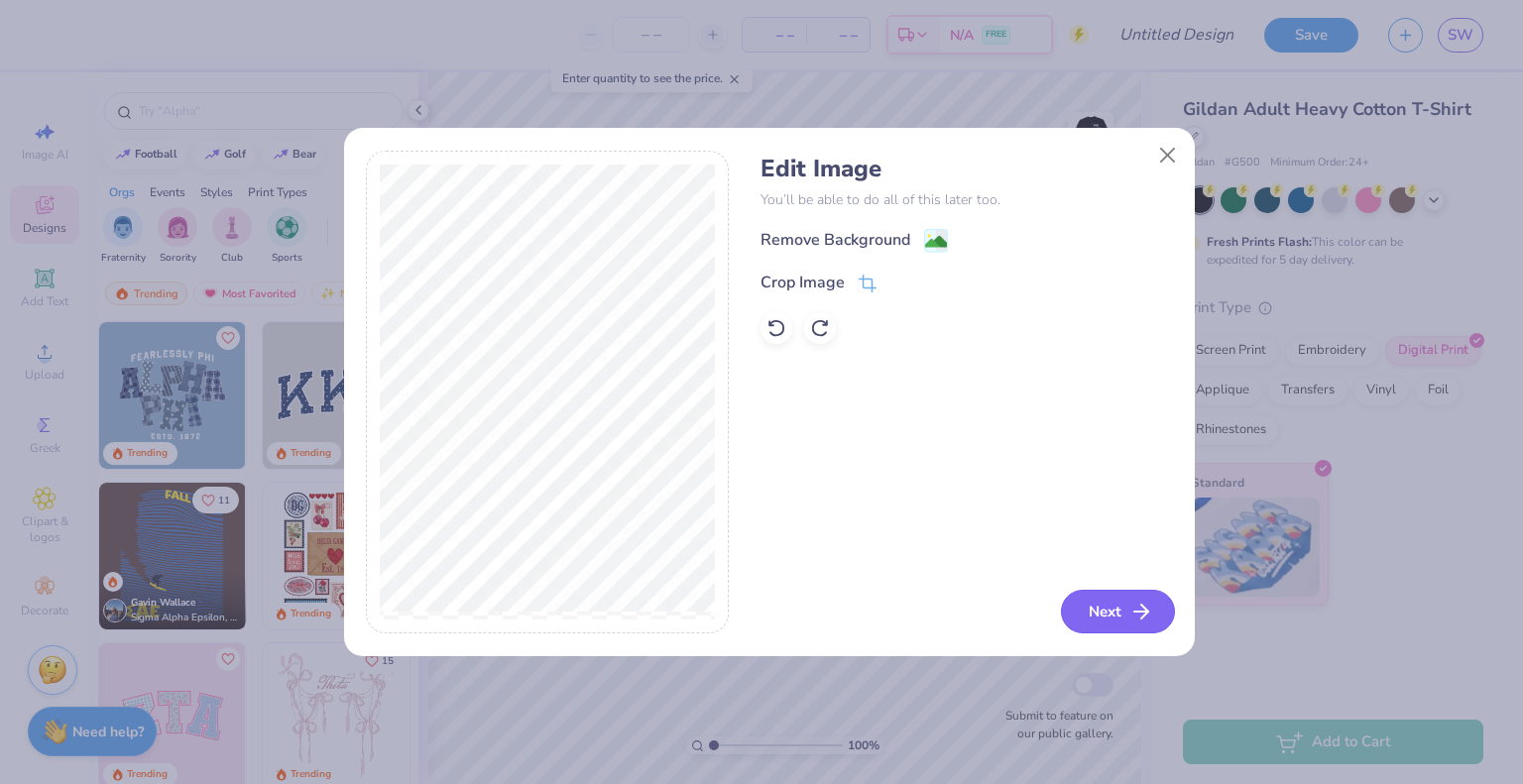 click on "Next" at bounding box center [1117, 612] 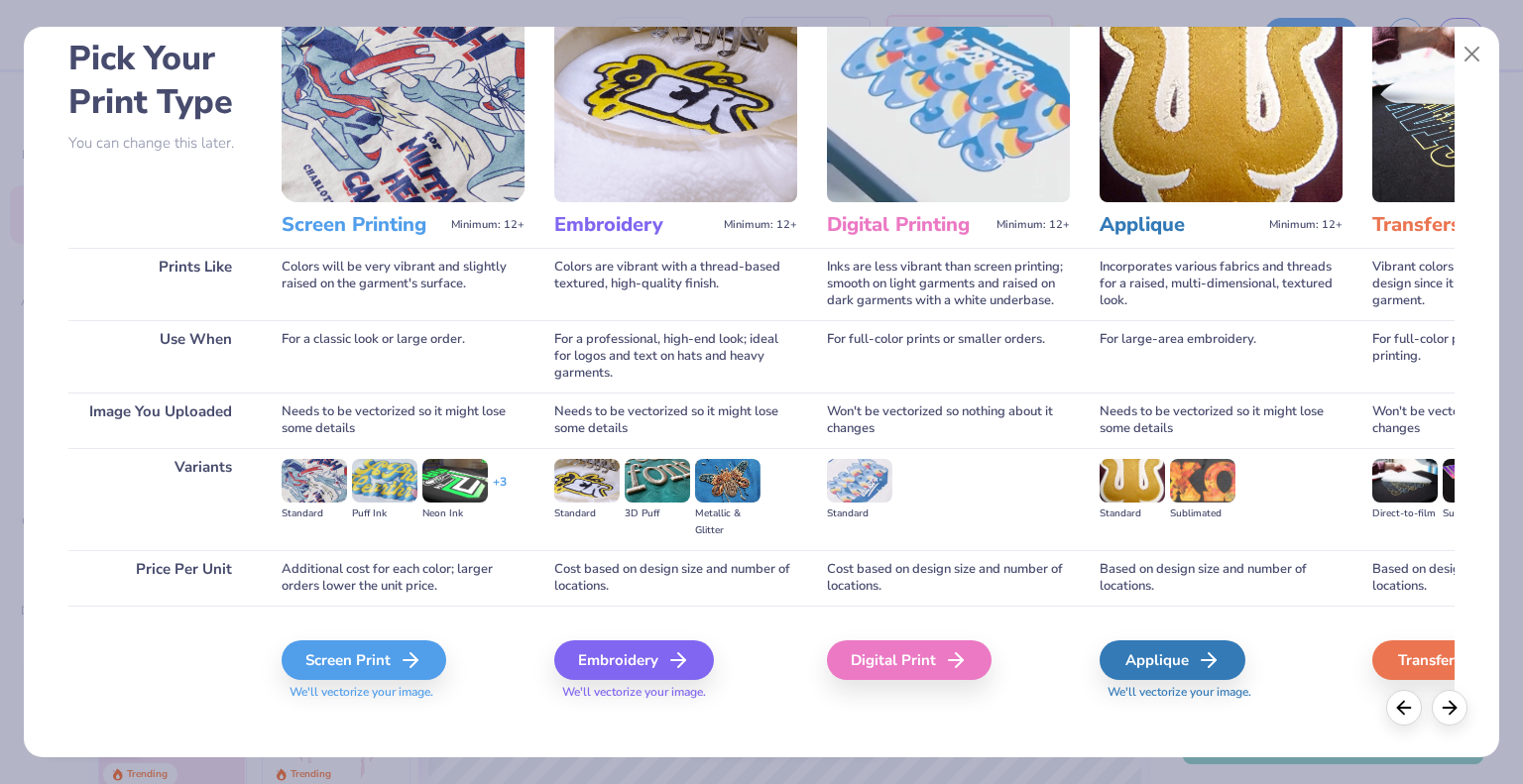 scroll, scrollTop: 93, scrollLeft: 0, axis: vertical 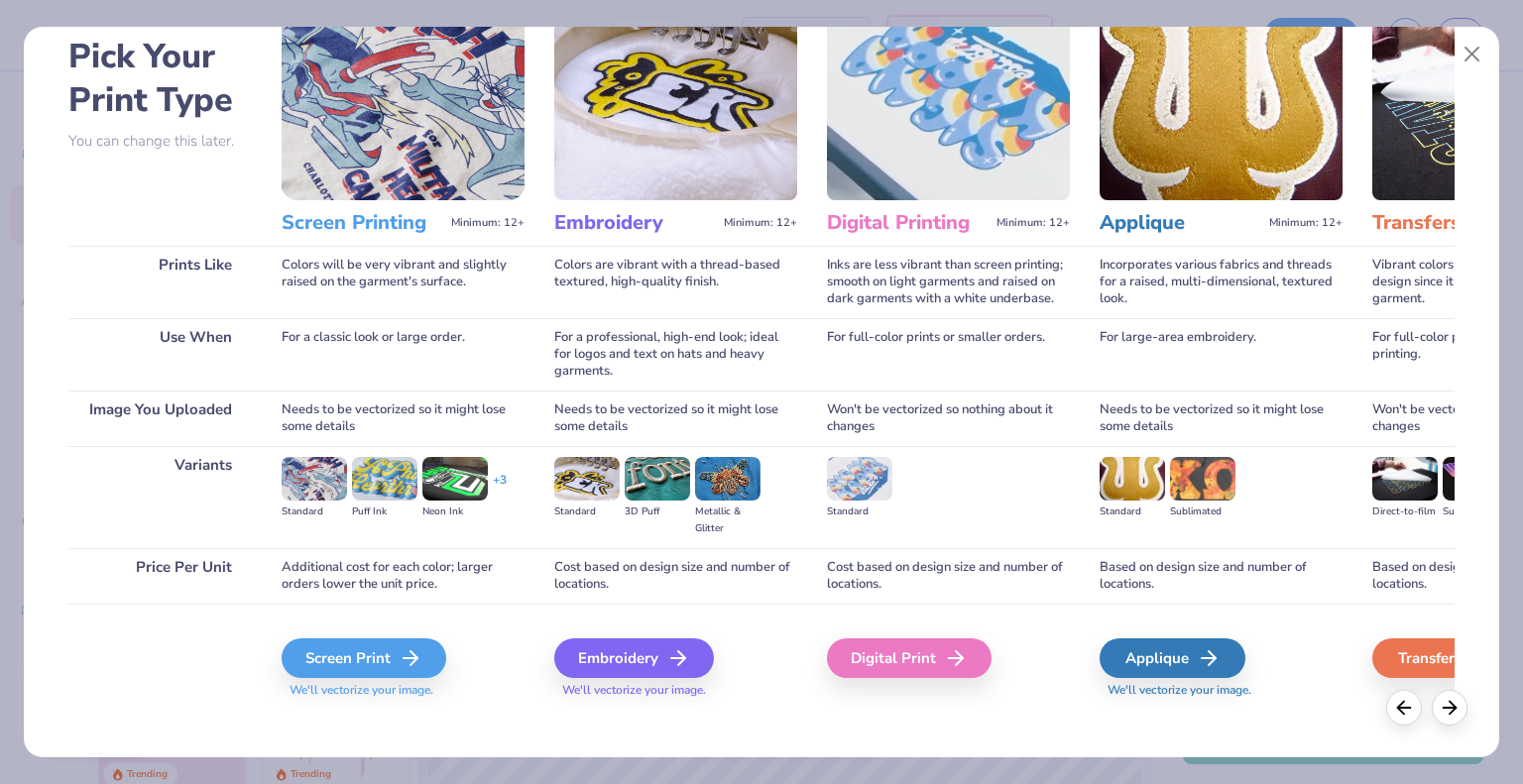 click on "Digital Print" at bounding box center [948, 656] 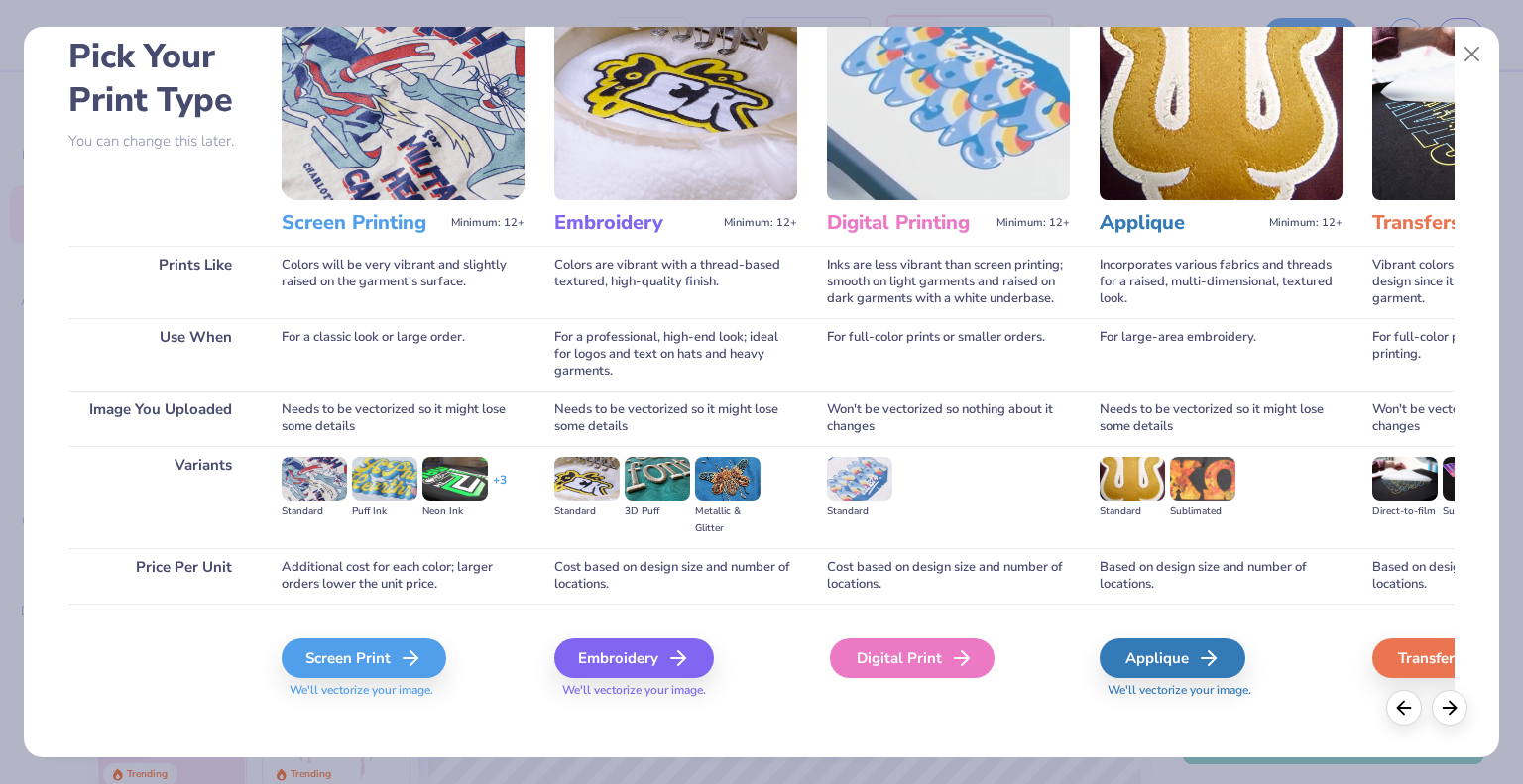 click on "Digital Print" at bounding box center (912, 658) 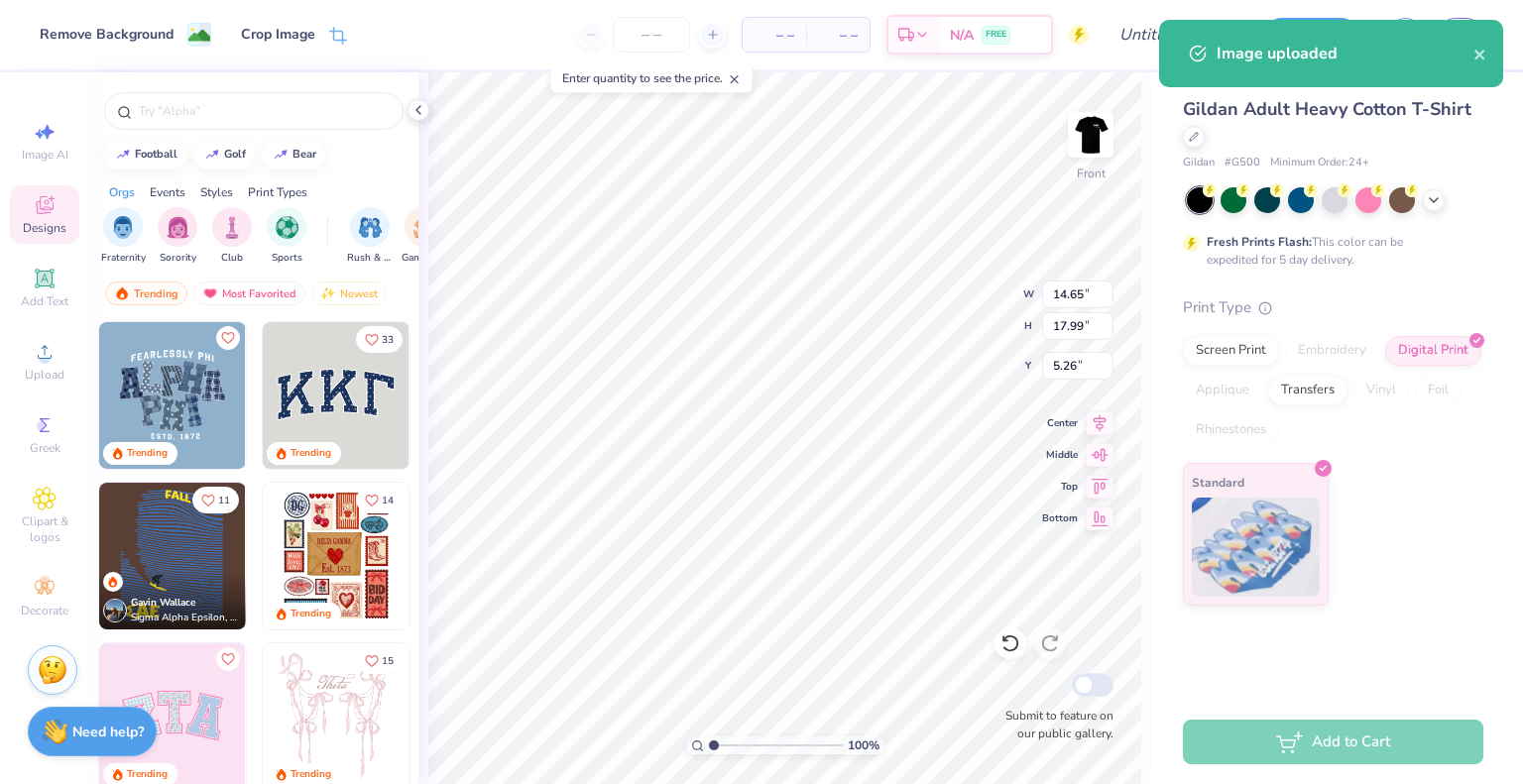 type on "12.16" 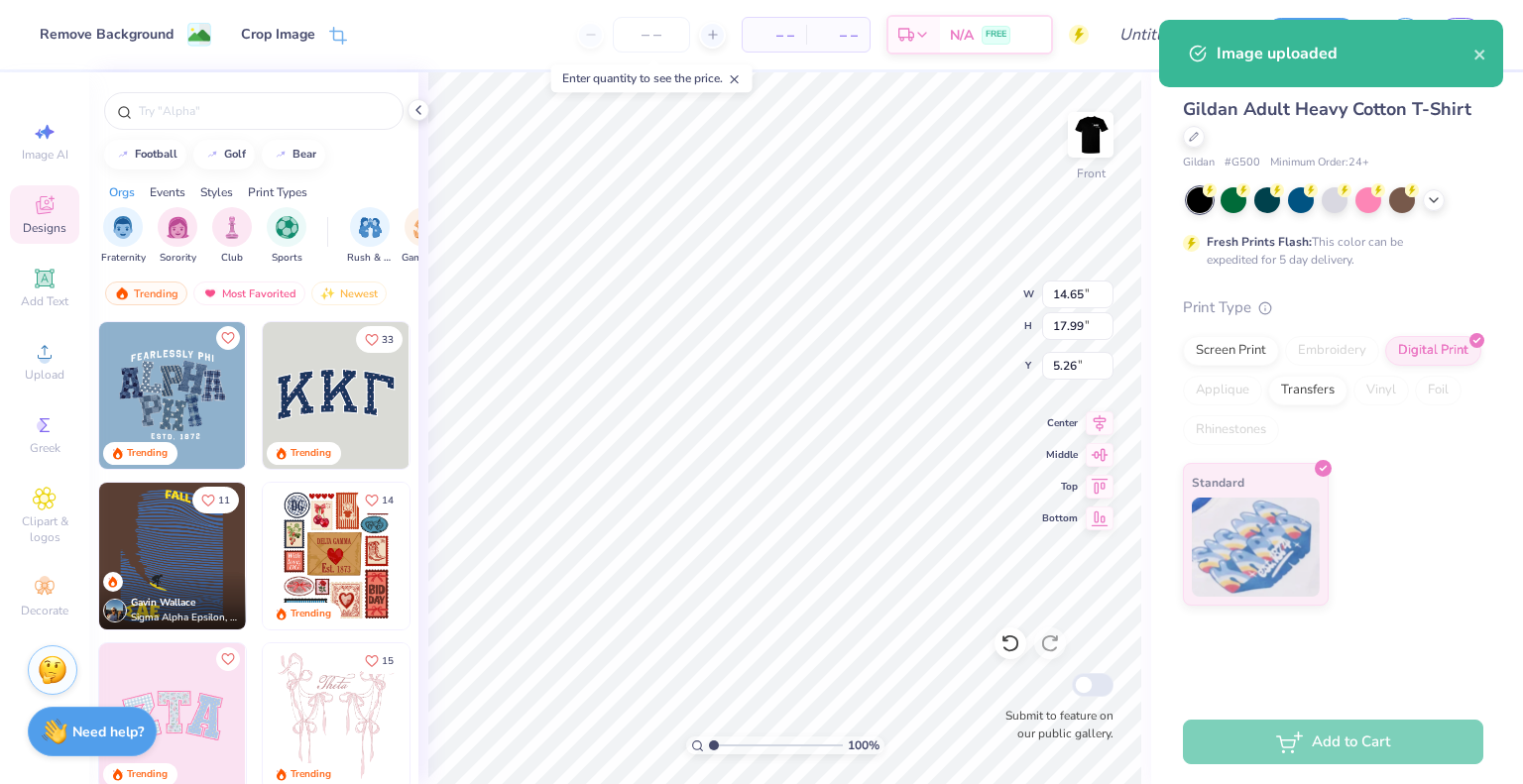 type on "14.94" 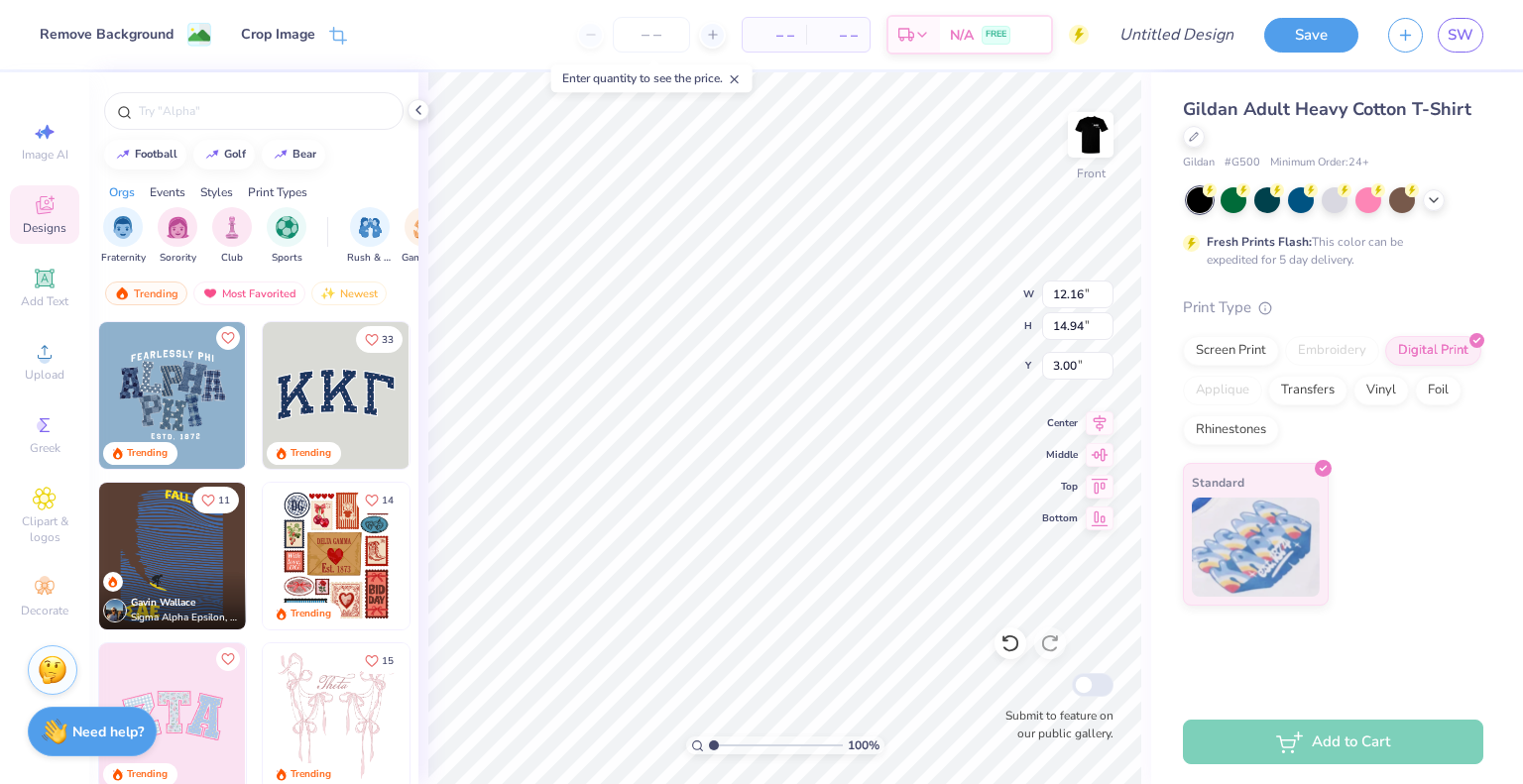 type on "3.00" 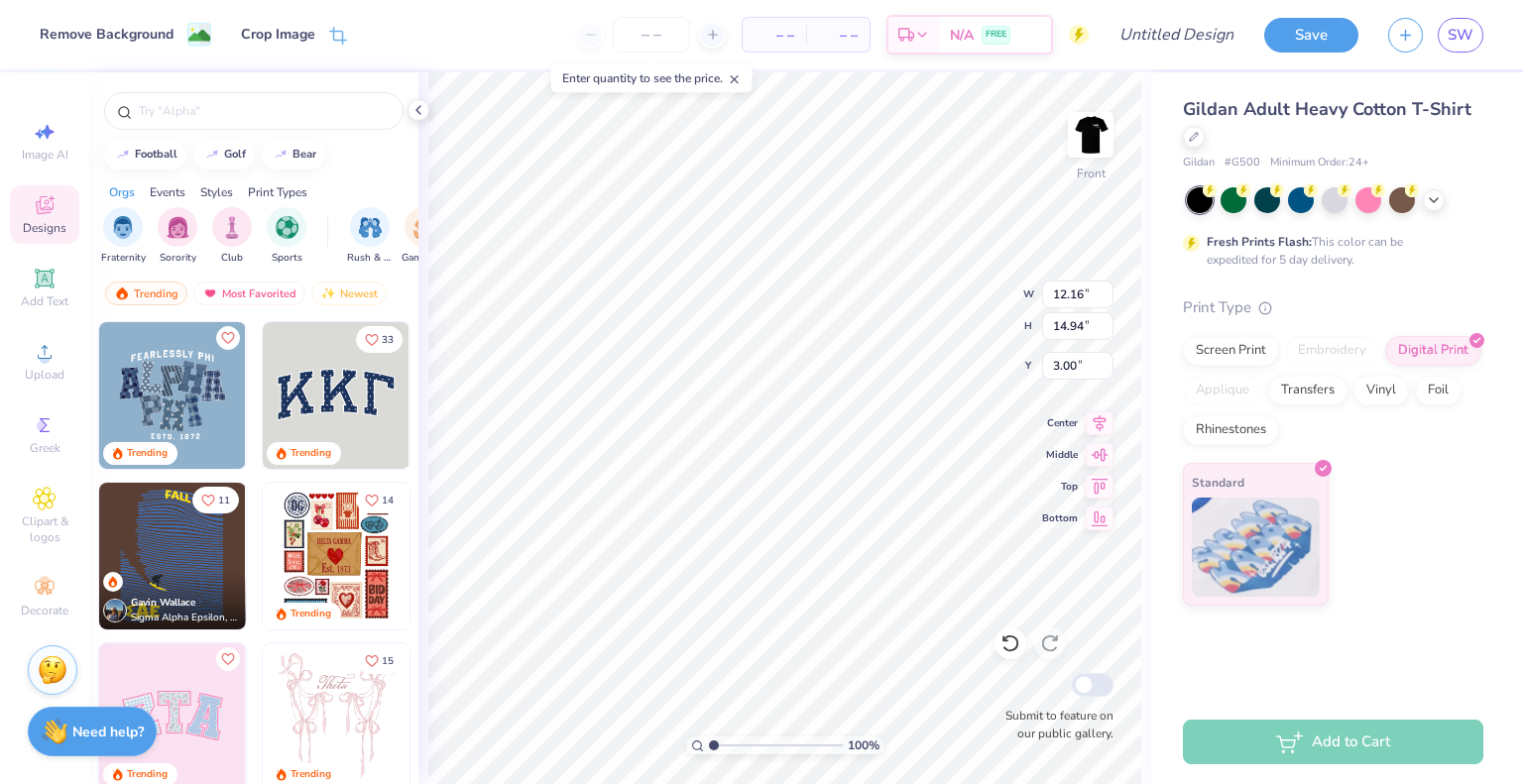 type on "13.34" 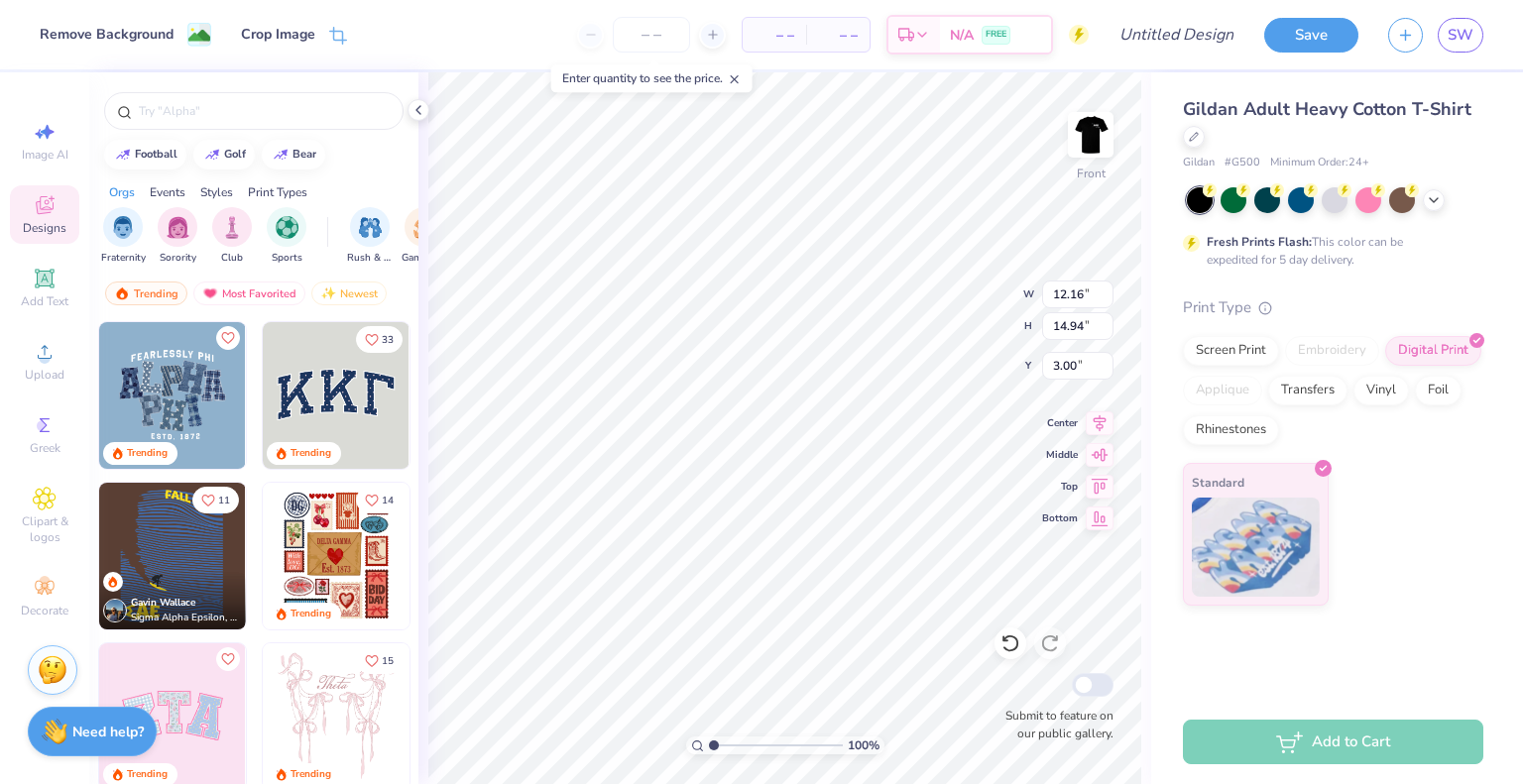 type on "16.38" 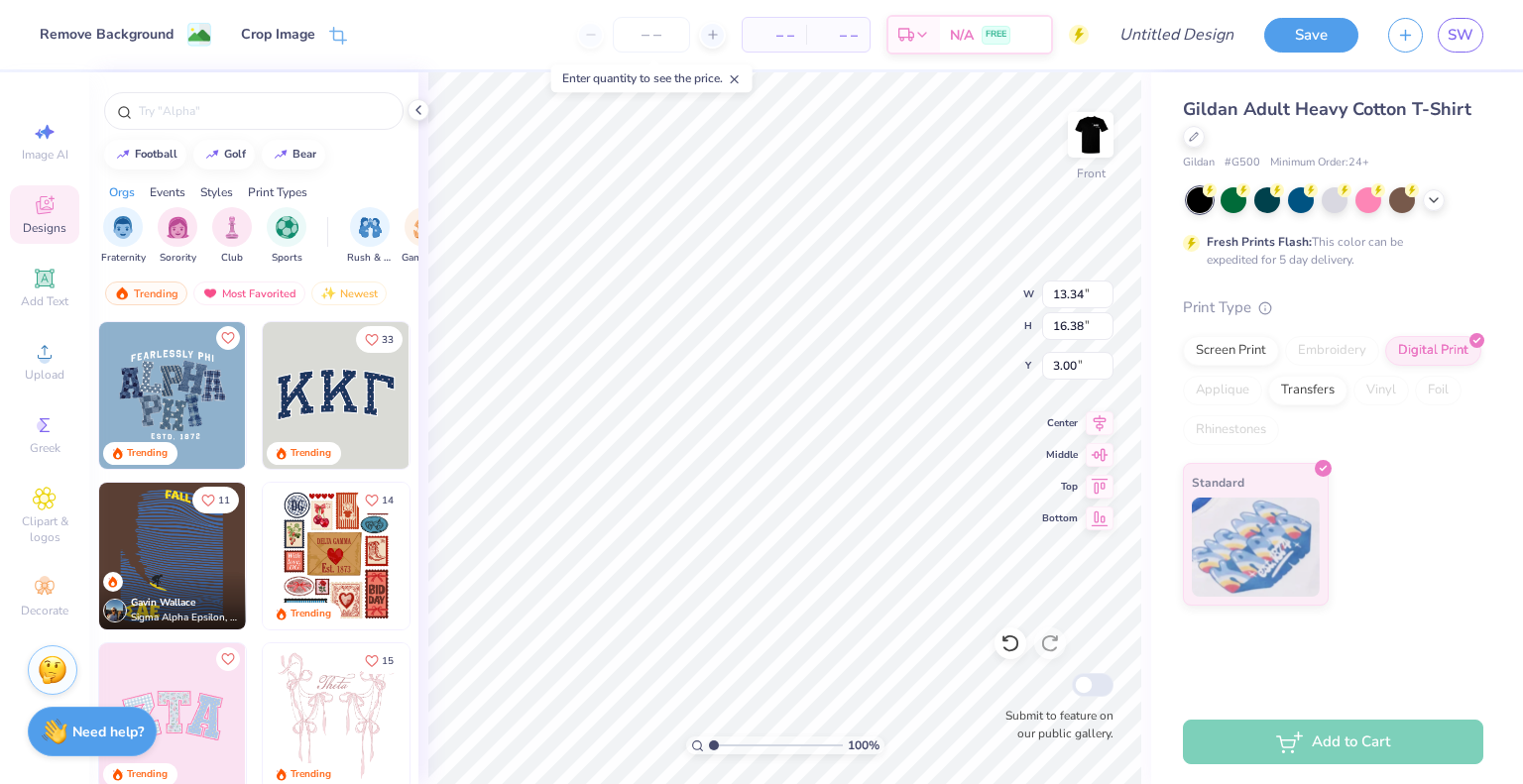 type on "3.40" 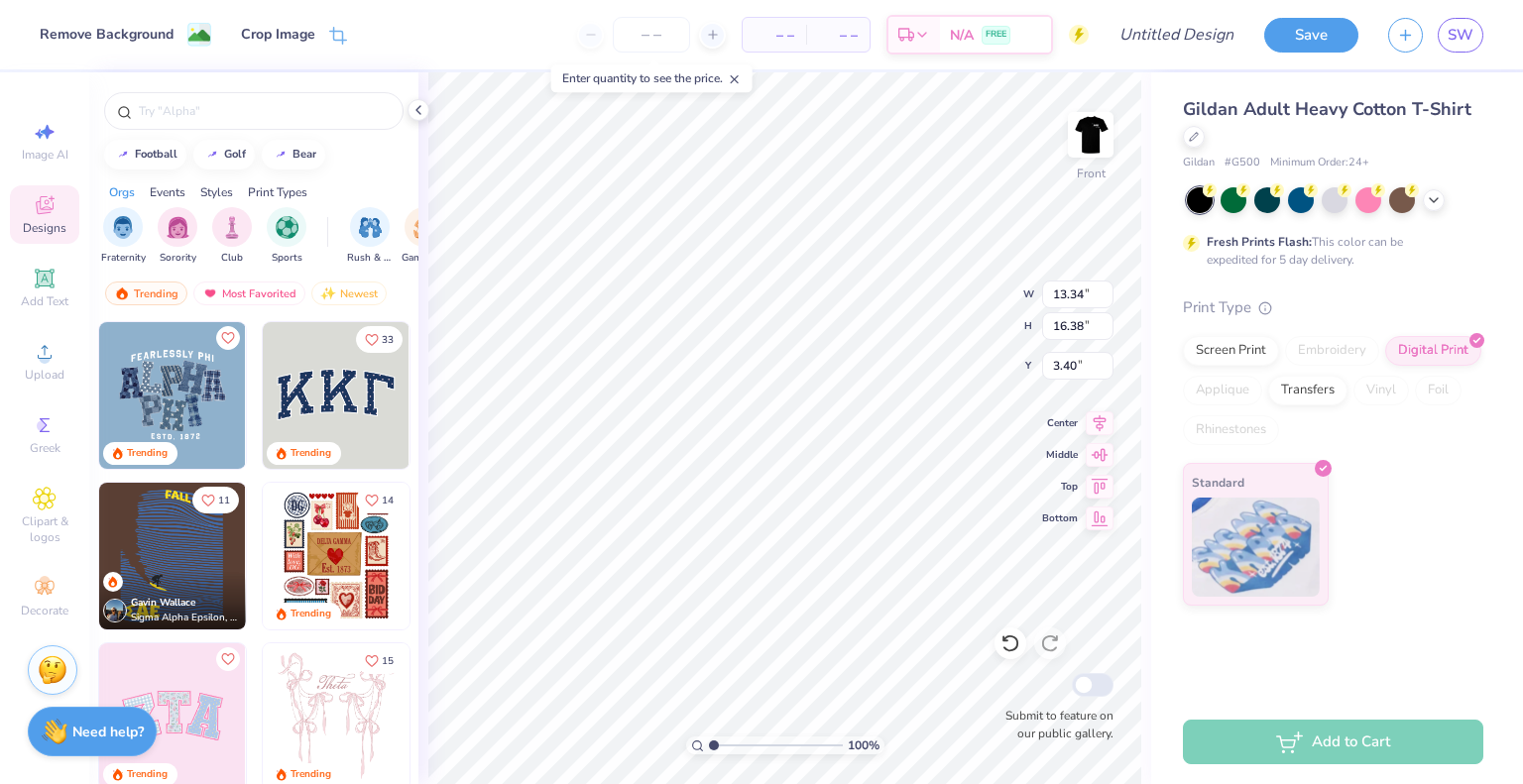 type on "14.38" 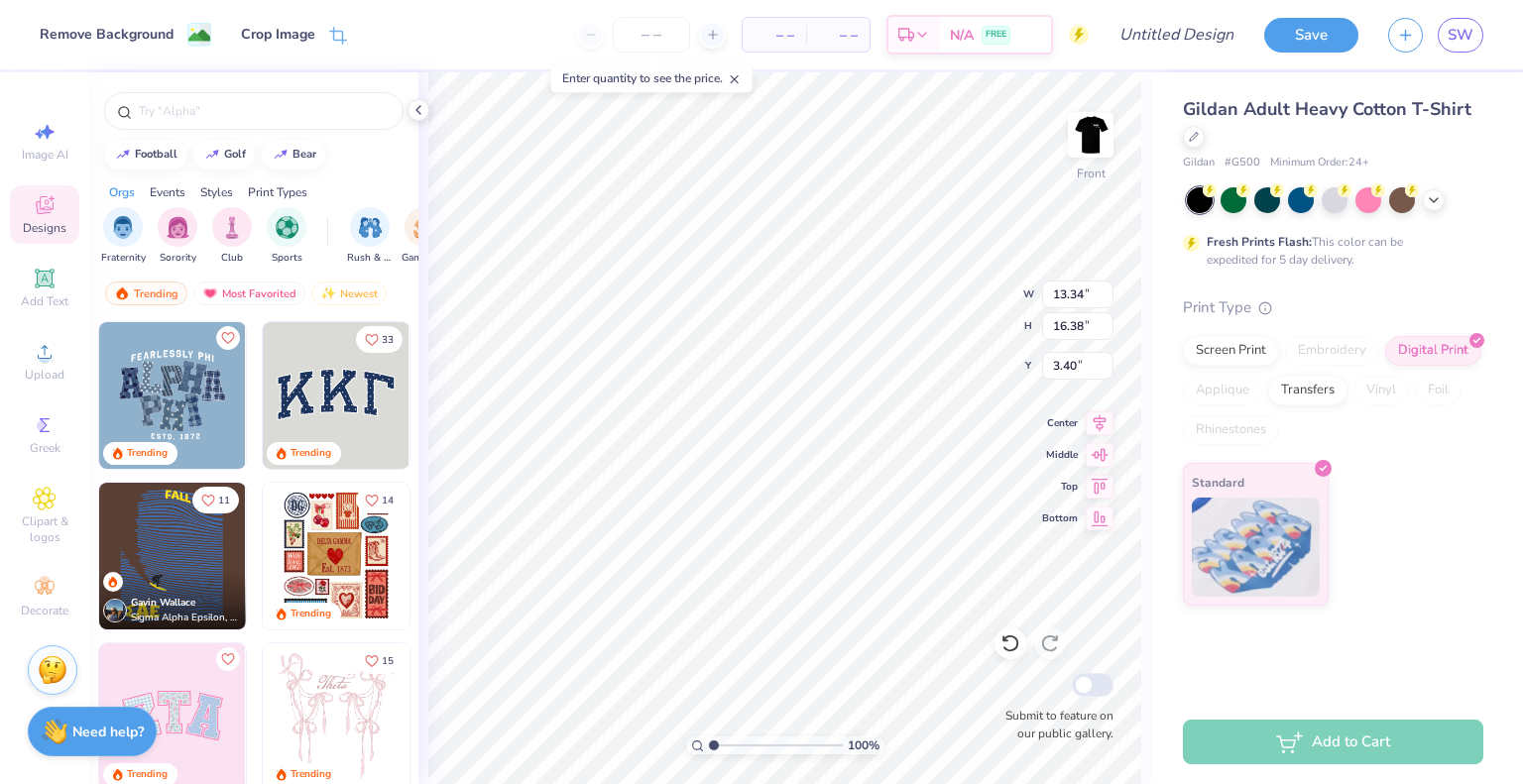 type on "17.66" 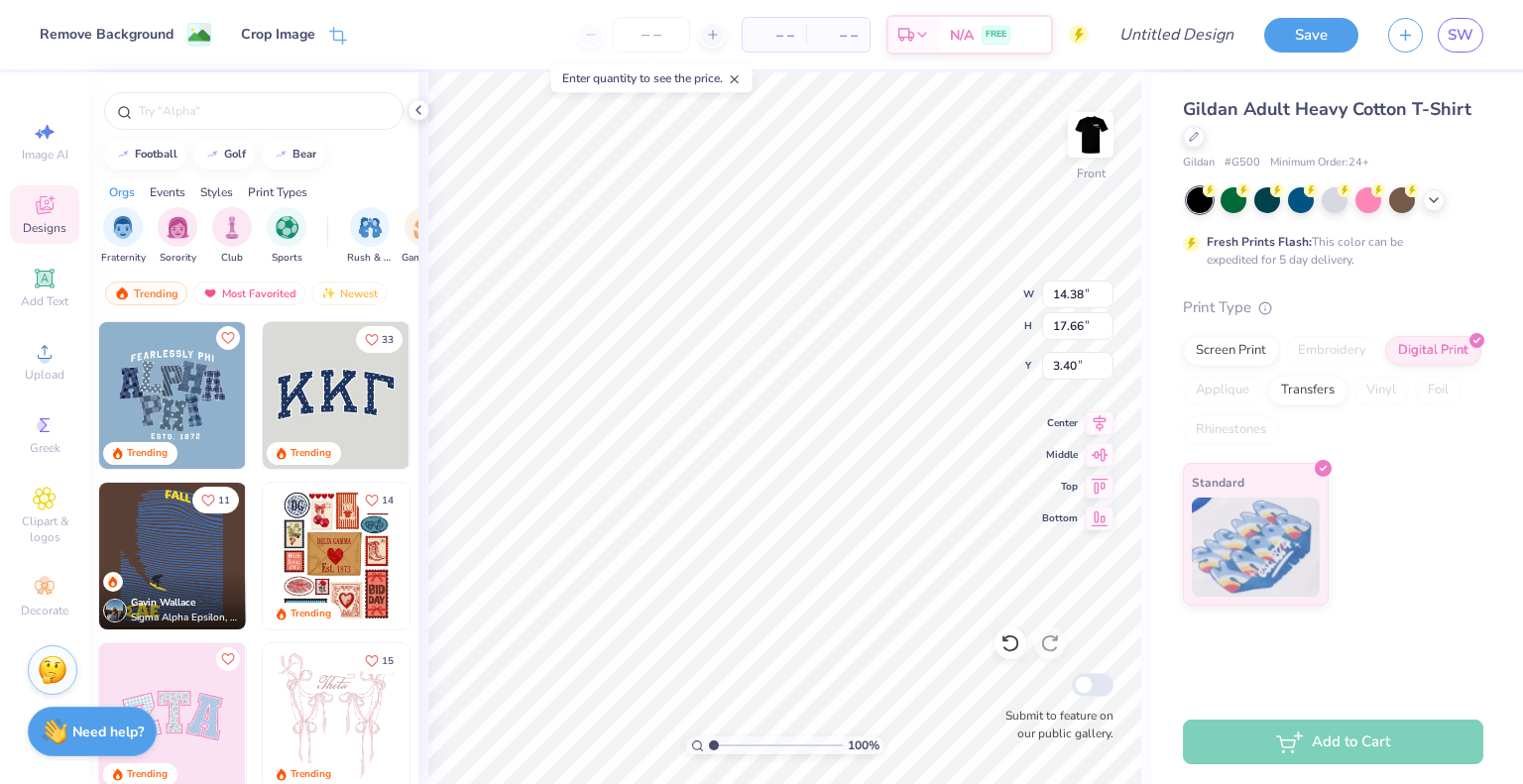 type on "3.00" 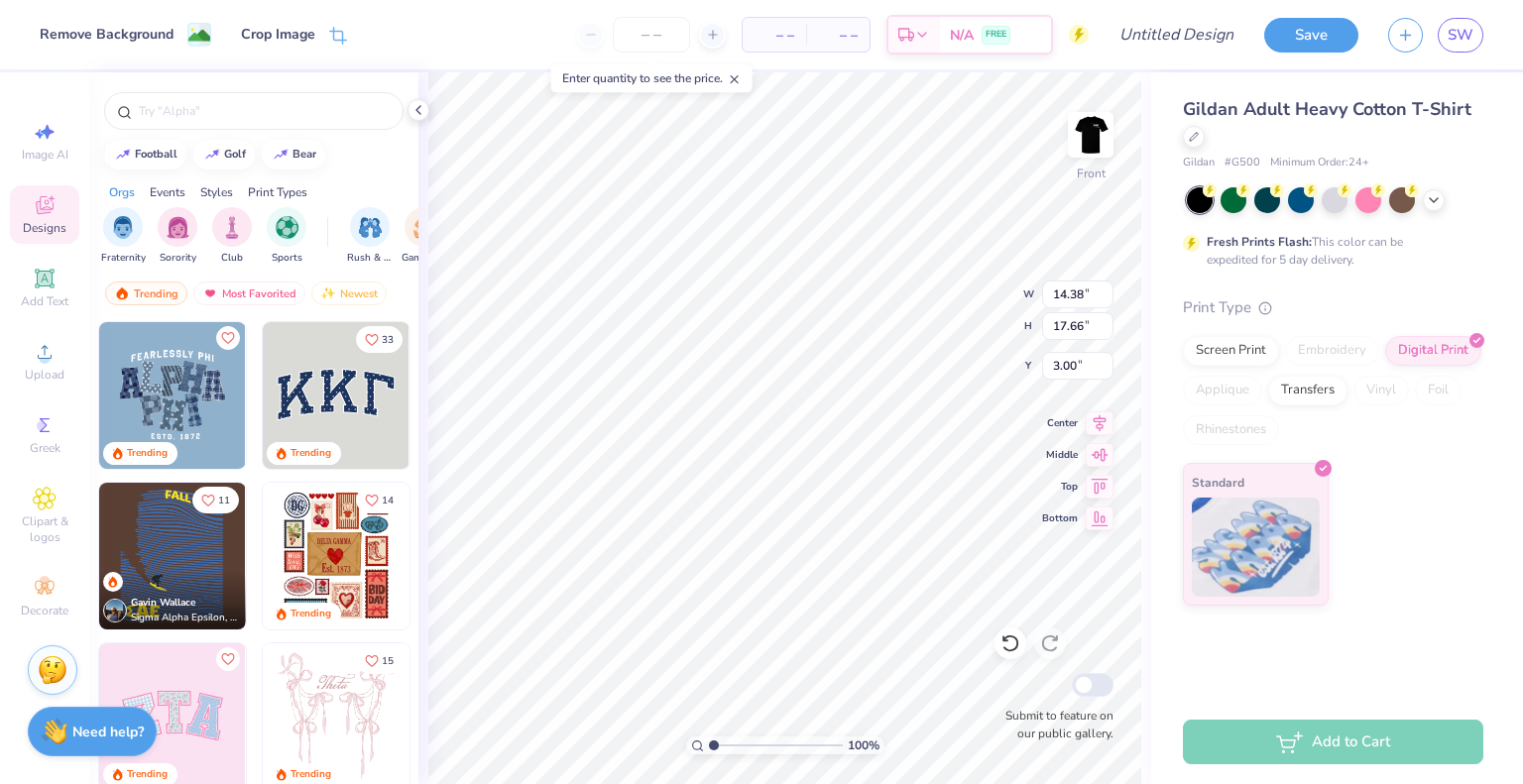 type on "14.46" 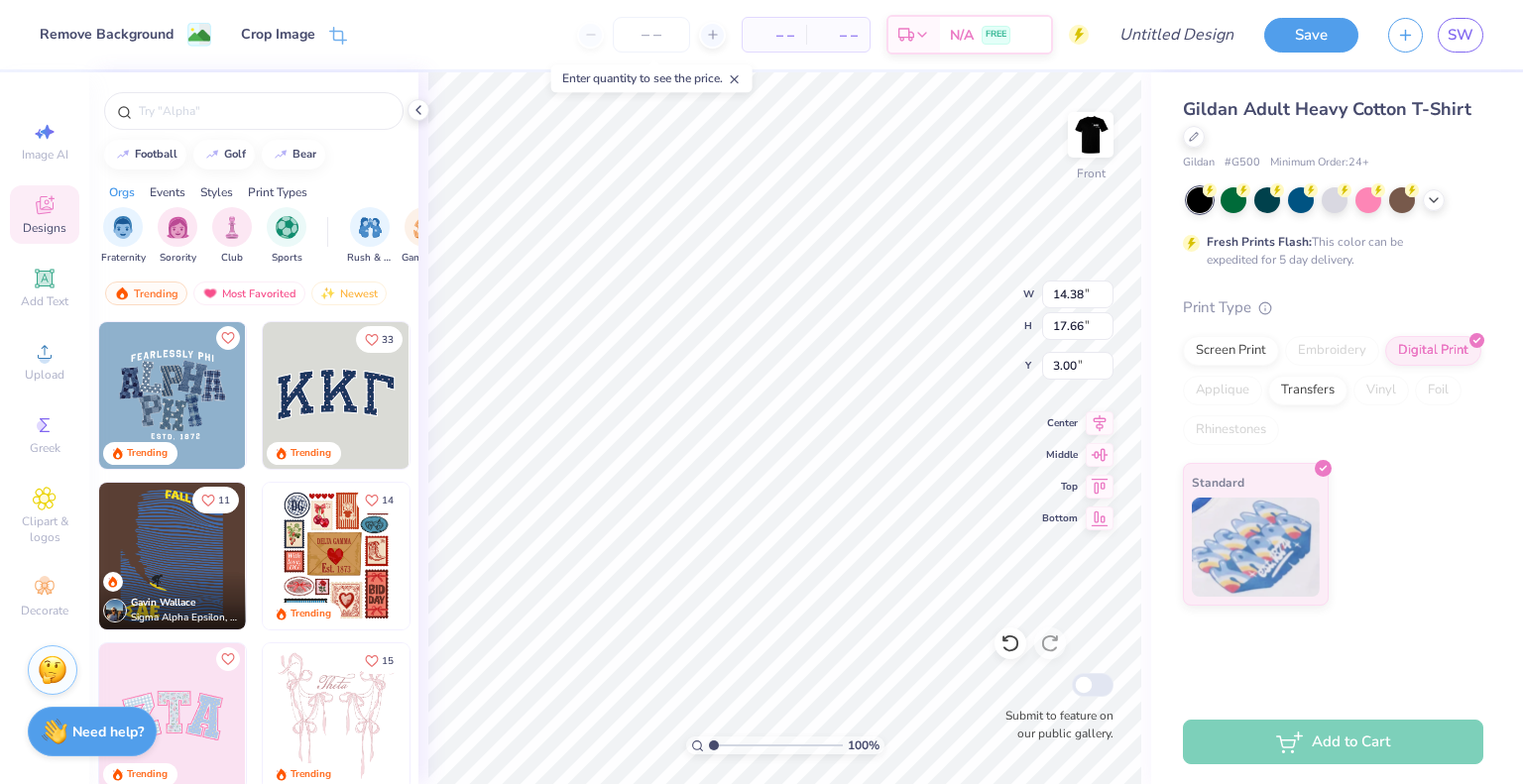 type on "17.76" 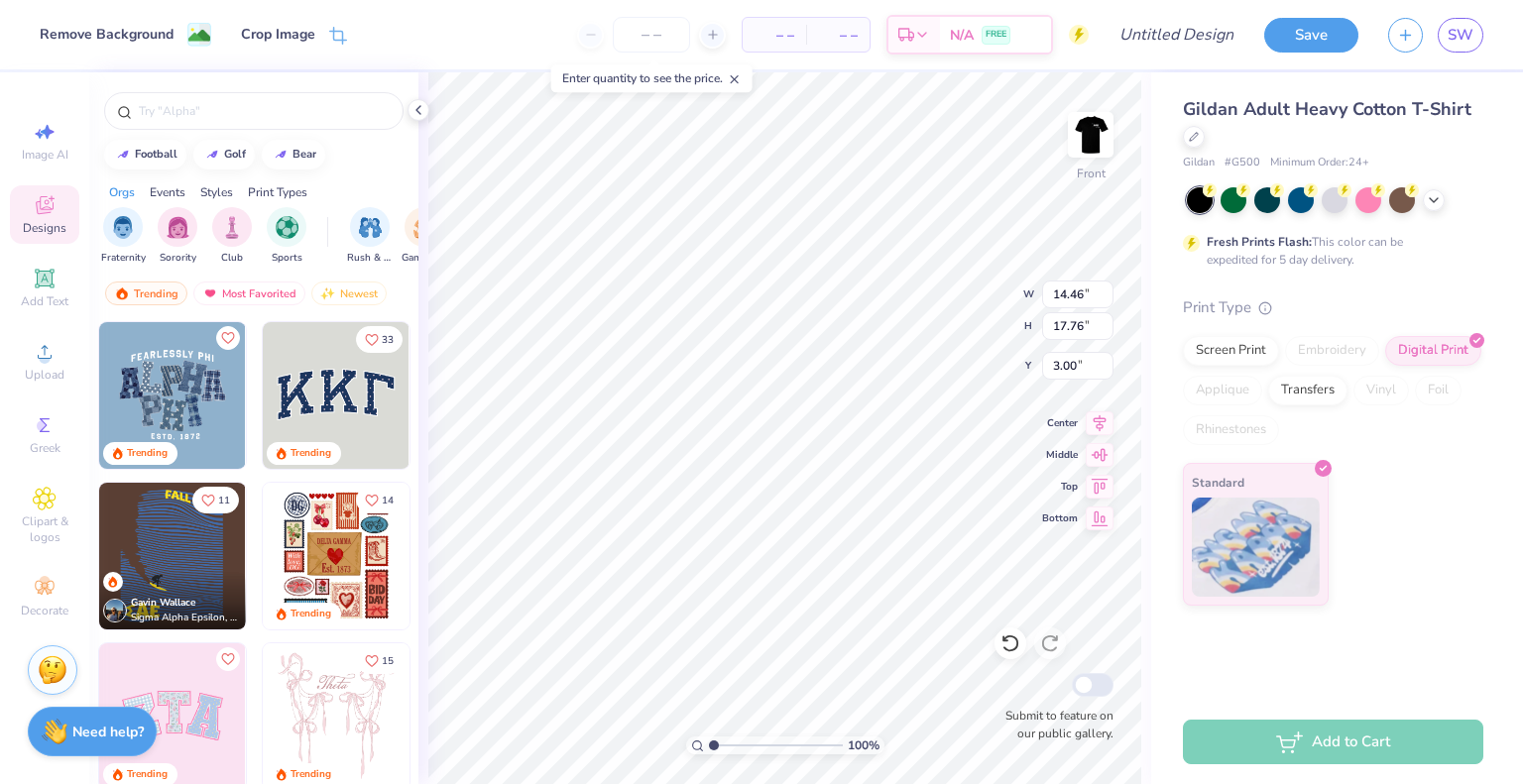 type on "13.79" 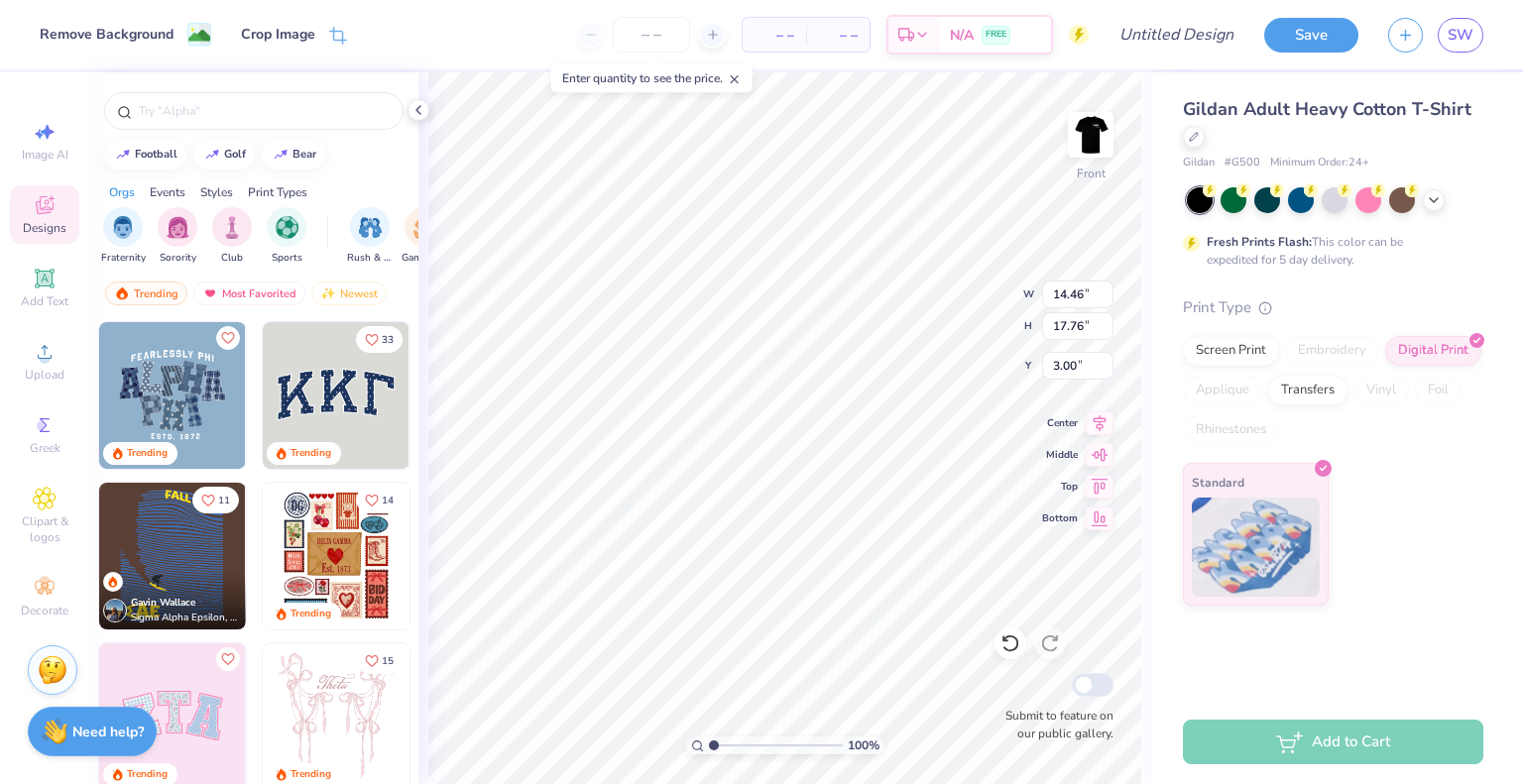 type on "16.94" 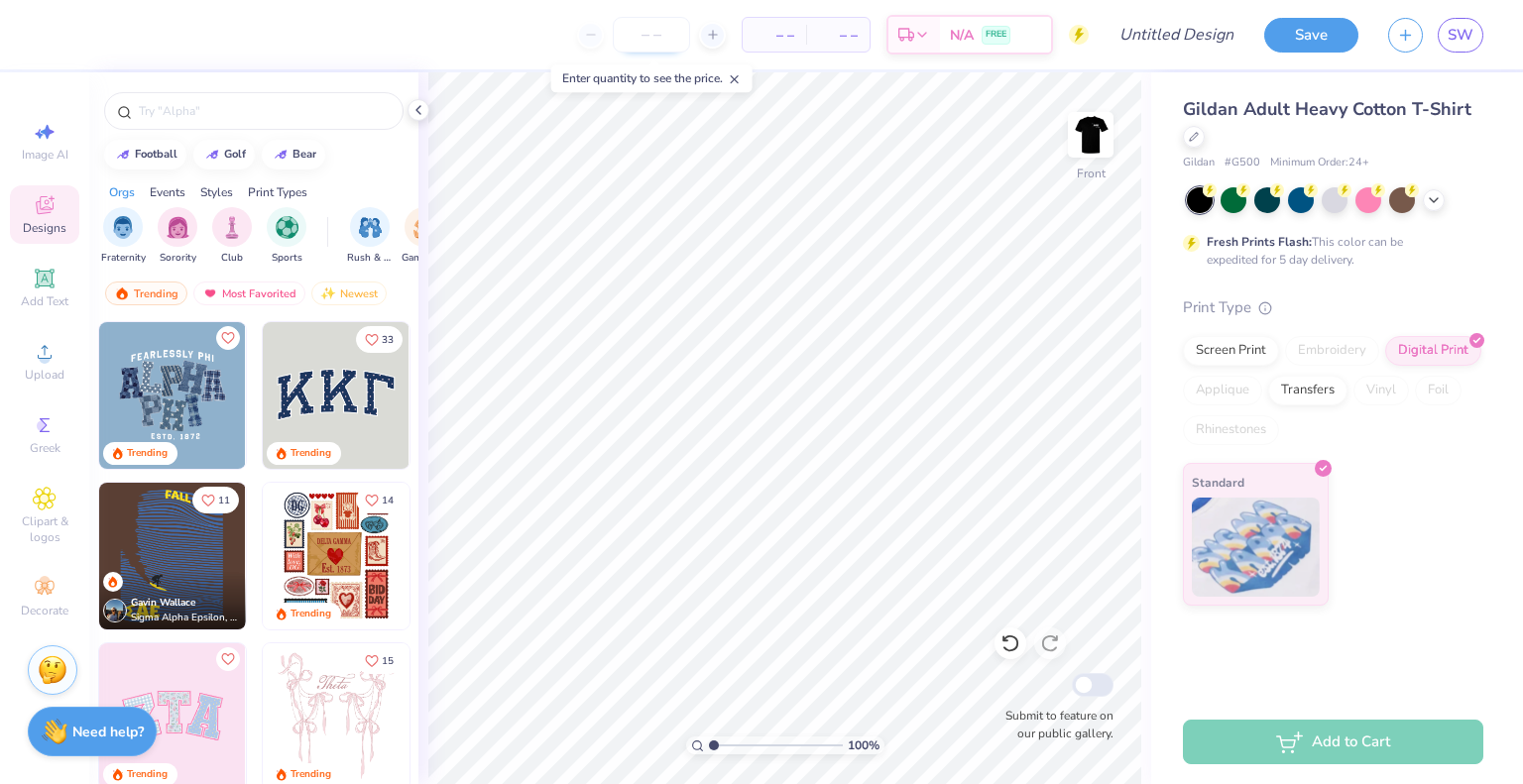 click at bounding box center [651, 35] 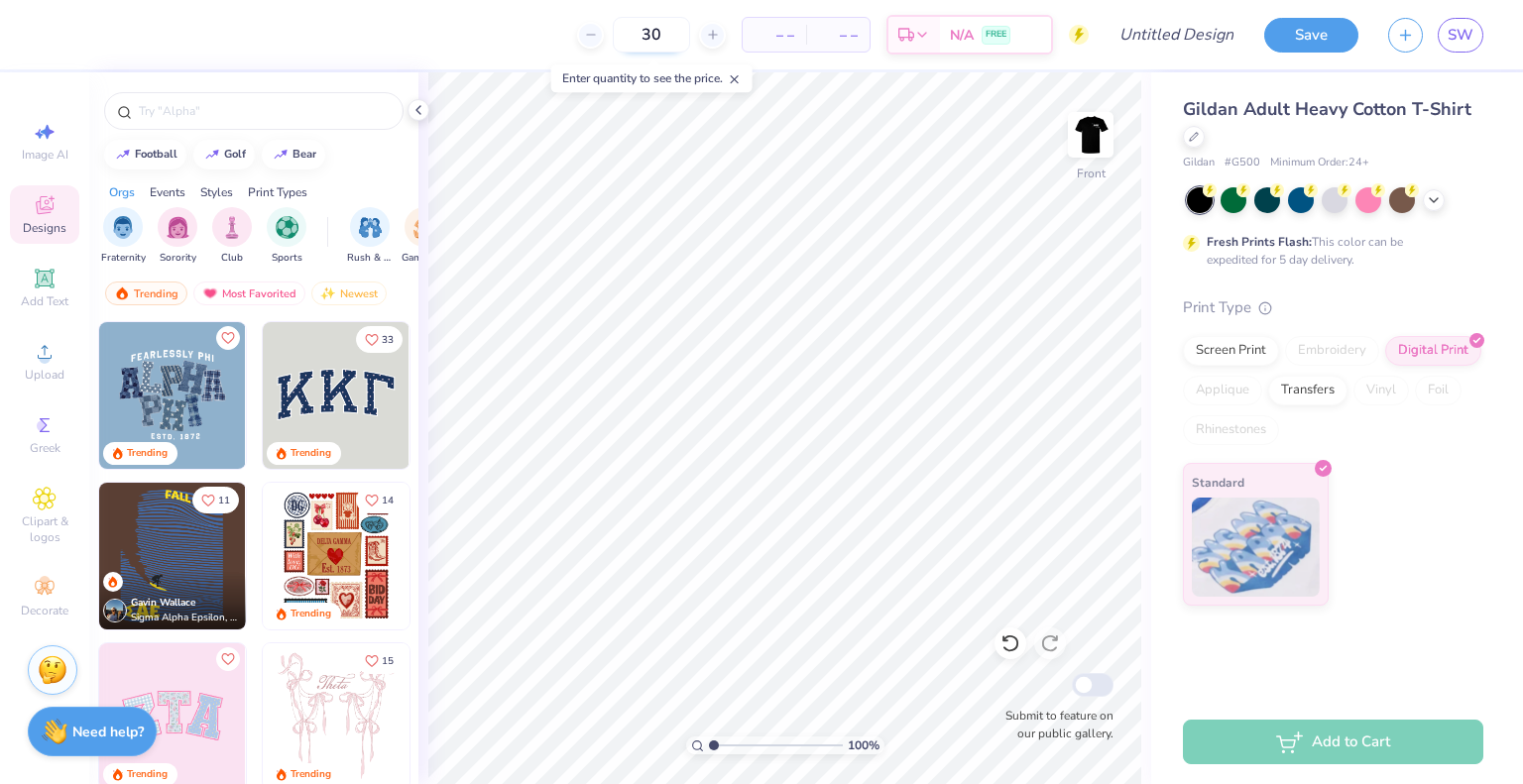type on "30" 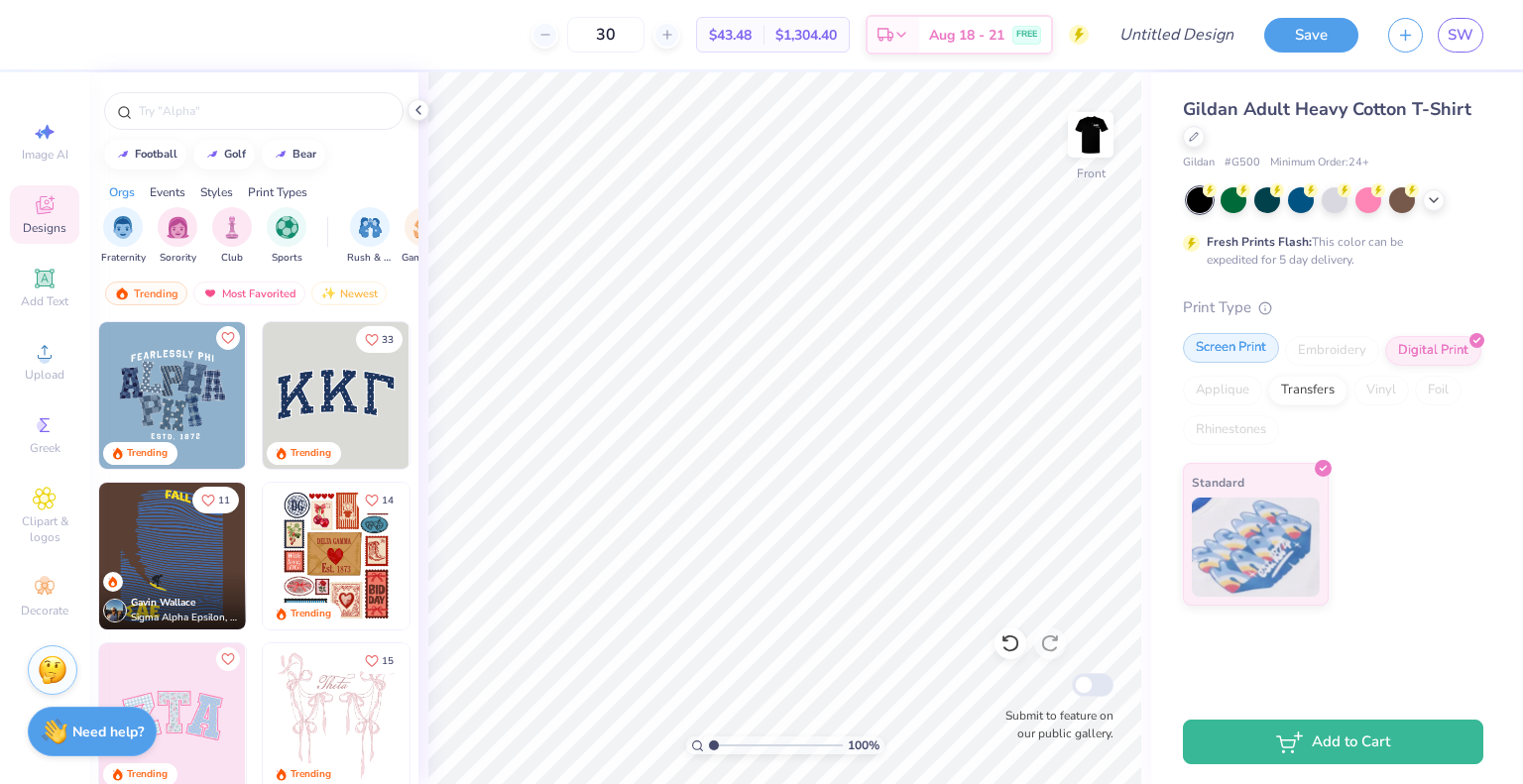 click on "Screen Print" at bounding box center [1230, 348] 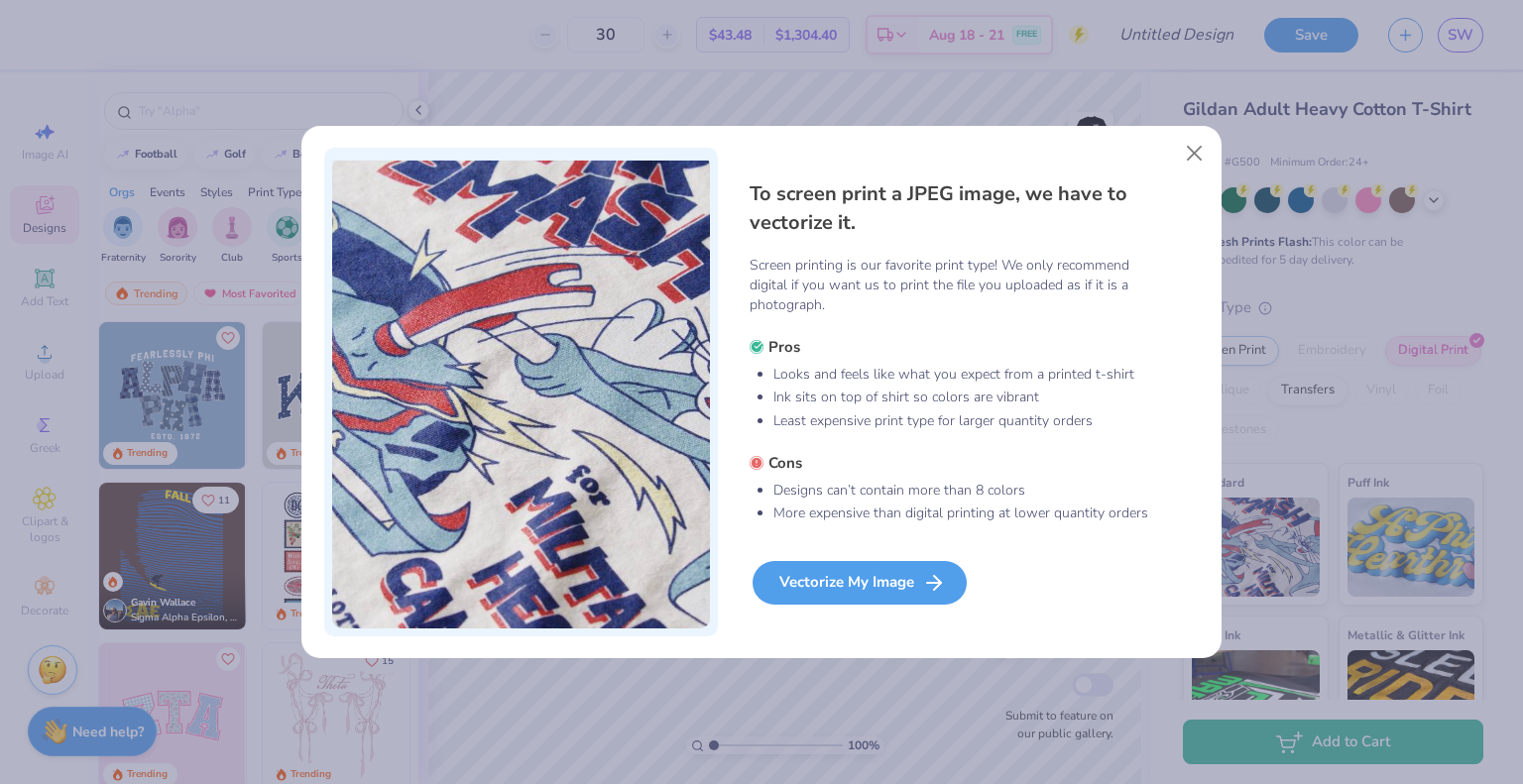 click on "Vectorize My Image" at bounding box center [860, 583] 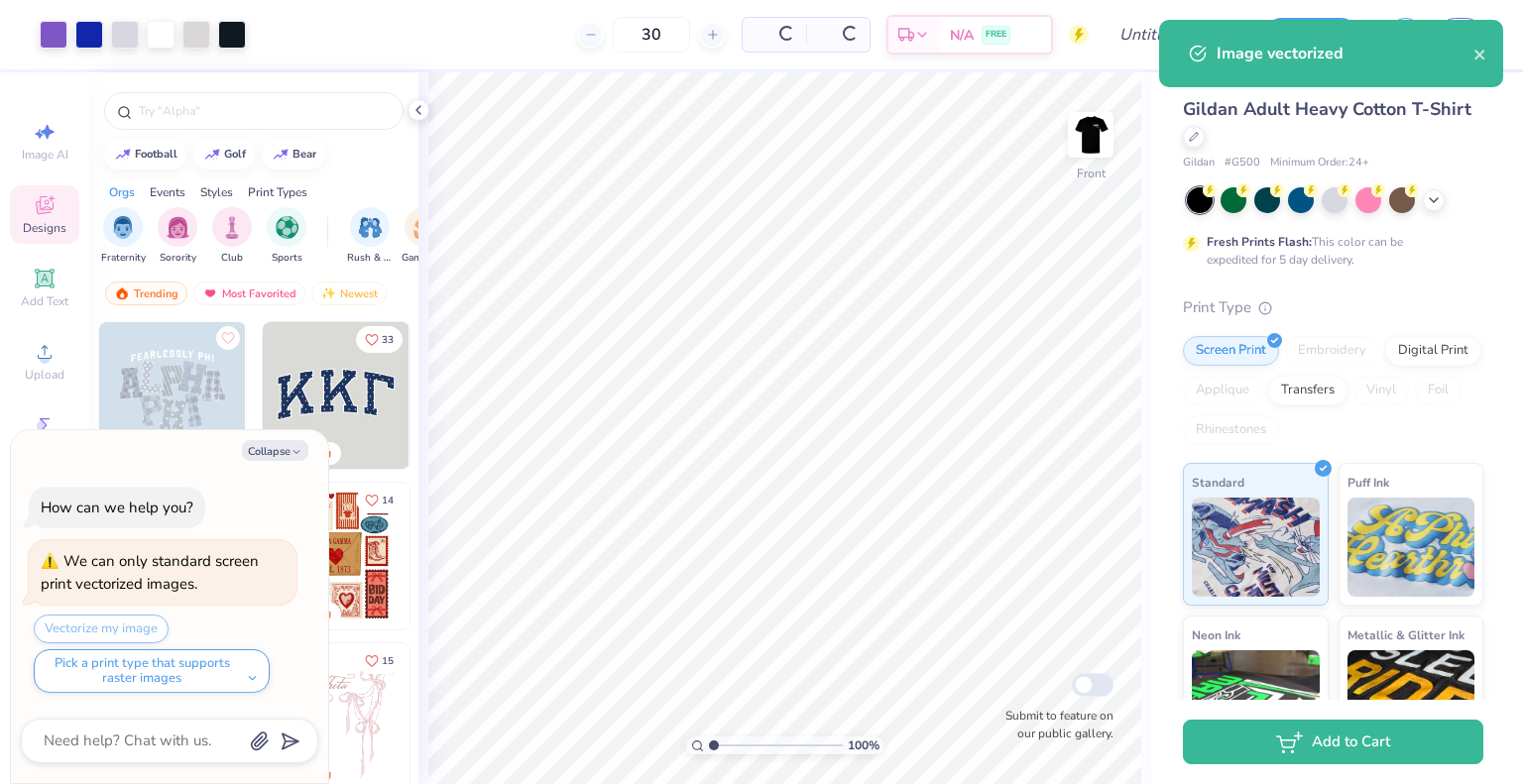 type on "x" 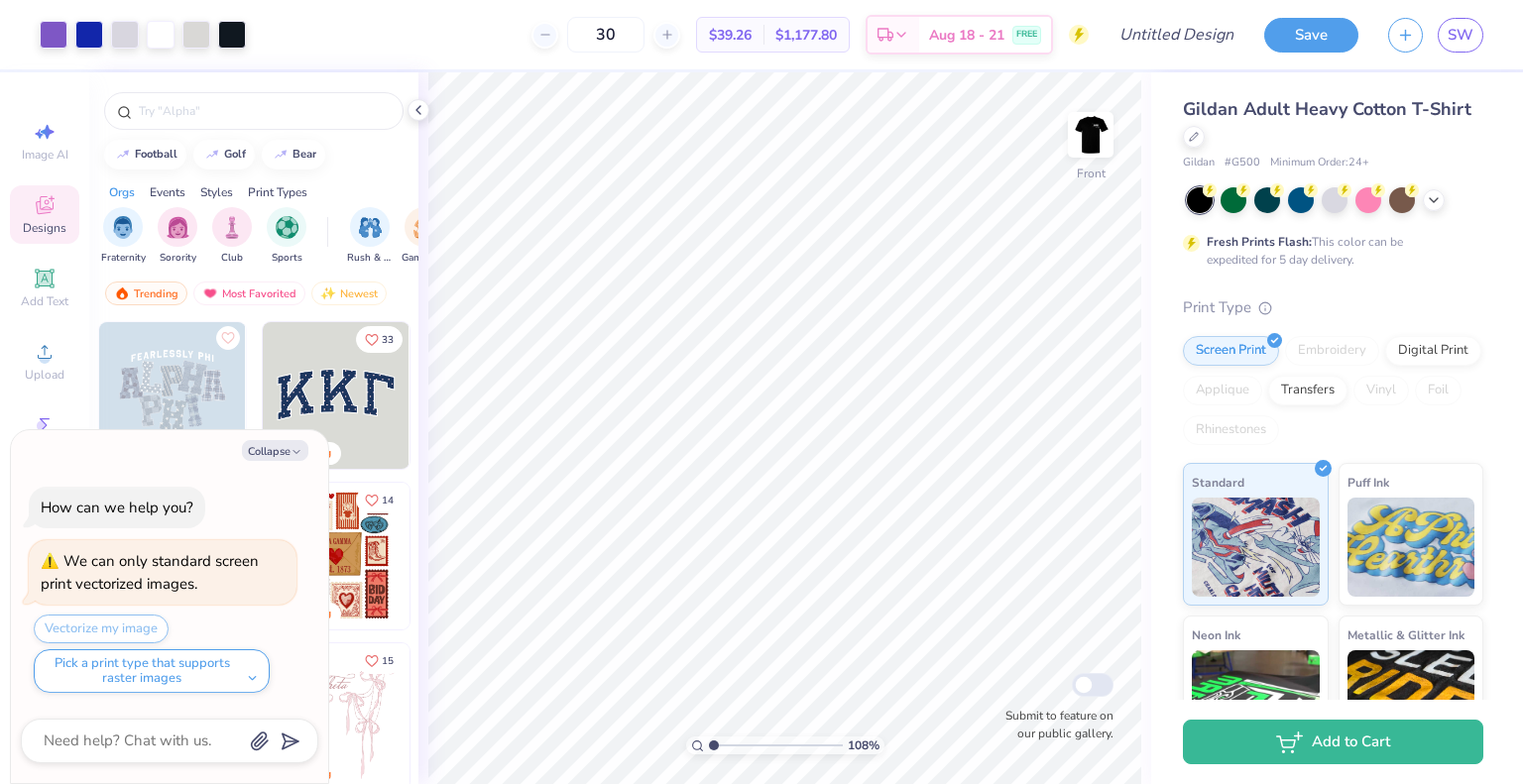 type on "1" 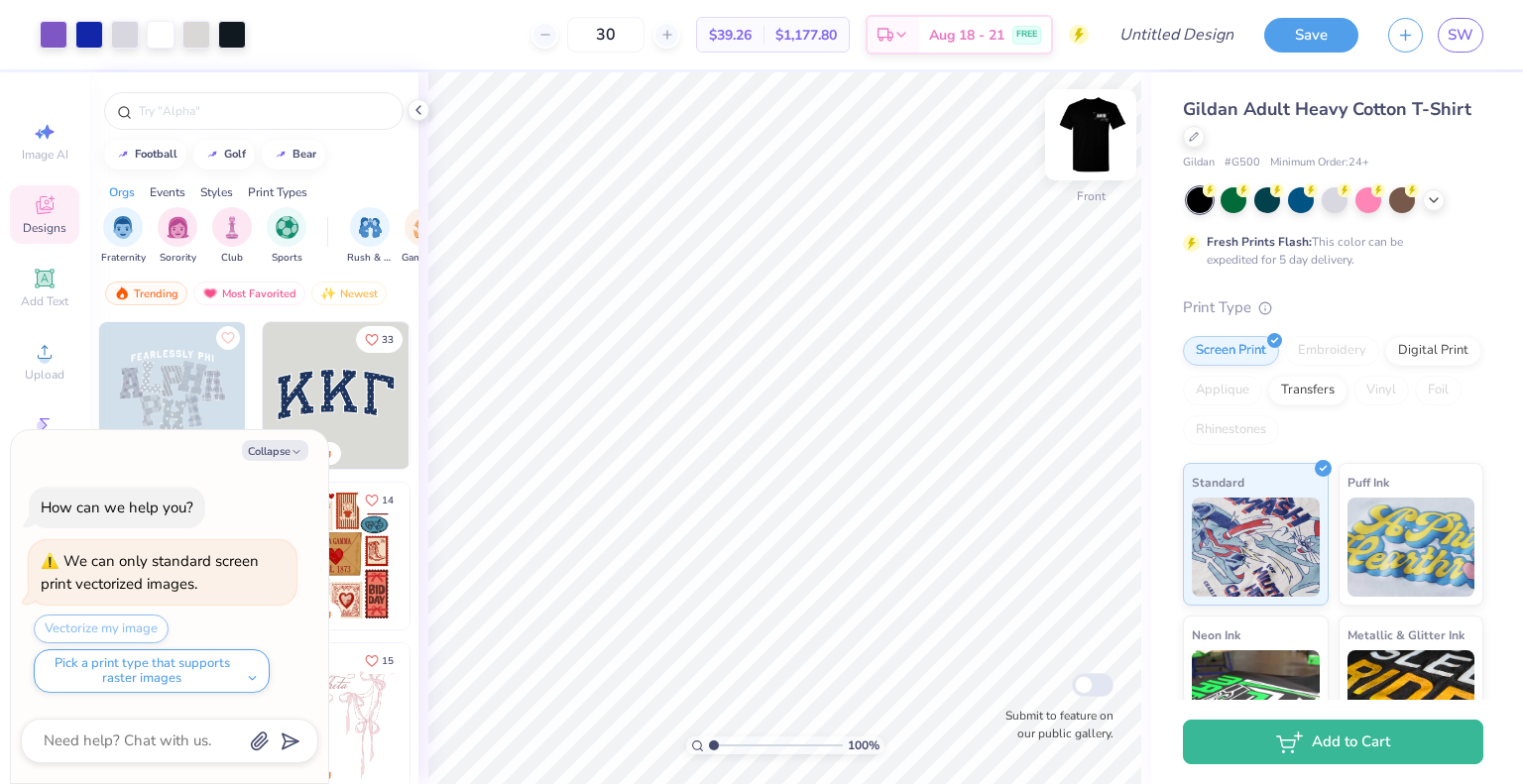 click at bounding box center [1091, 135] 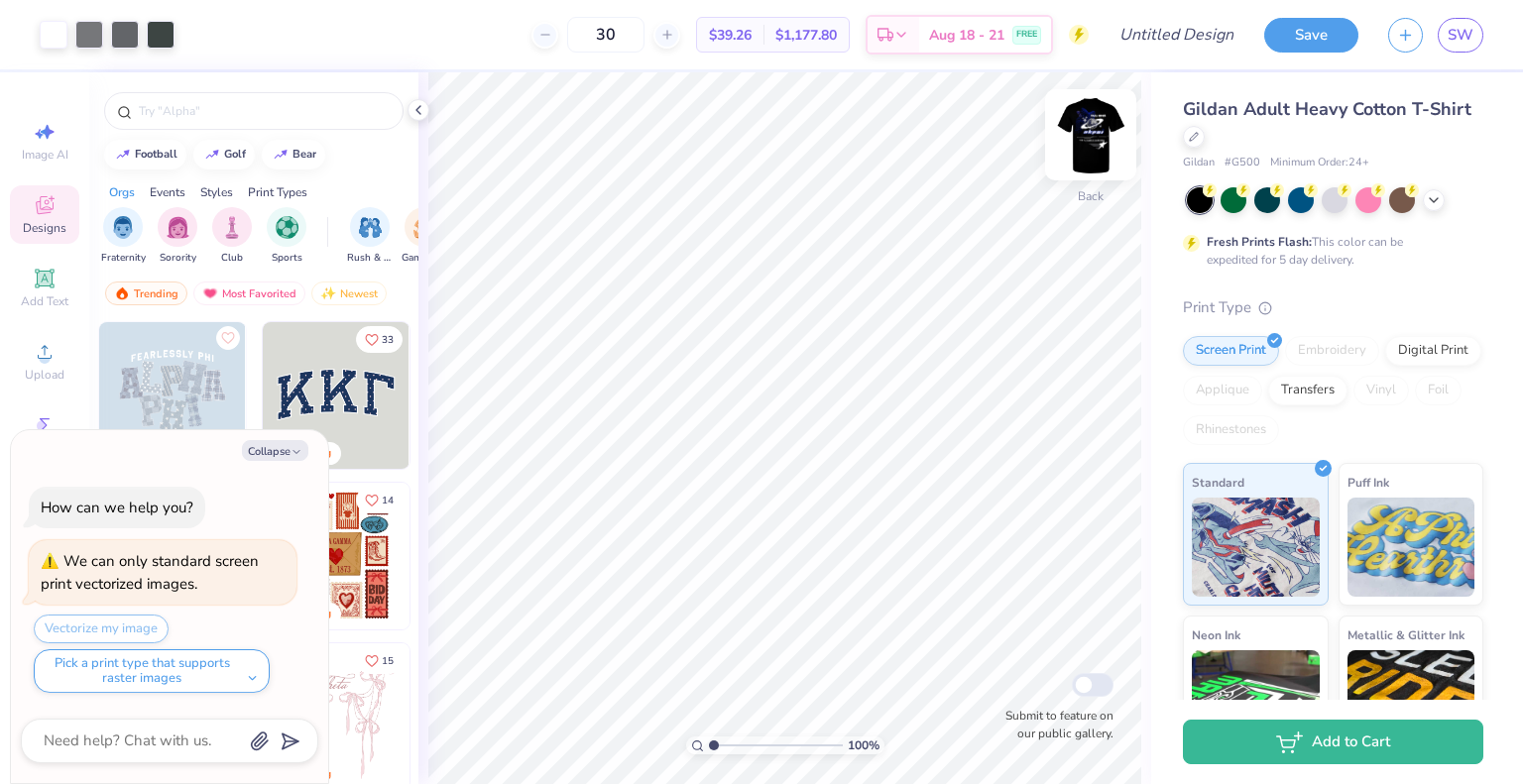 click at bounding box center [1091, 135] 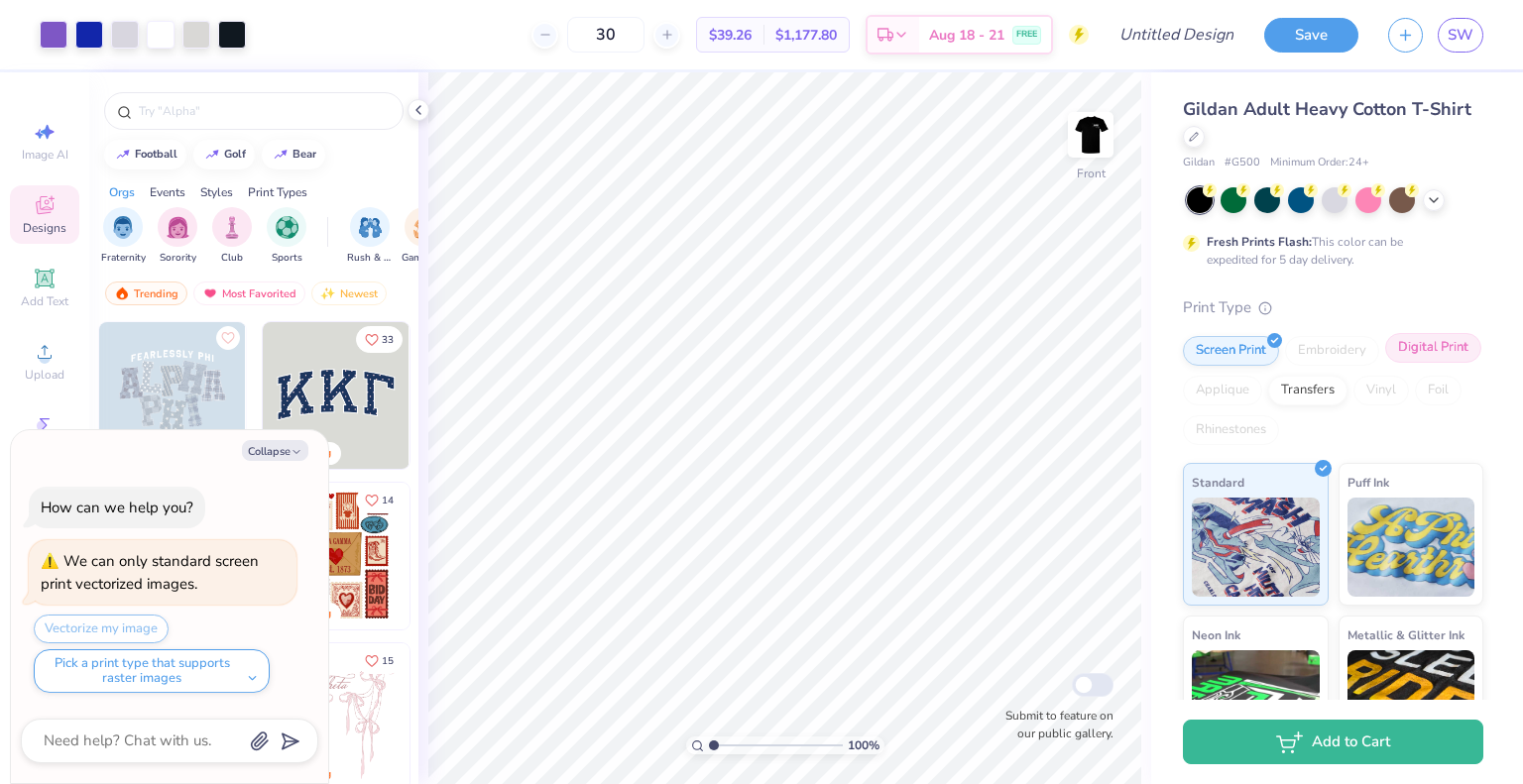 click on "Digital Print" at bounding box center (1433, 348) 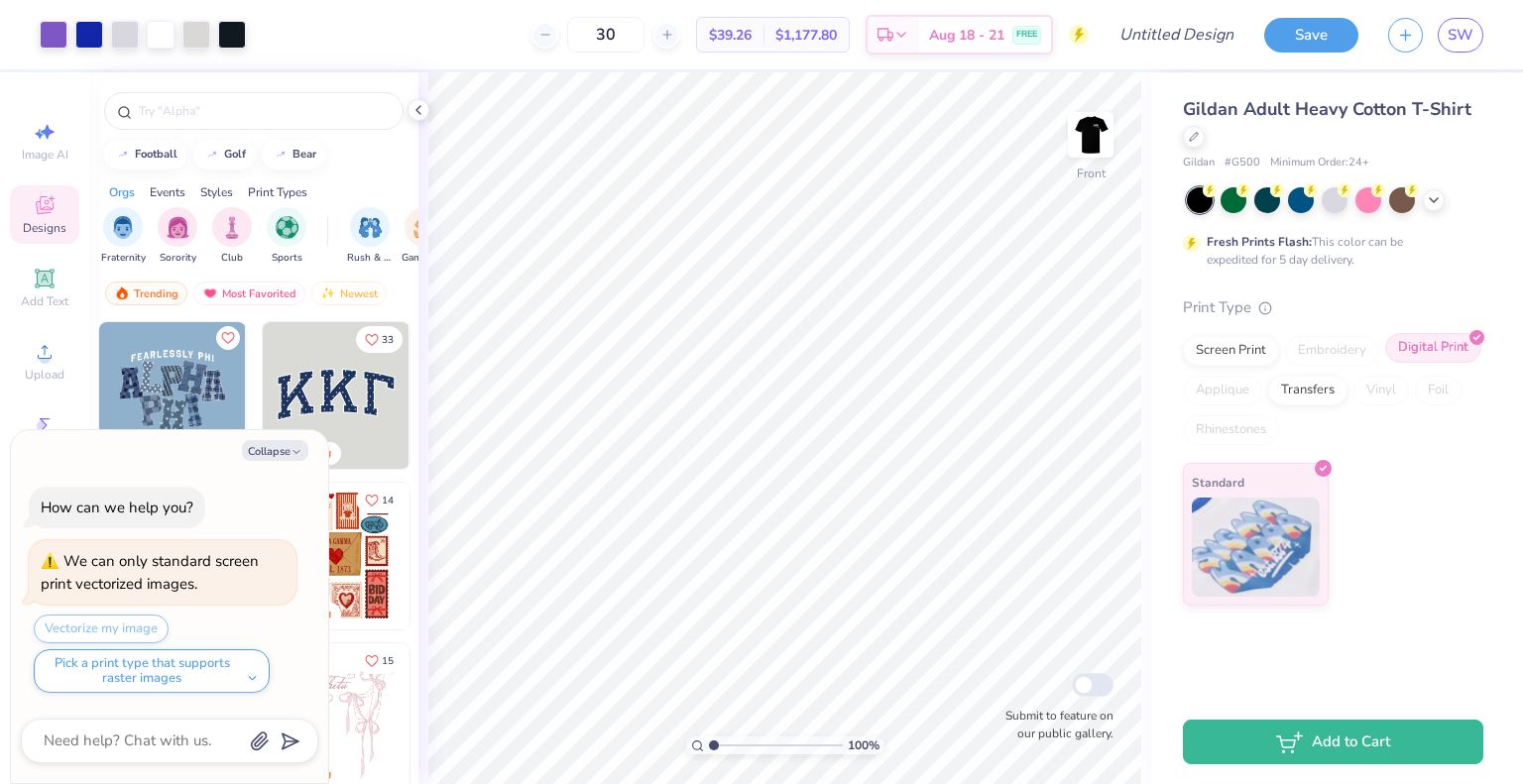 type on "x" 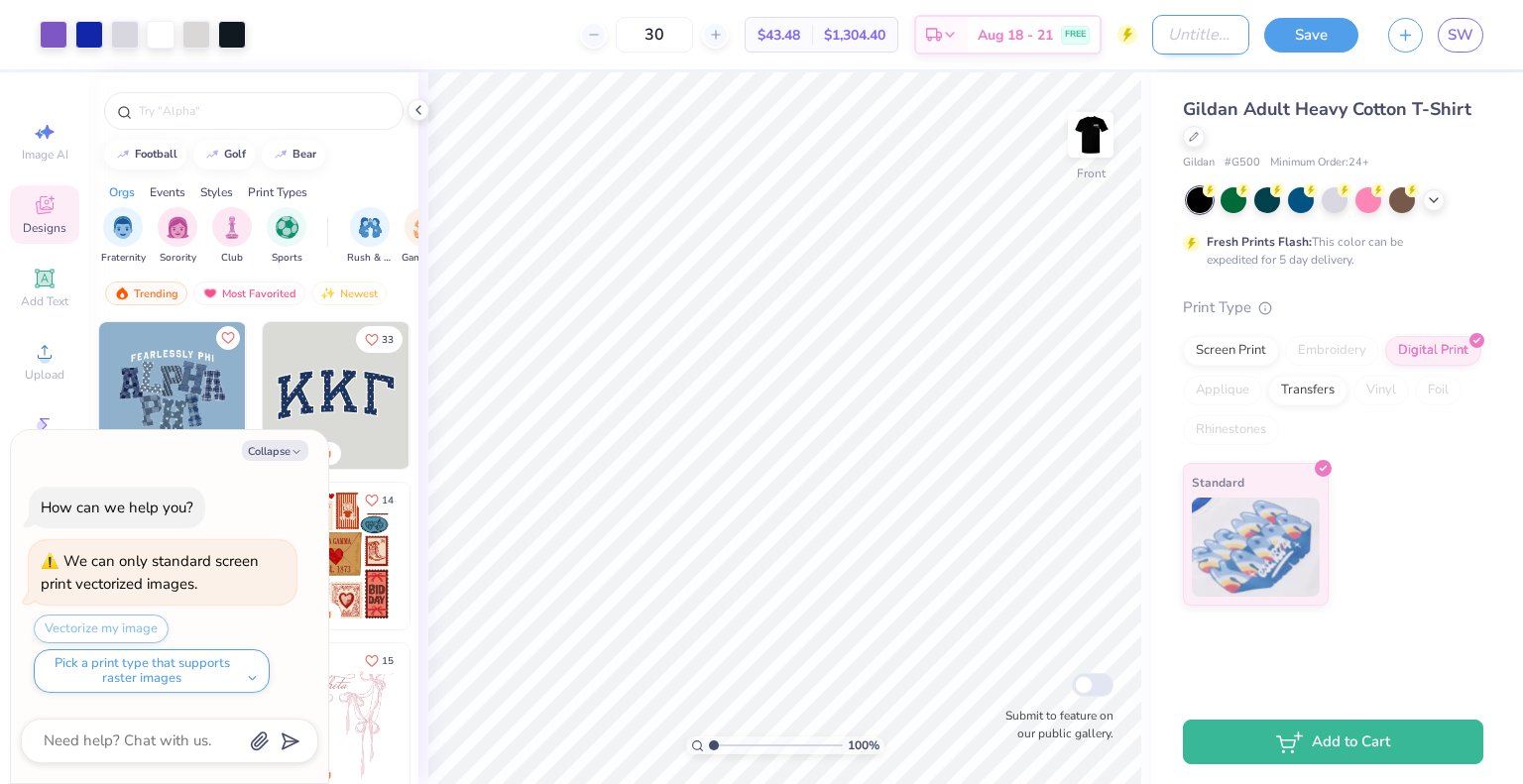 click on "Design Title" at bounding box center (1201, 35) 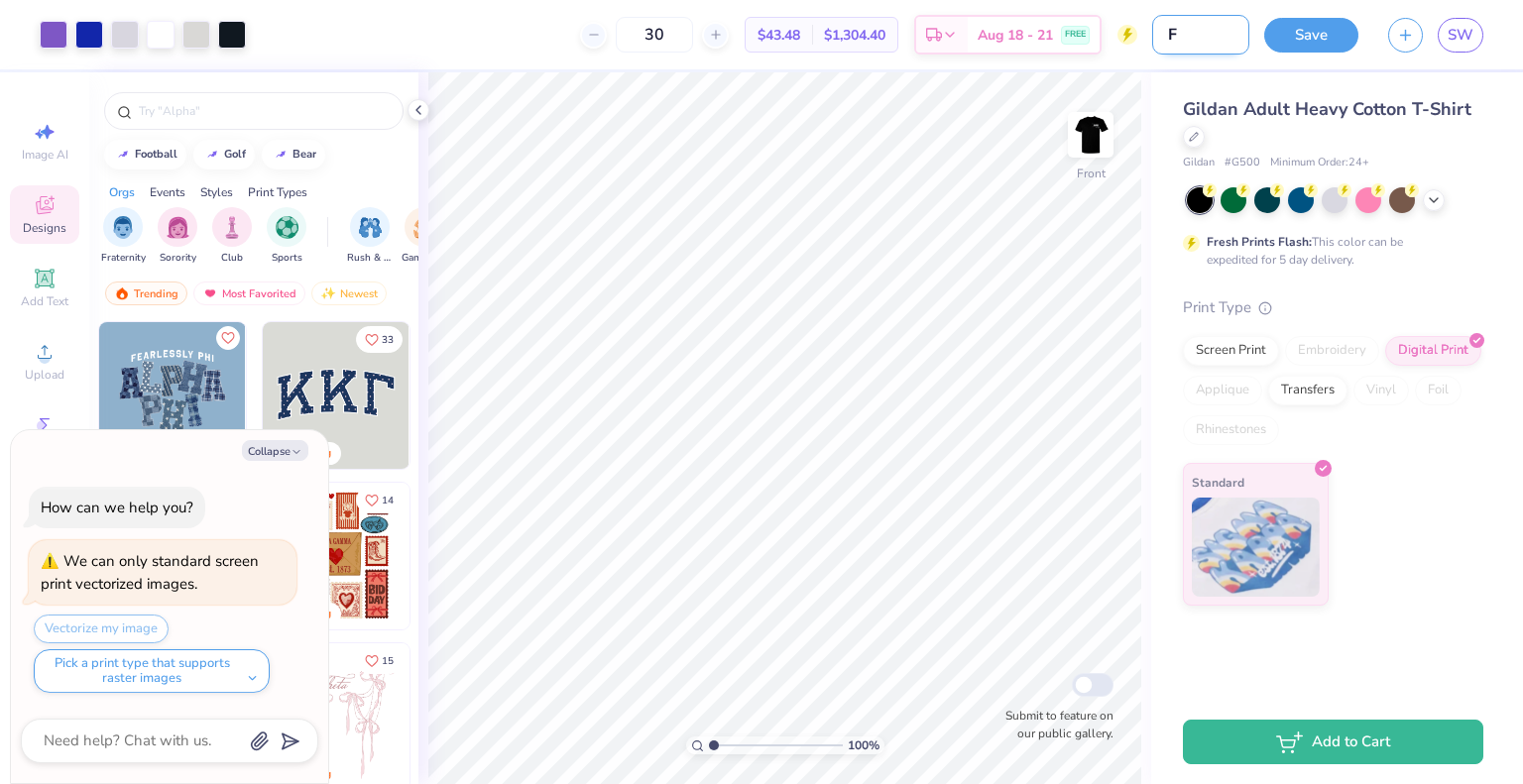 type on "F" 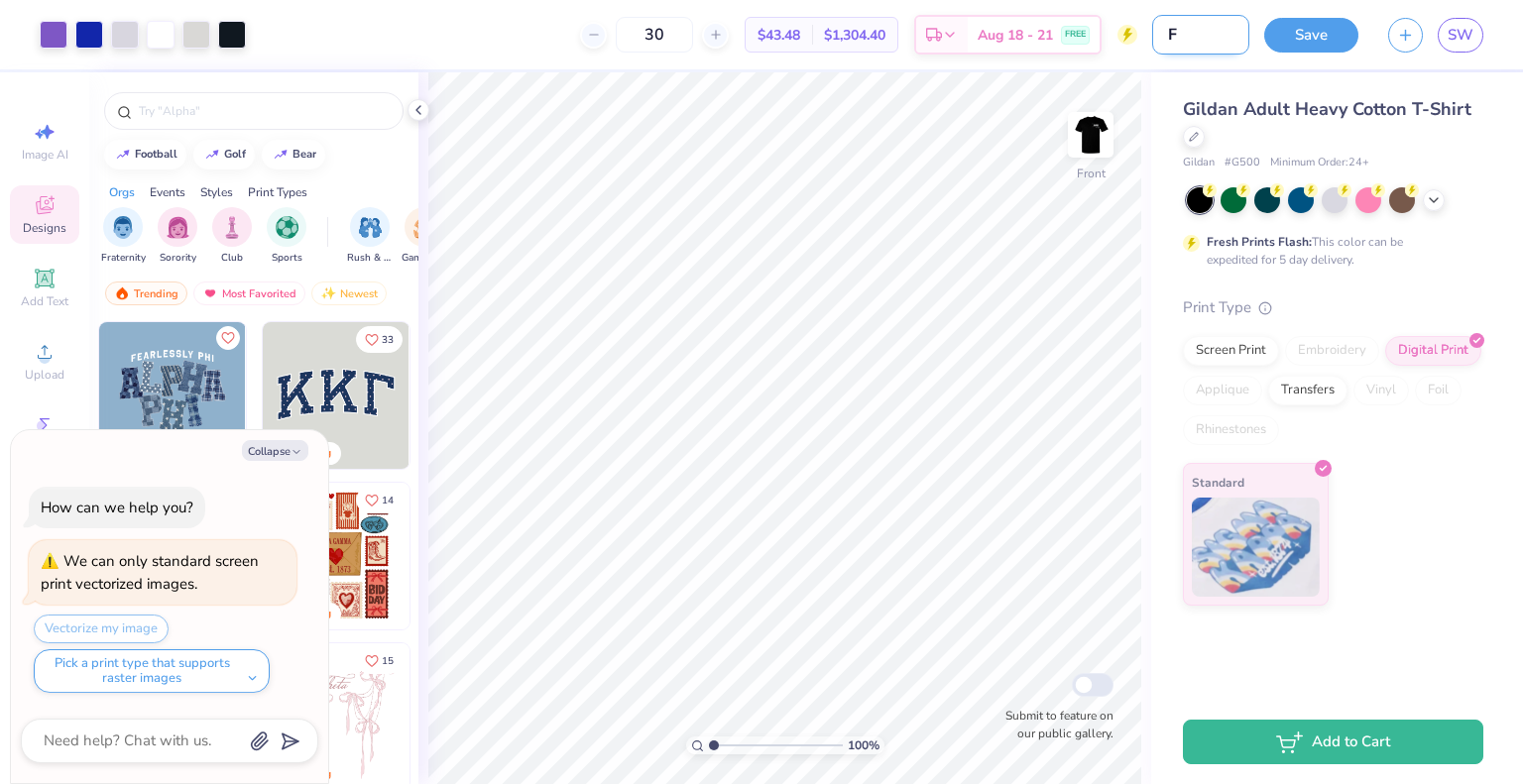 type on "x" 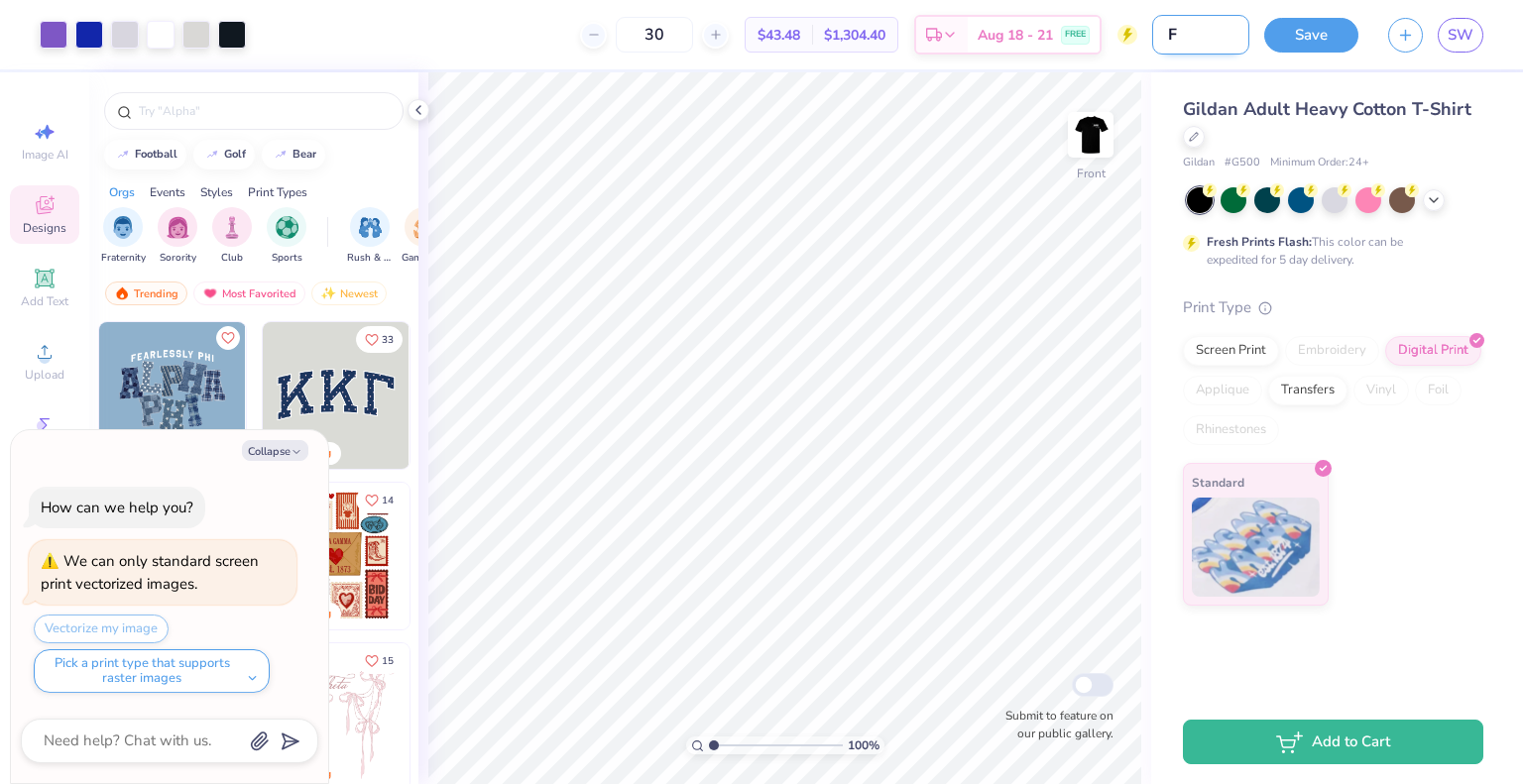 type on "Fa" 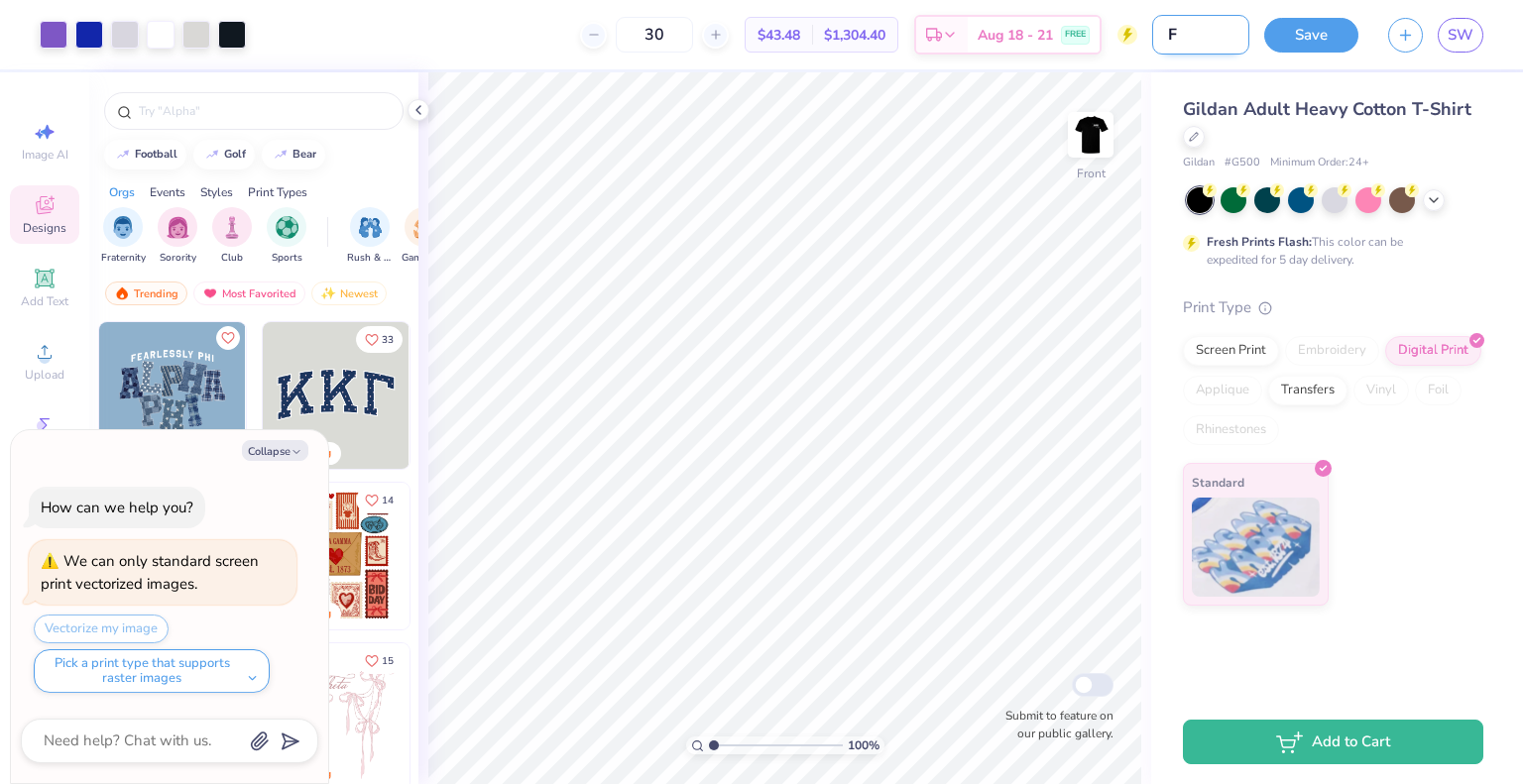type on "x" 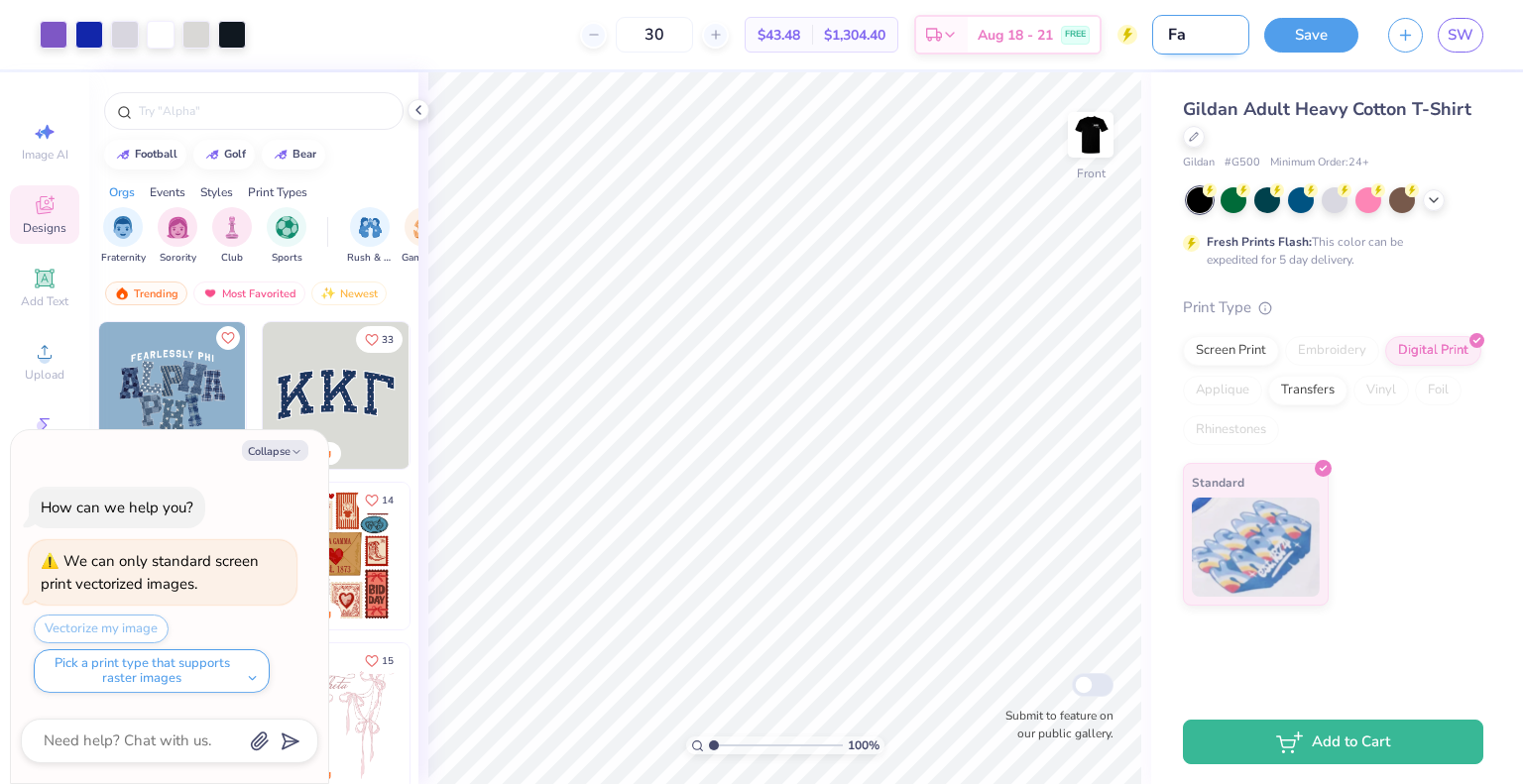type on "Fal" 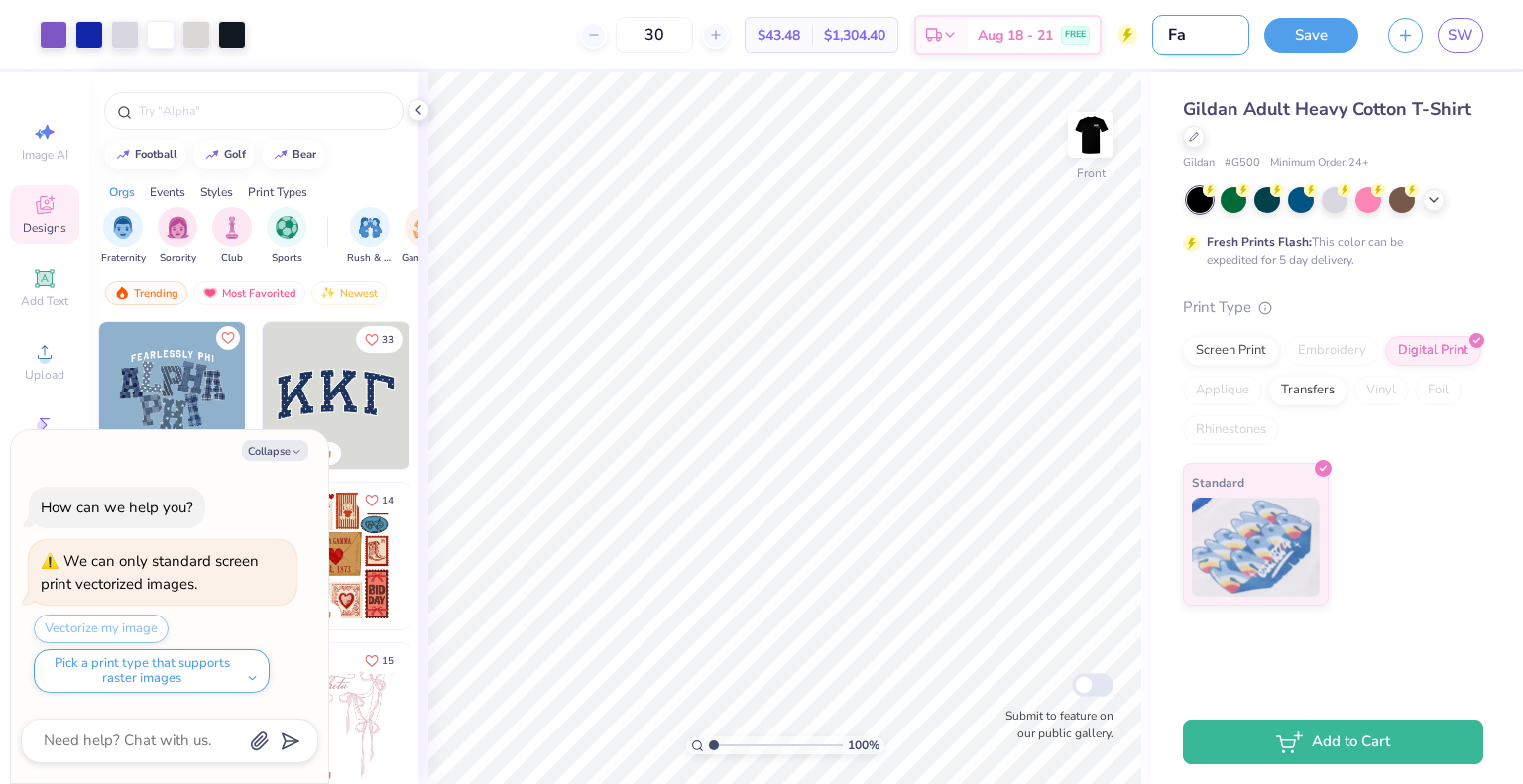 type on "x" 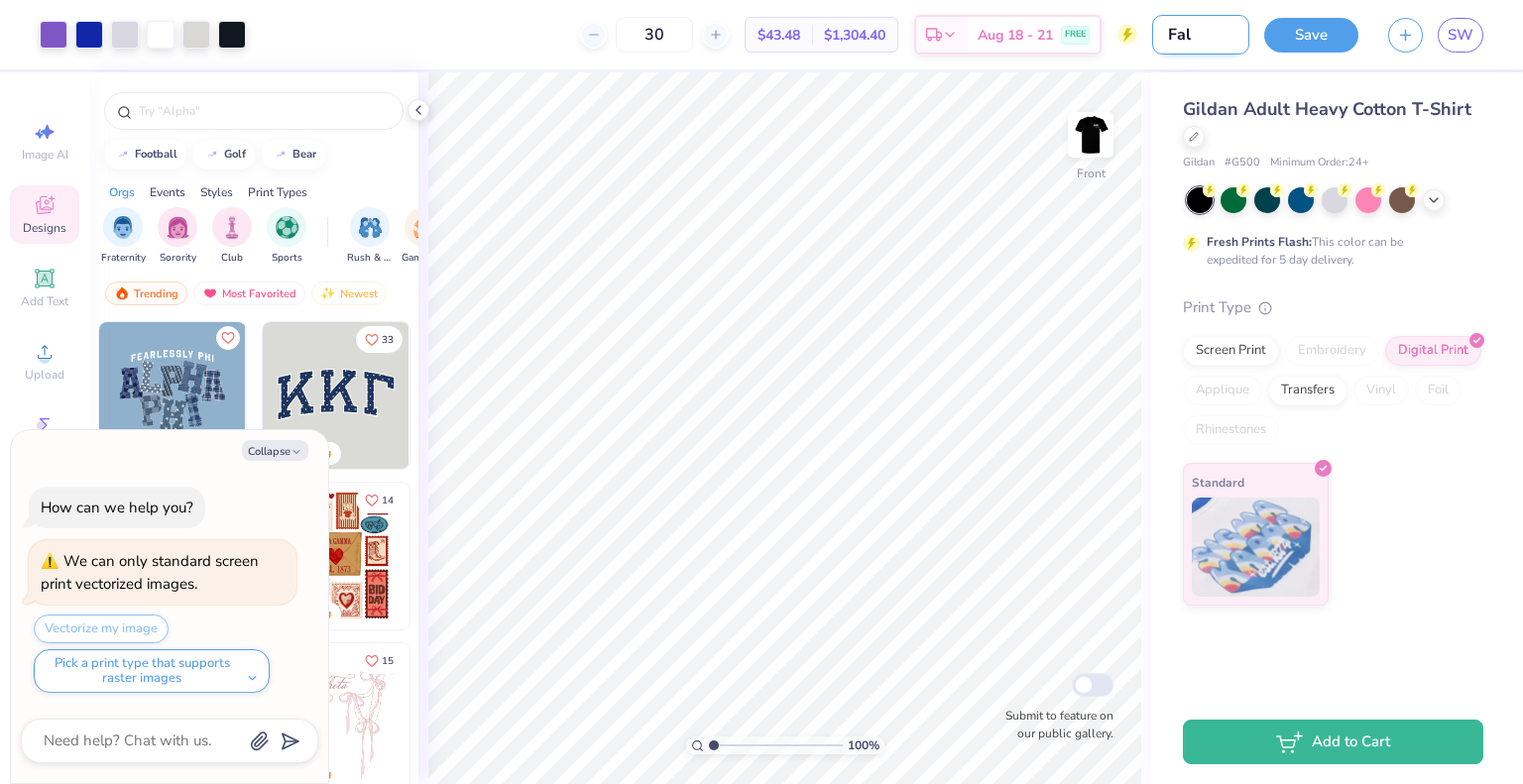 type on "Fall" 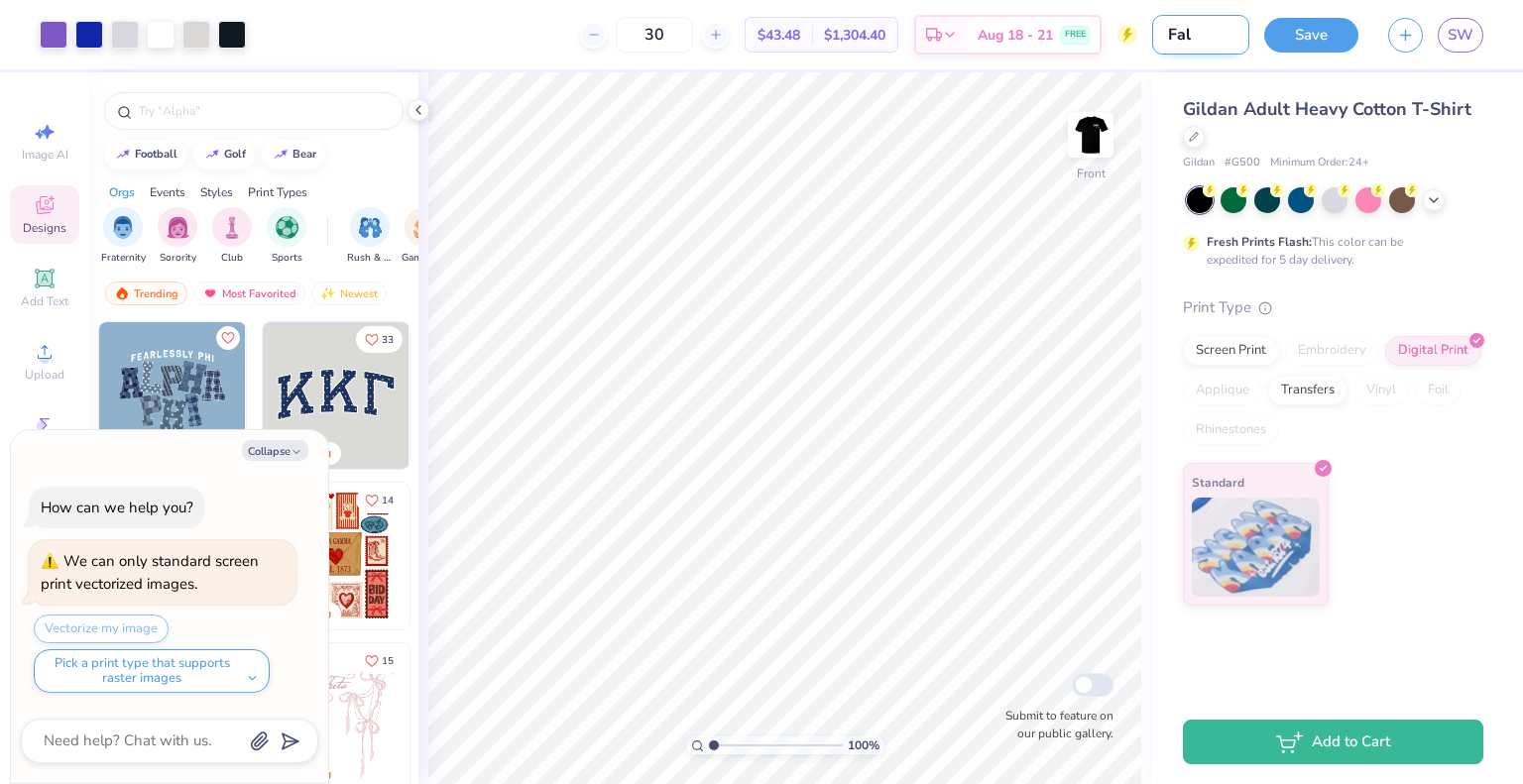 type on "x" 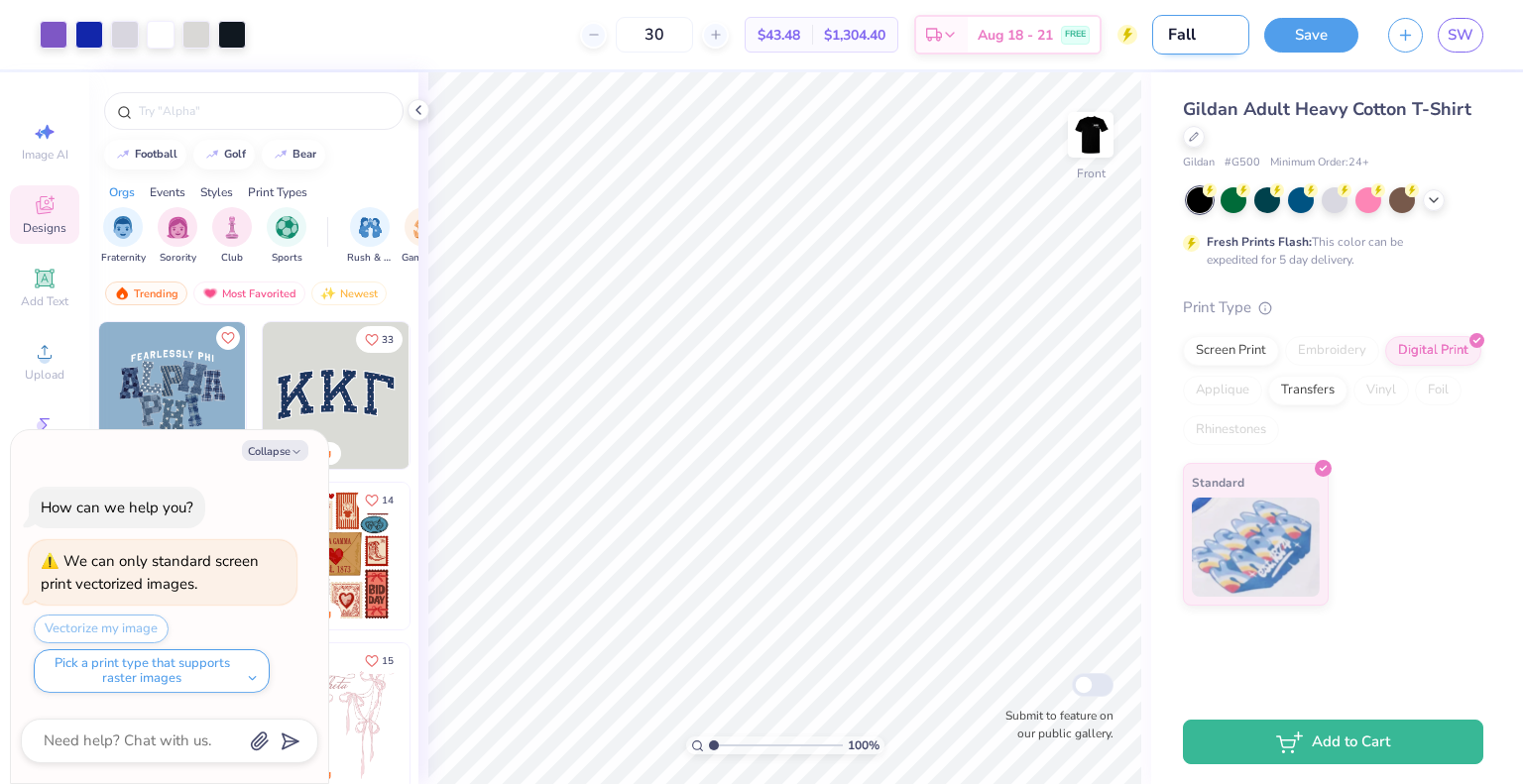 type on "Fall" 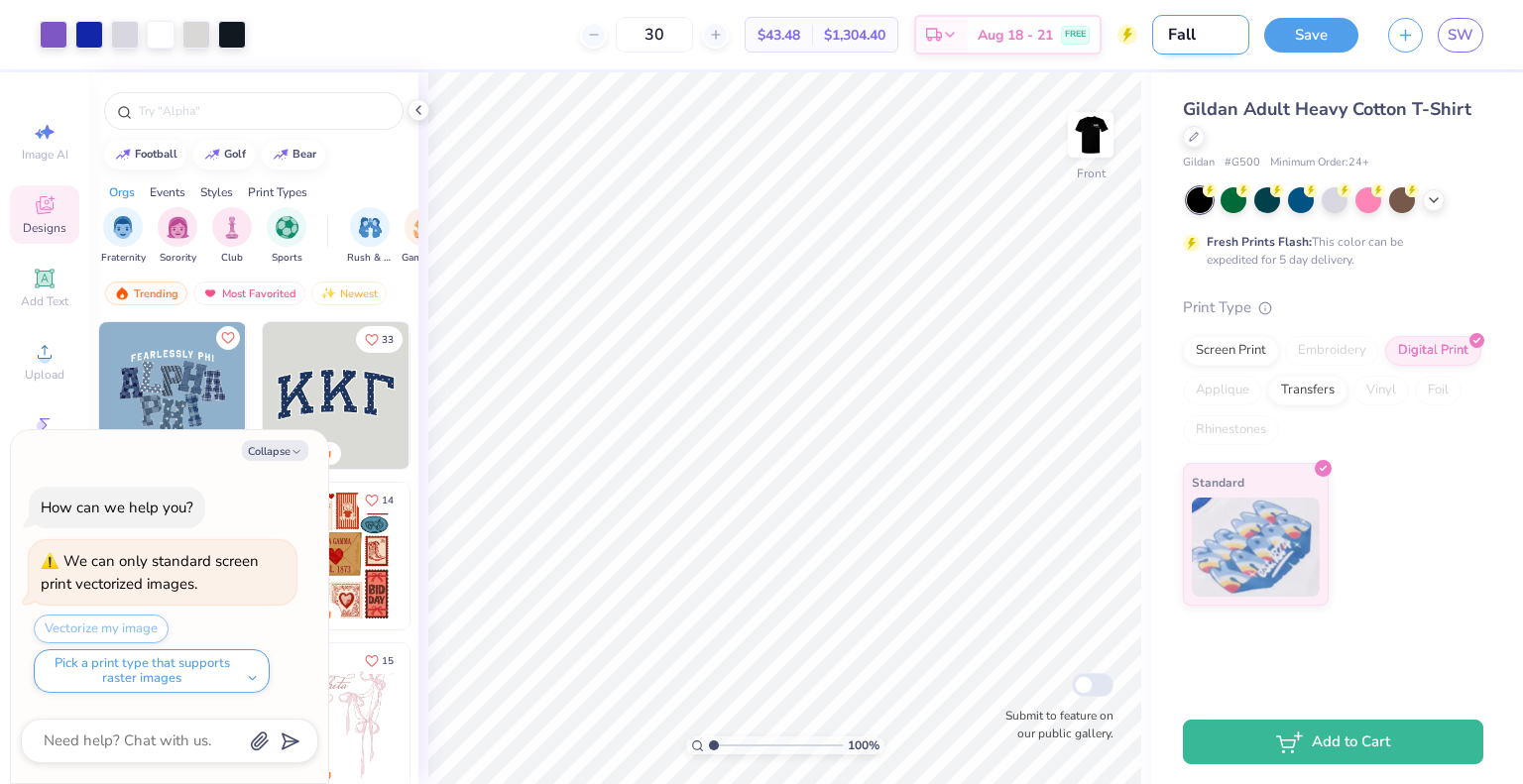 type on "x" 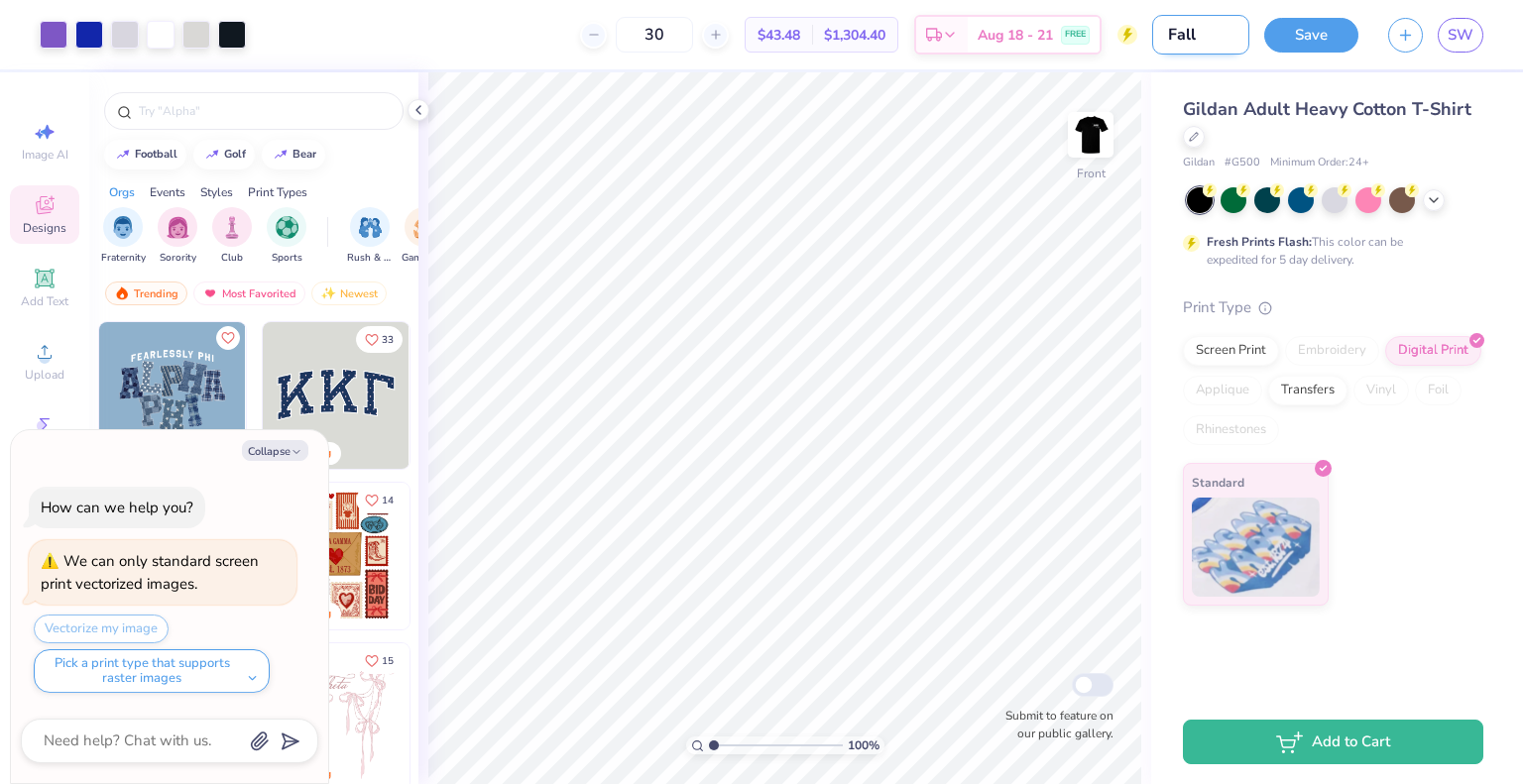 type on "Fall 2" 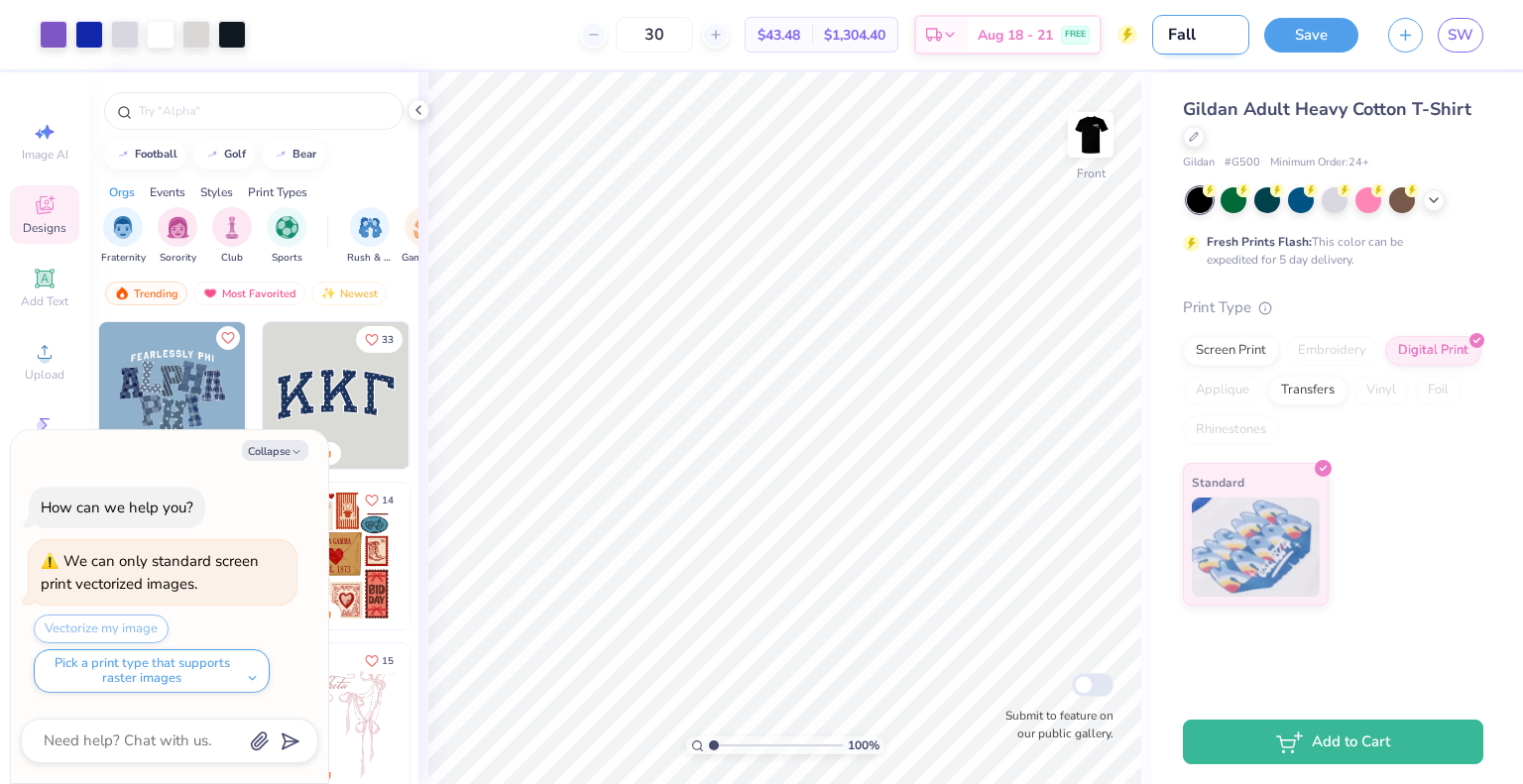 type on "x" 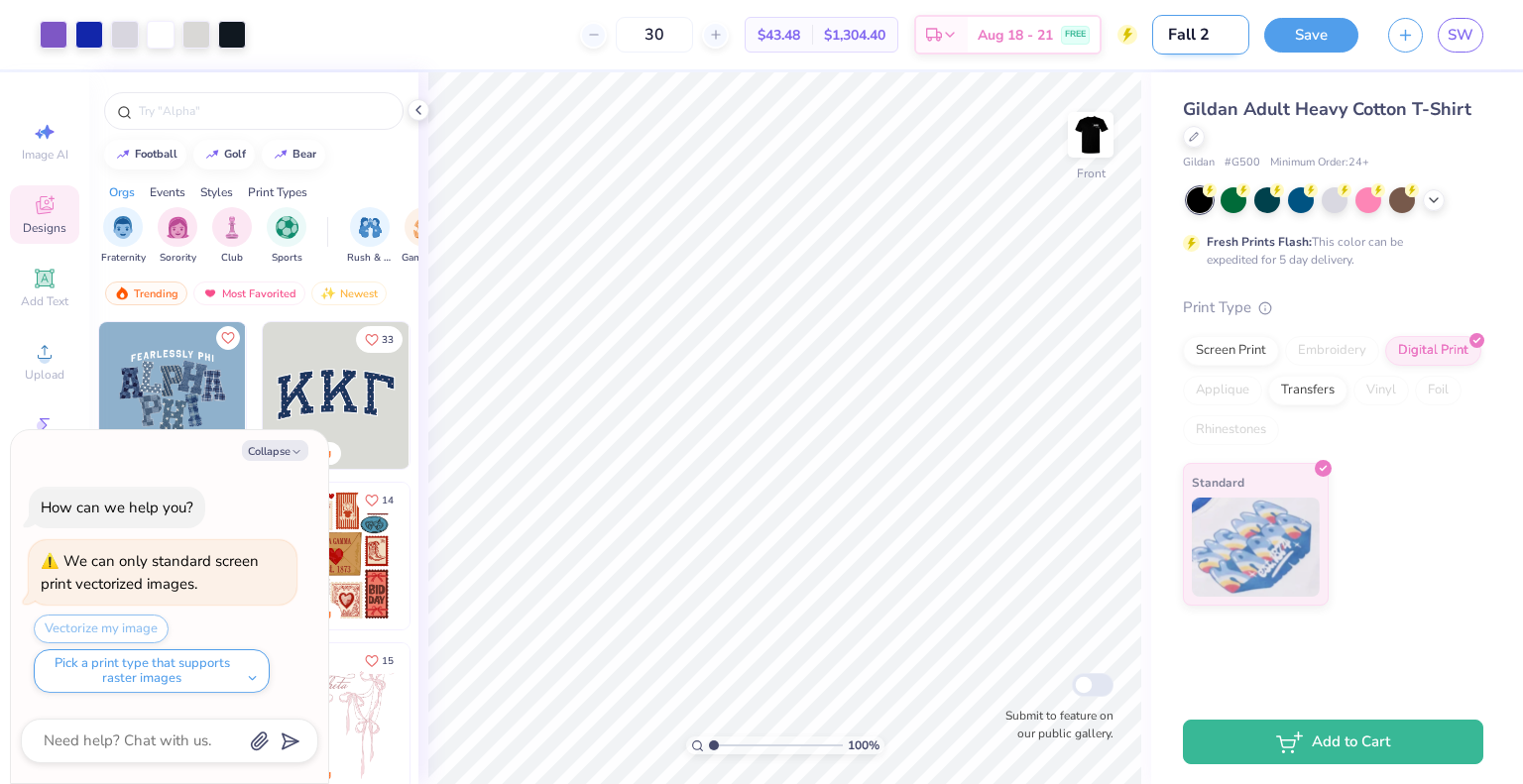 type on "Fall" 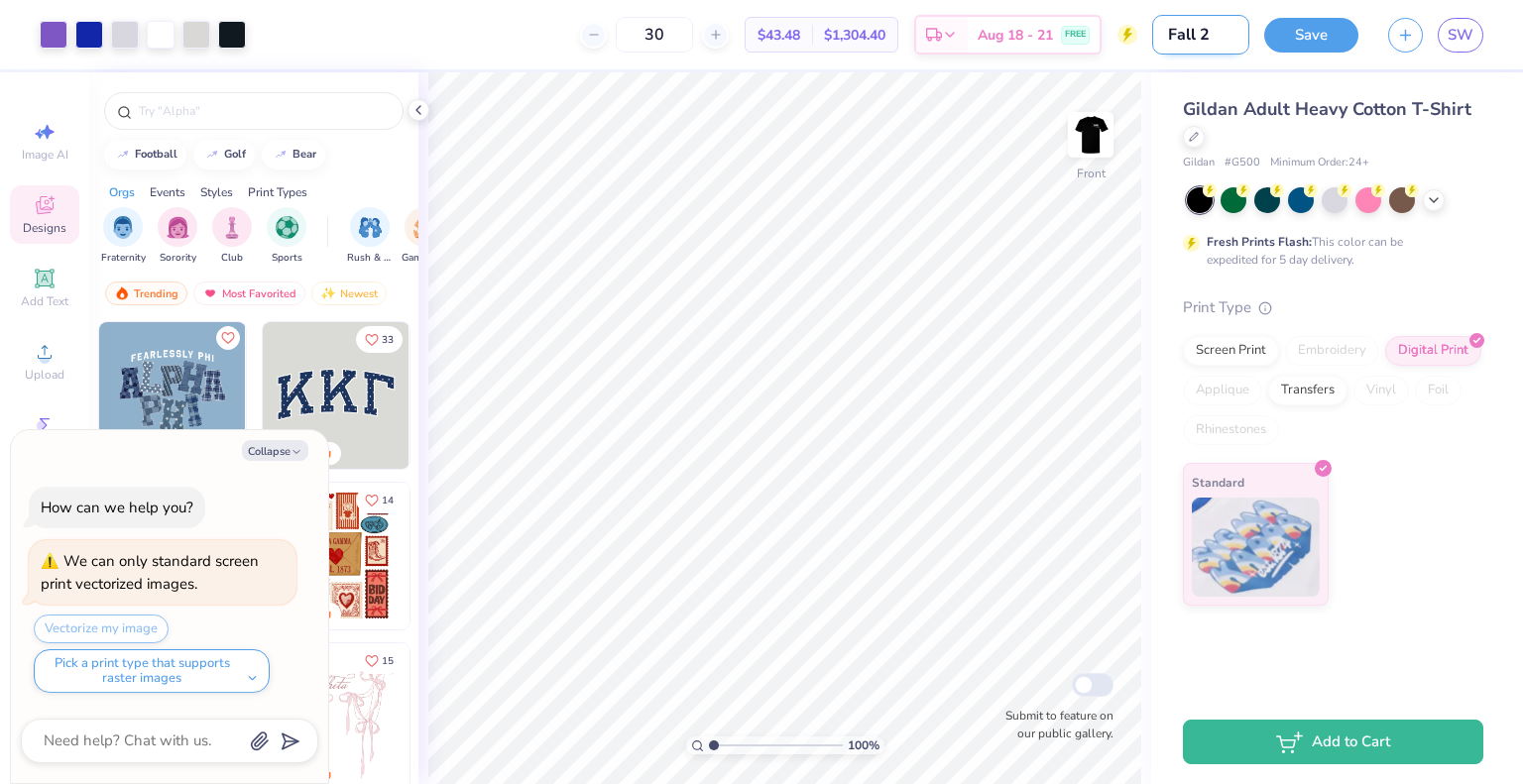type on "x" 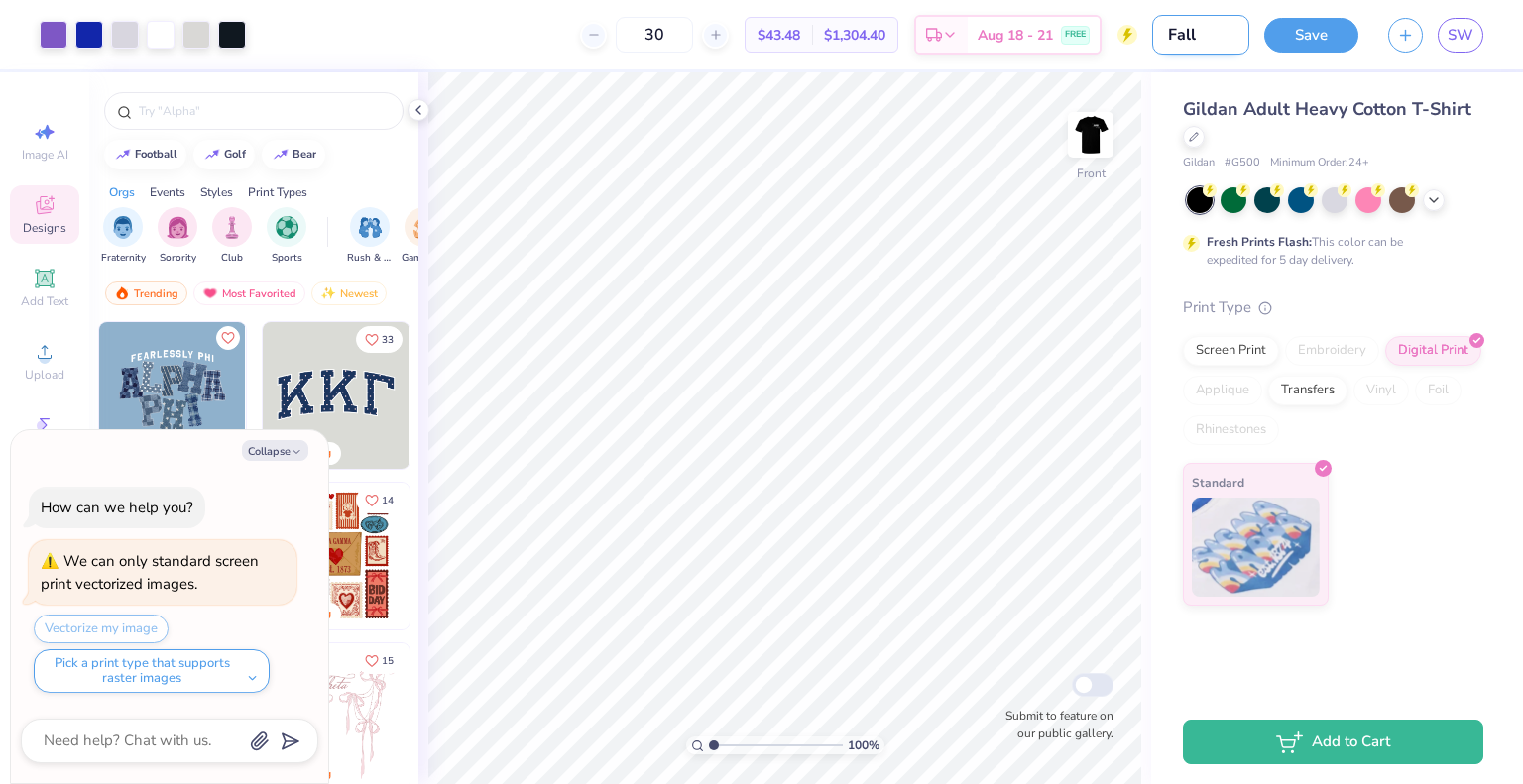 type on "Fall '" 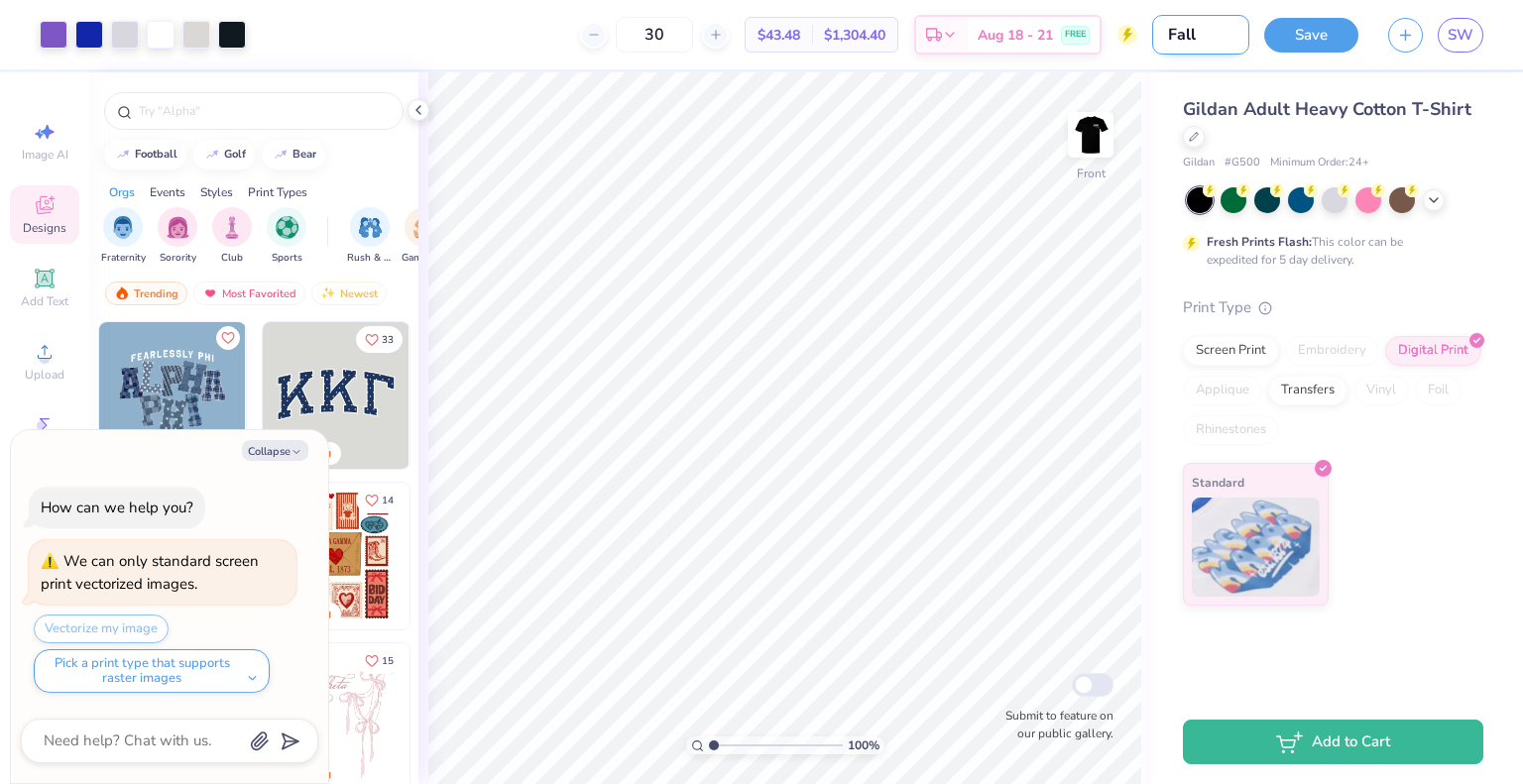 type on "x" 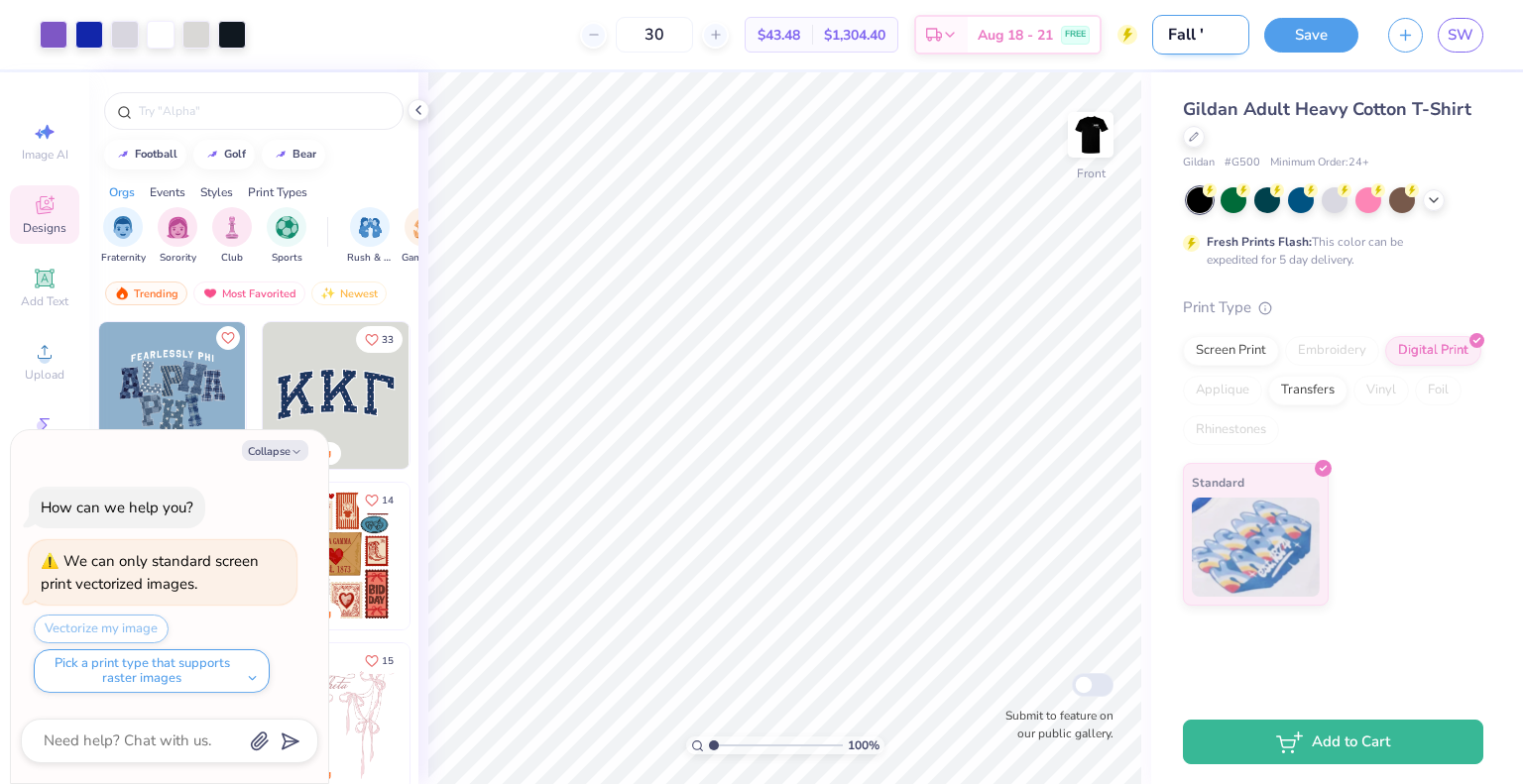 type on "Fall '2" 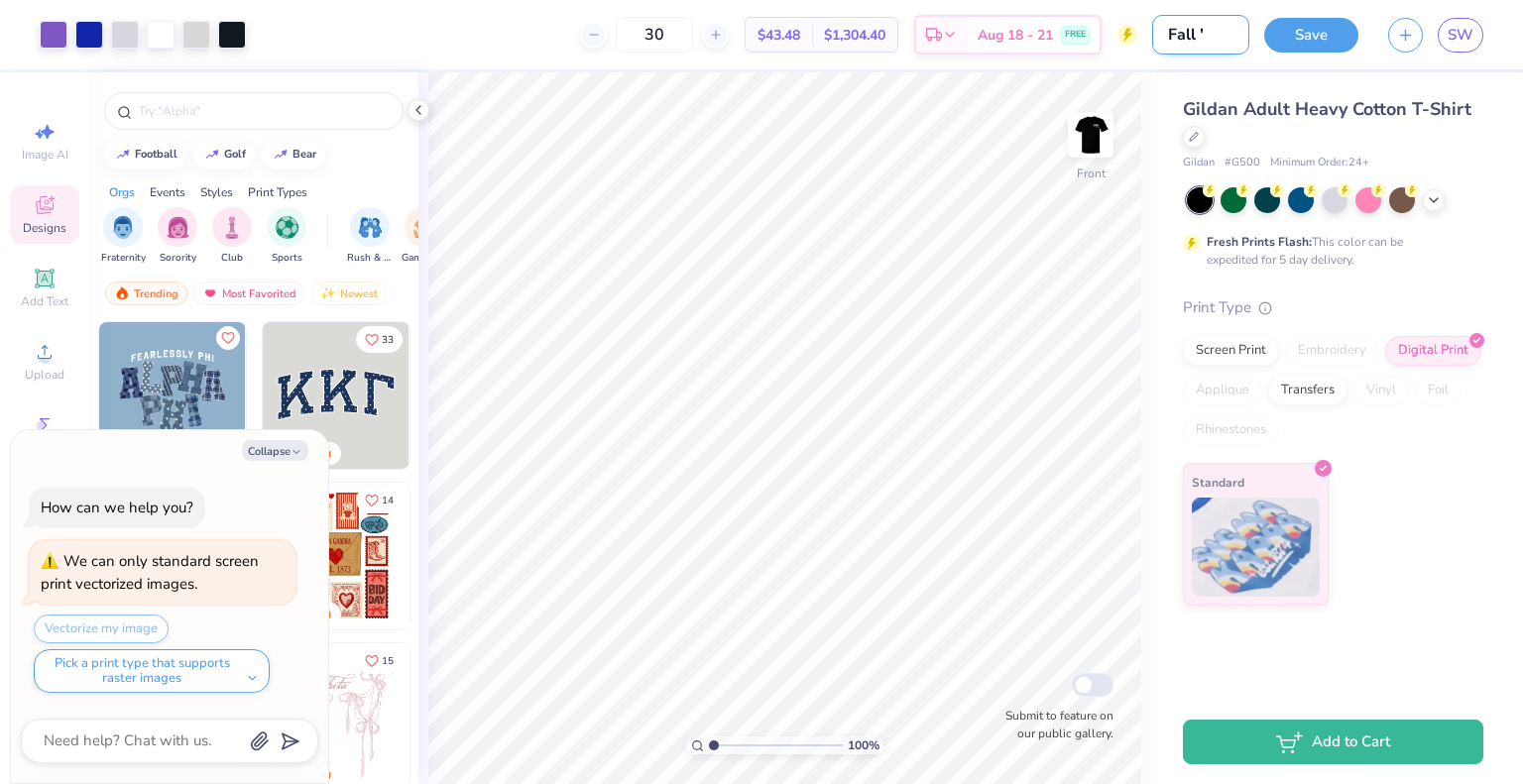 type on "x" 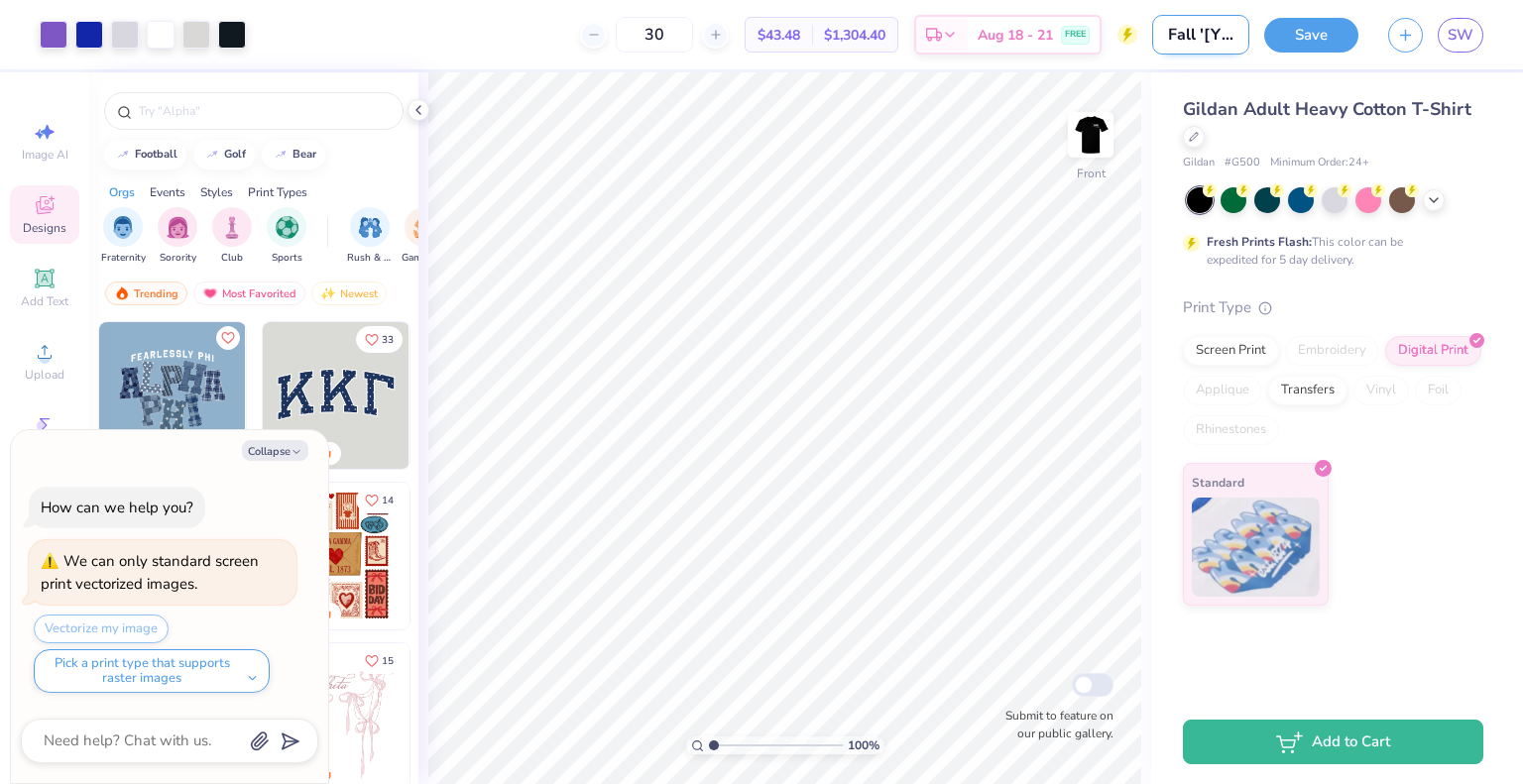type on "Fall '25" 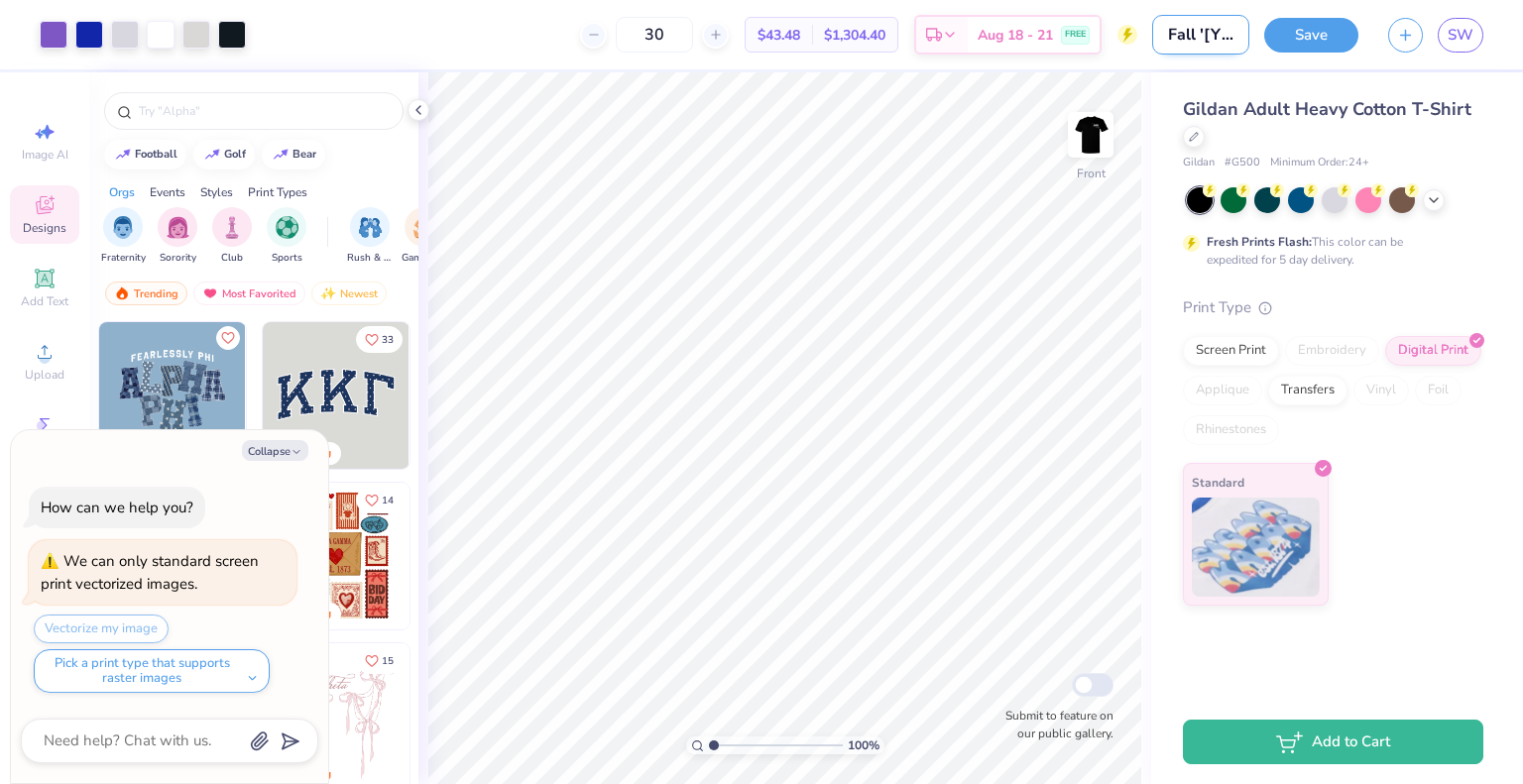 type on "x" 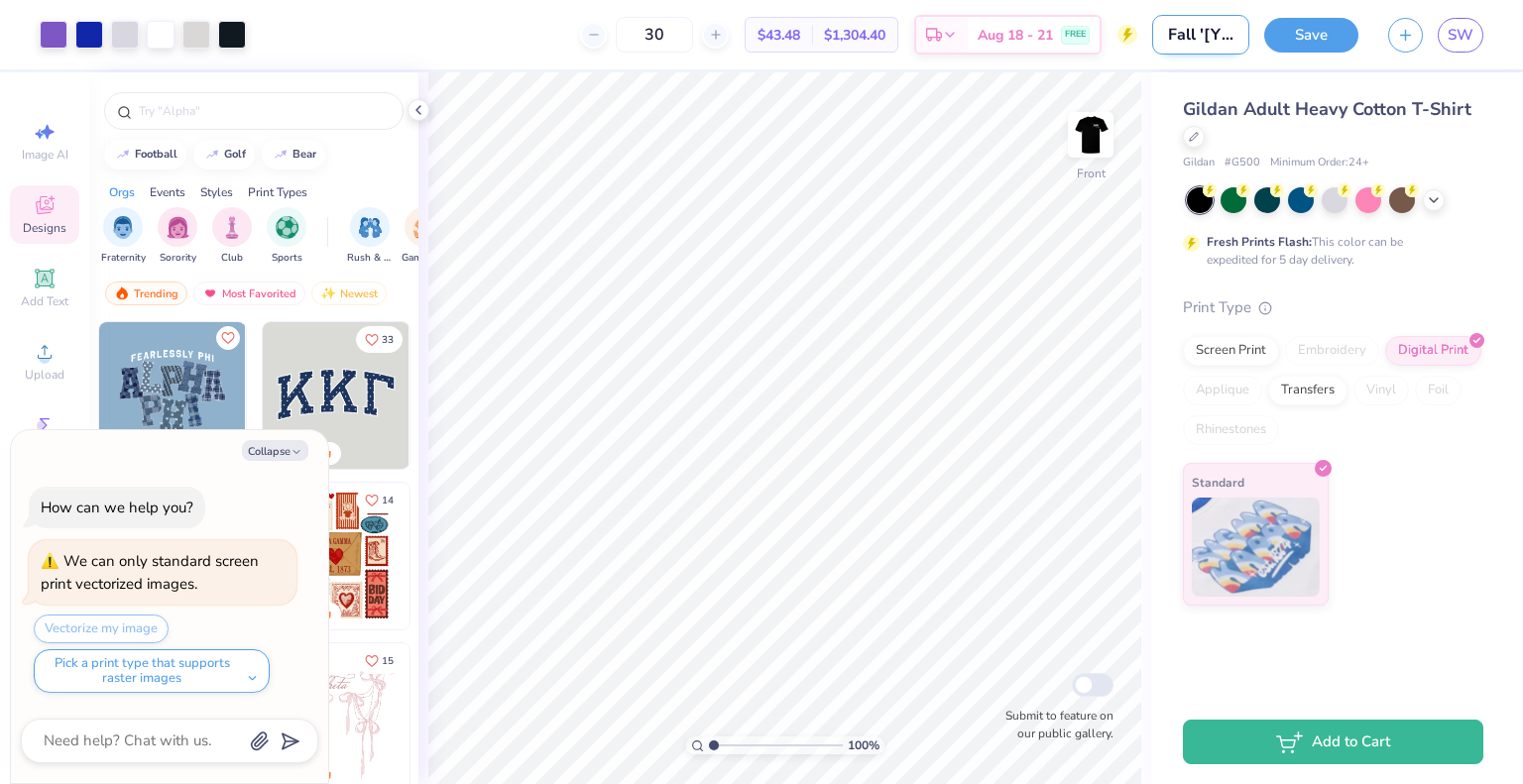 type on "Fall '25" 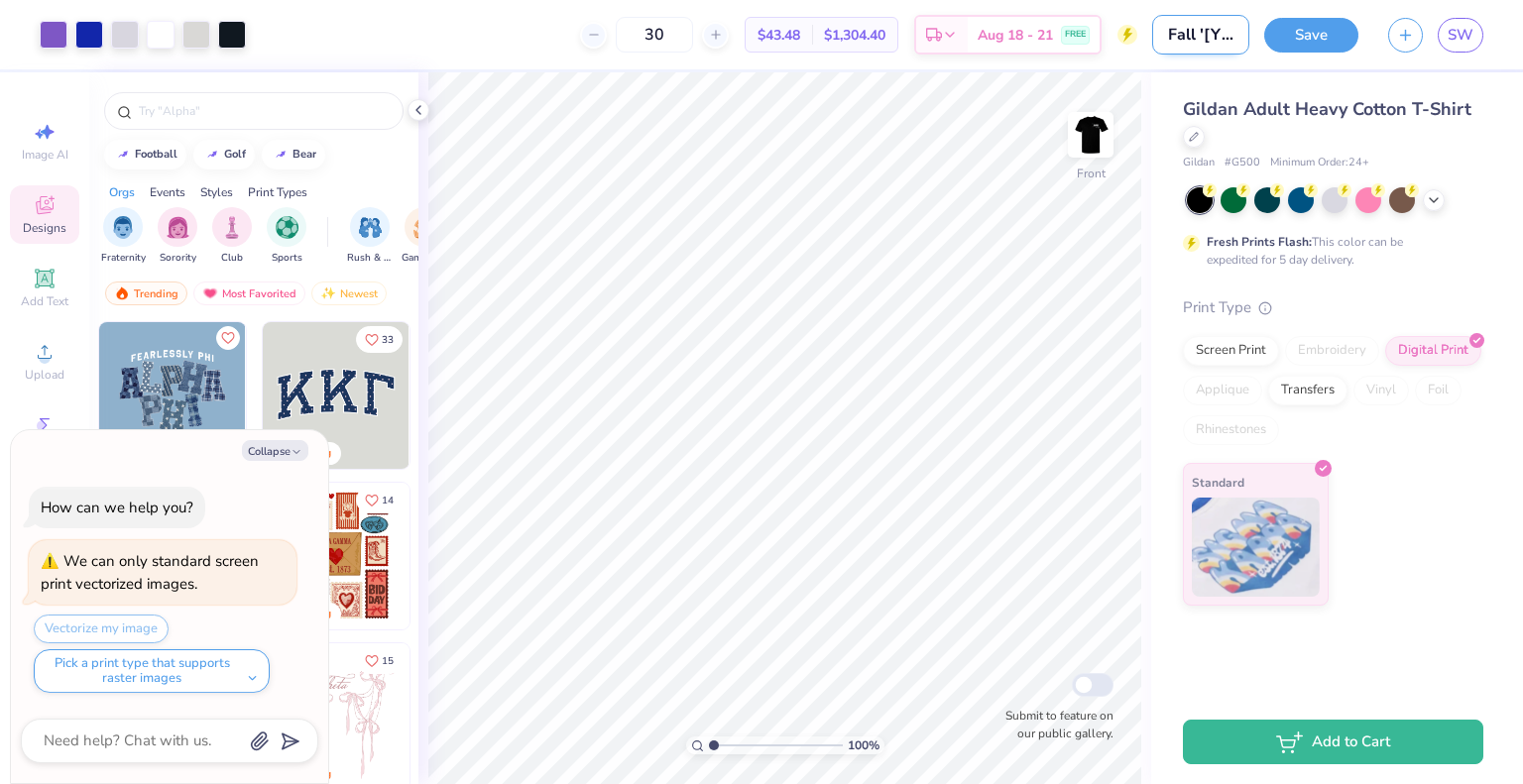 type on "x" 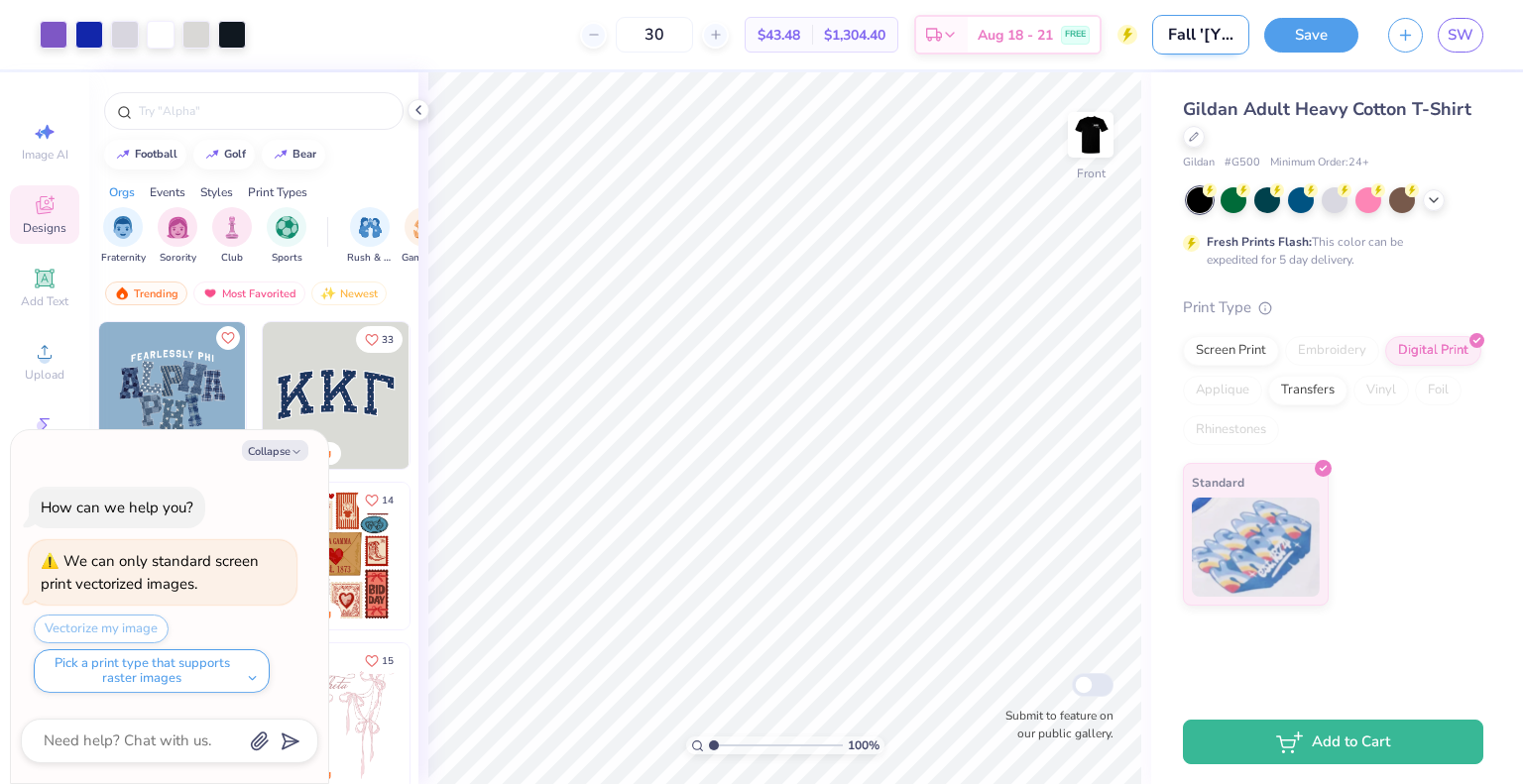 type on "Fall '25 T" 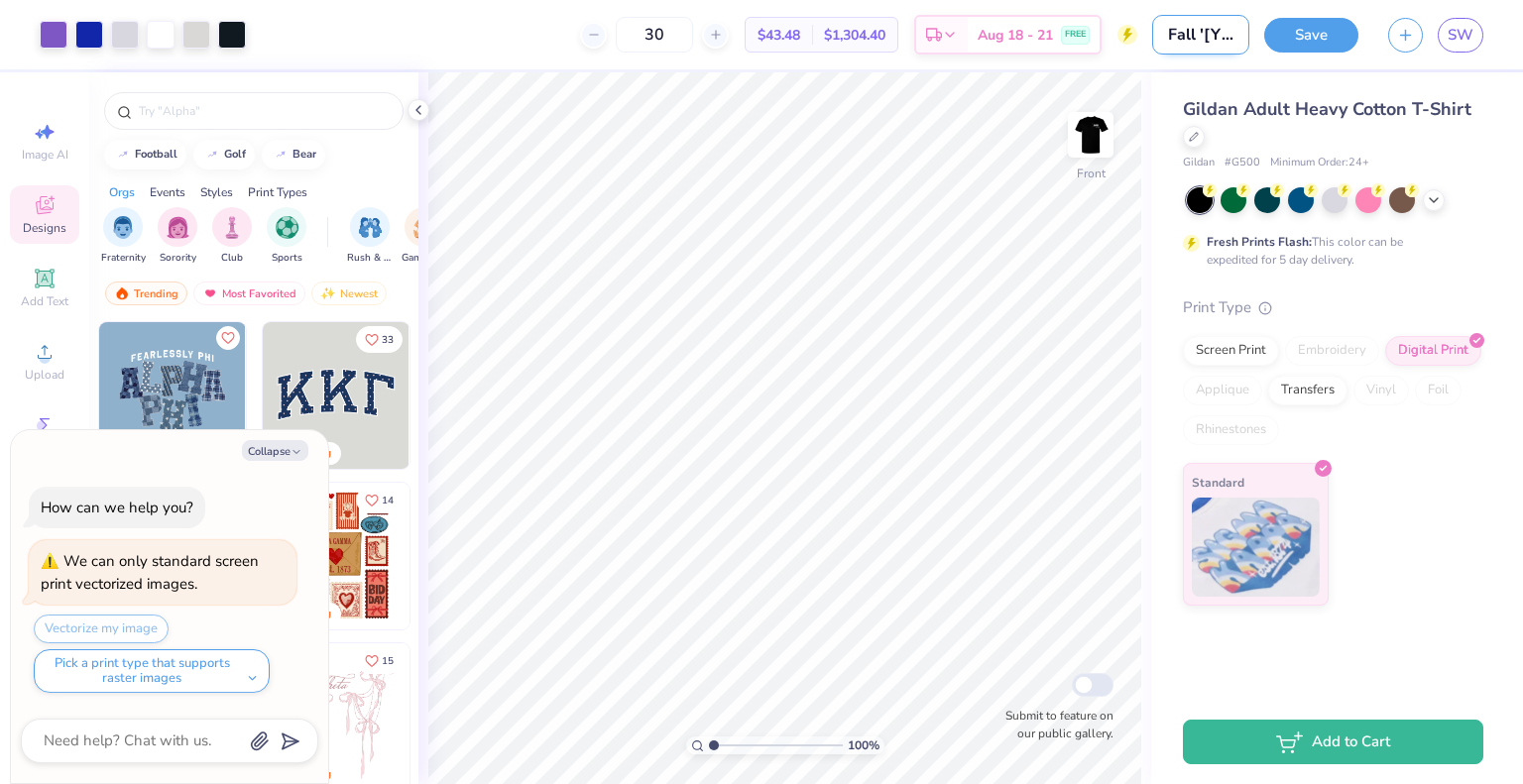 type on "x" 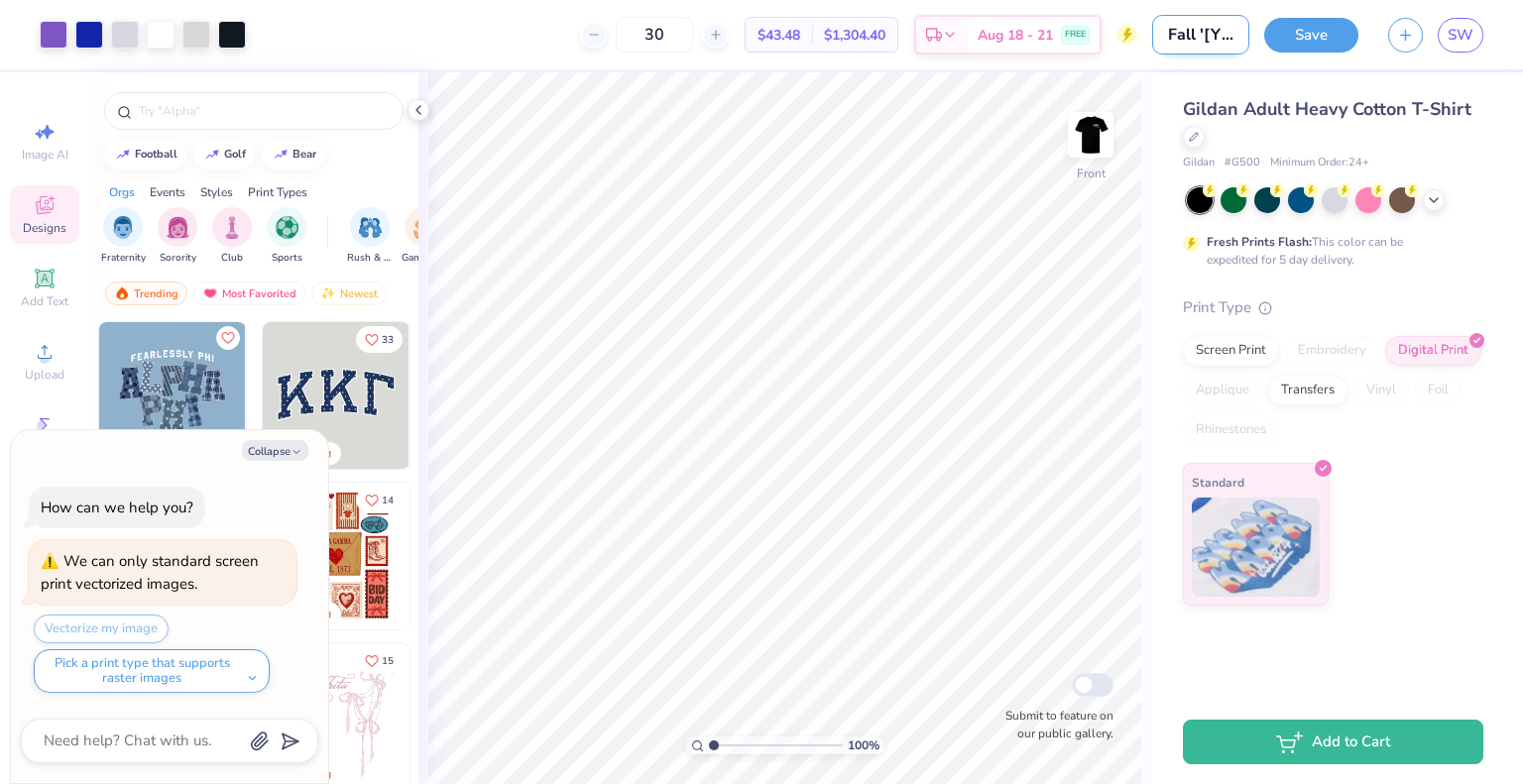 scroll, scrollTop: 0, scrollLeft: 3, axis: horizontal 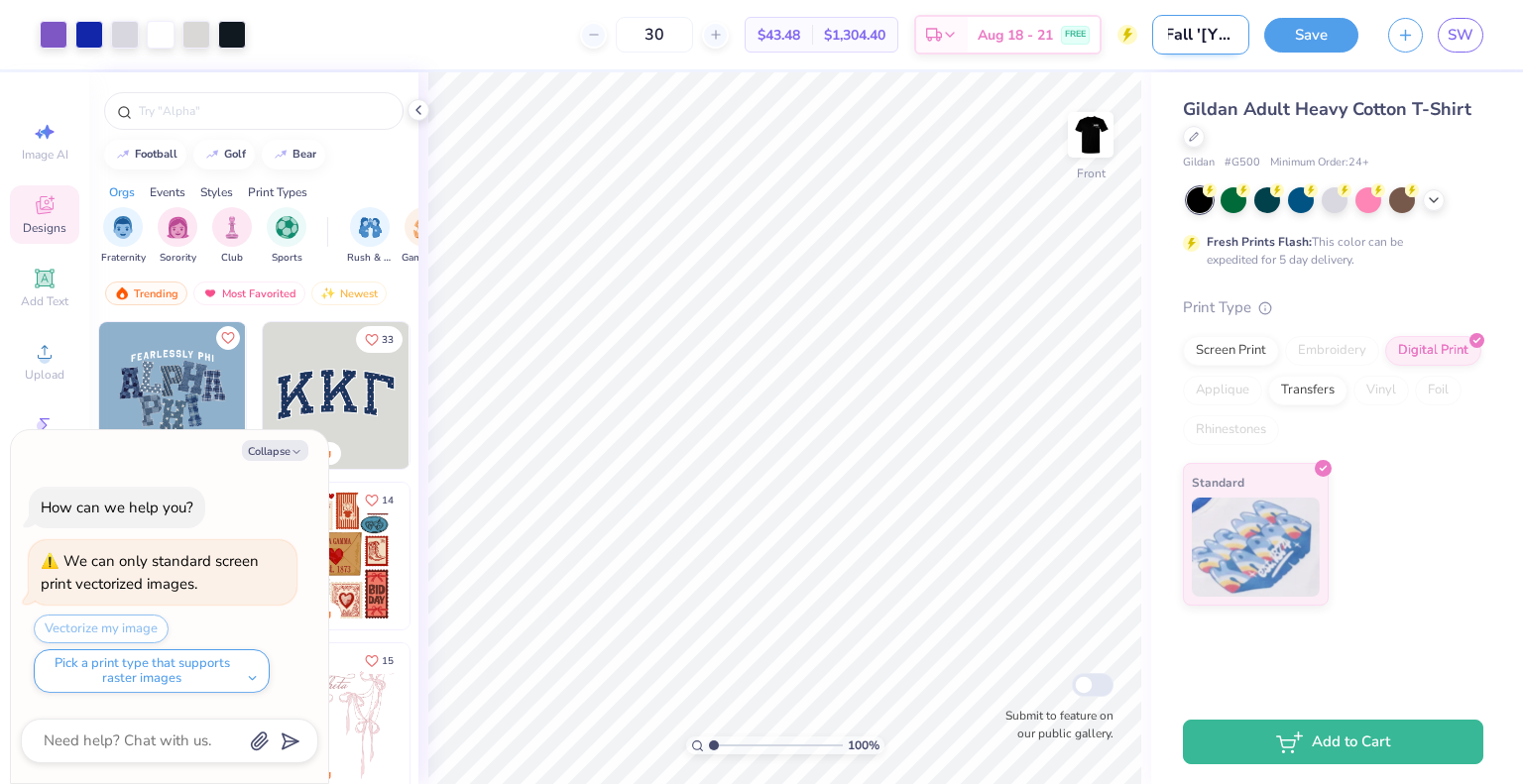 type on "Fall '25" 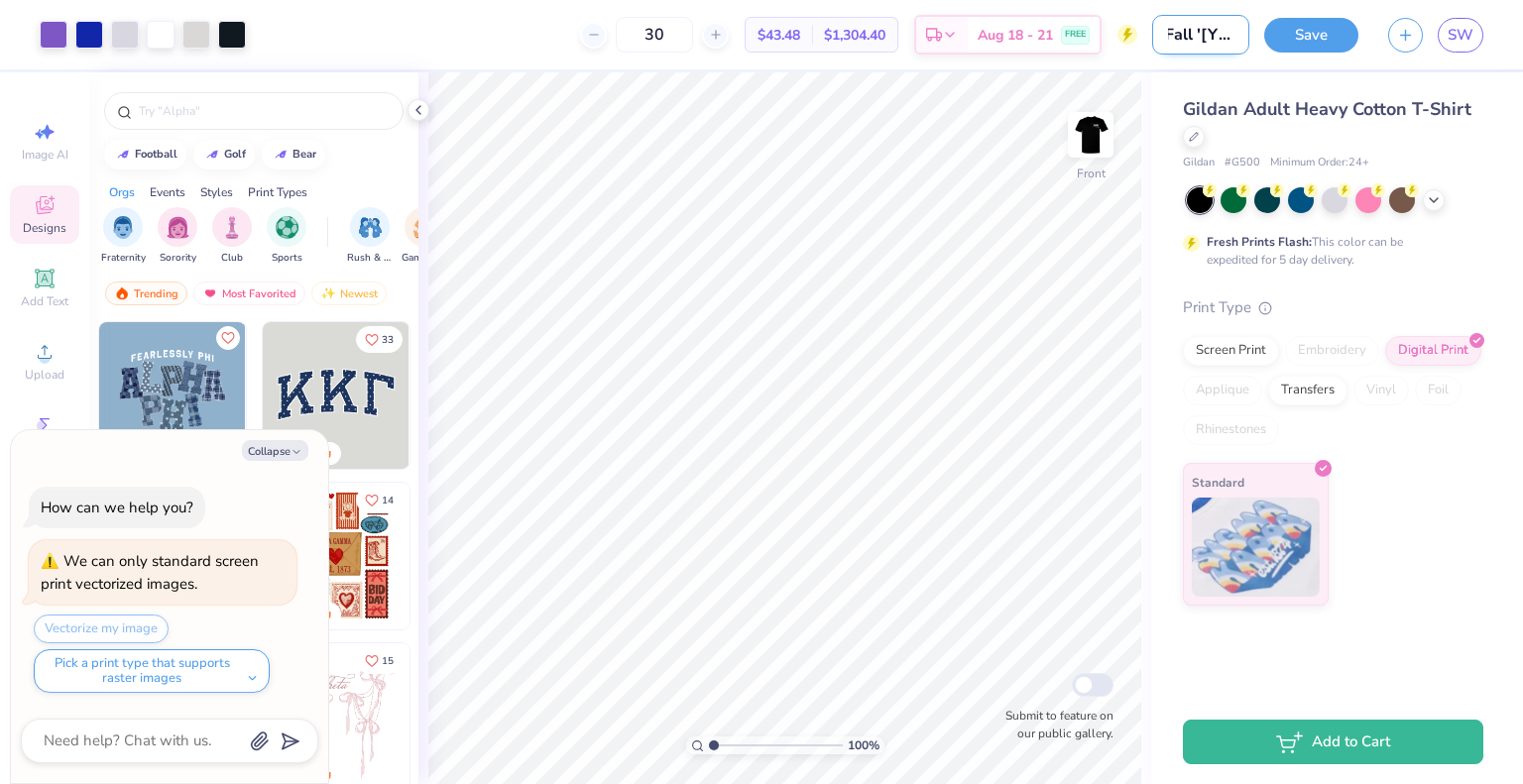 type on "x" 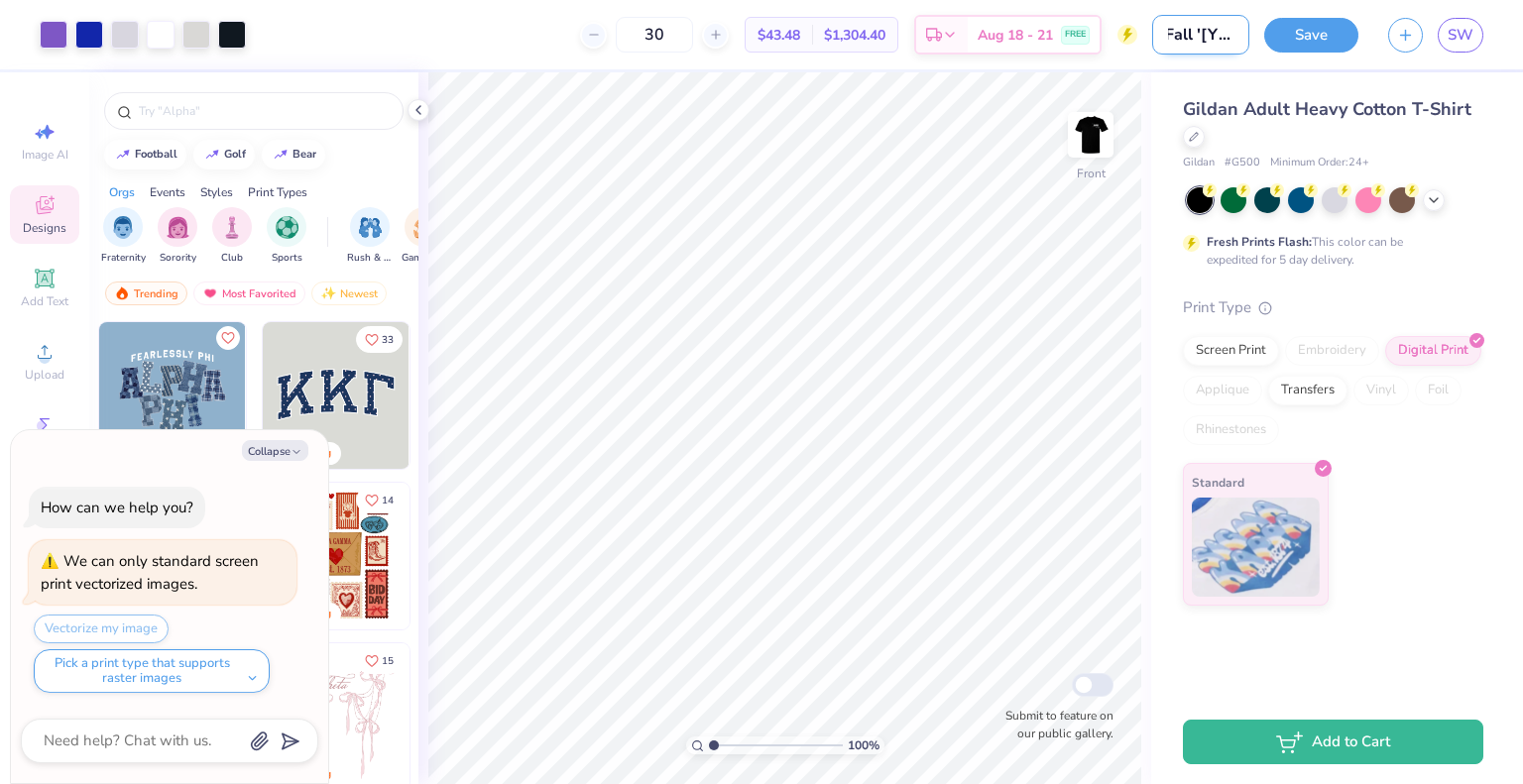 scroll, scrollTop: 0, scrollLeft: 0, axis: both 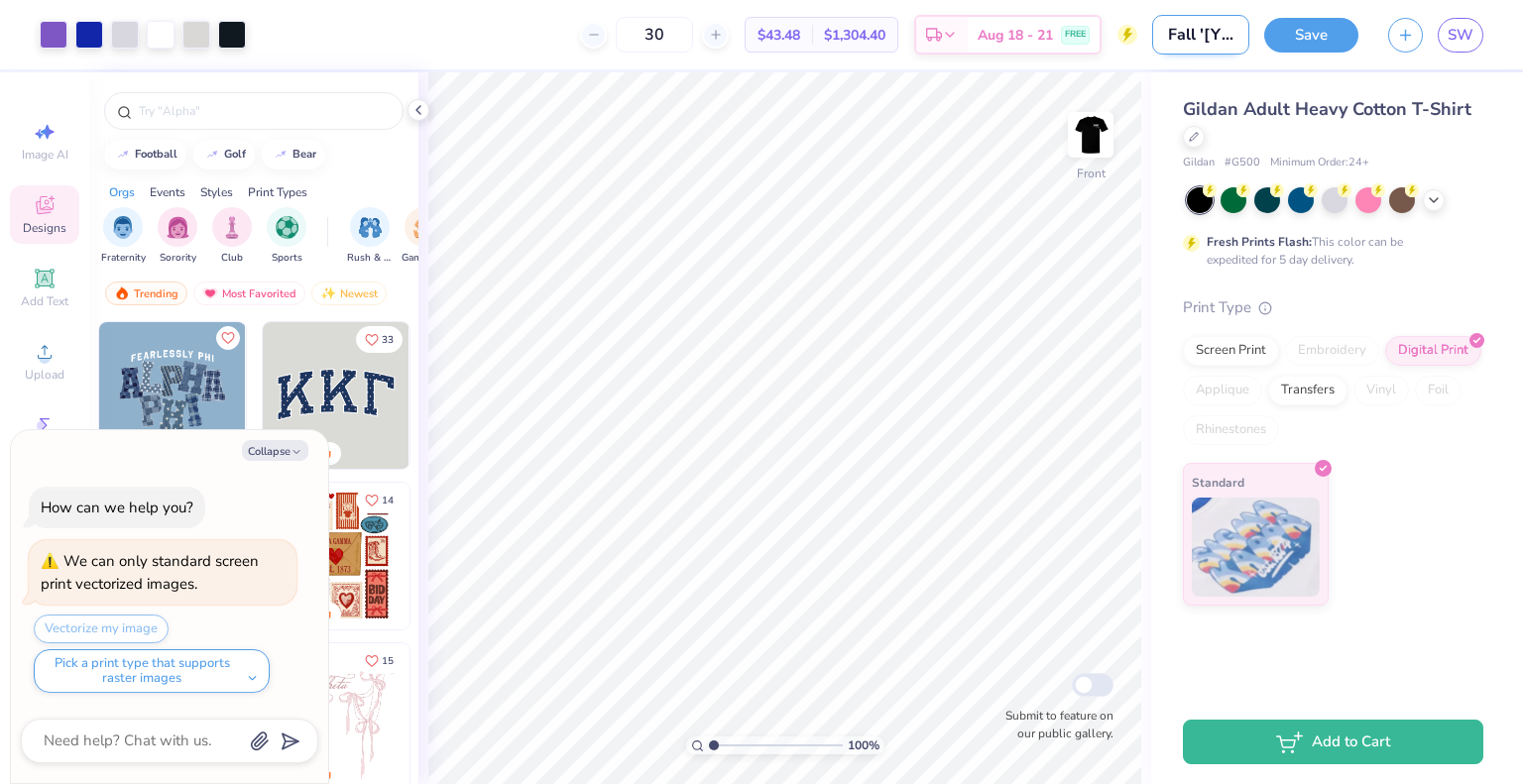 type on "Fall '25 2" 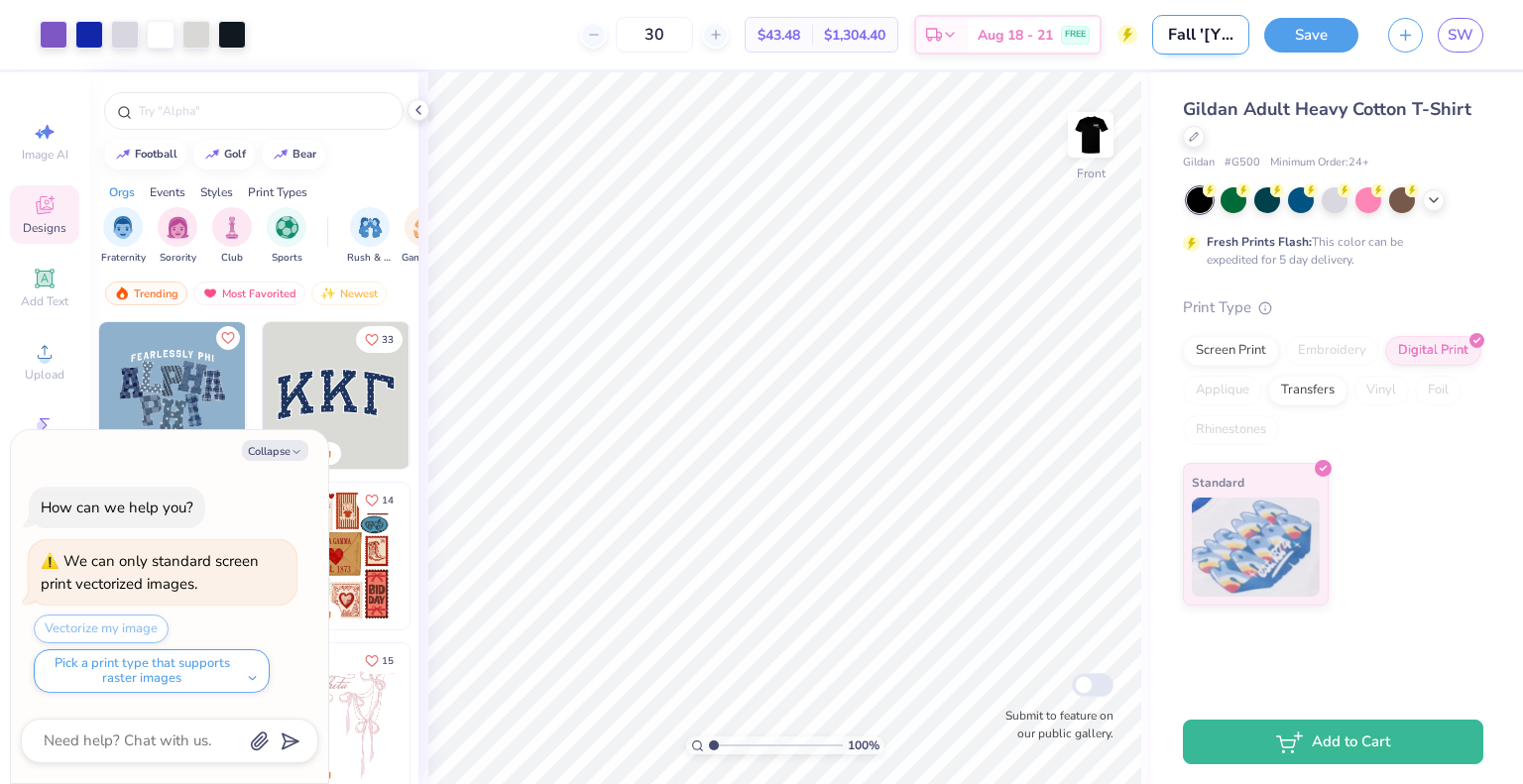 type on "x" 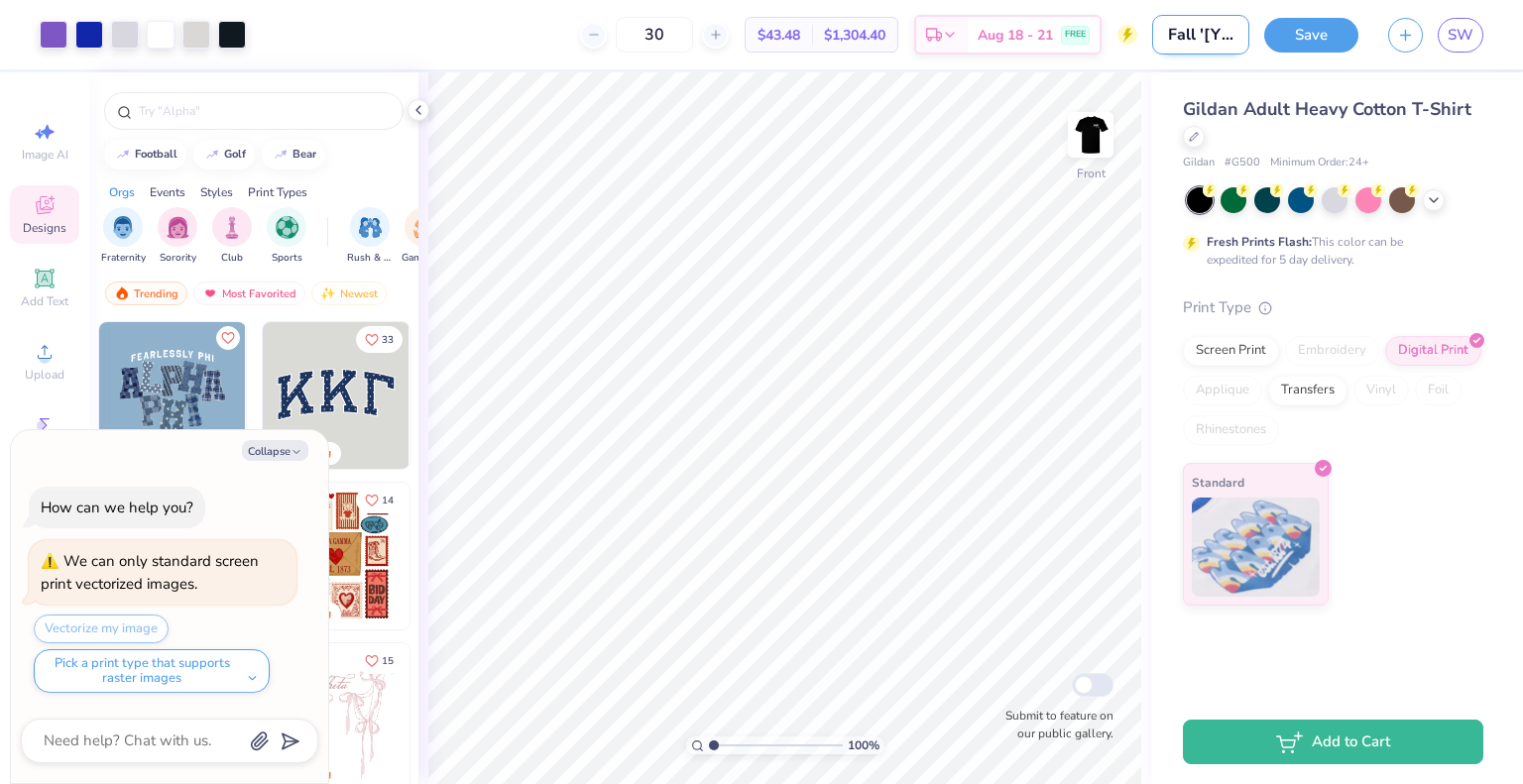 scroll, scrollTop: 0, scrollLeft: 2, axis: horizontal 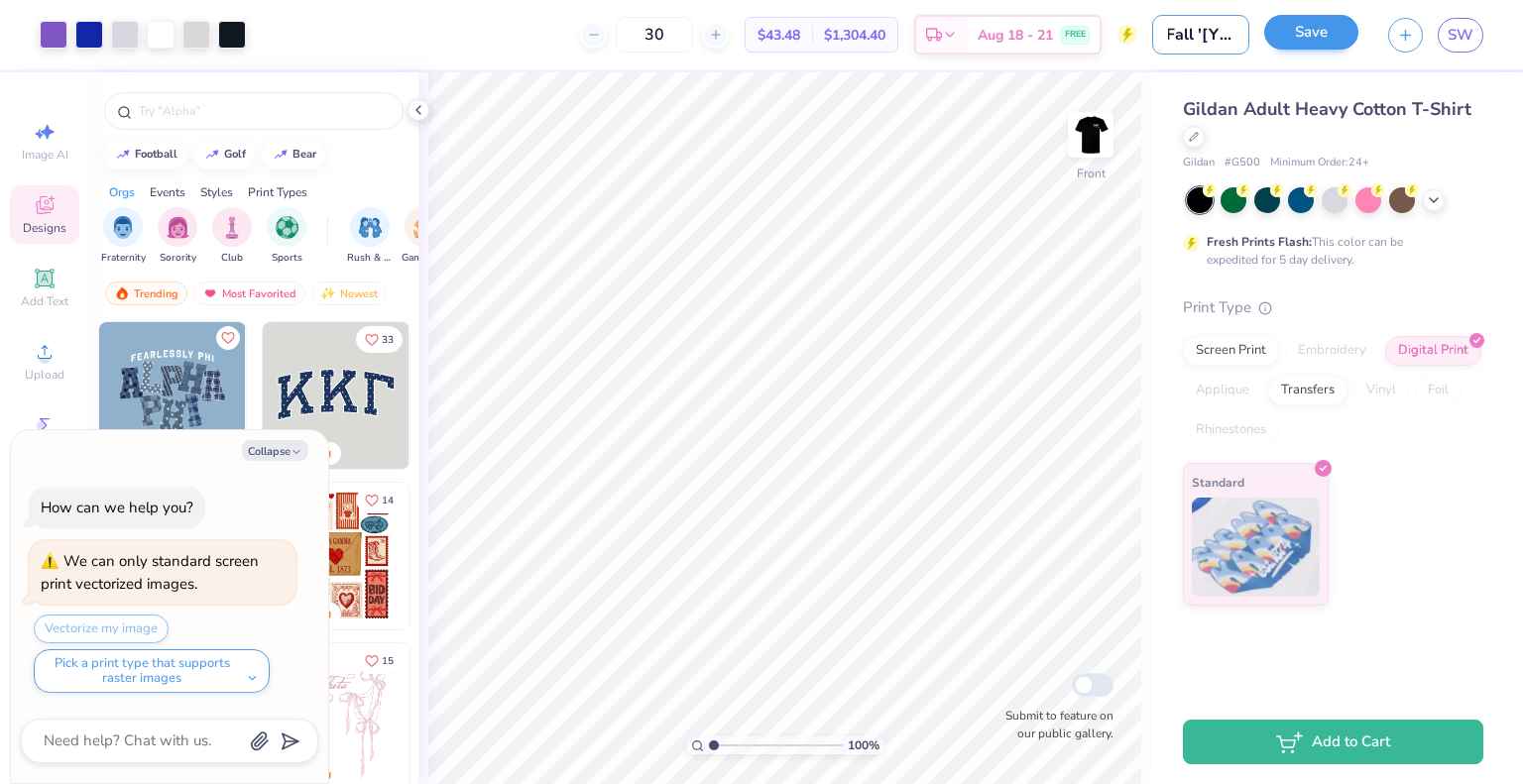 type on "Fall '25 2" 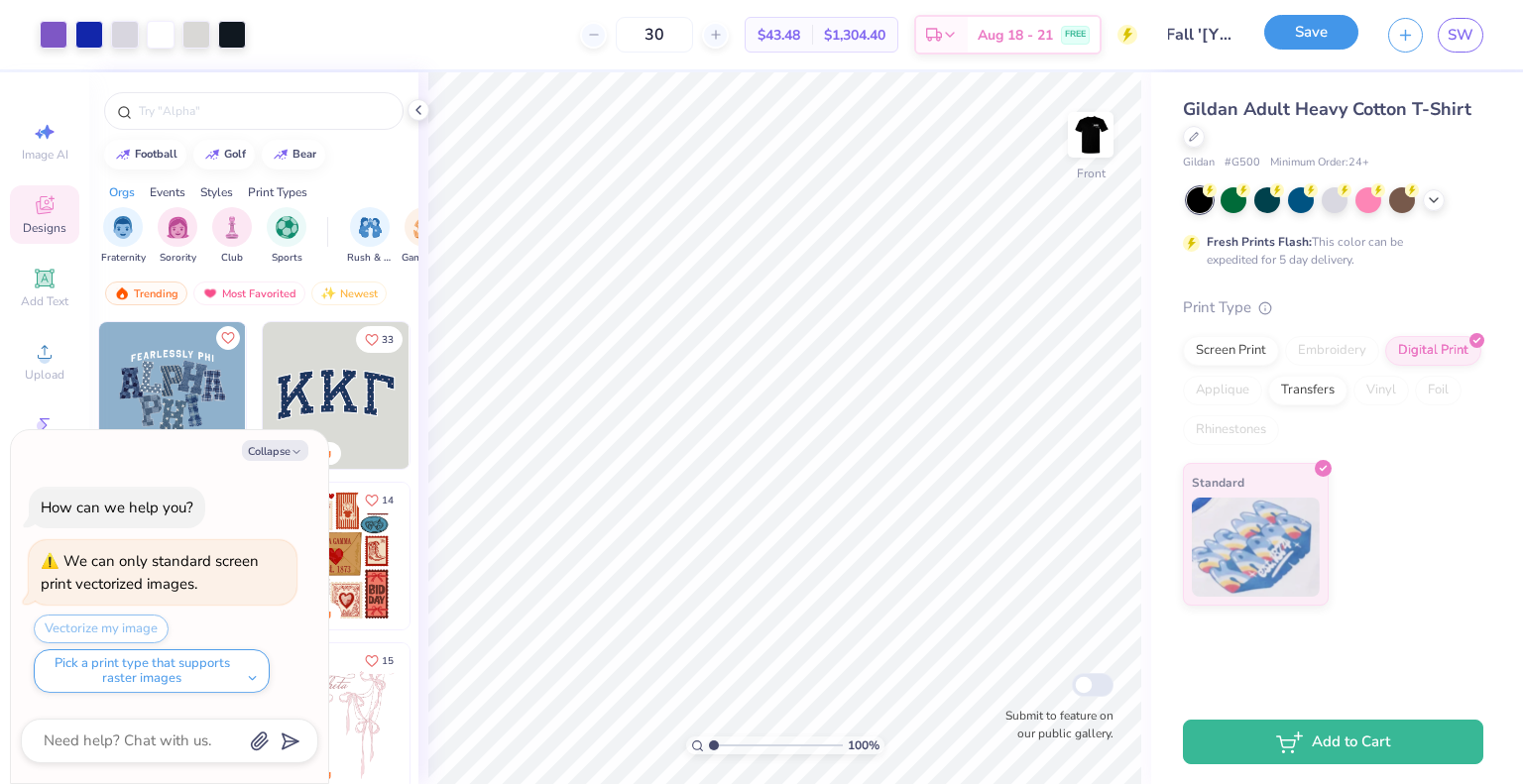 scroll, scrollTop: 0, scrollLeft: 0, axis: both 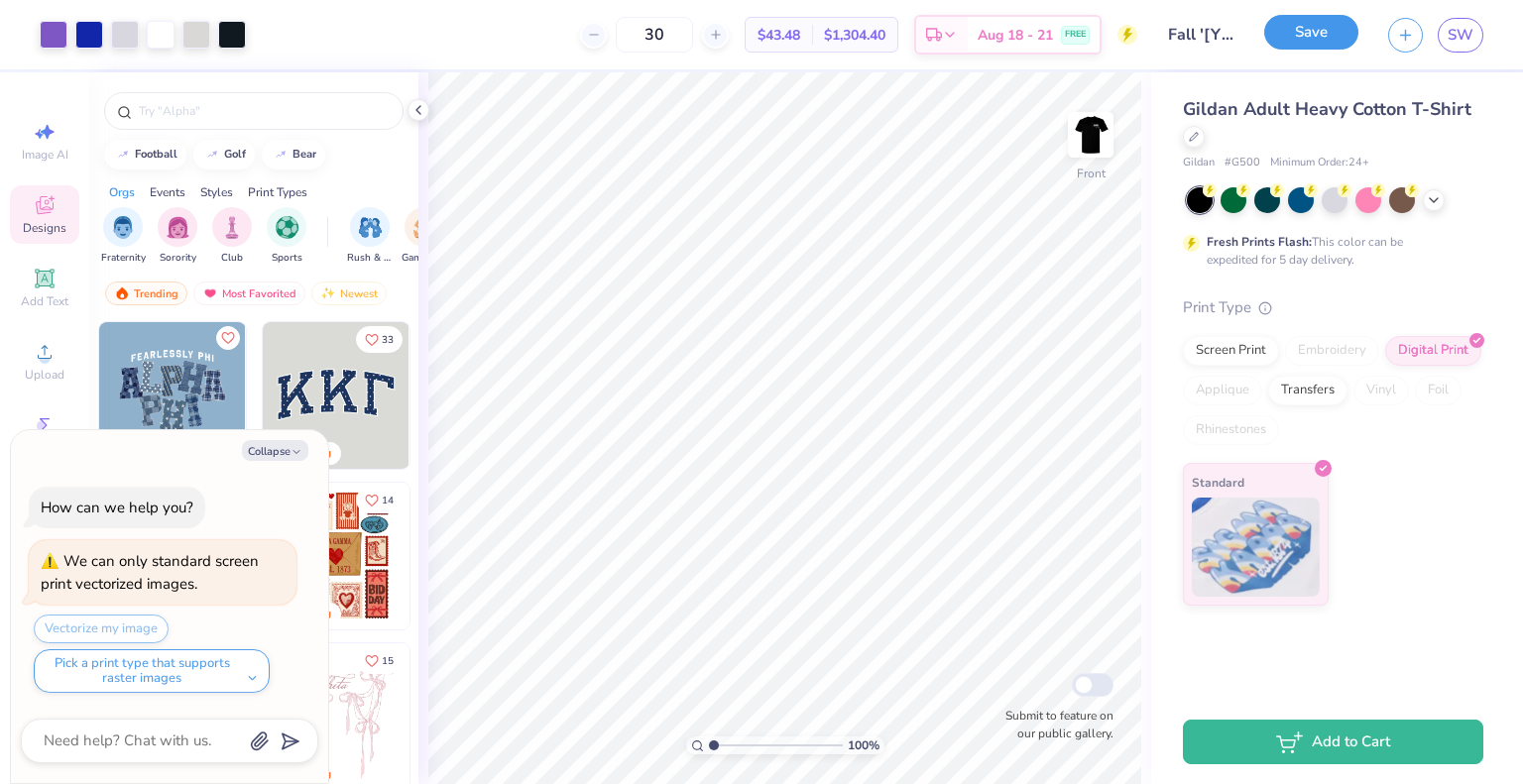 click on "Save" at bounding box center [1311, 32] 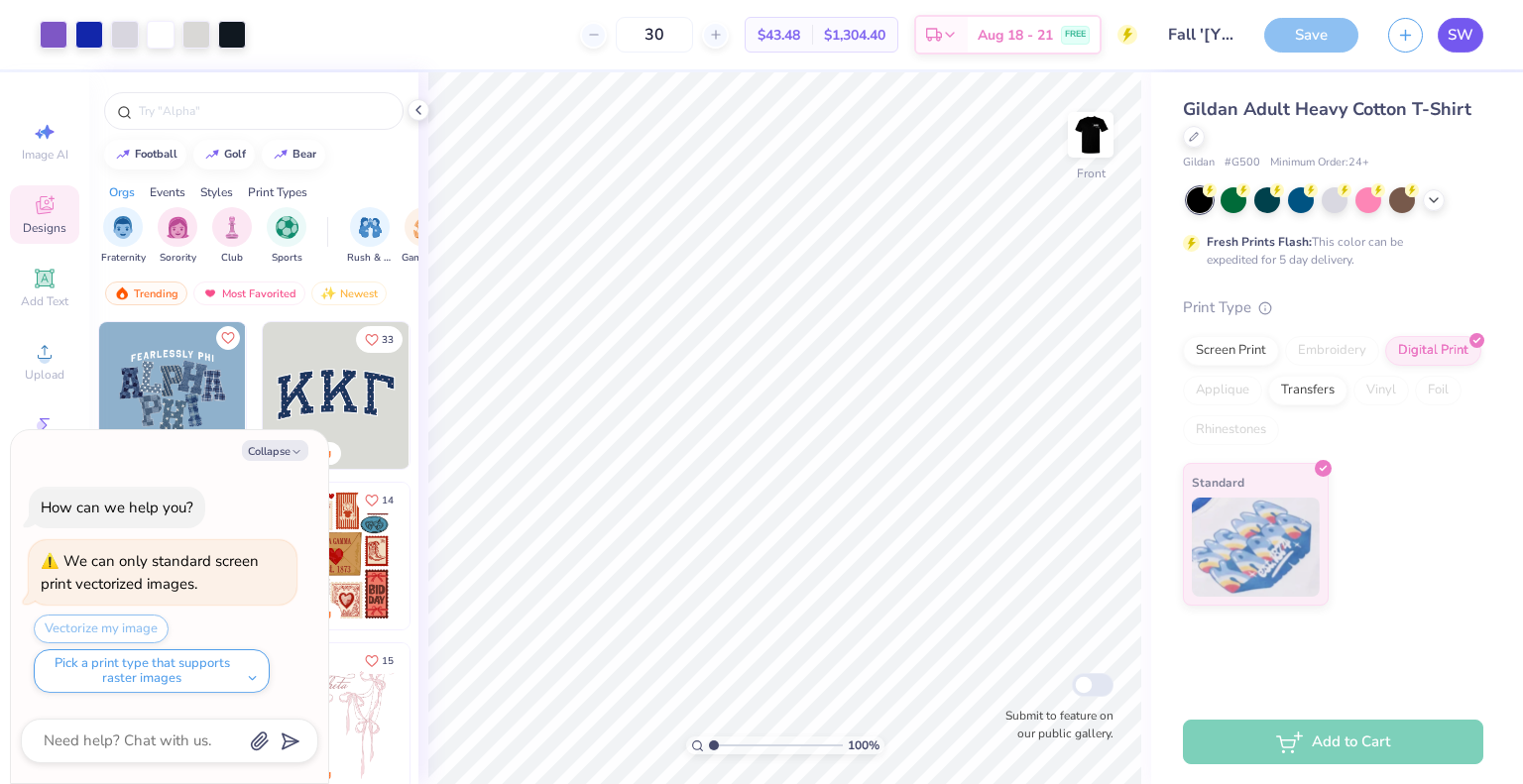 click on "SW" at bounding box center (1461, 35) 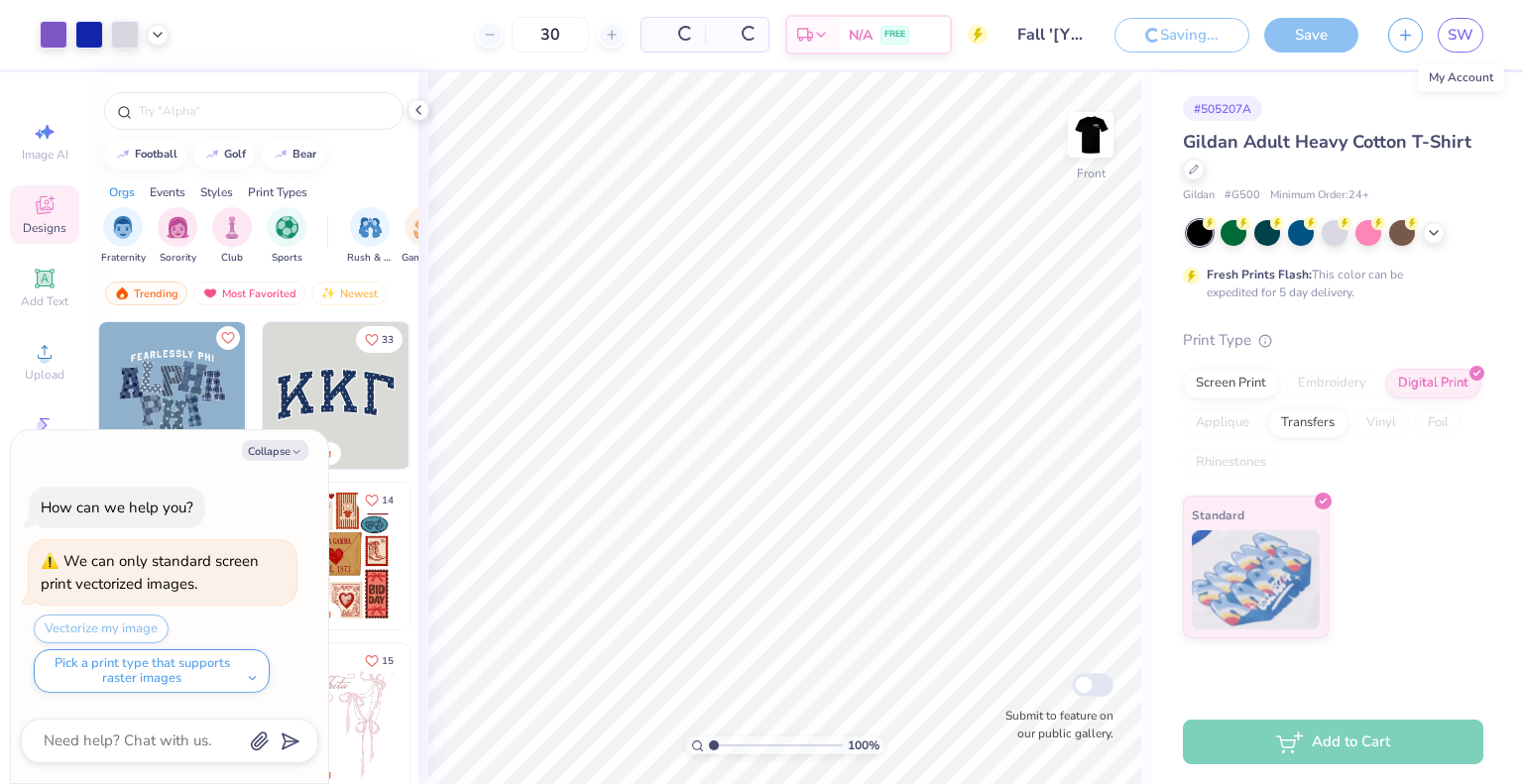 type on "x" 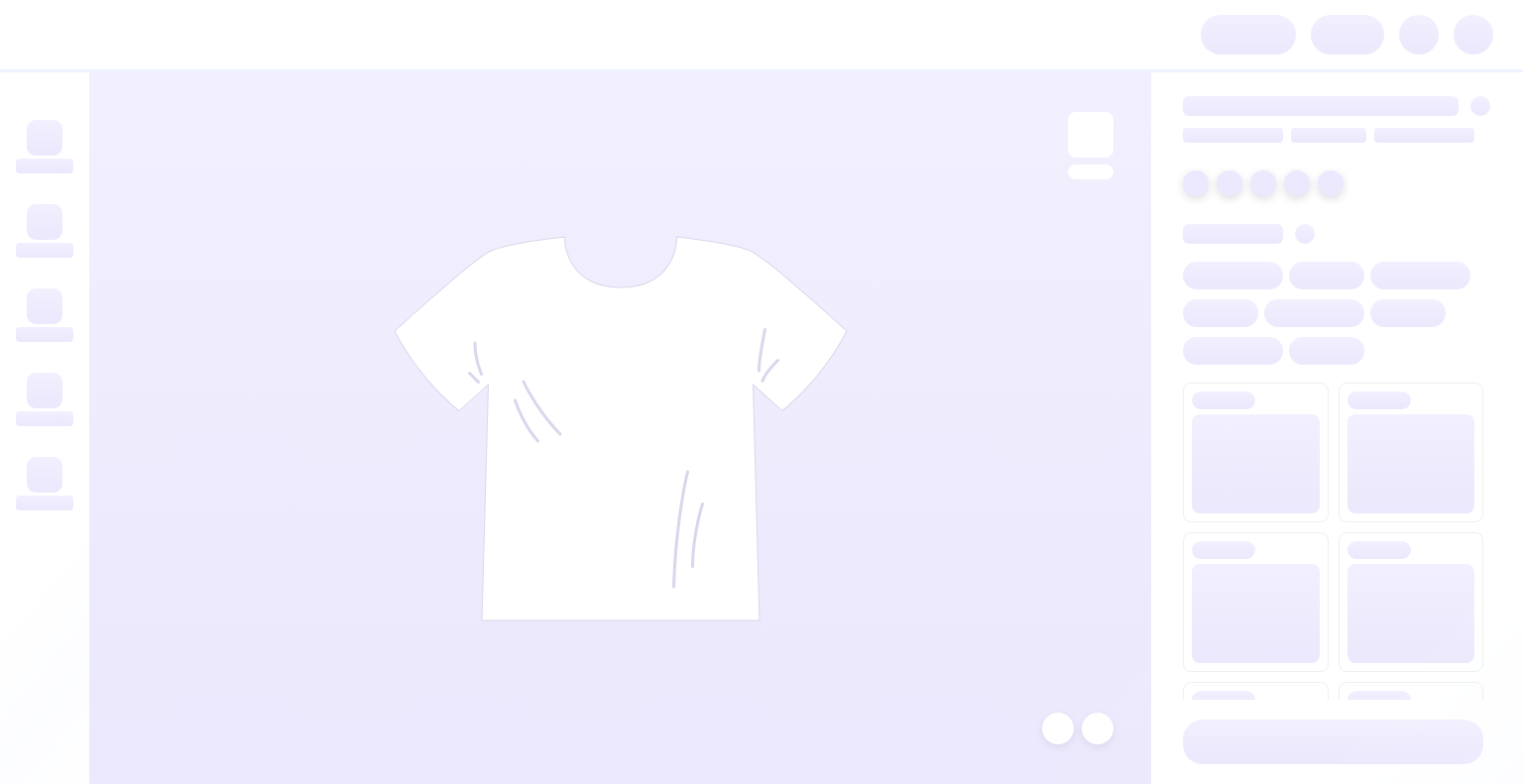 scroll, scrollTop: 0, scrollLeft: 0, axis: both 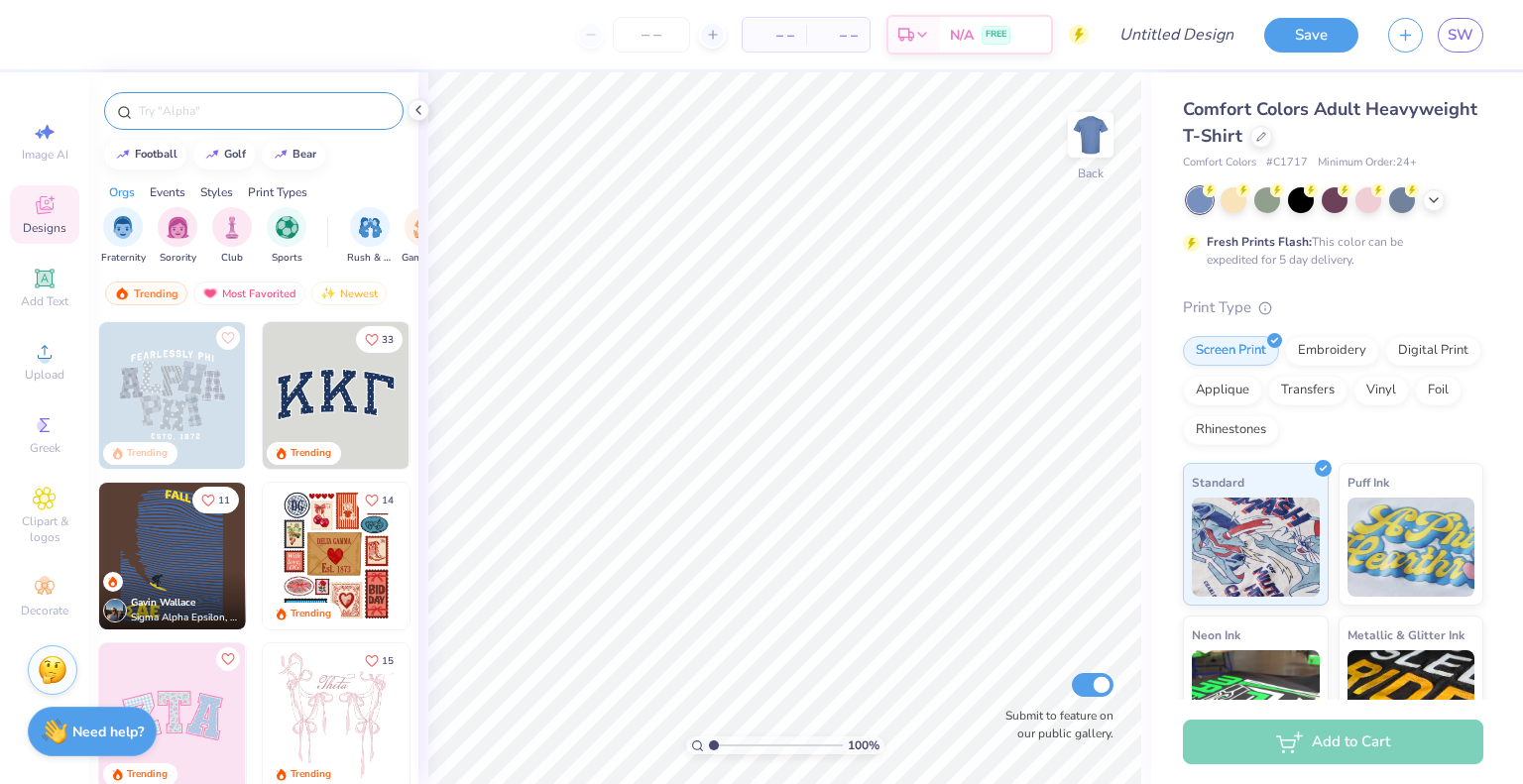 click at bounding box center (264, 111) 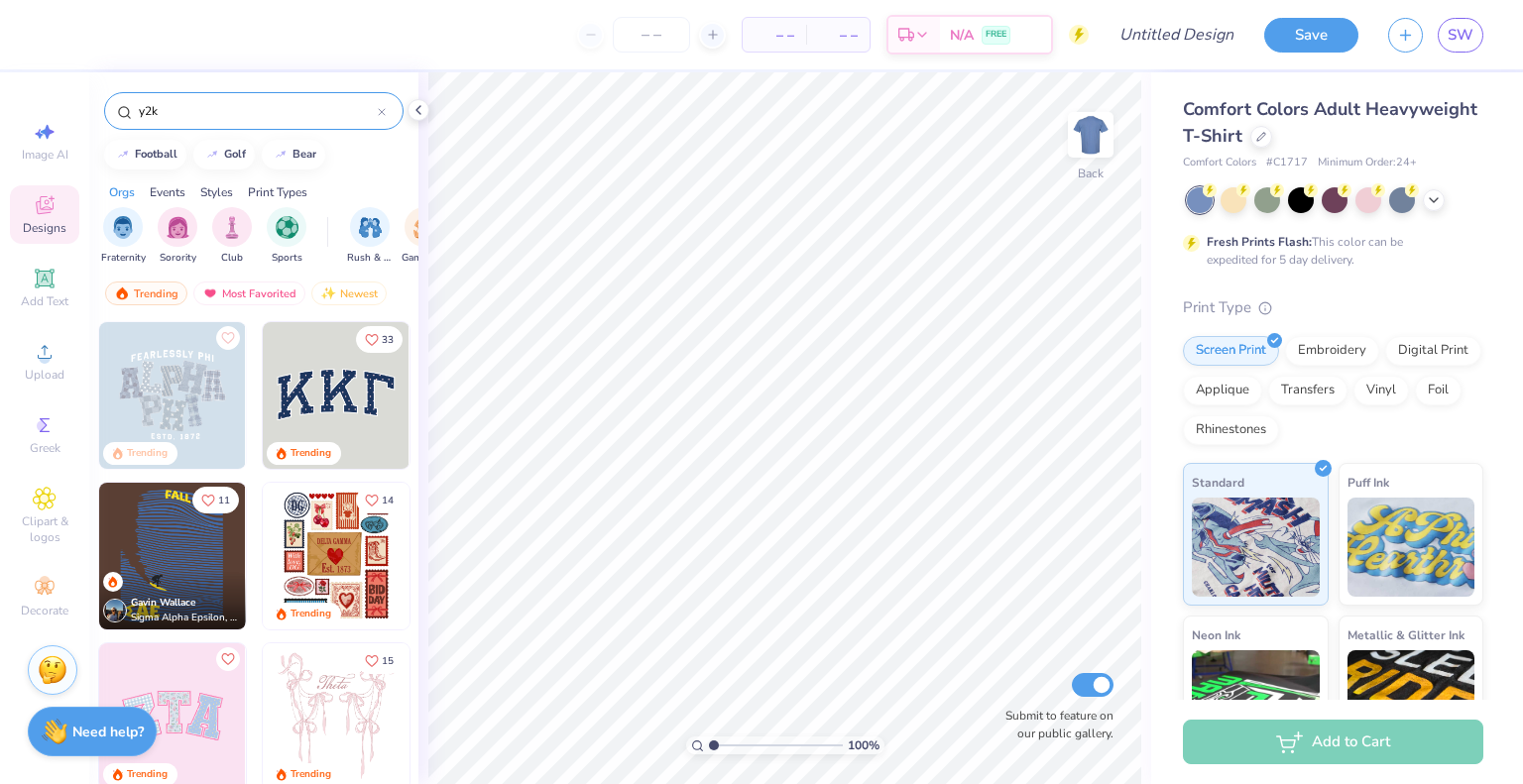 type on "y2k" 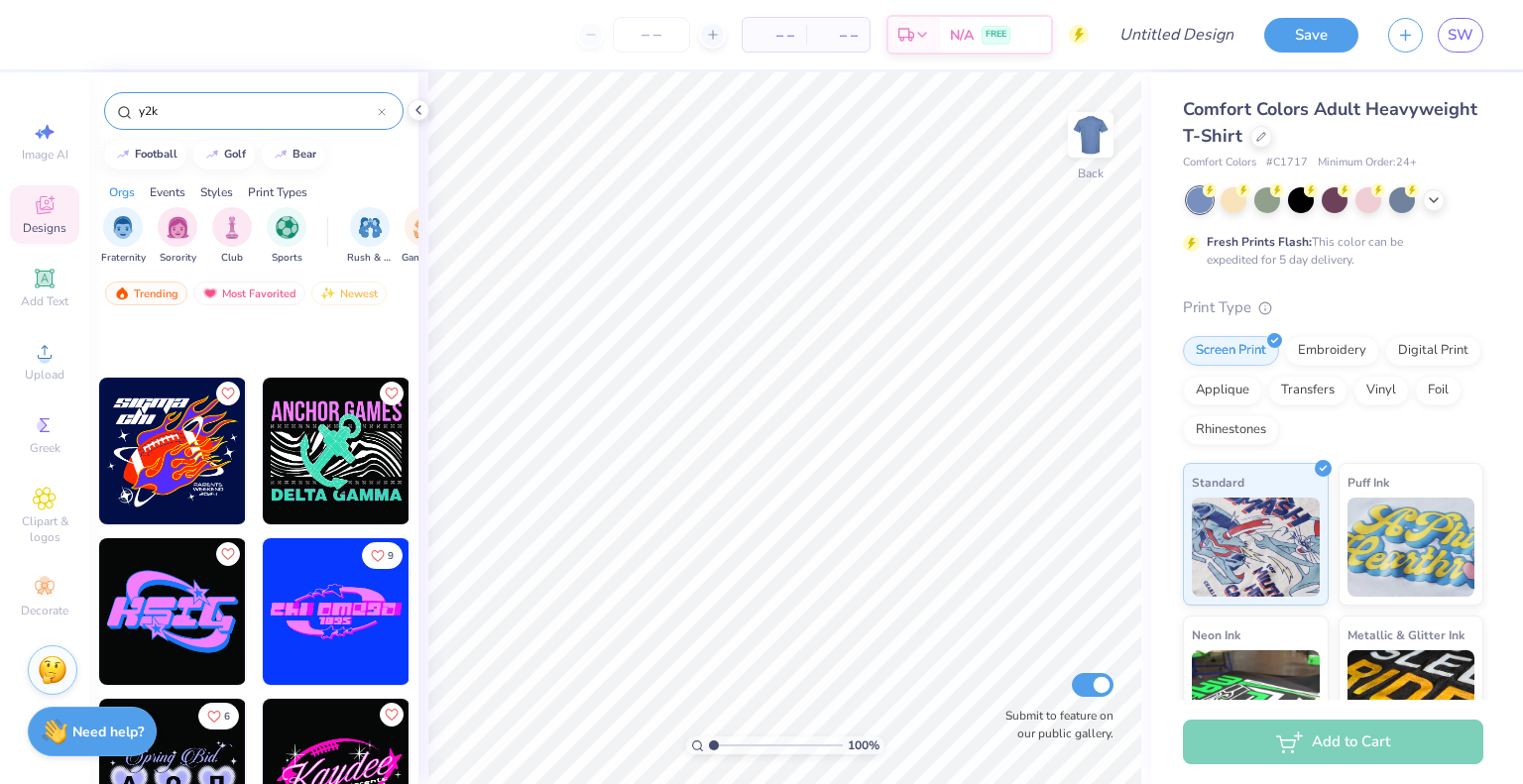 scroll, scrollTop: 9884, scrollLeft: 0, axis: vertical 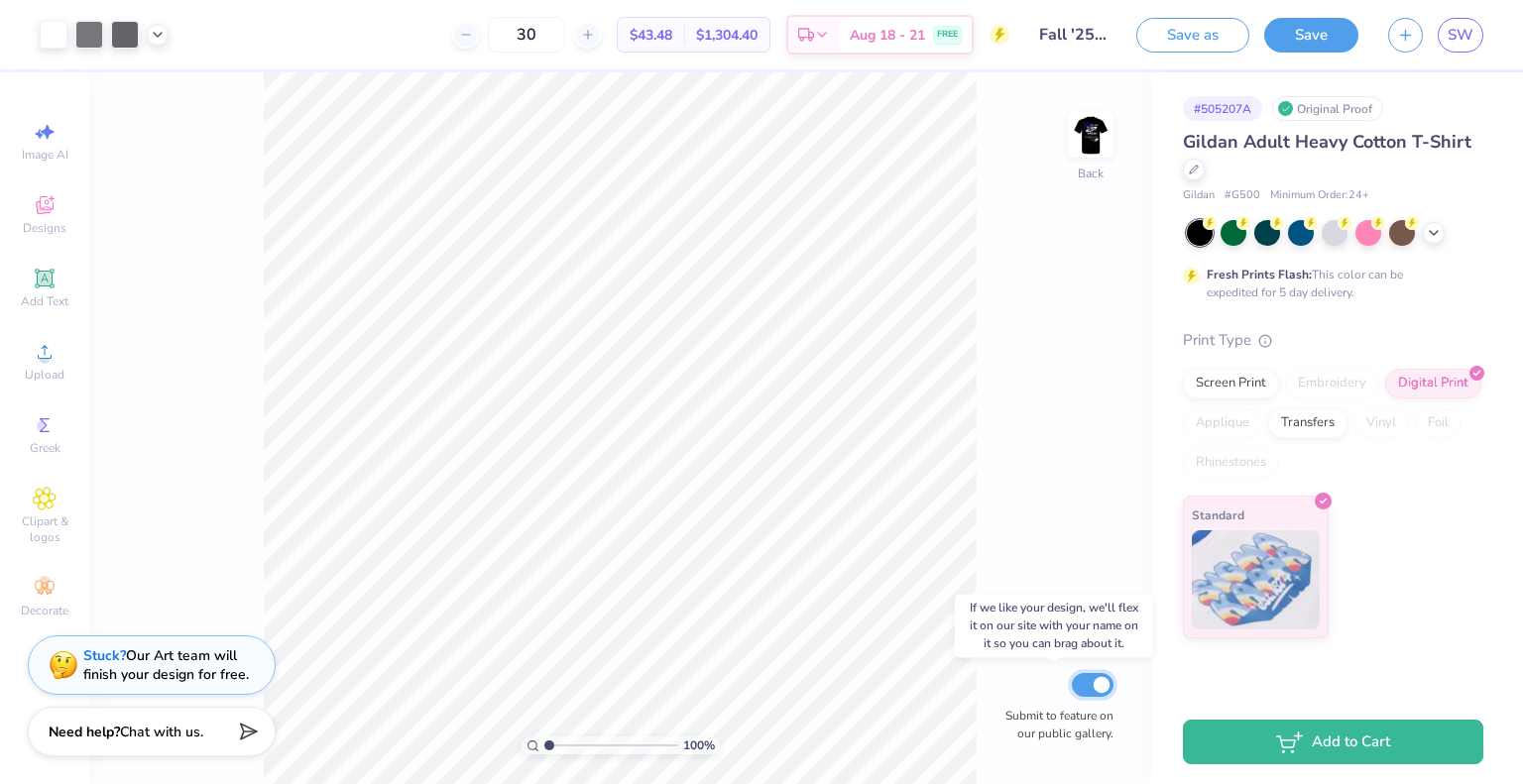 click on "Submit to feature on our public gallery." at bounding box center [1093, 685] 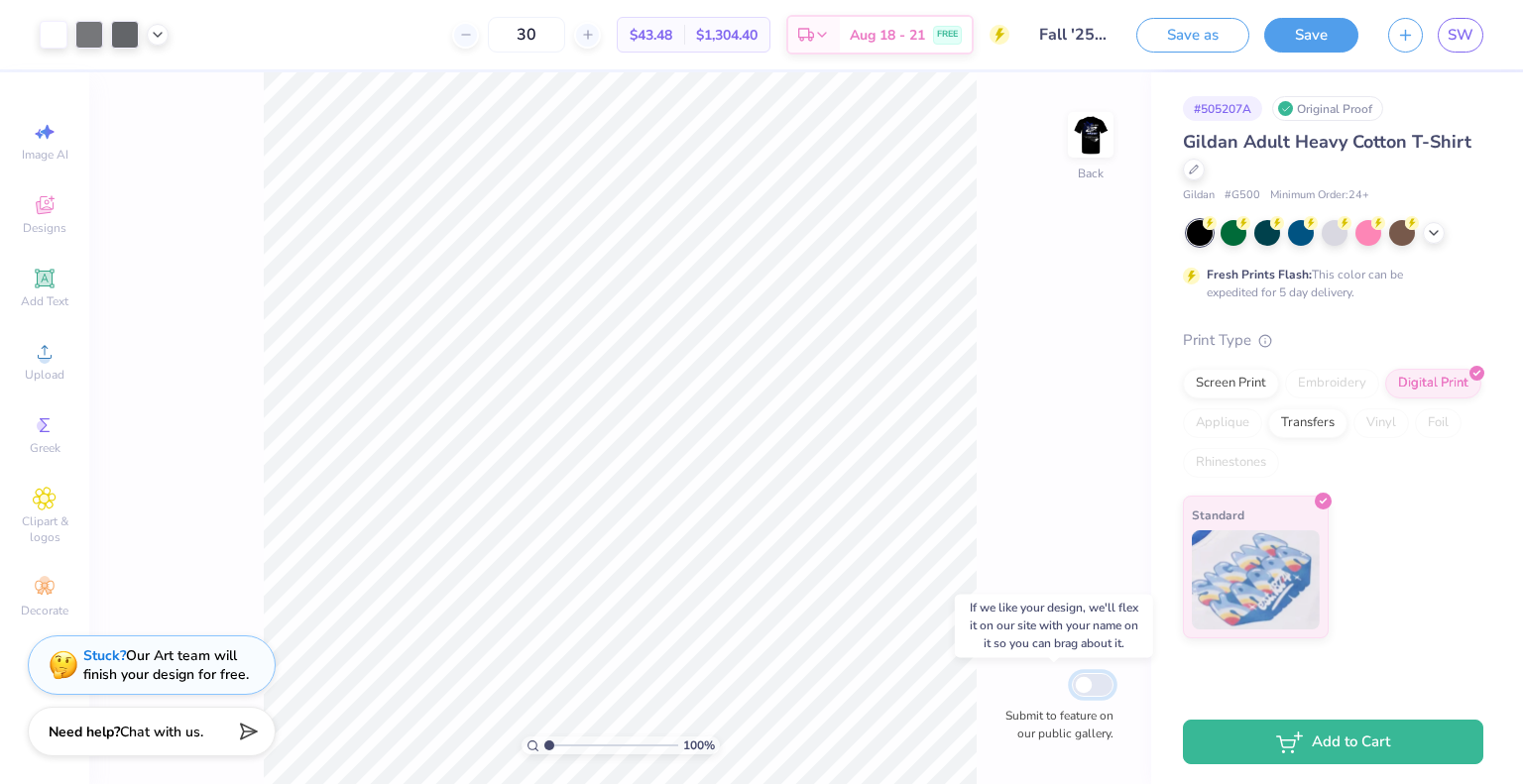 checkbox on "false" 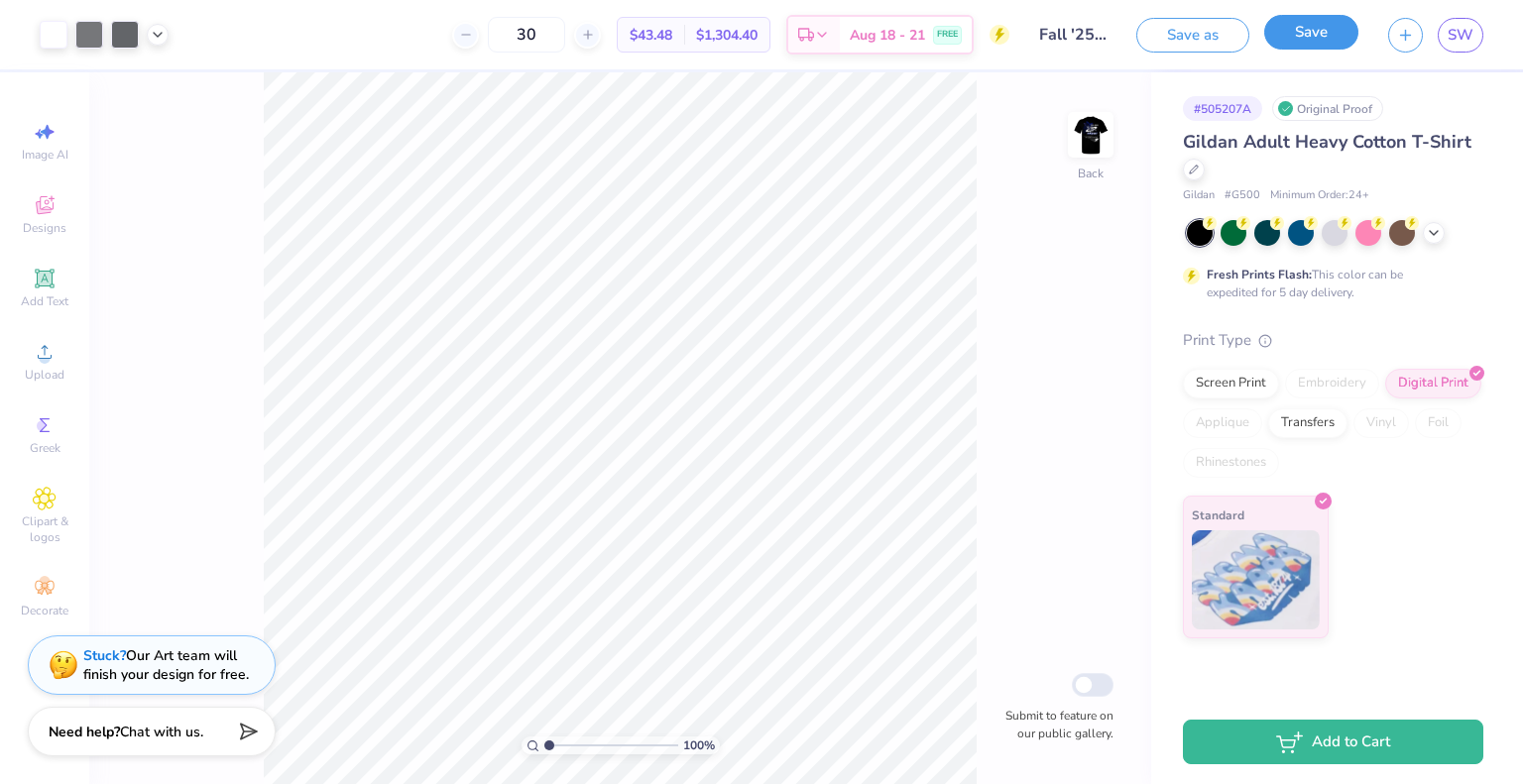 click on "Save" at bounding box center (1311, 32) 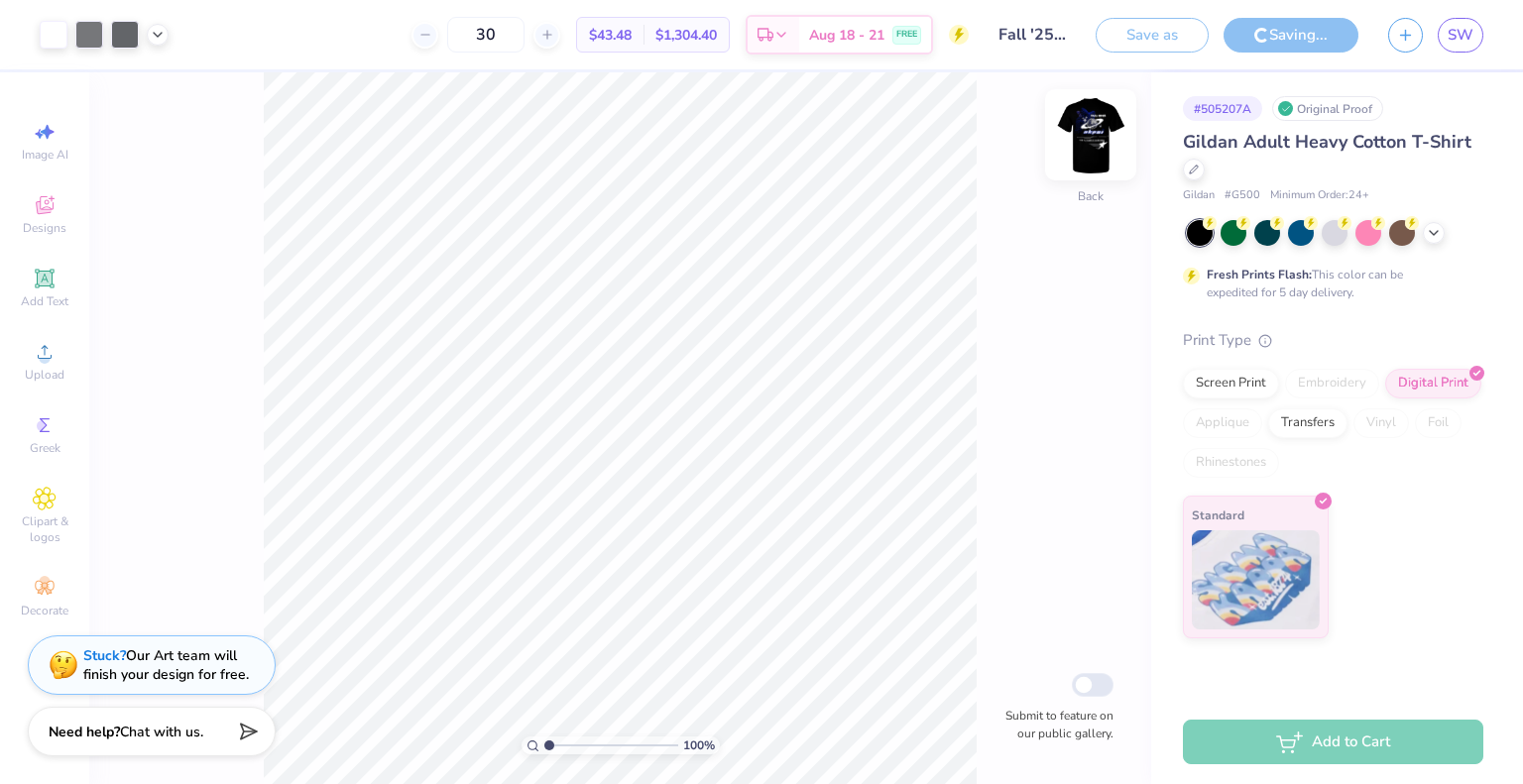 click at bounding box center [1091, 135] 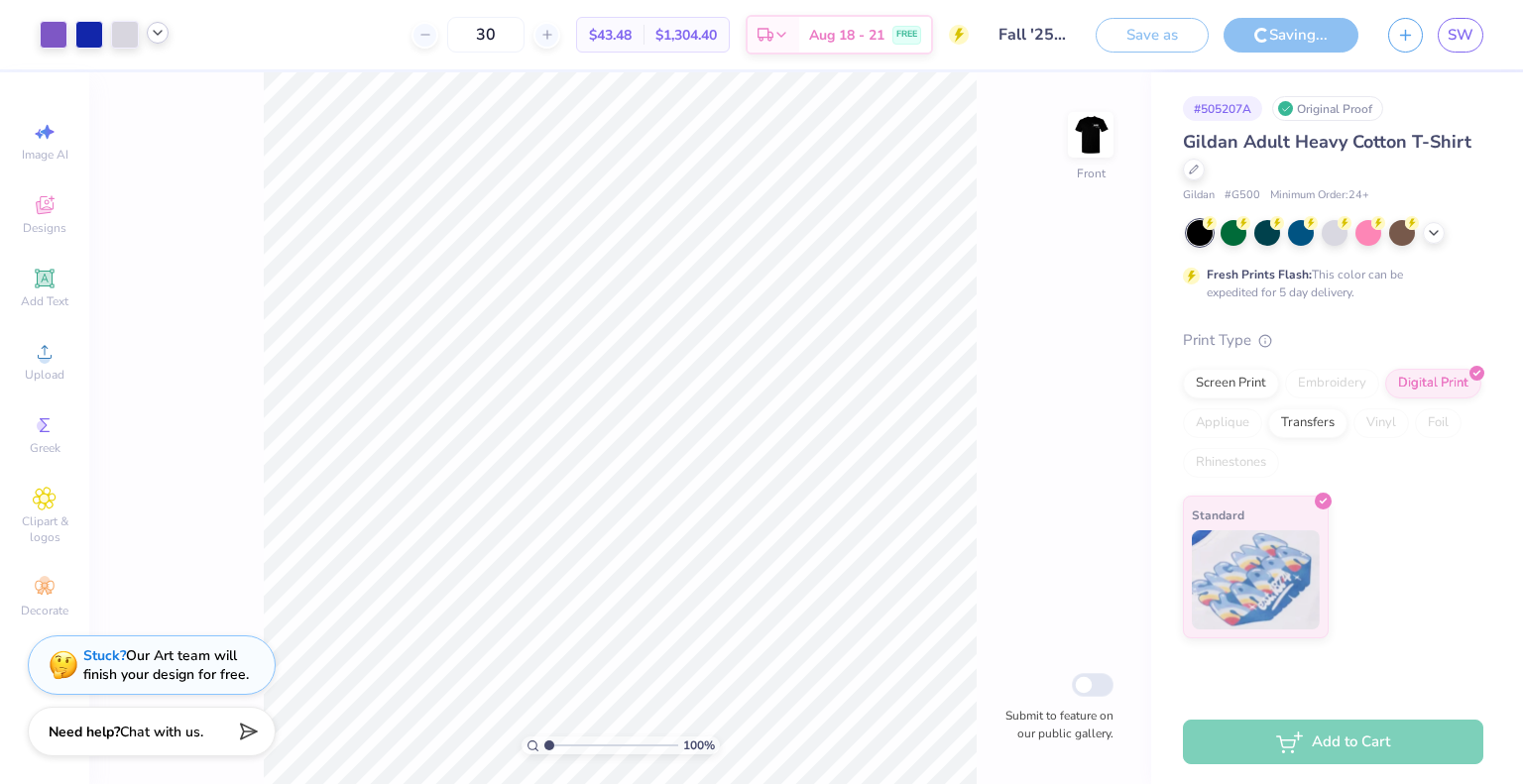 click at bounding box center (104, 35) 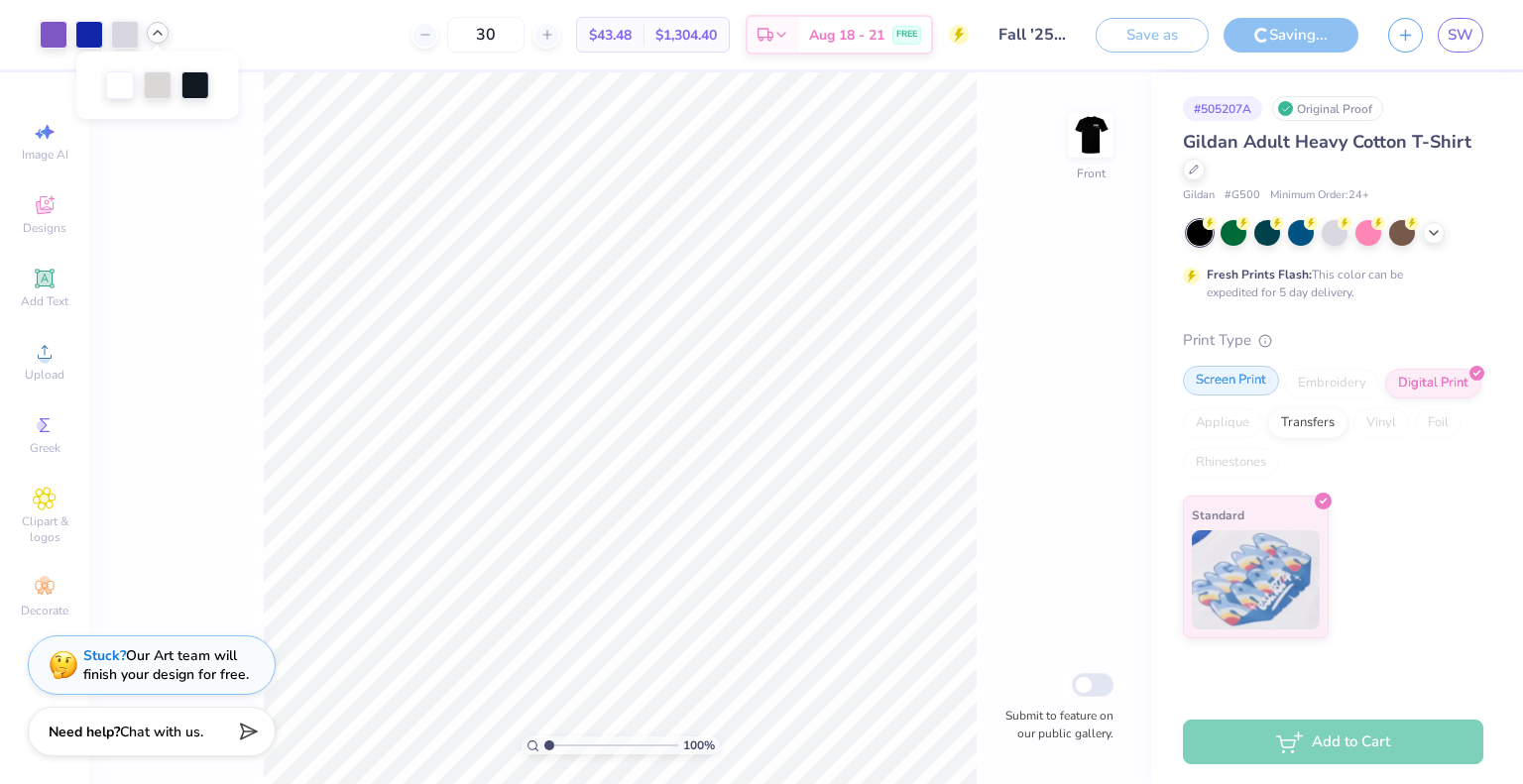 click on "Screen Print" at bounding box center [1230, 381] 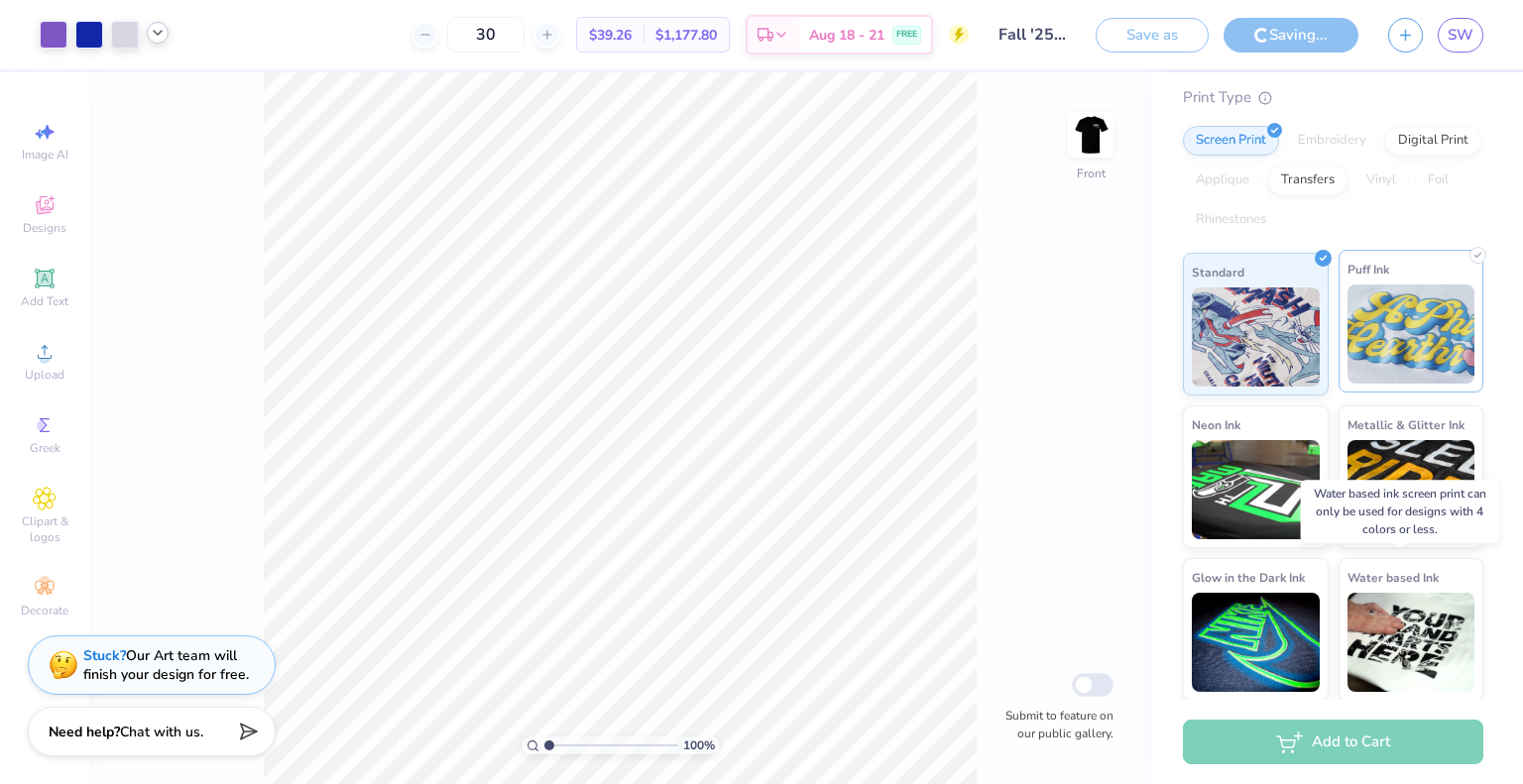 scroll, scrollTop: 0, scrollLeft: 0, axis: both 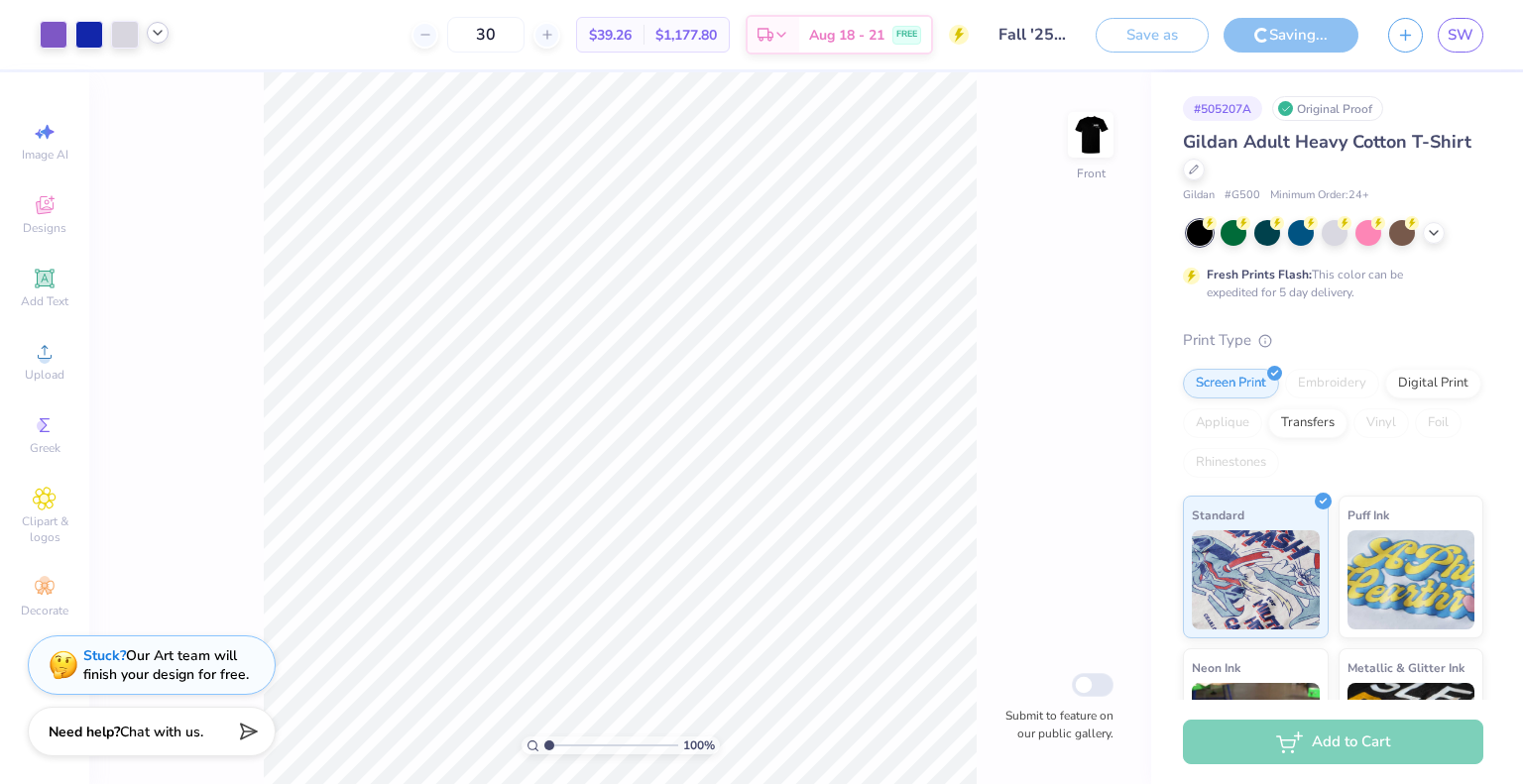 type on "1.00000001192689" 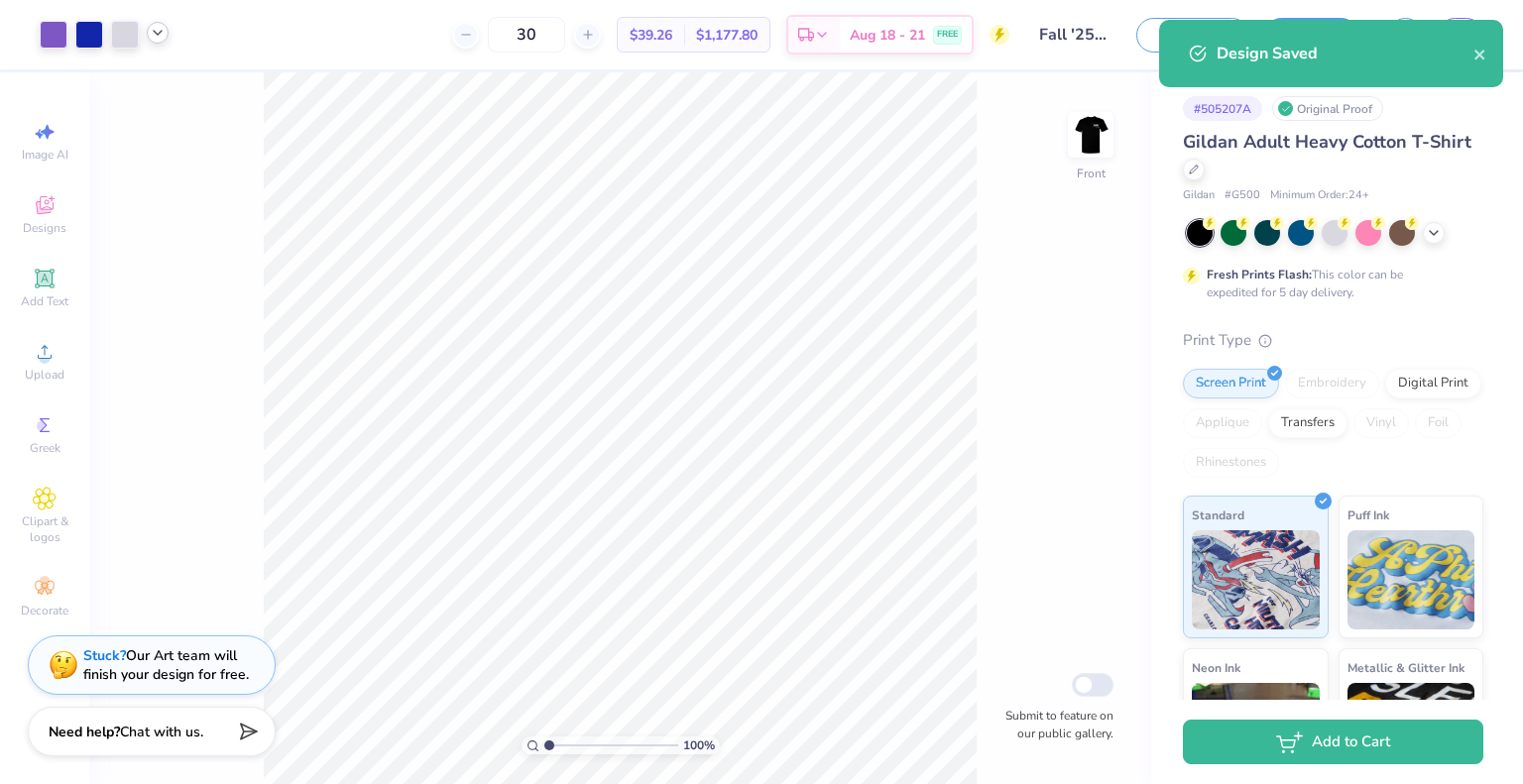 click 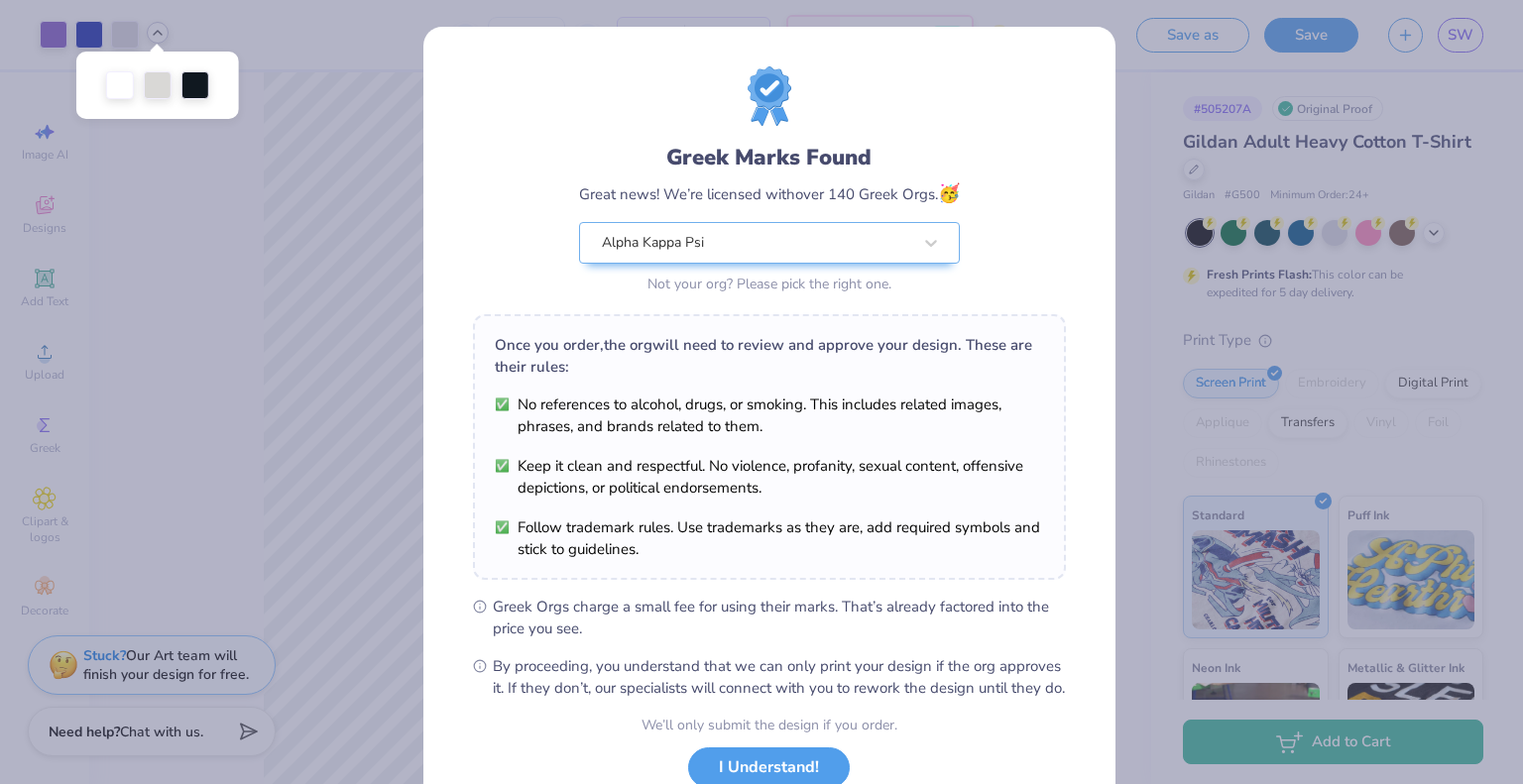 scroll, scrollTop: 142, scrollLeft: 0, axis: vertical 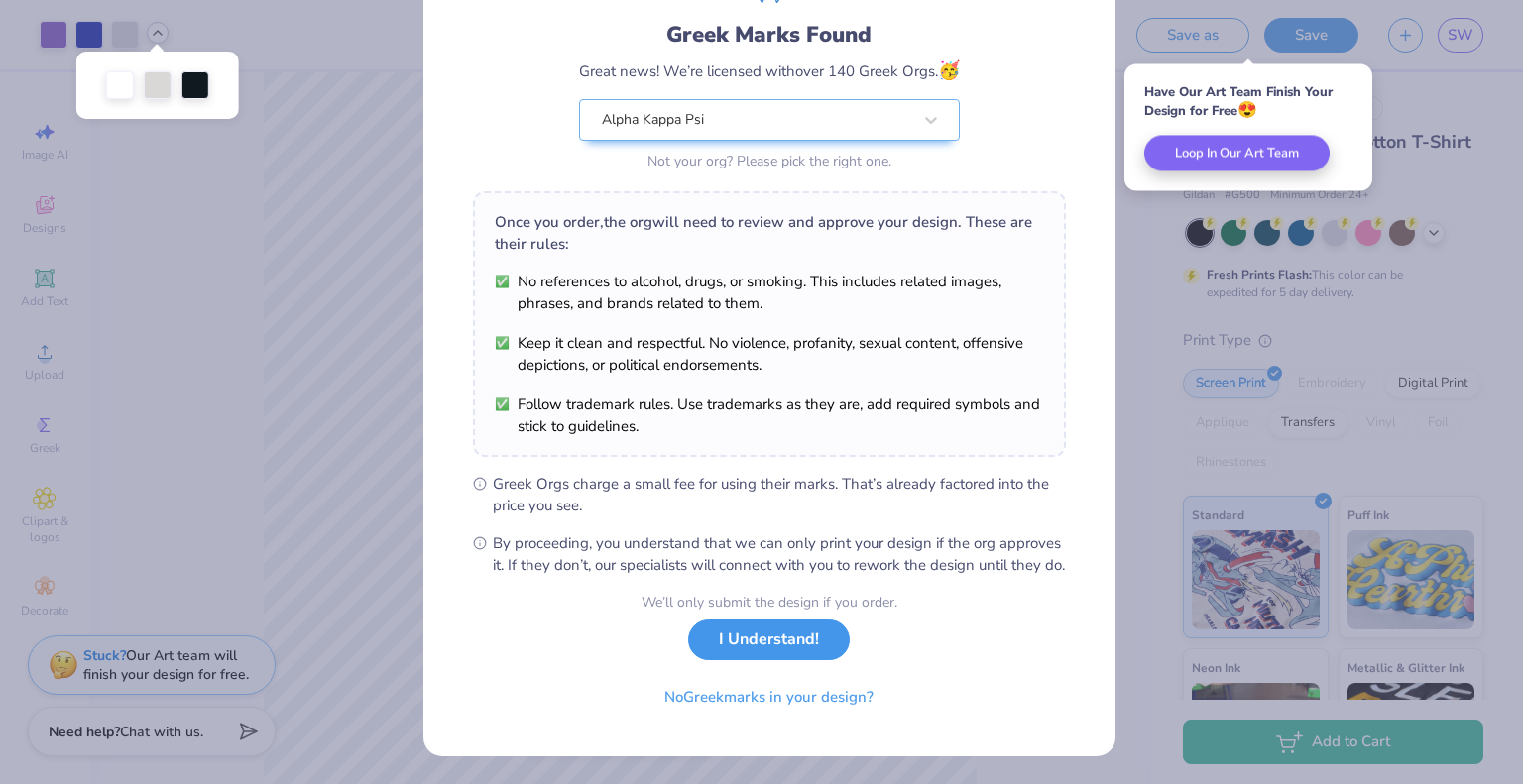 click on "I Understand!" at bounding box center (768, 639) 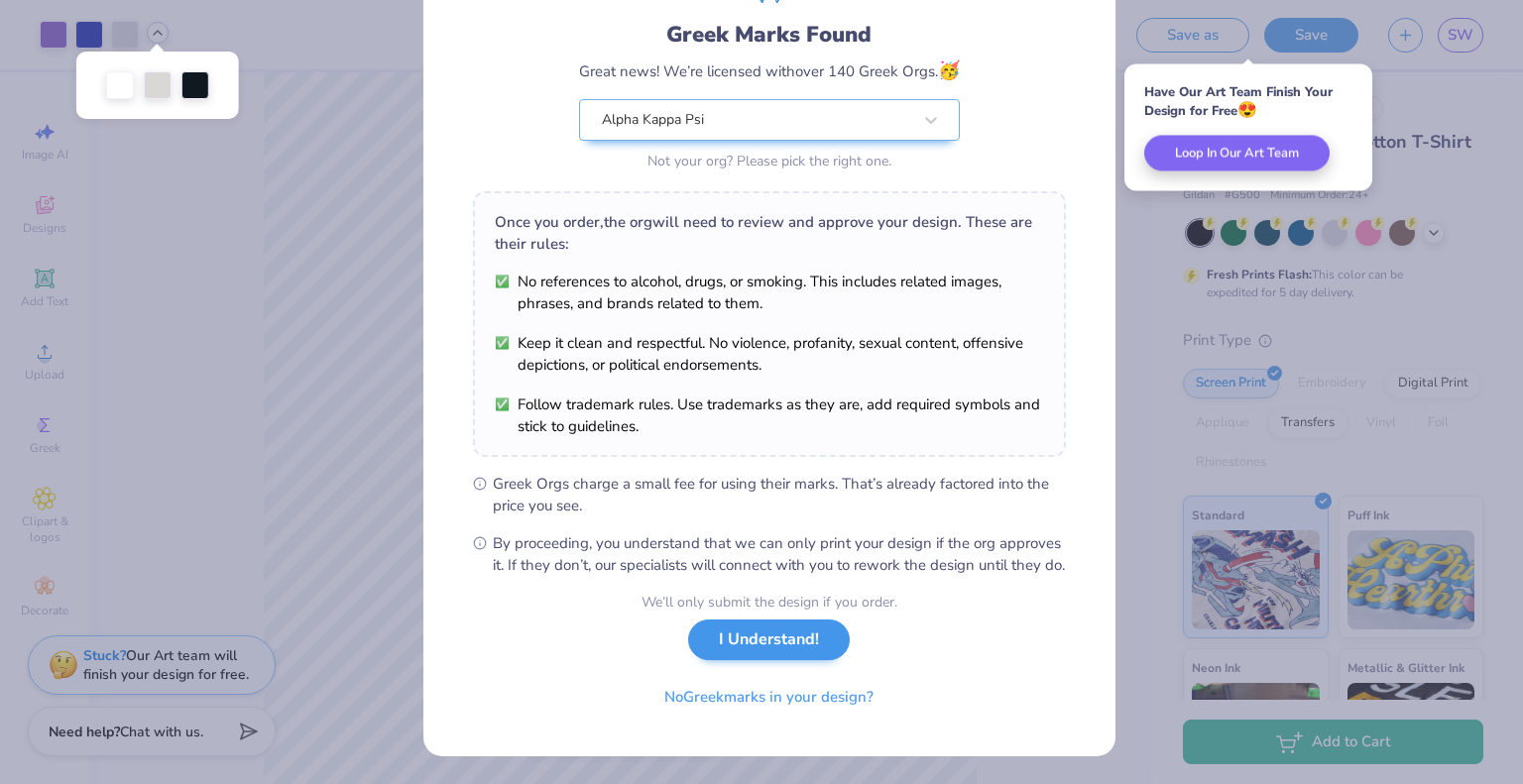 scroll, scrollTop: 0, scrollLeft: 0, axis: both 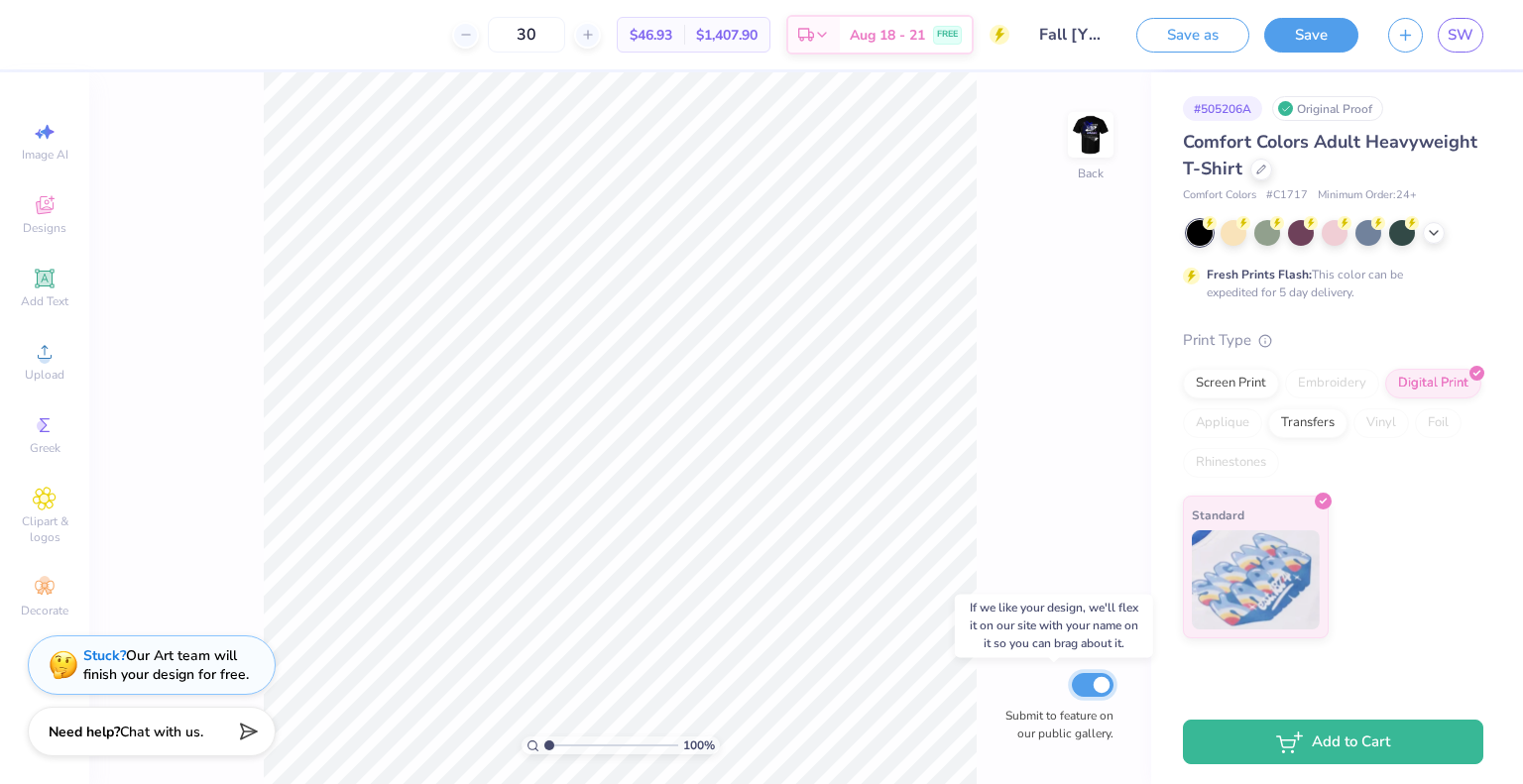 click on "Submit to feature on our public gallery." at bounding box center [1093, 685] 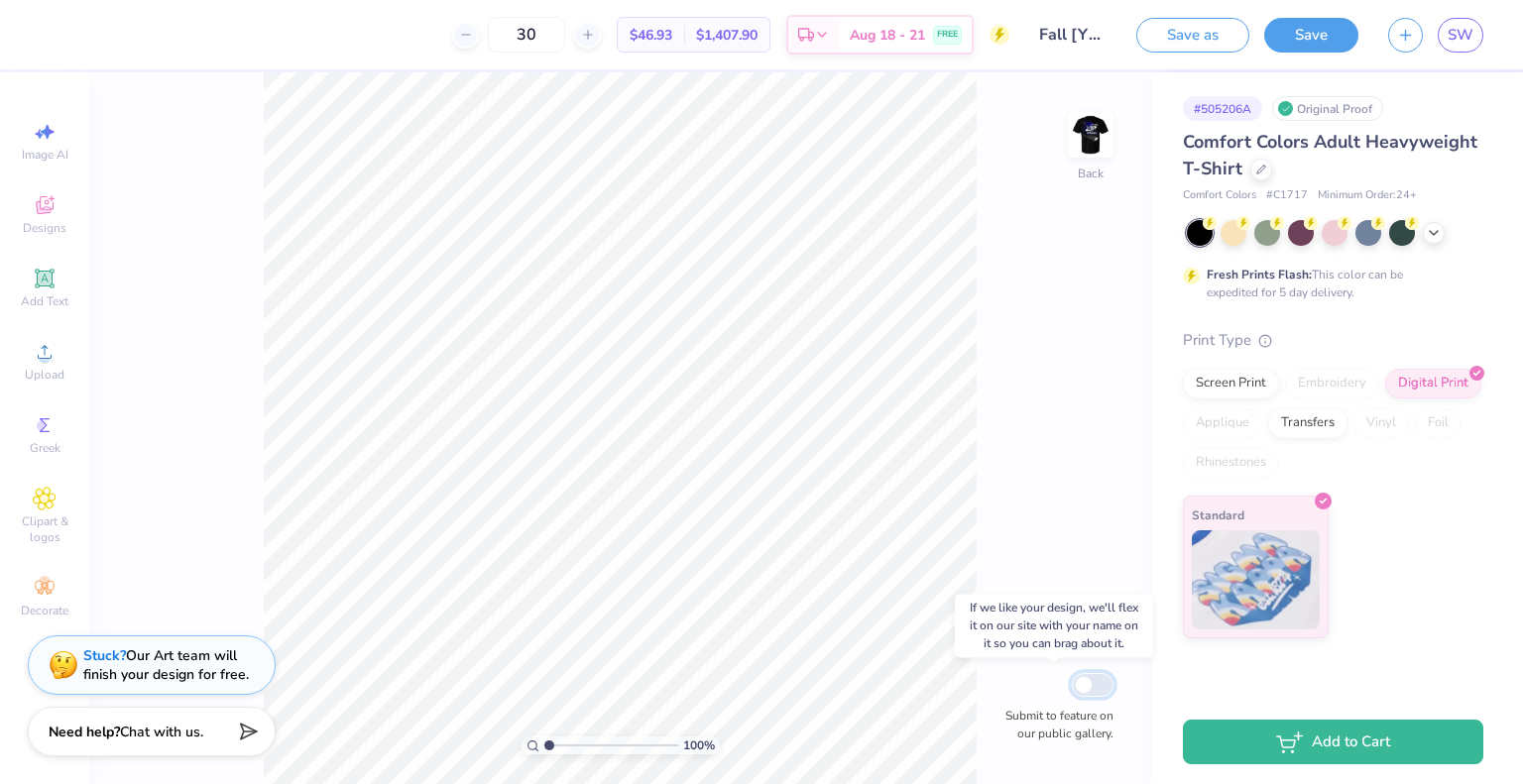 checkbox on "false" 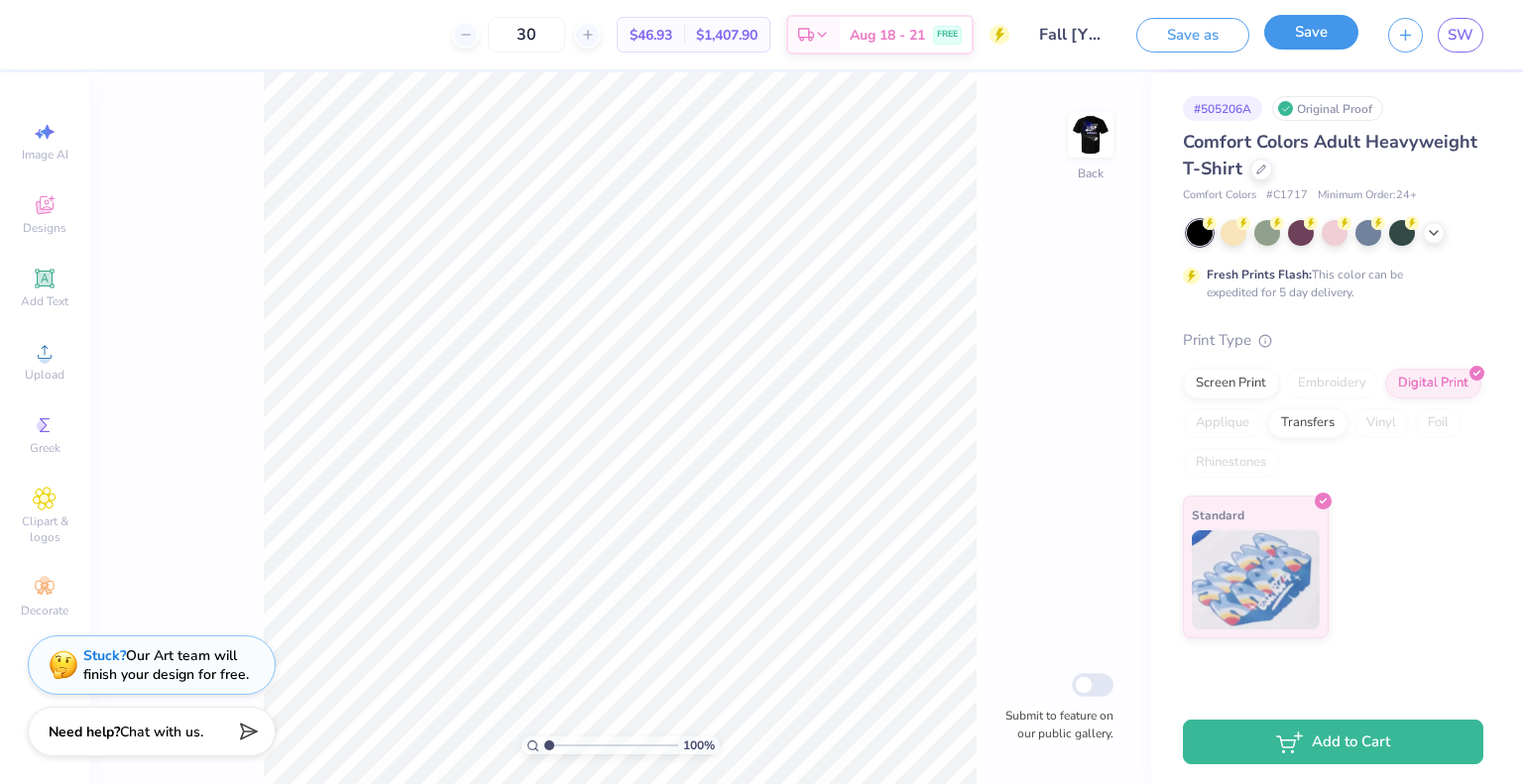 click on "Save" at bounding box center [1311, 32] 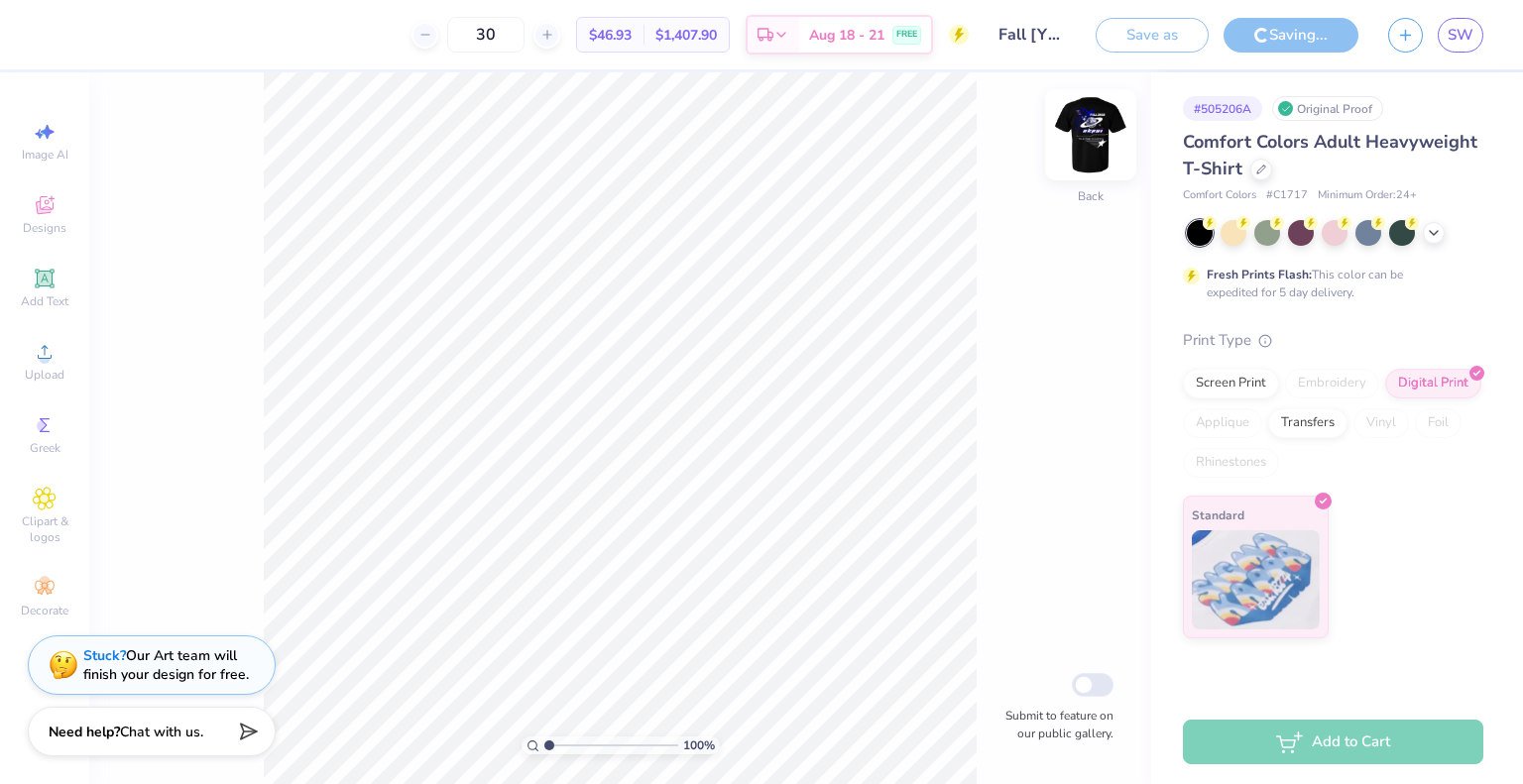 click at bounding box center [1091, 135] 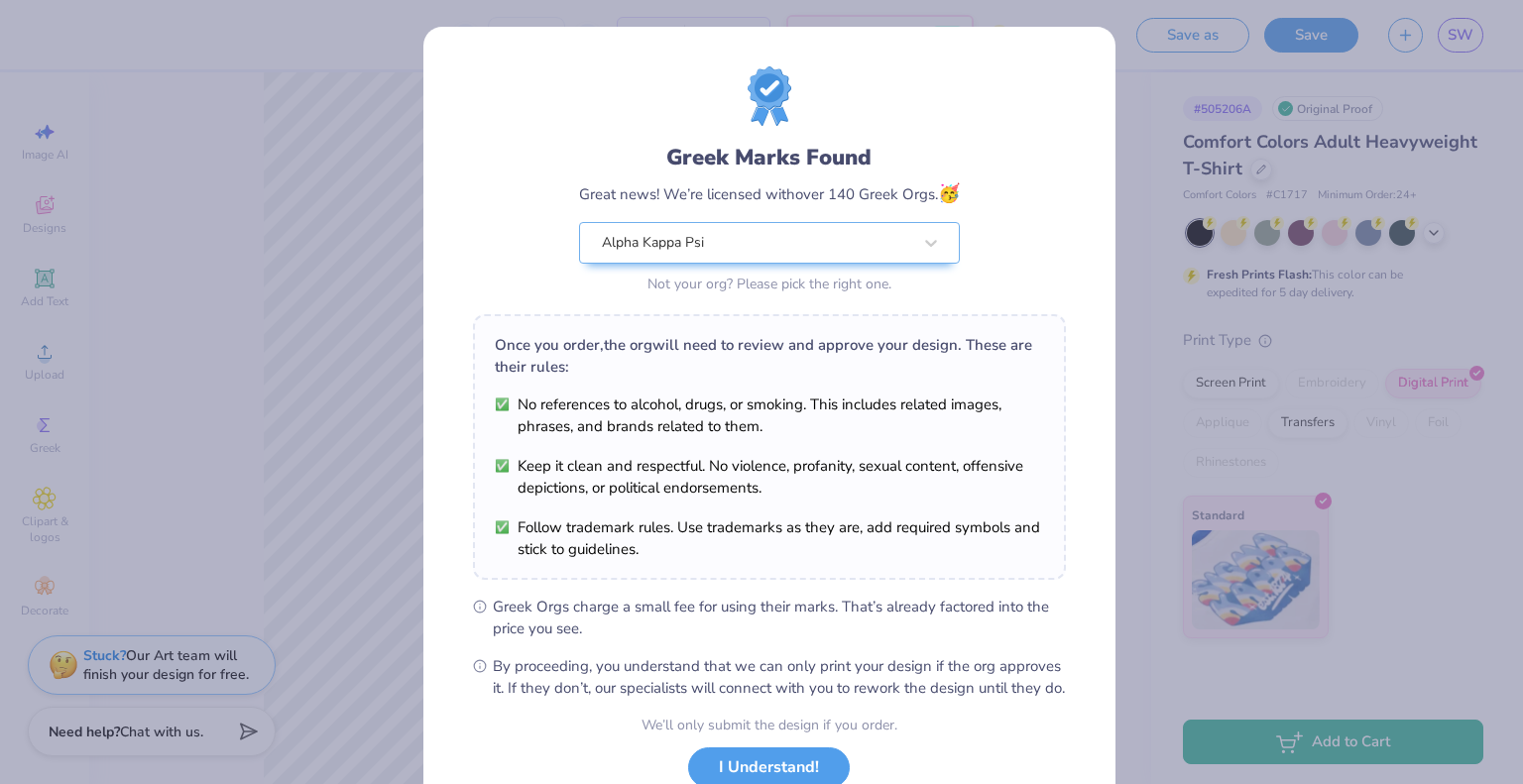 scroll, scrollTop: 142, scrollLeft: 0, axis: vertical 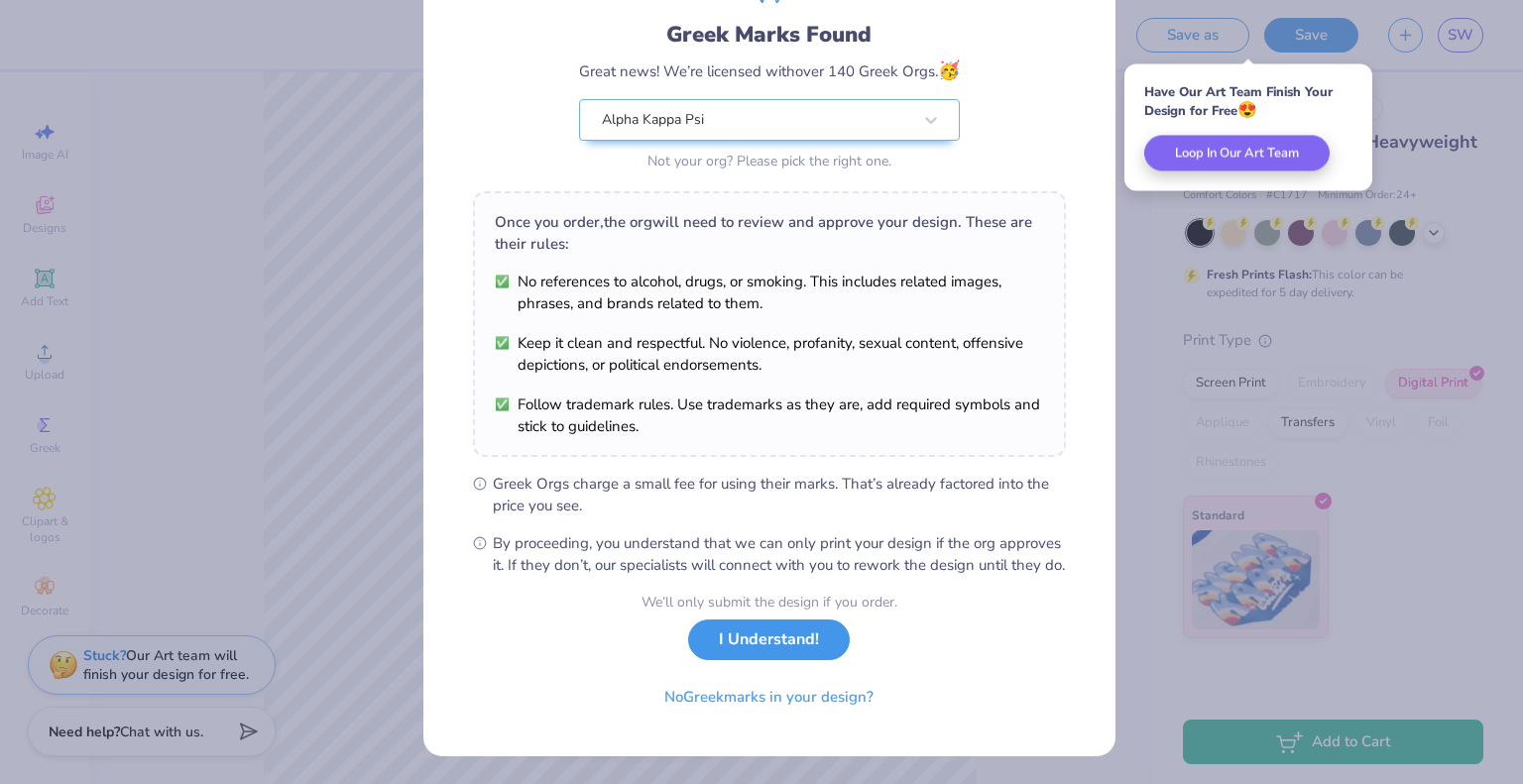 click on "I Understand!" at bounding box center [768, 639] 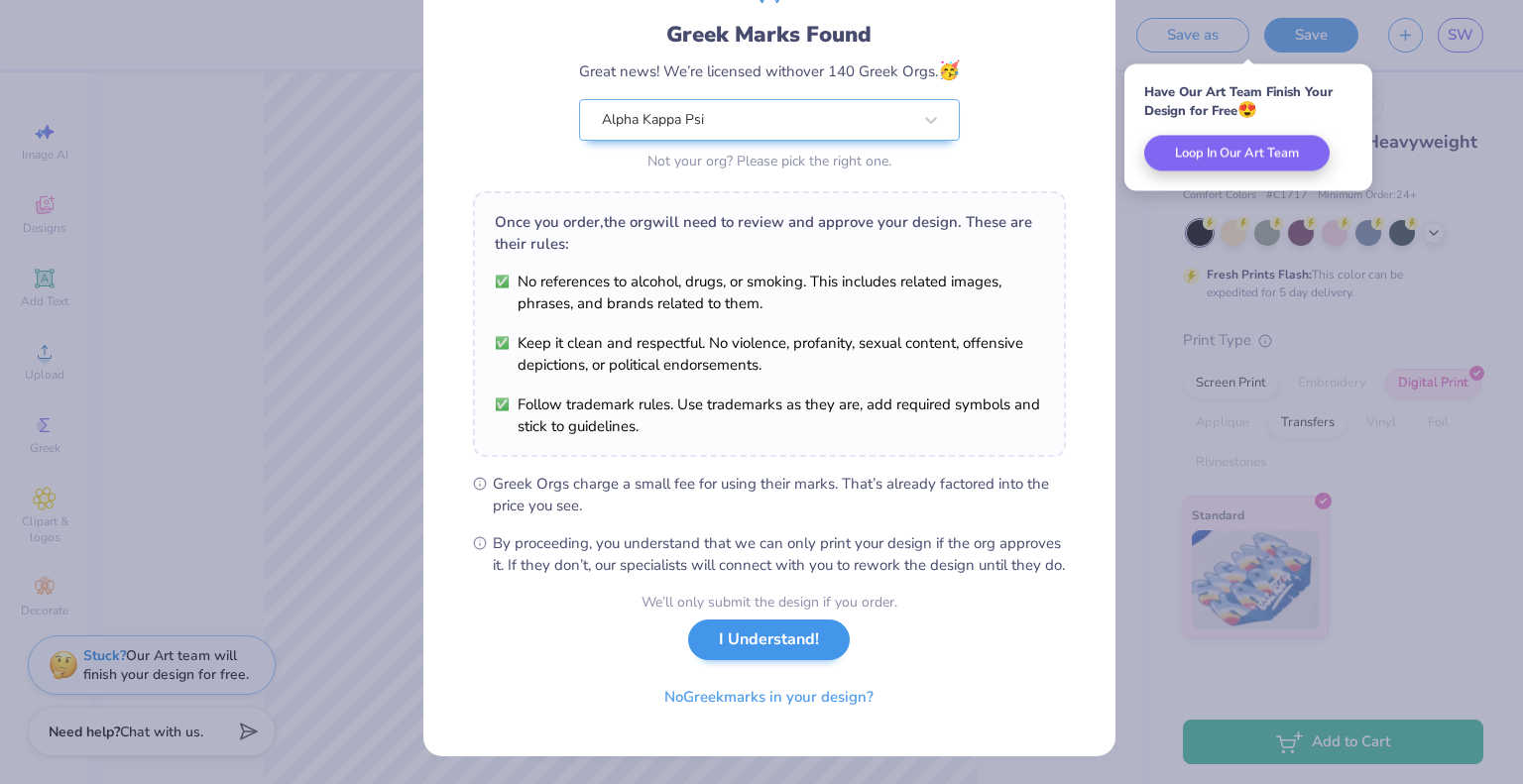 scroll, scrollTop: 0, scrollLeft: 0, axis: both 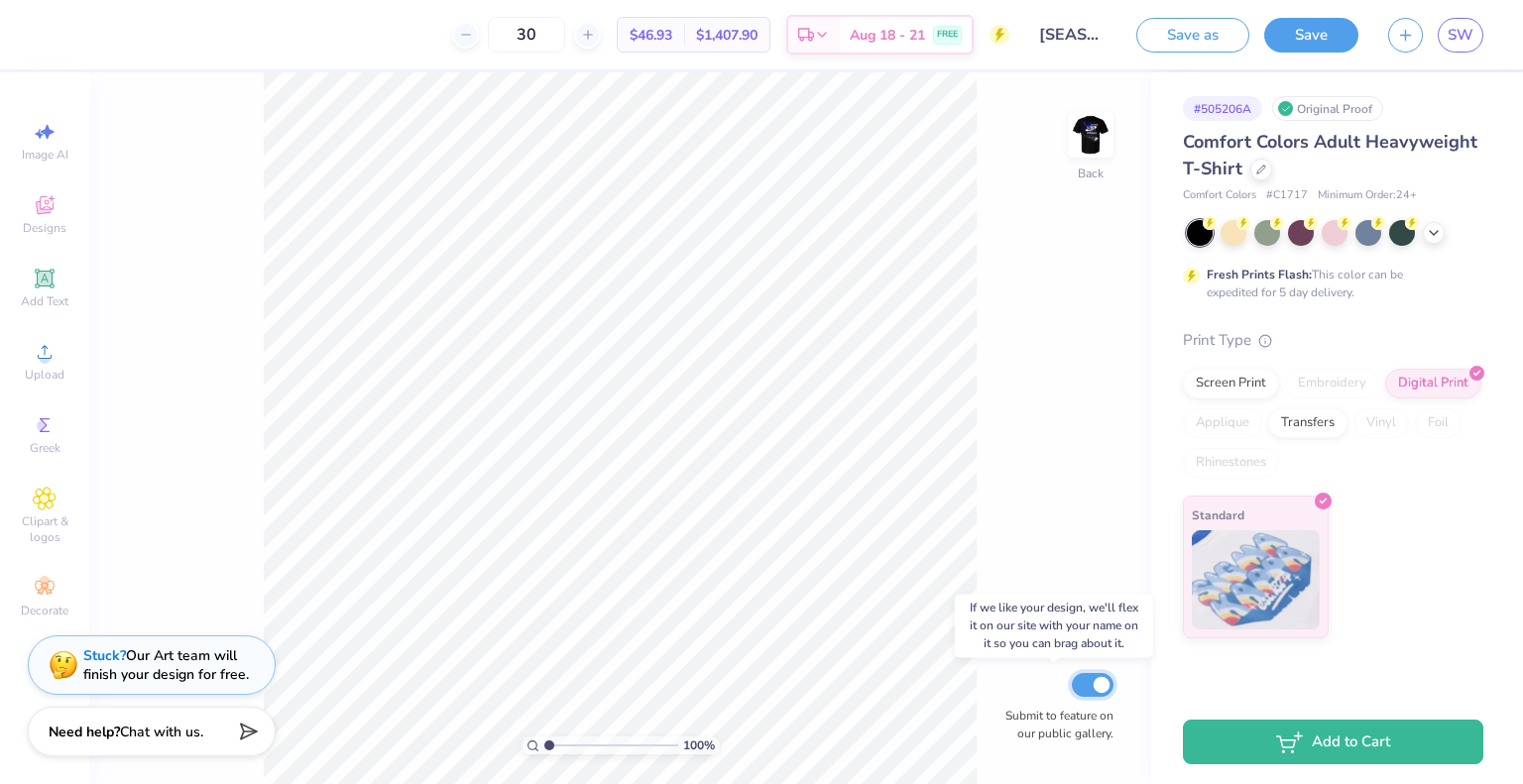 click on "Submit to feature on our public gallery." at bounding box center [1093, 685] 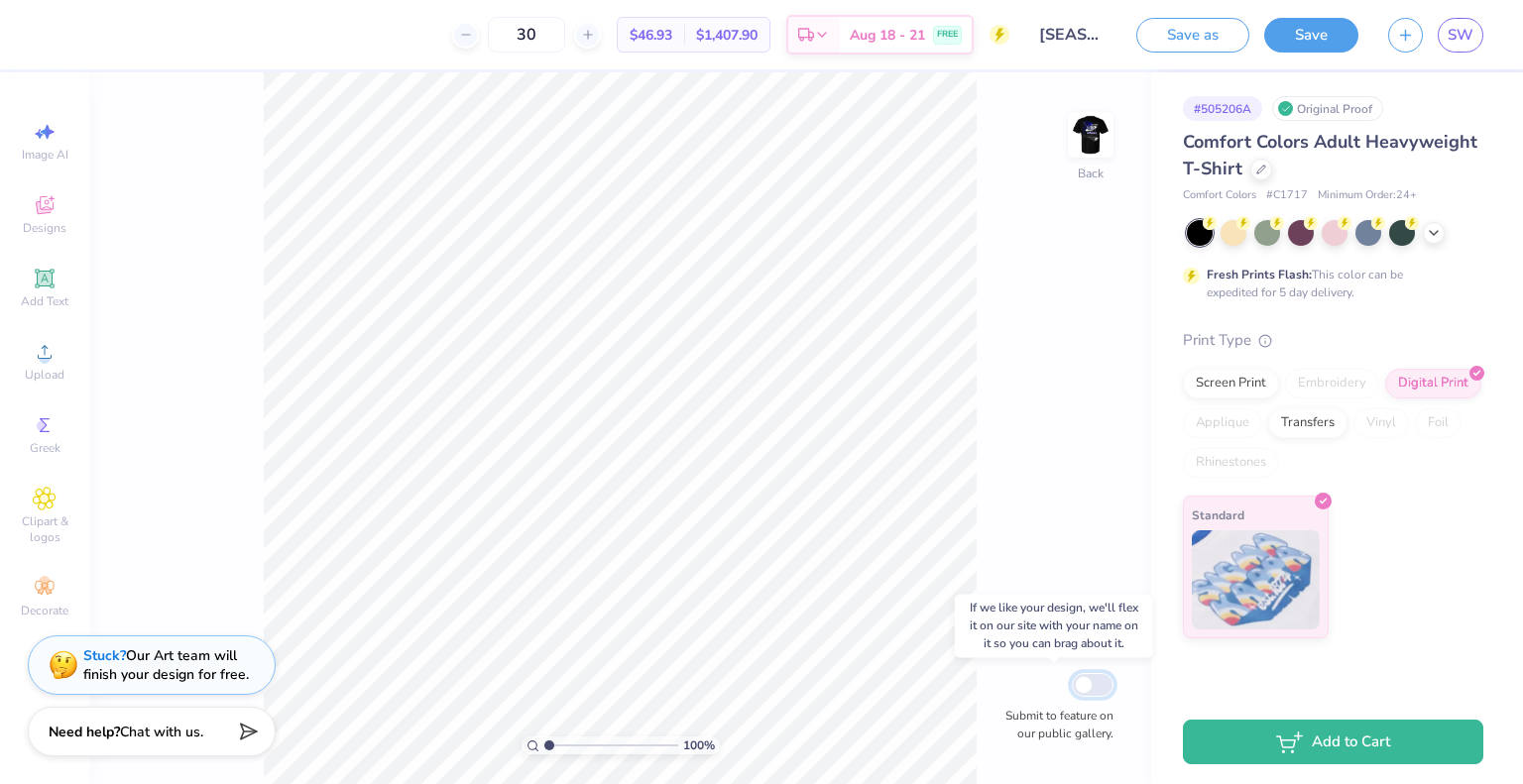 checkbox on "false" 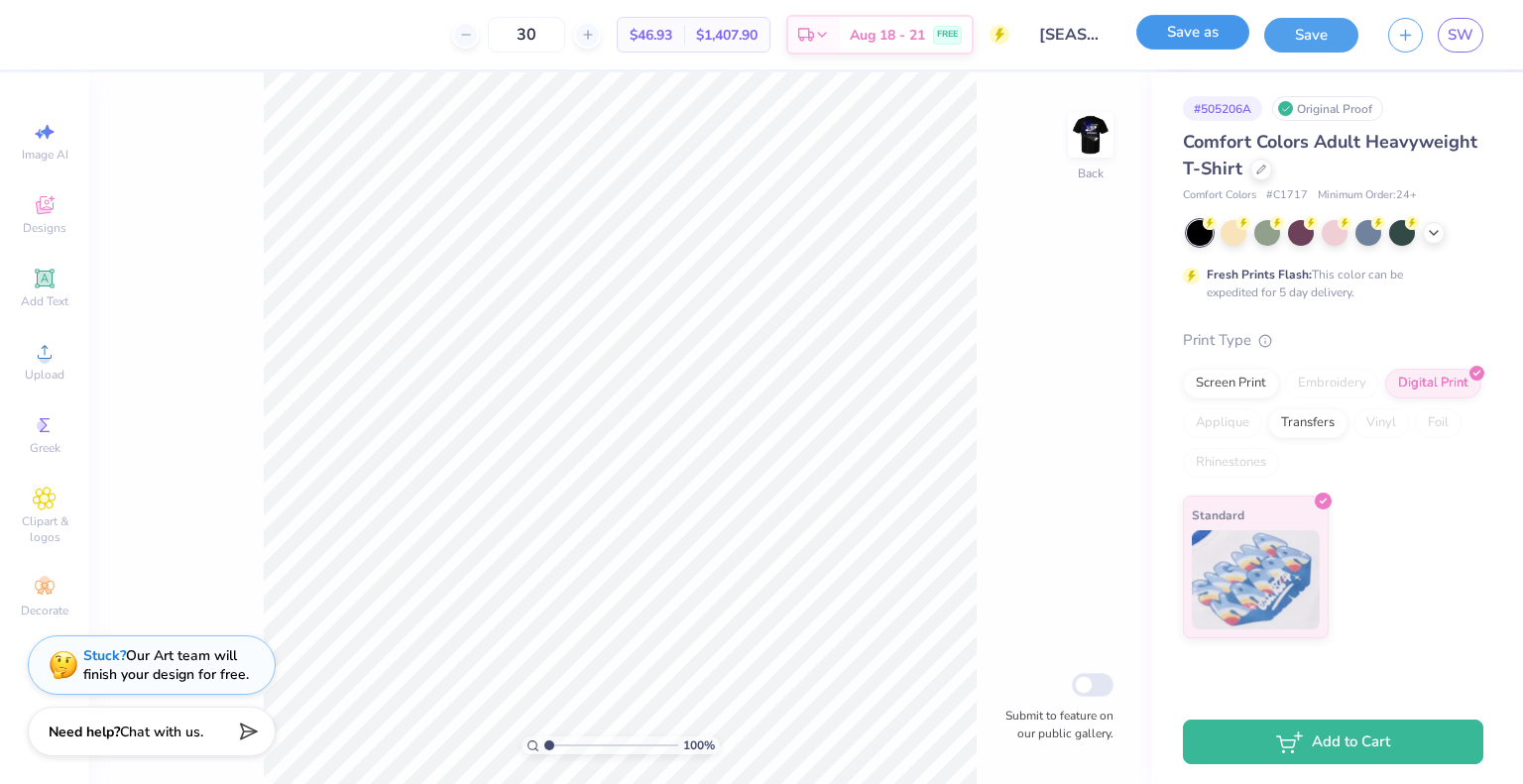 click on "Save as" at bounding box center (1193, 32) 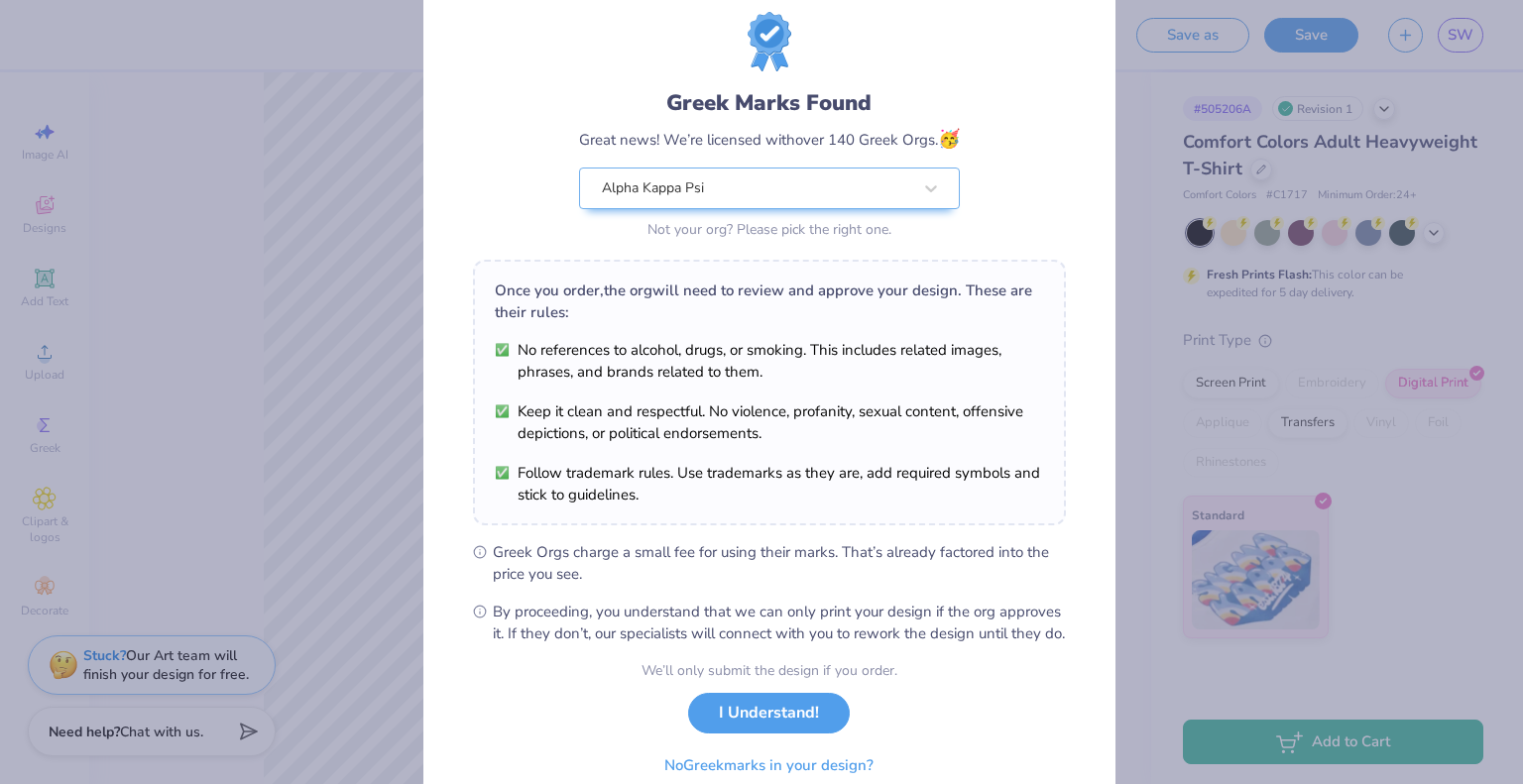 scroll, scrollTop: 142, scrollLeft: 0, axis: vertical 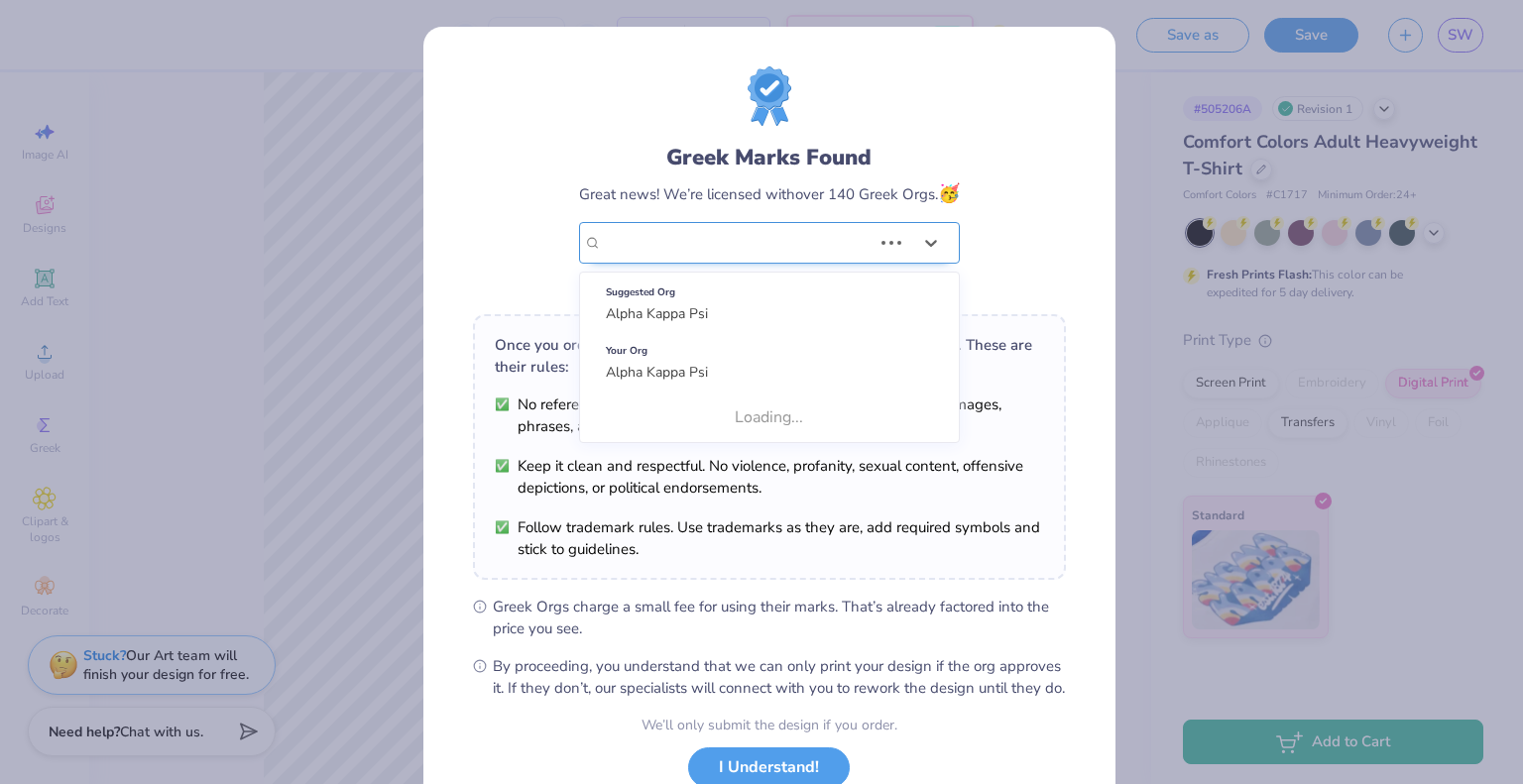 click on "Greek Marks Found Great news! We’re licensed with  over 140 Greek Orgs. 🥳   Use Up and Down to choose options, press Enter to select the currently focused option, press Escape to exit the menu, press Tab to select the option and exit the menu. Alpha Kappa Psi Suggested Org Alpha Kappa Psi Your Org Alpha Kappa Psi Loading... Not your org? Please pick the right one." at bounding box center (769, 182) 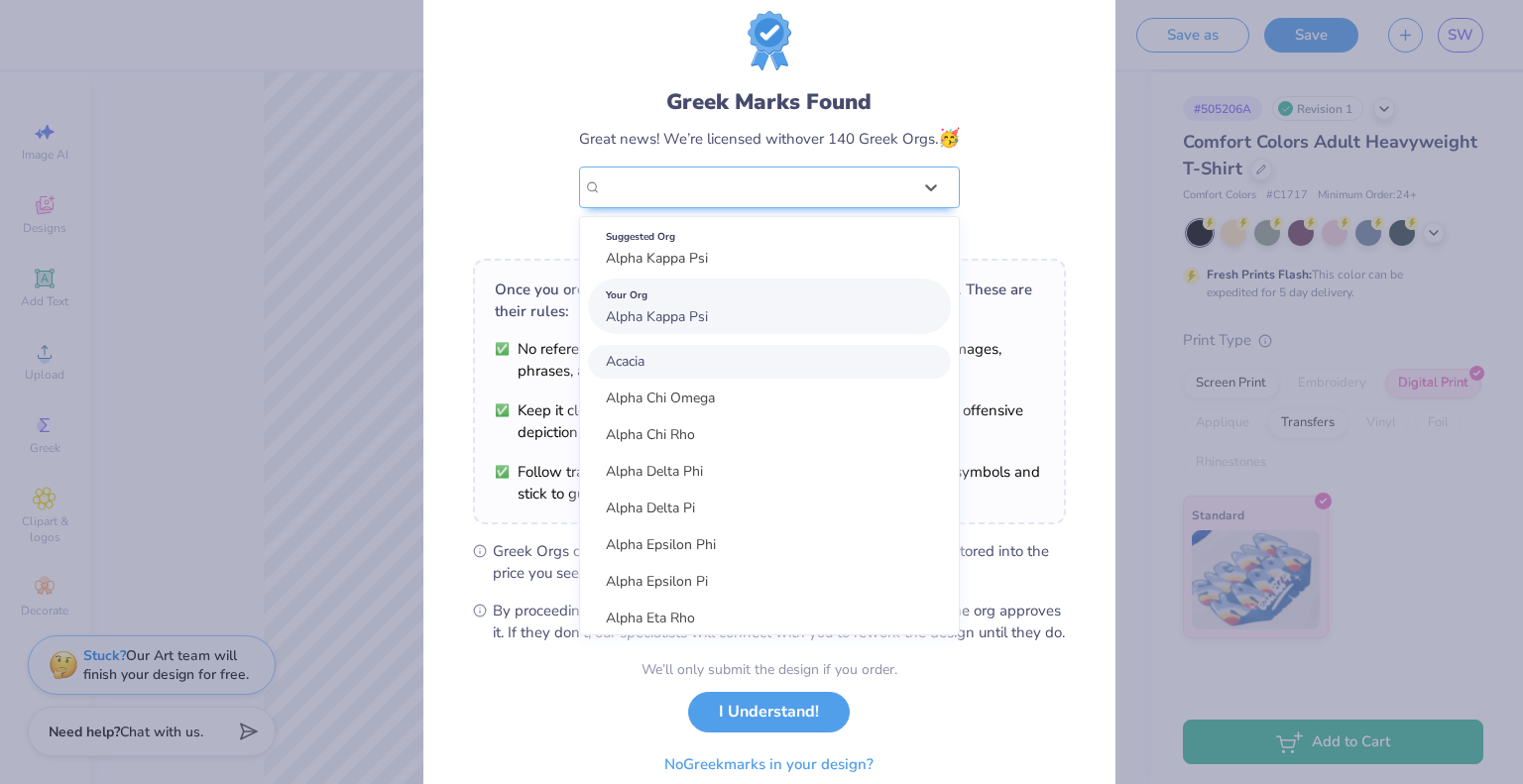scroll, scrollTop: 56, scrollLeft: 0, axis: vertical 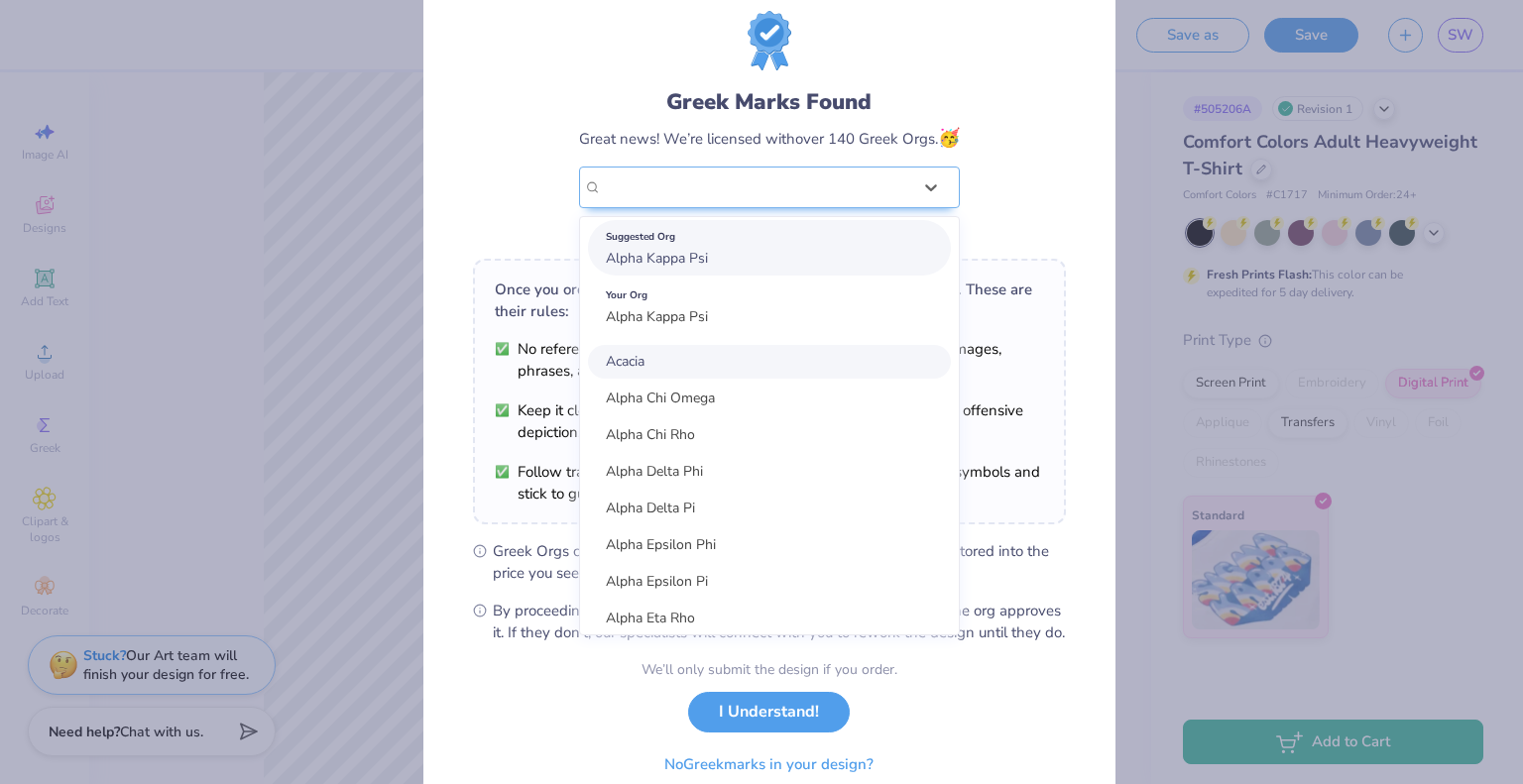 click on "Suggested Org Alpha Kappa Psi" at bounding box center (769, 248) 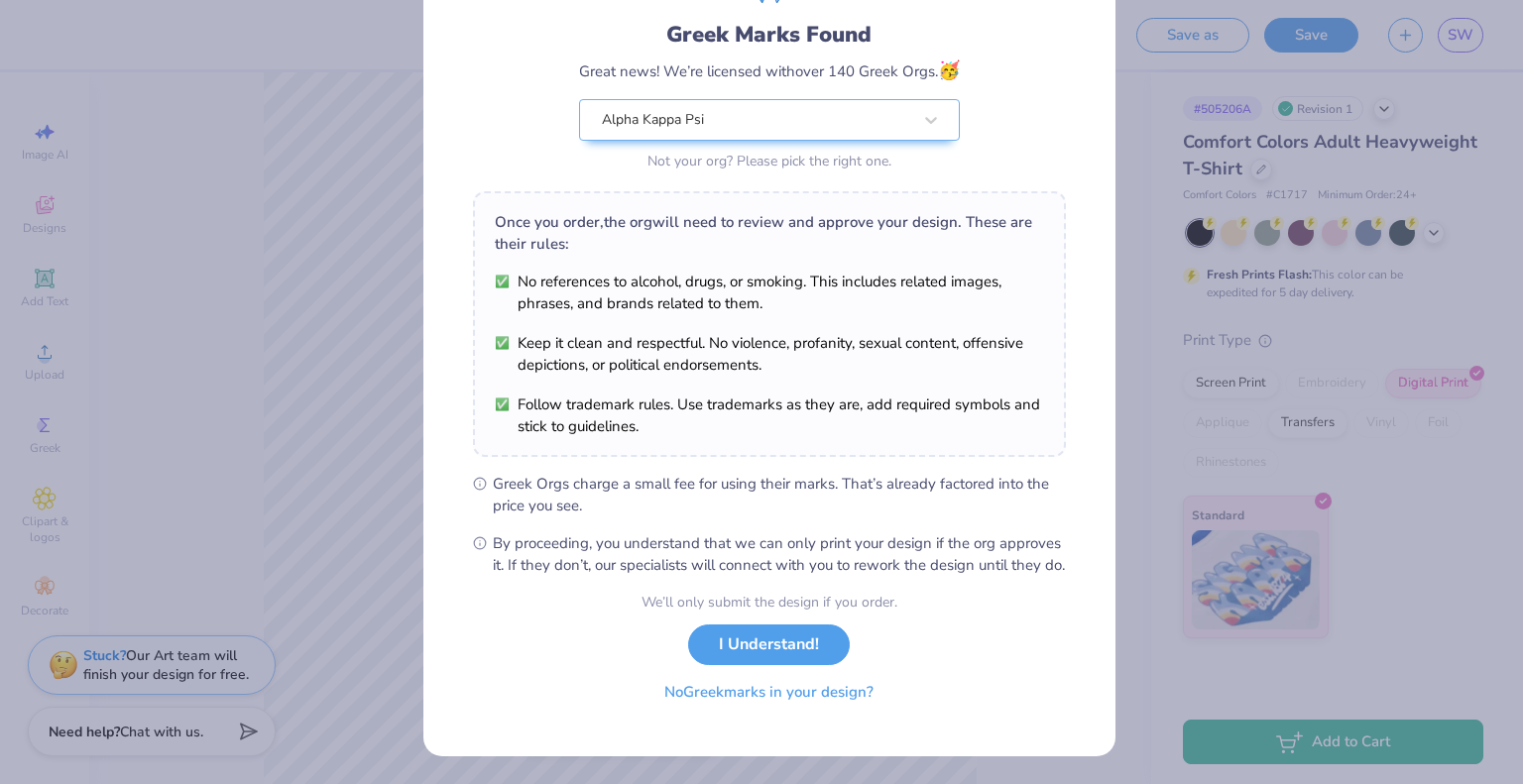 scroll, scrollTop: 141, scrollLeft: 0, axis: vertical 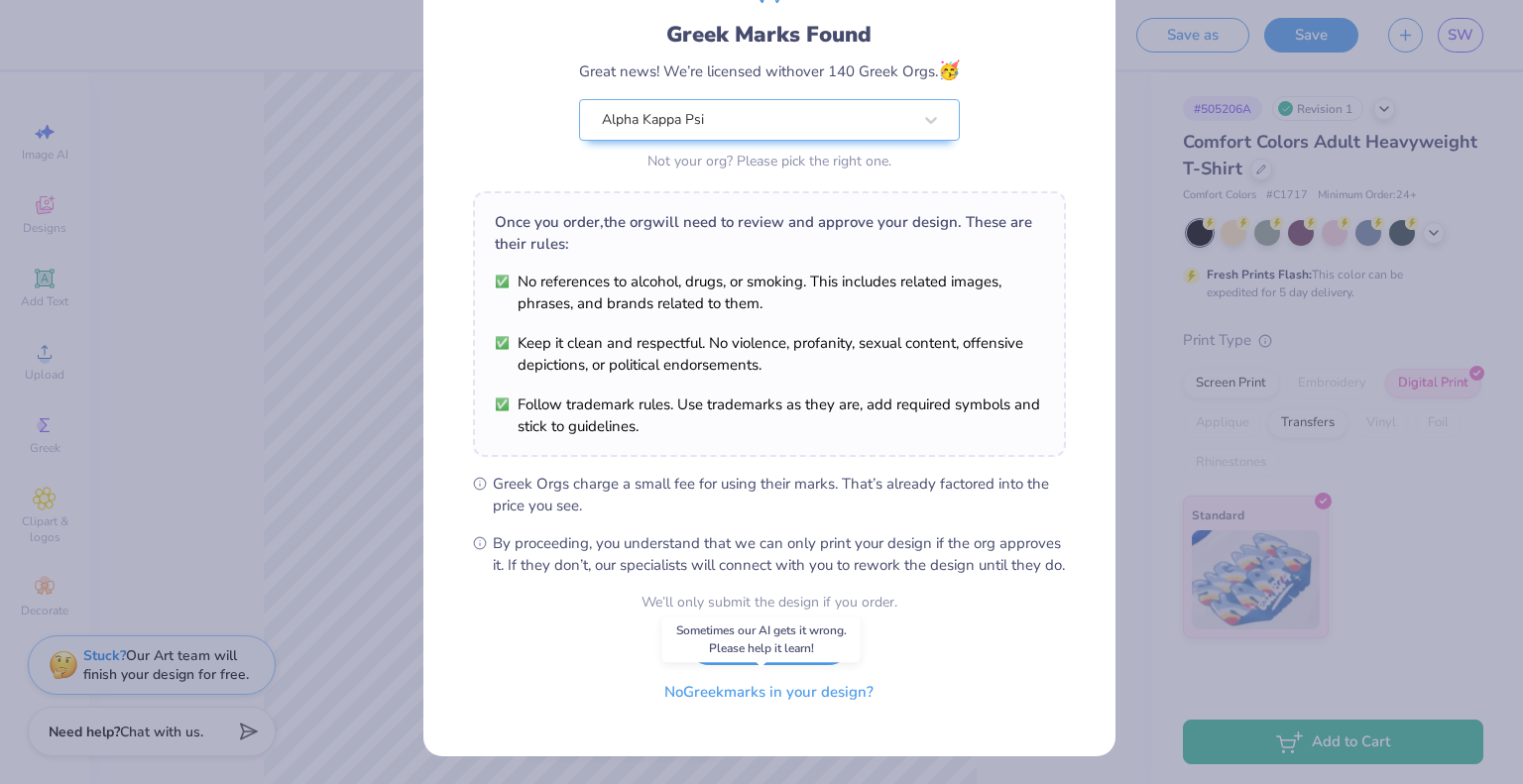 click on "No  Greek  marks in your design?" at bounding box center [768, 692] 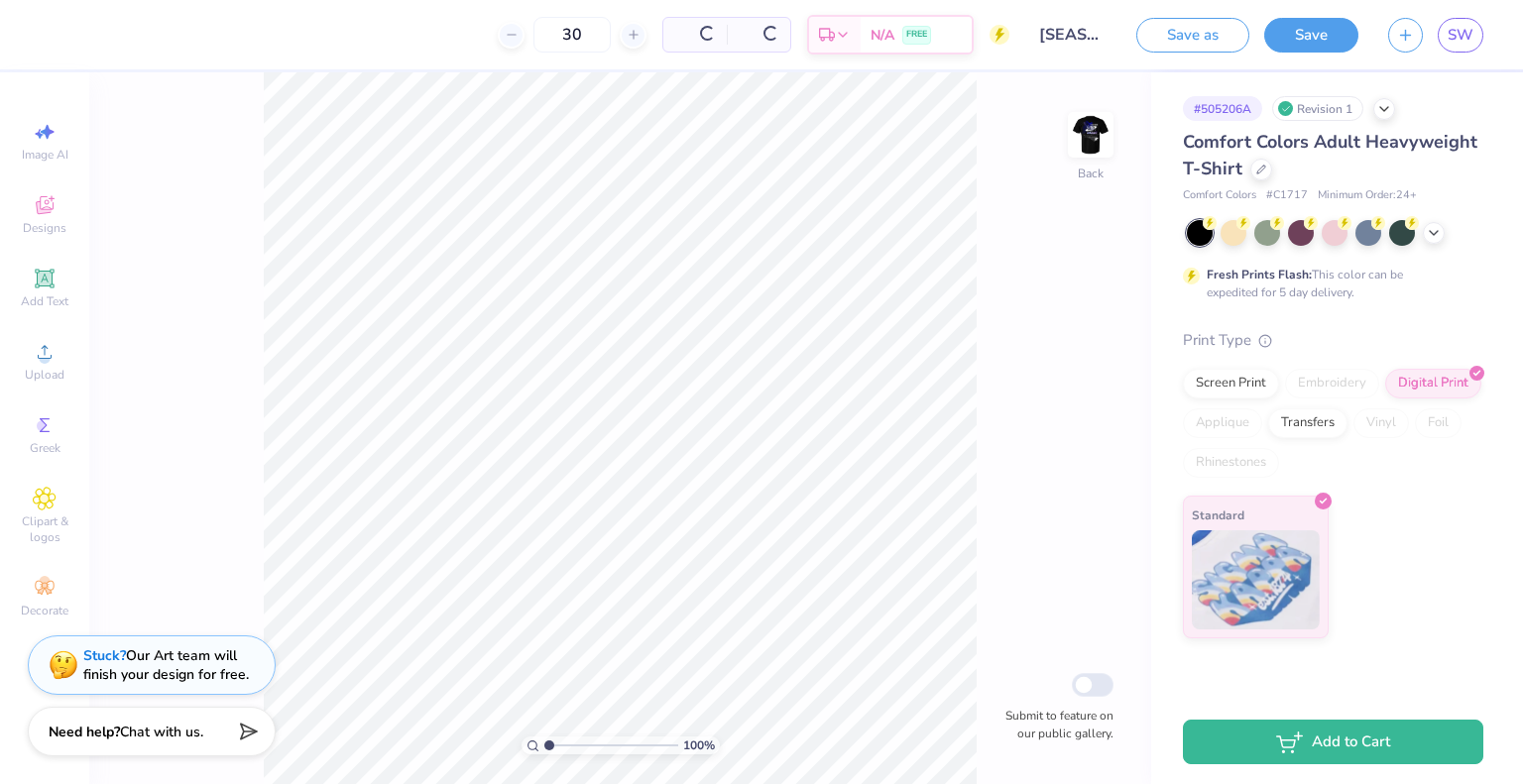 scroll, scrollTop: 0, scrollLeft: 0, axis: both 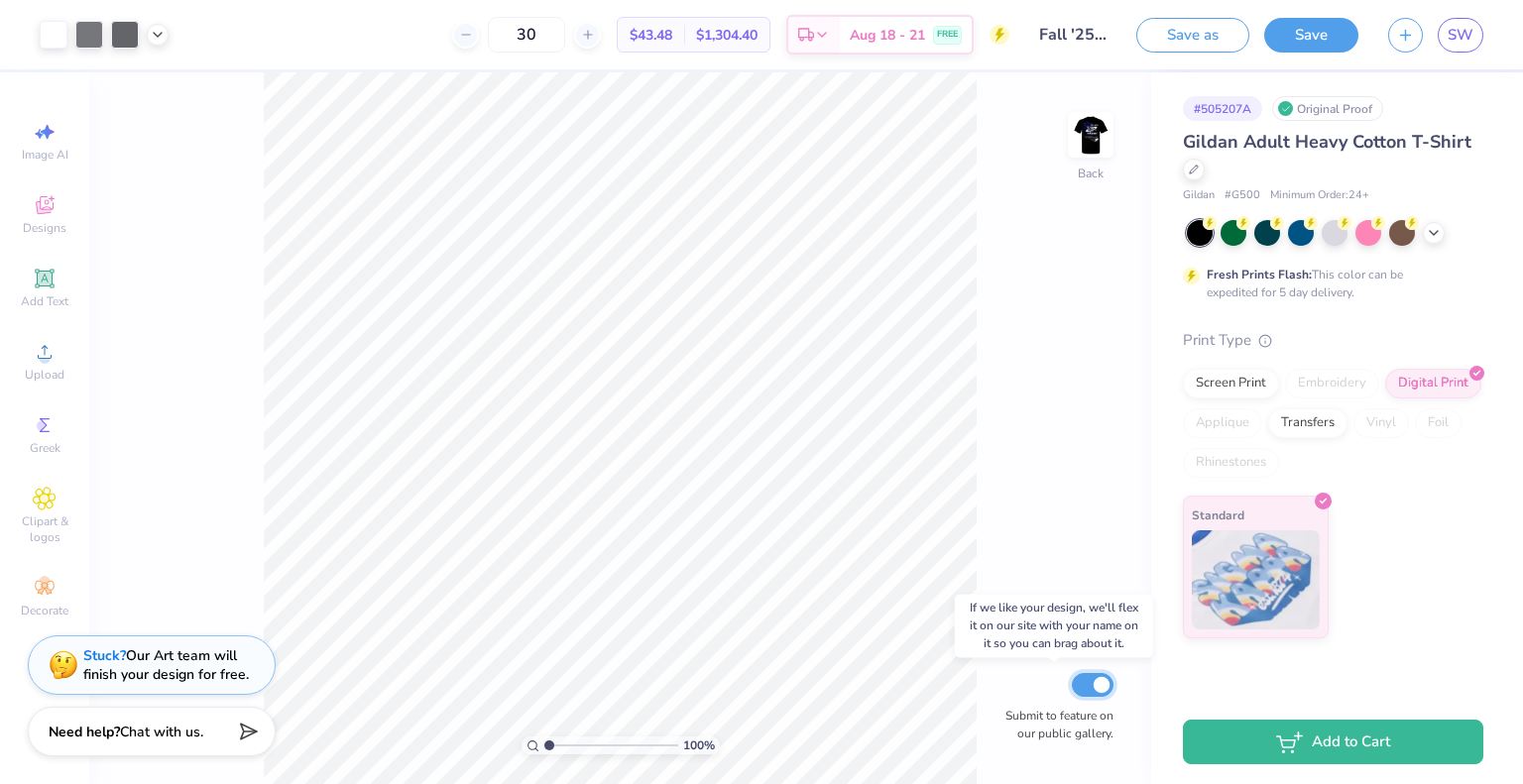 click on "Submit to feature on our public gallery." at bounding box center (1093, 685) 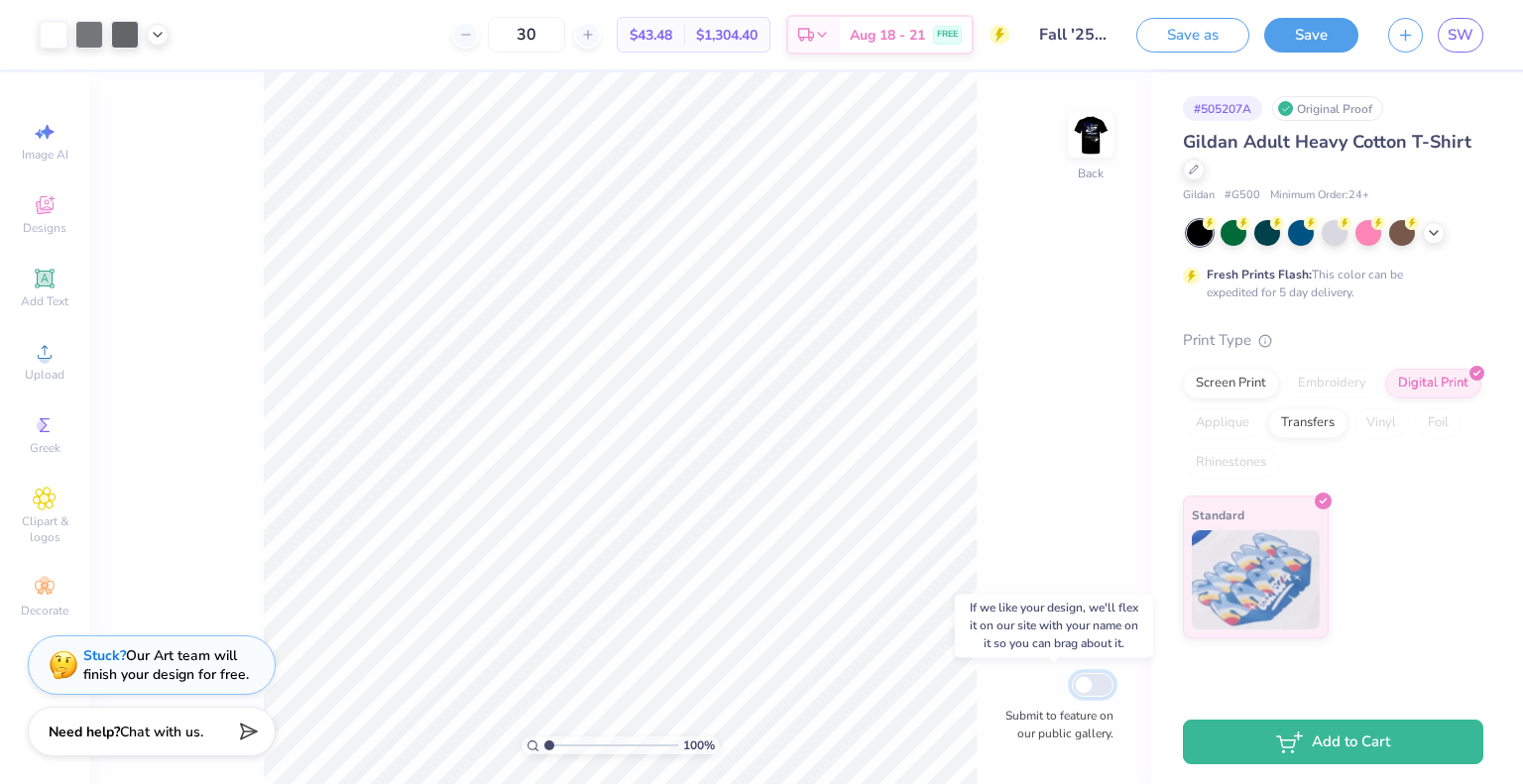 checkbox on "false" 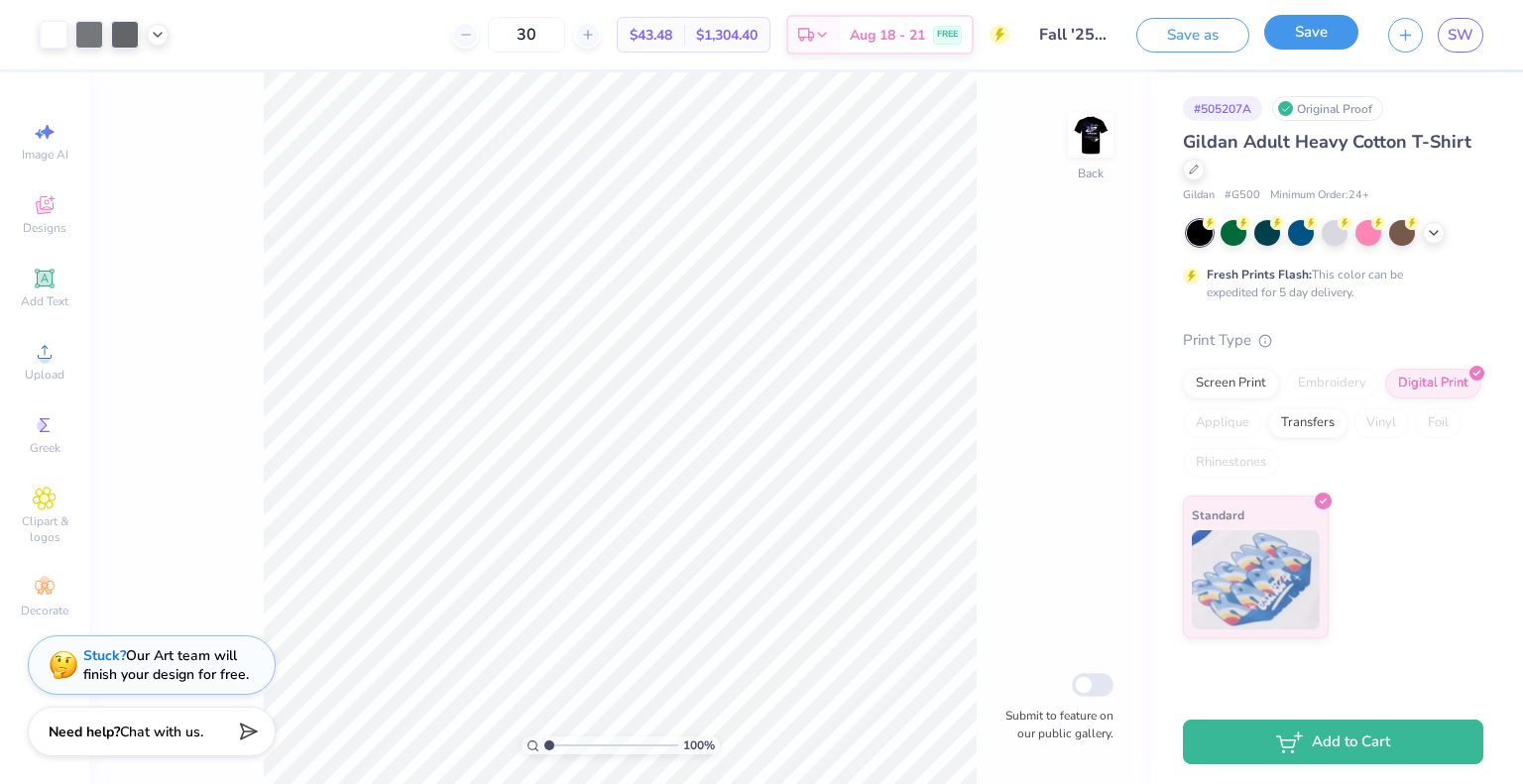 click on "Save" at bounding box center (1311, 32) 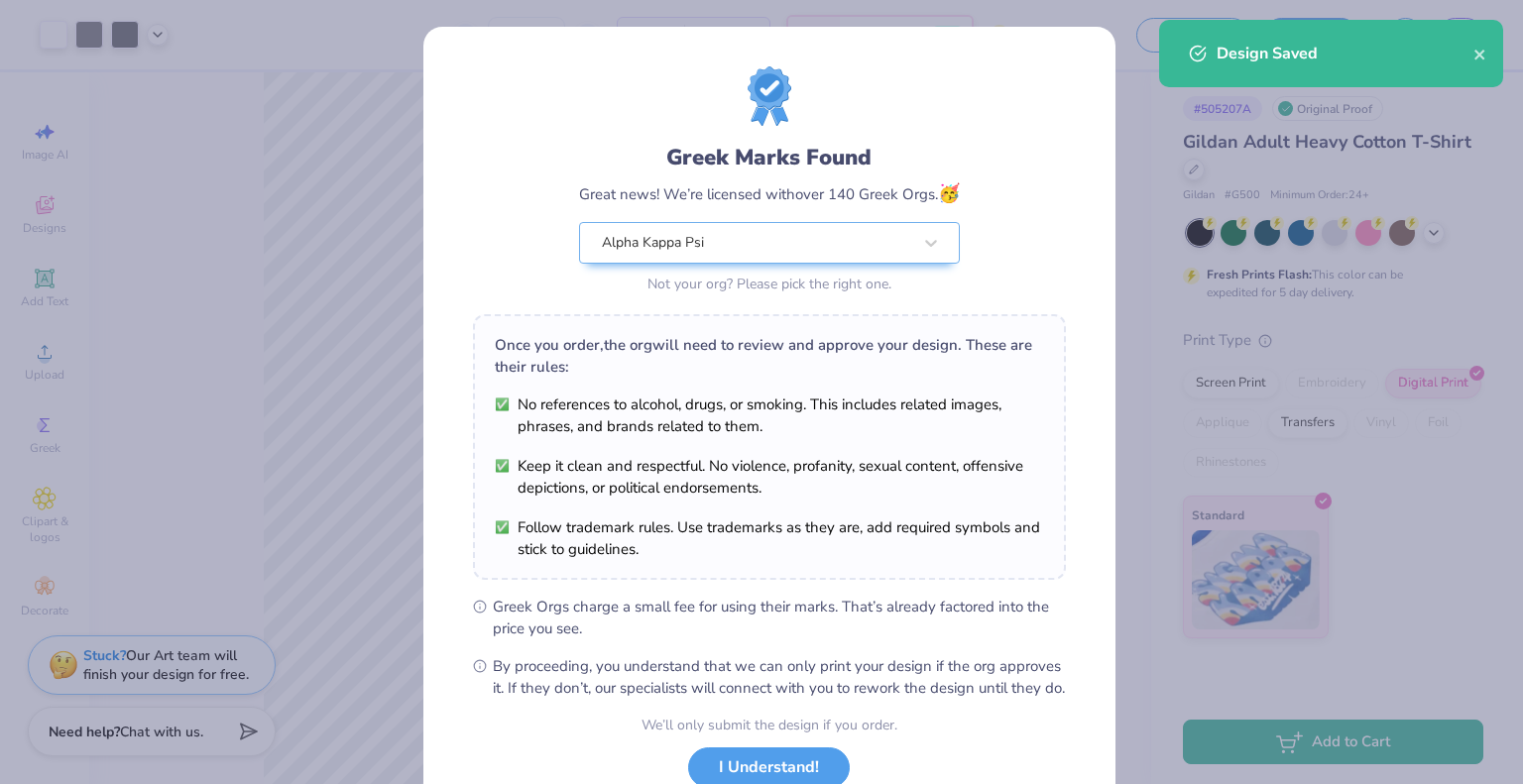 scroll, scrollTop: 142, scrollLeft: 0, axis: vertical 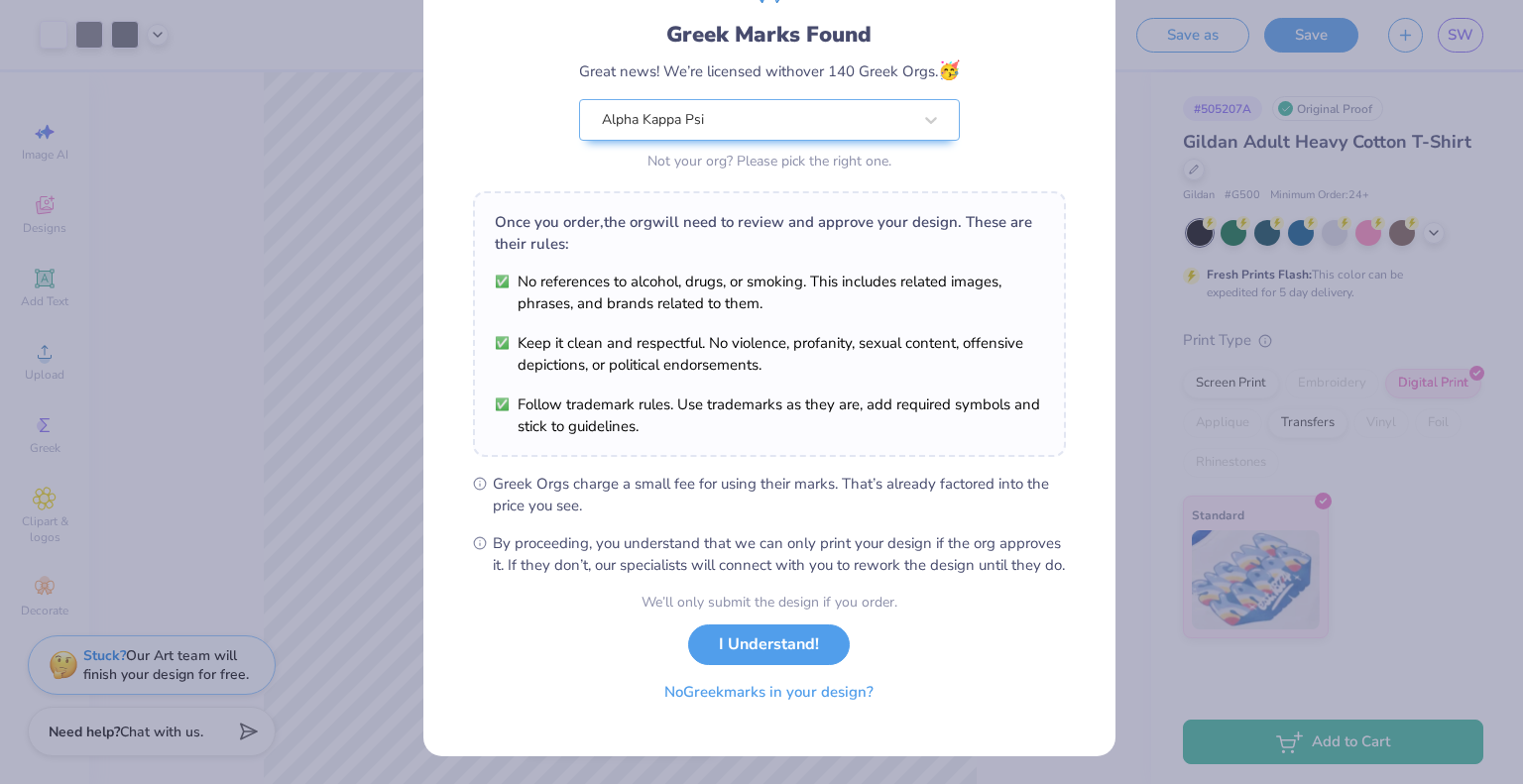click on "No  Greek  marks in your design?" at bounding box center (768, 692) 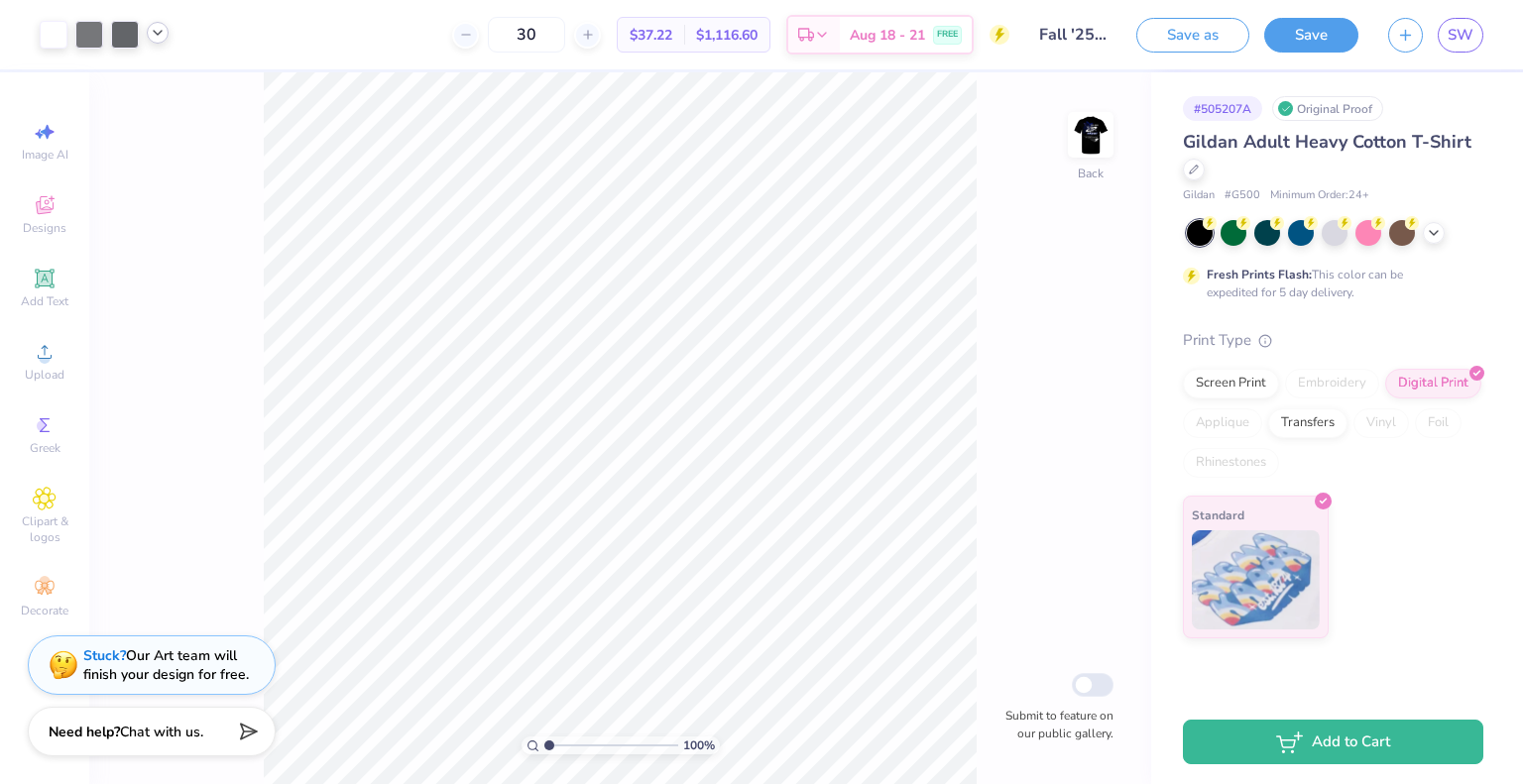 click 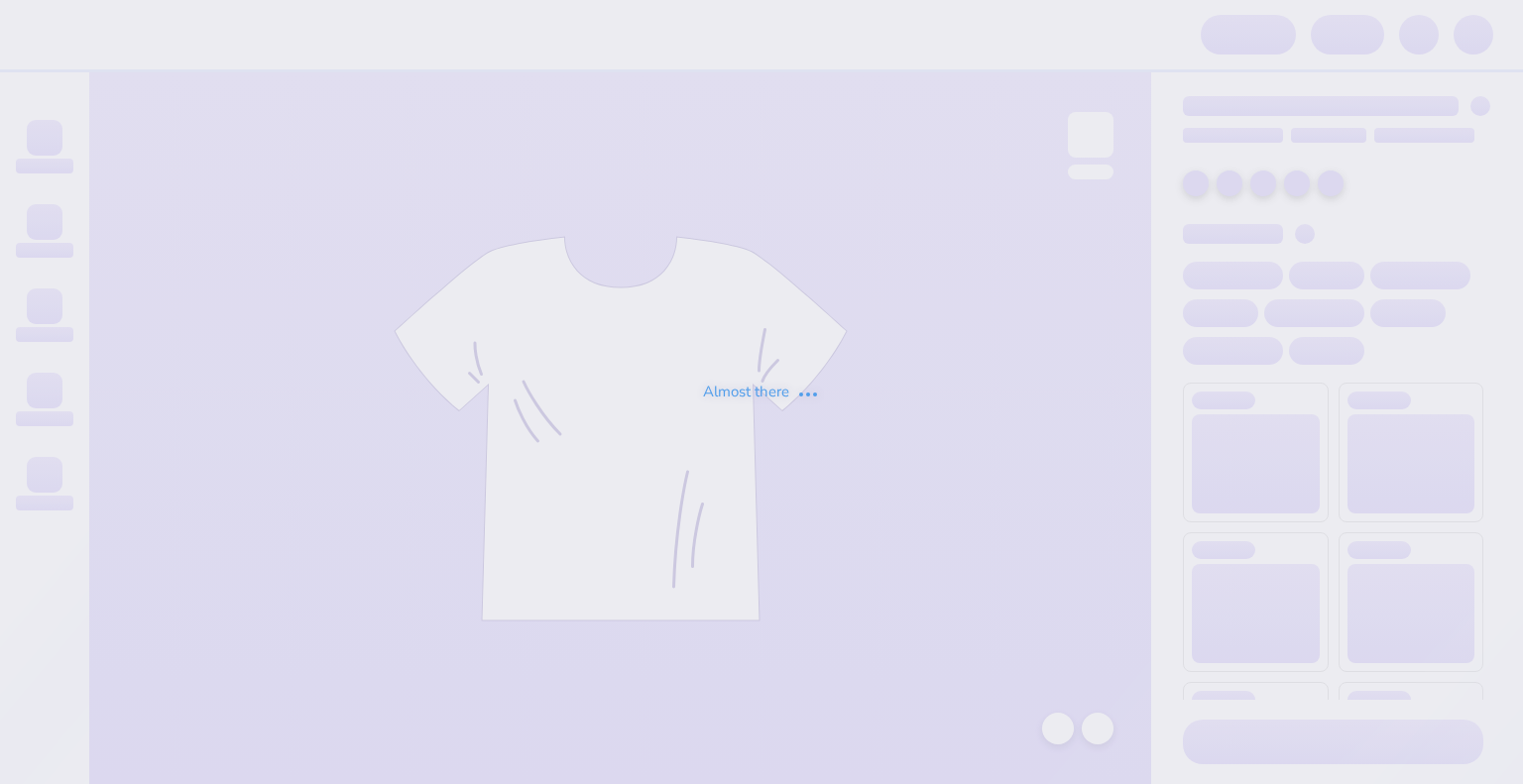 scroll, scrollTop: 0, scrollLeft: 0, axis: both 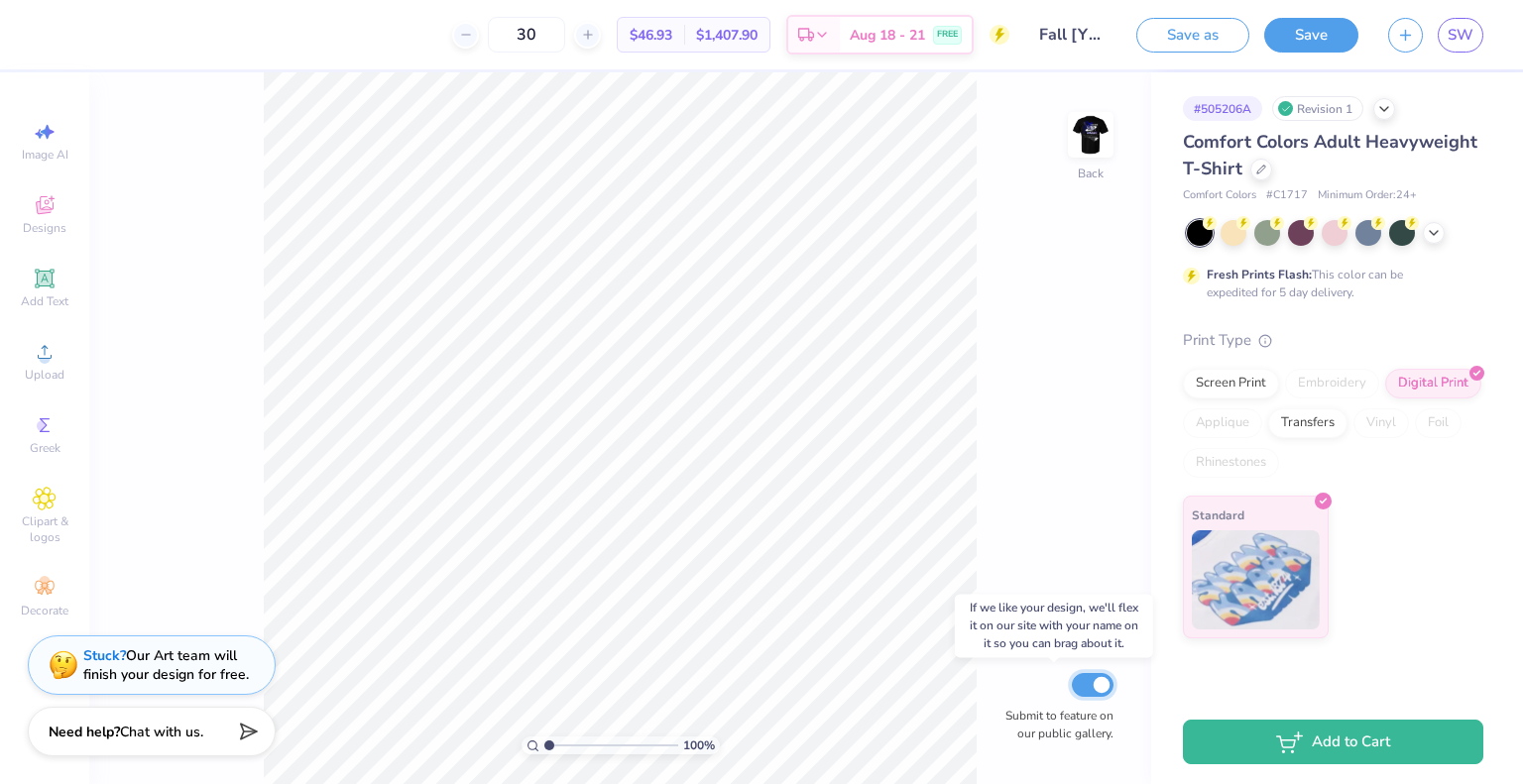 click on "Submit to feature on our public gallery." at bounding box center [1093, 685] 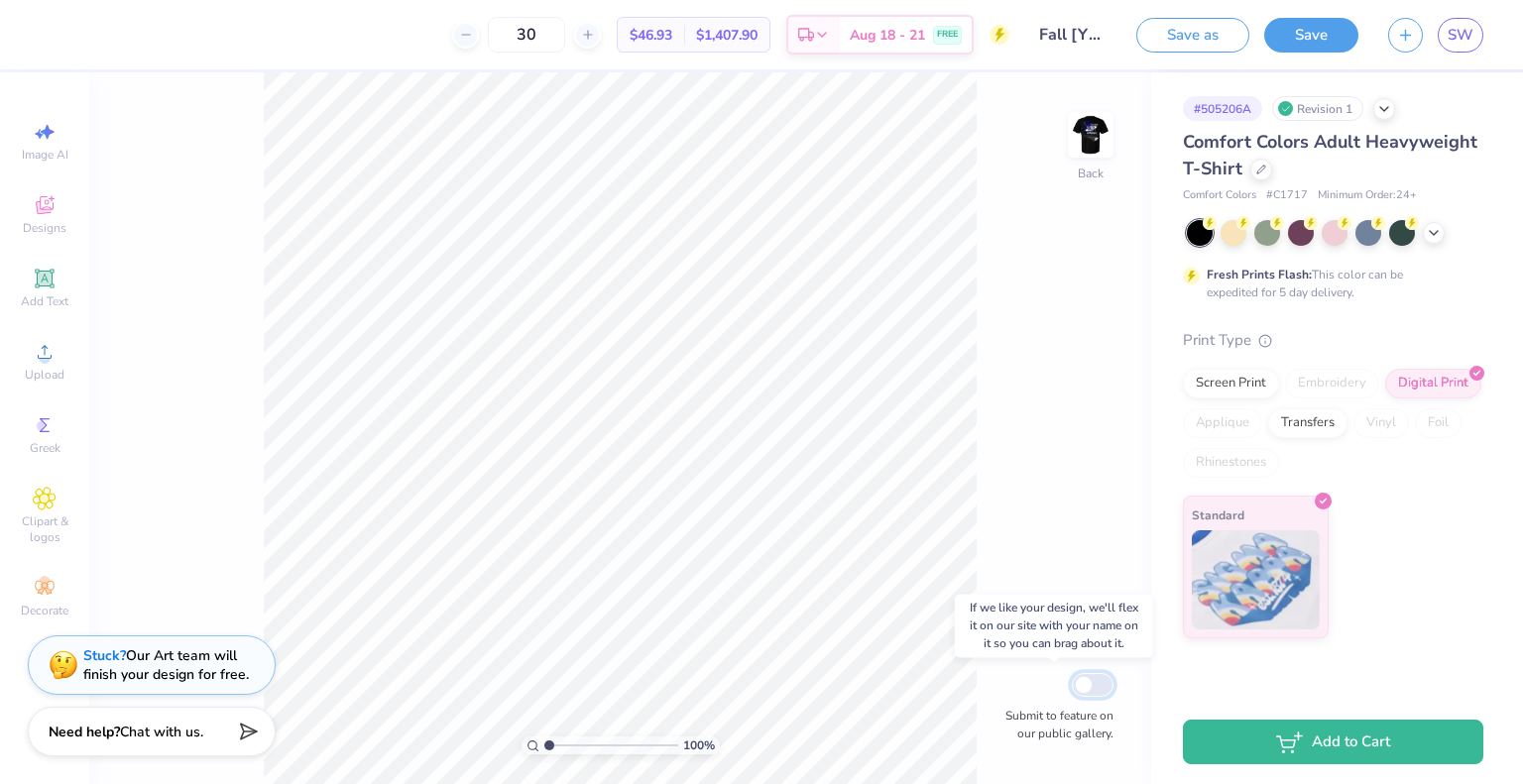 checkbox on "false" 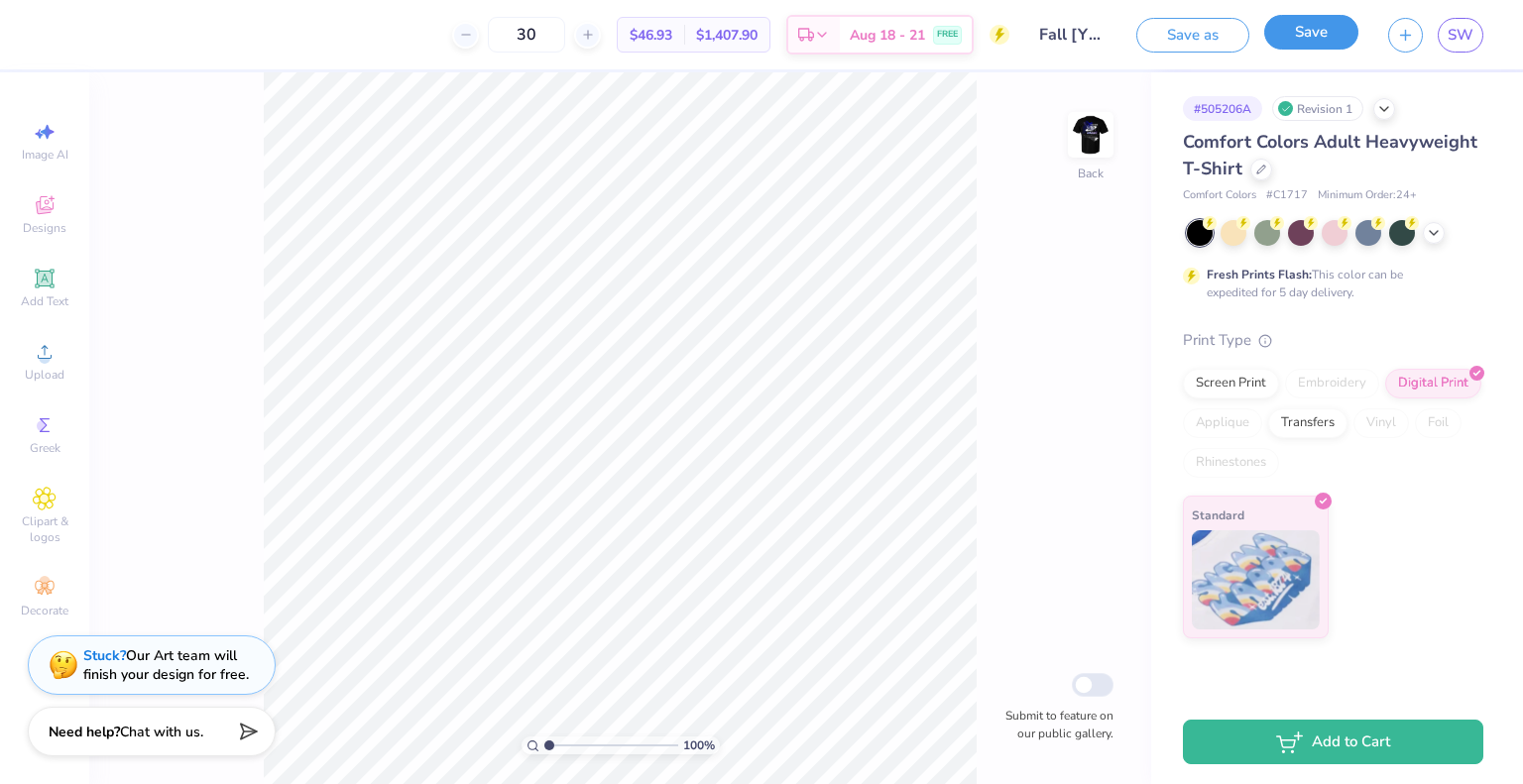 click on "Save" at bounding box center [1311, 32] 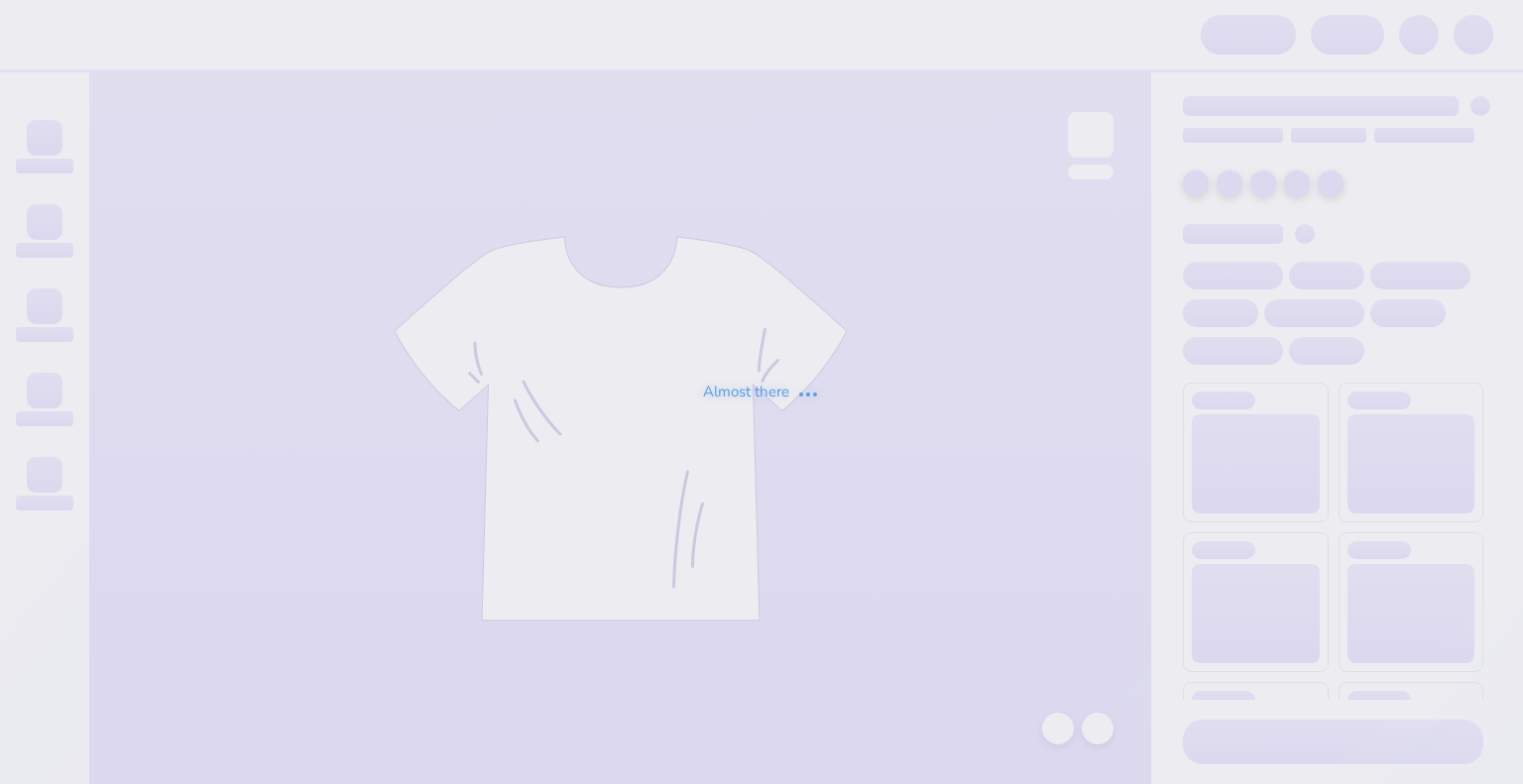 scroll, scrollTop: 0, scrollLeft: 0, axis: both 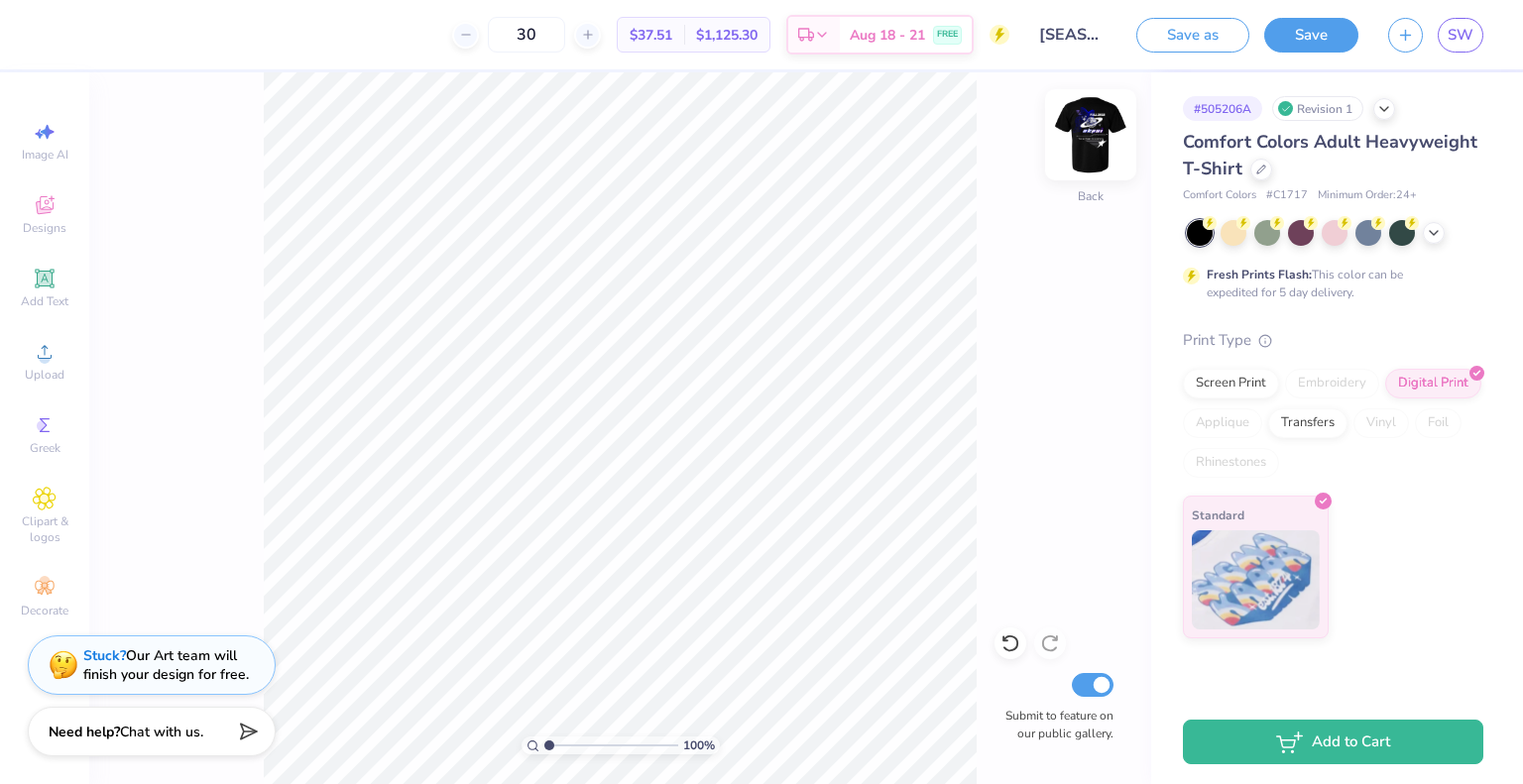 click at bounding box center (1091, 135) 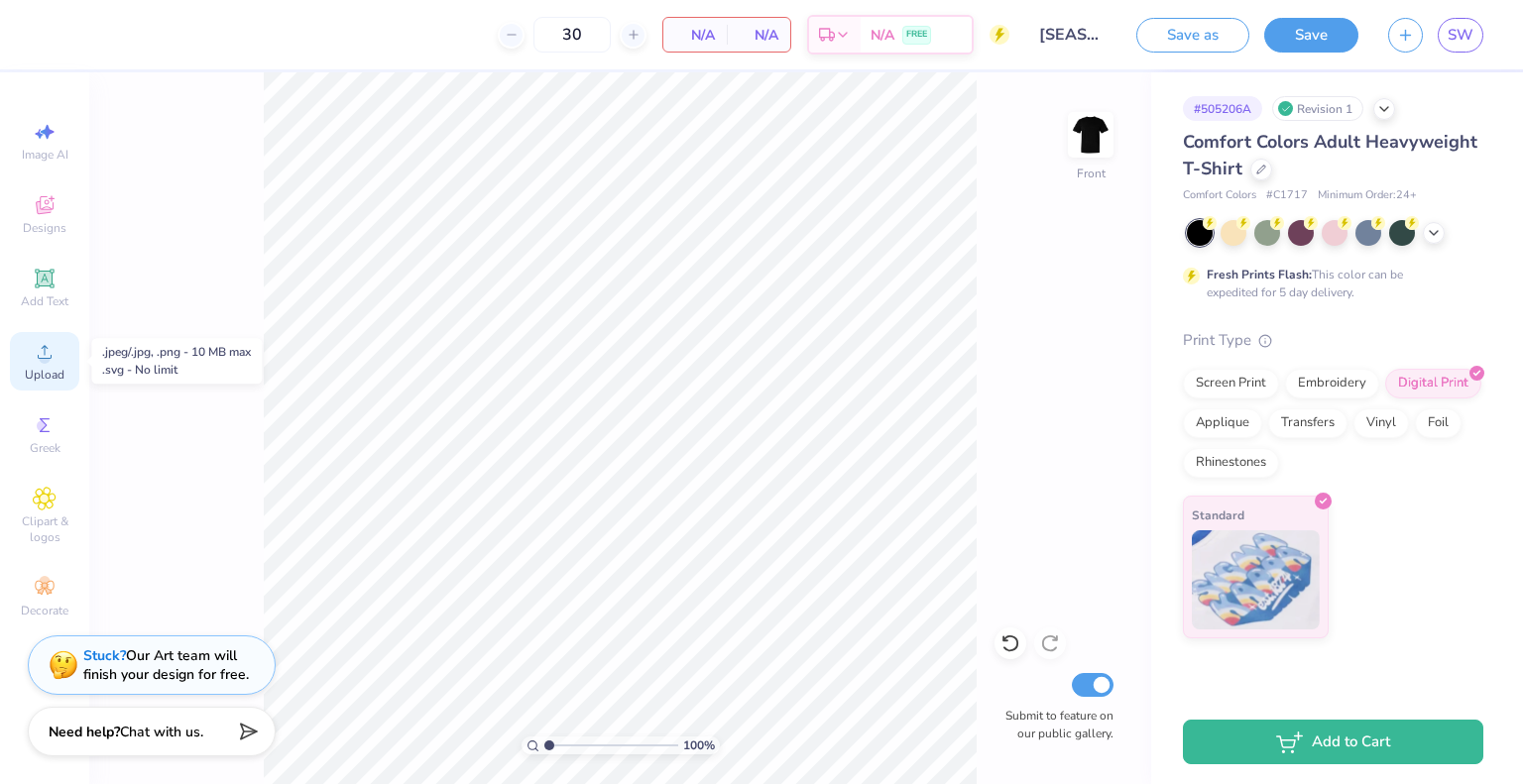 click on "Upload" at bounding box center (45, 375) 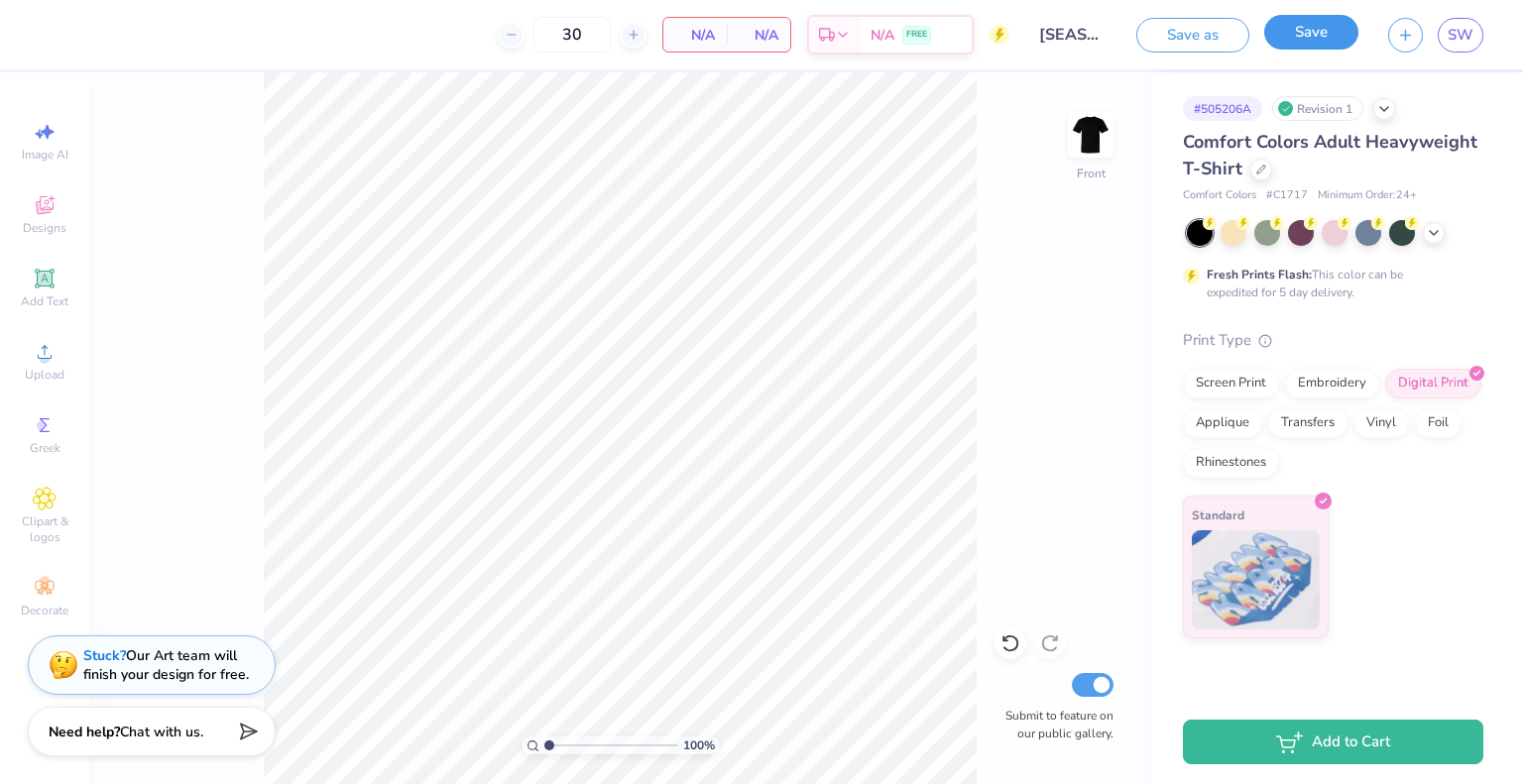 click on "Save" at bounding box center [1311, 32] 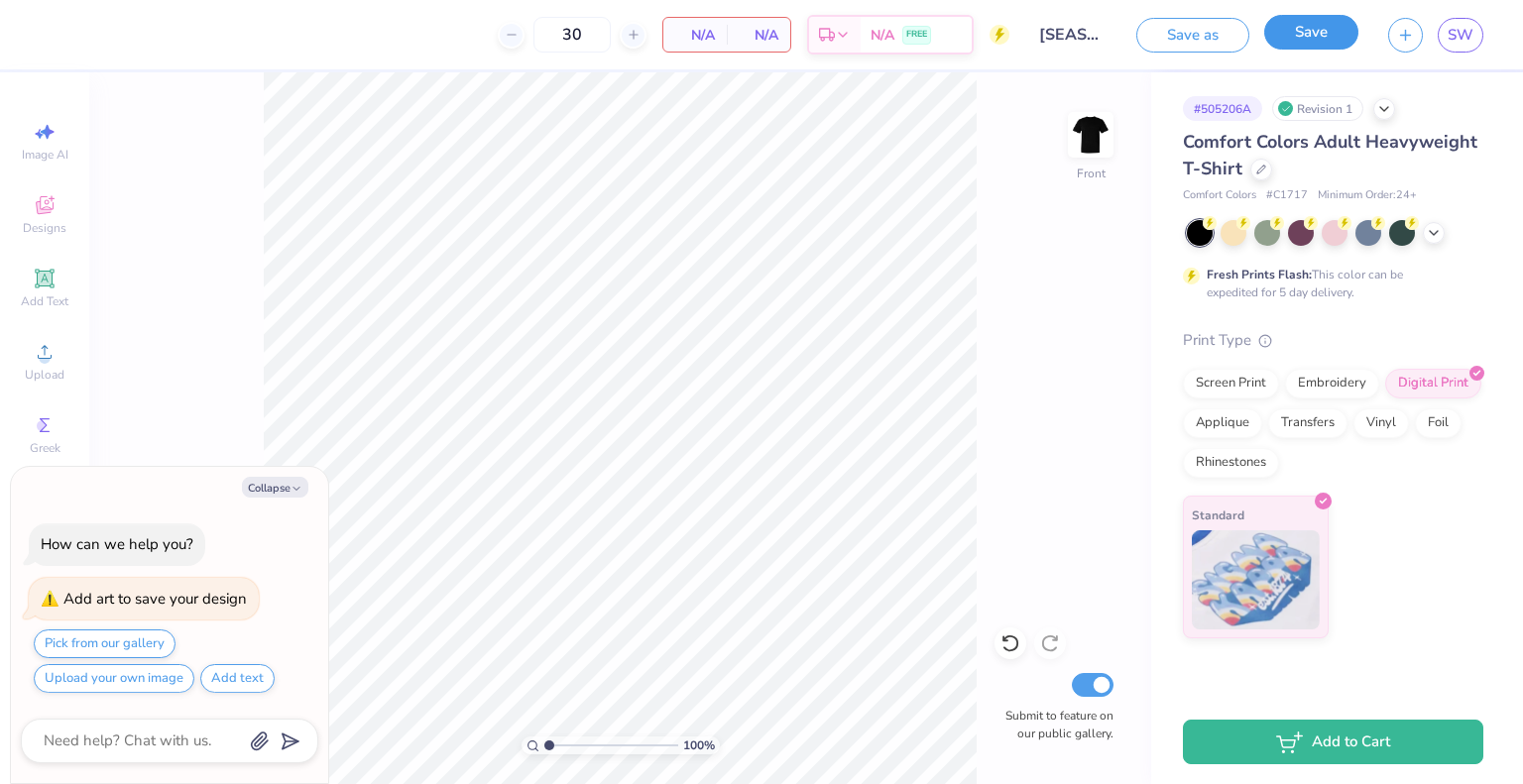 click on "Save" at bounding box center [1311, 32] 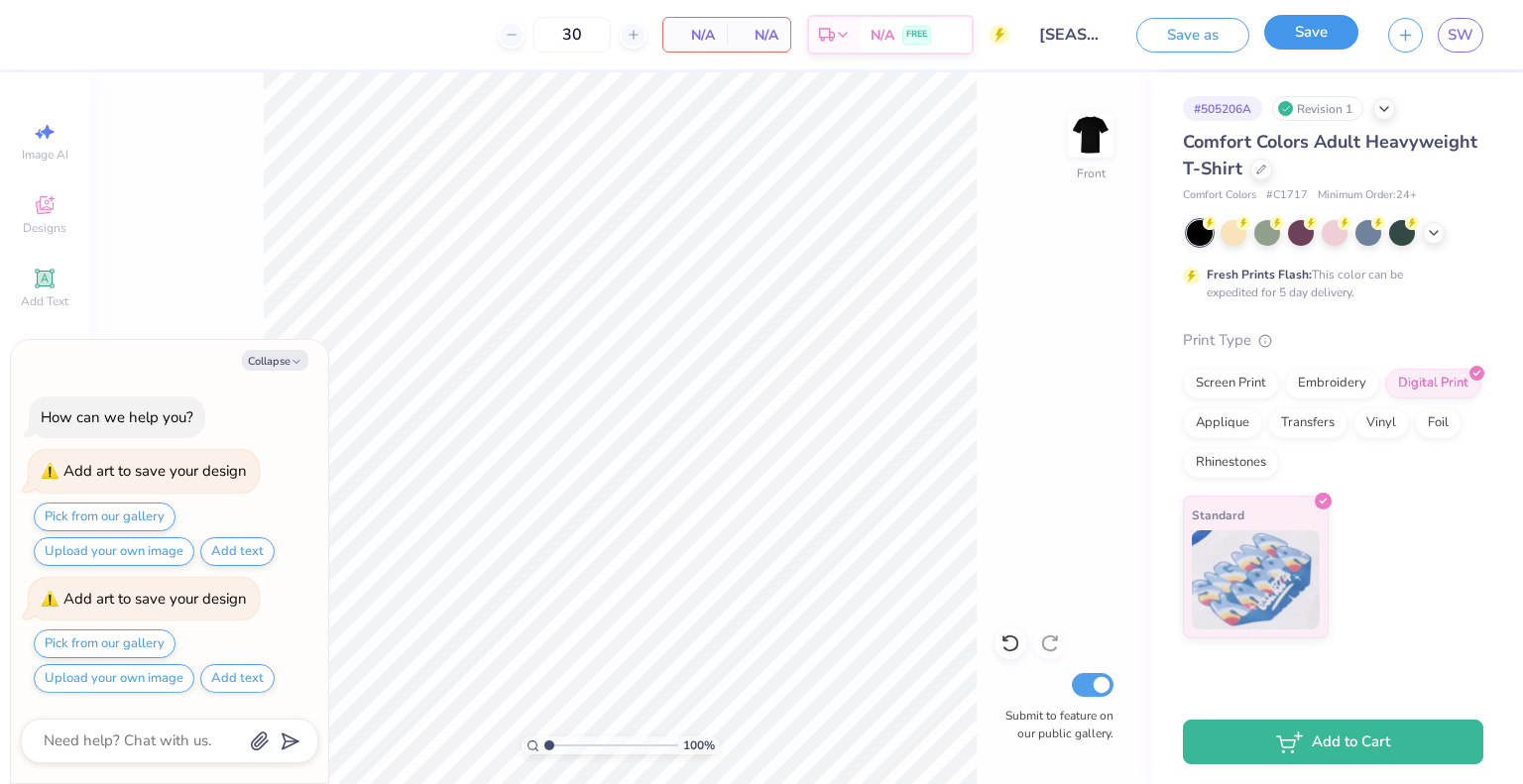 click on "Save" at bounding box center (1311, 32) 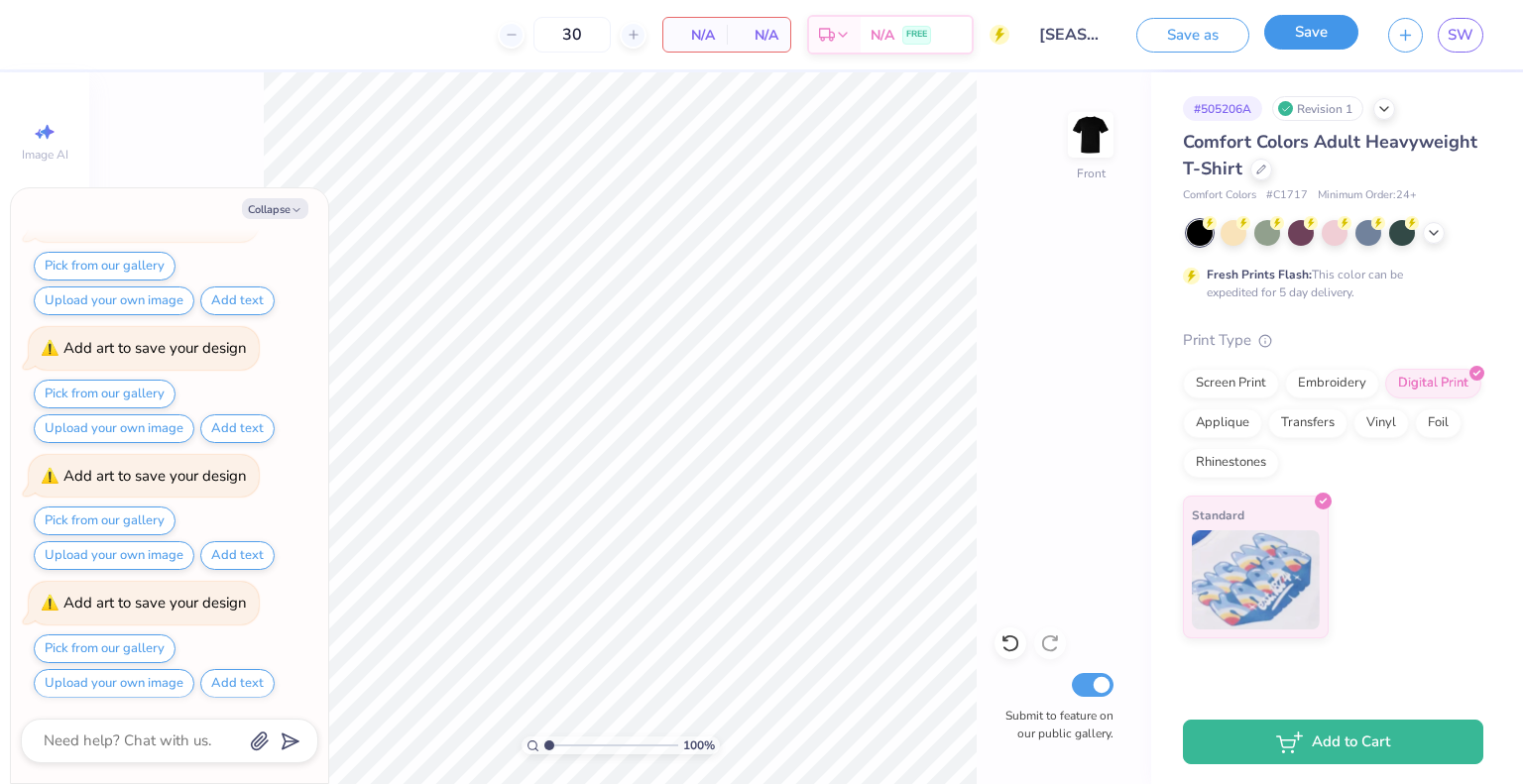 click on "Save" at bounding box center (1311, 32) 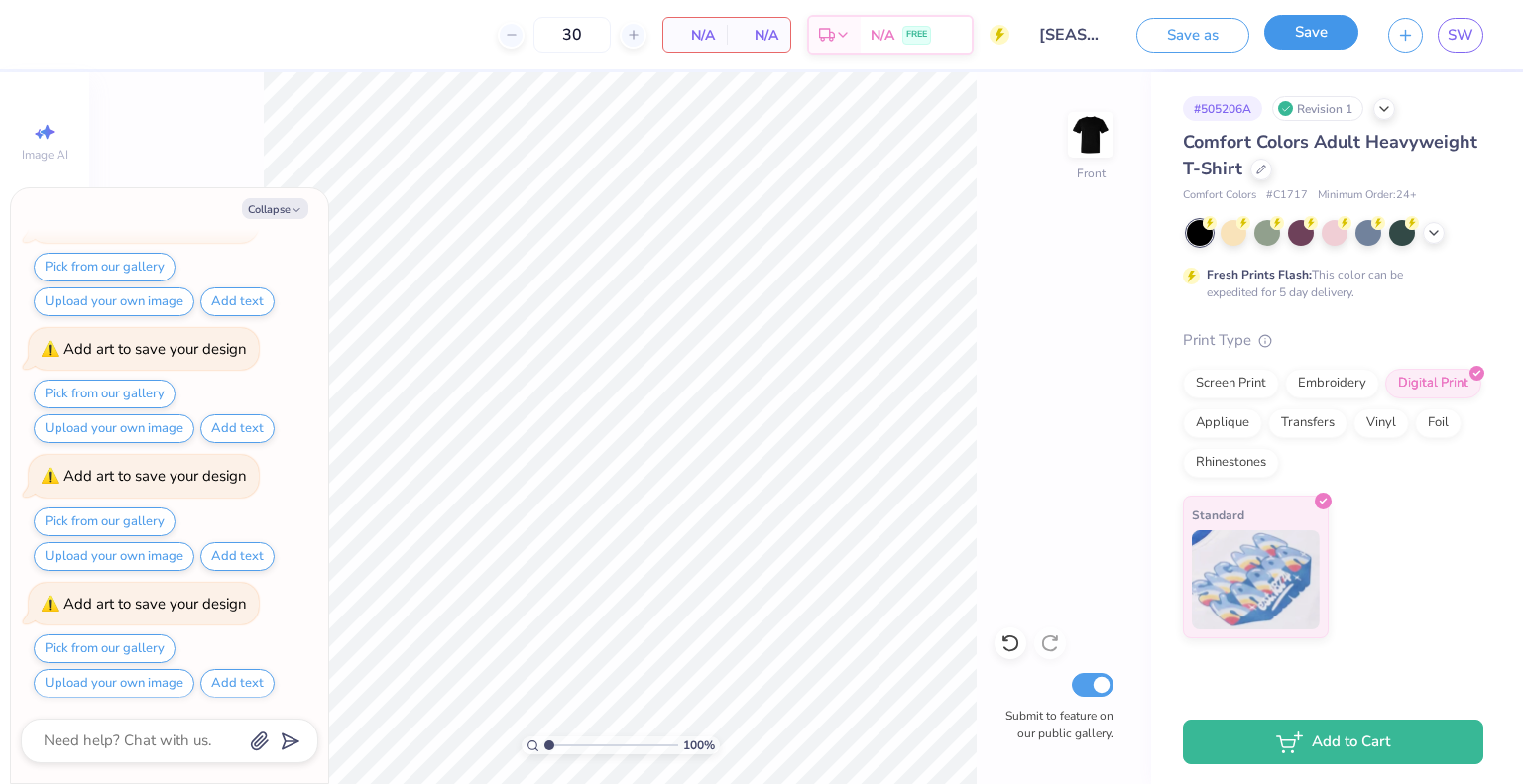click on "Save" at bounding box center [1311, 32] 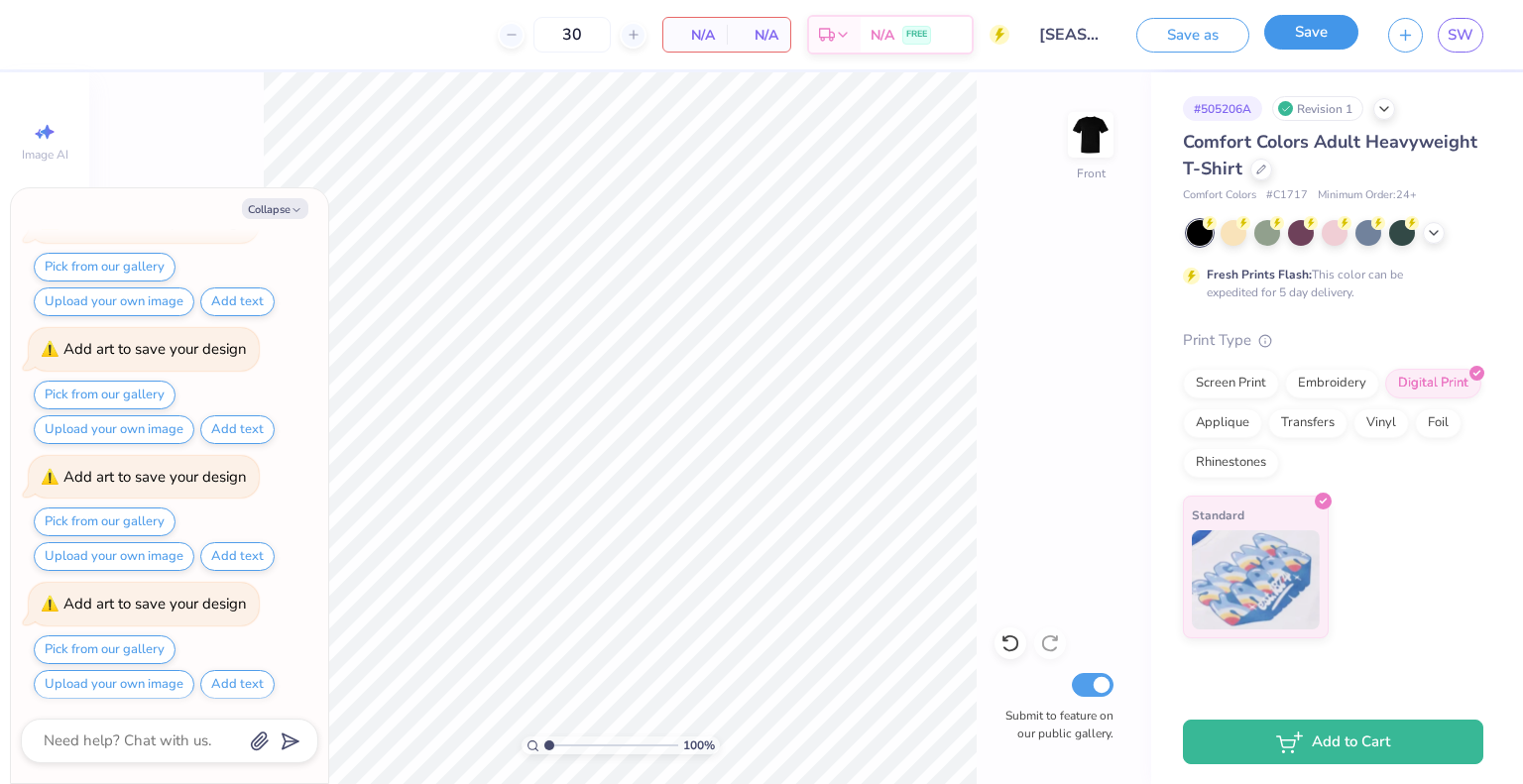 click on "Save" at bounding box center (1311, 32) 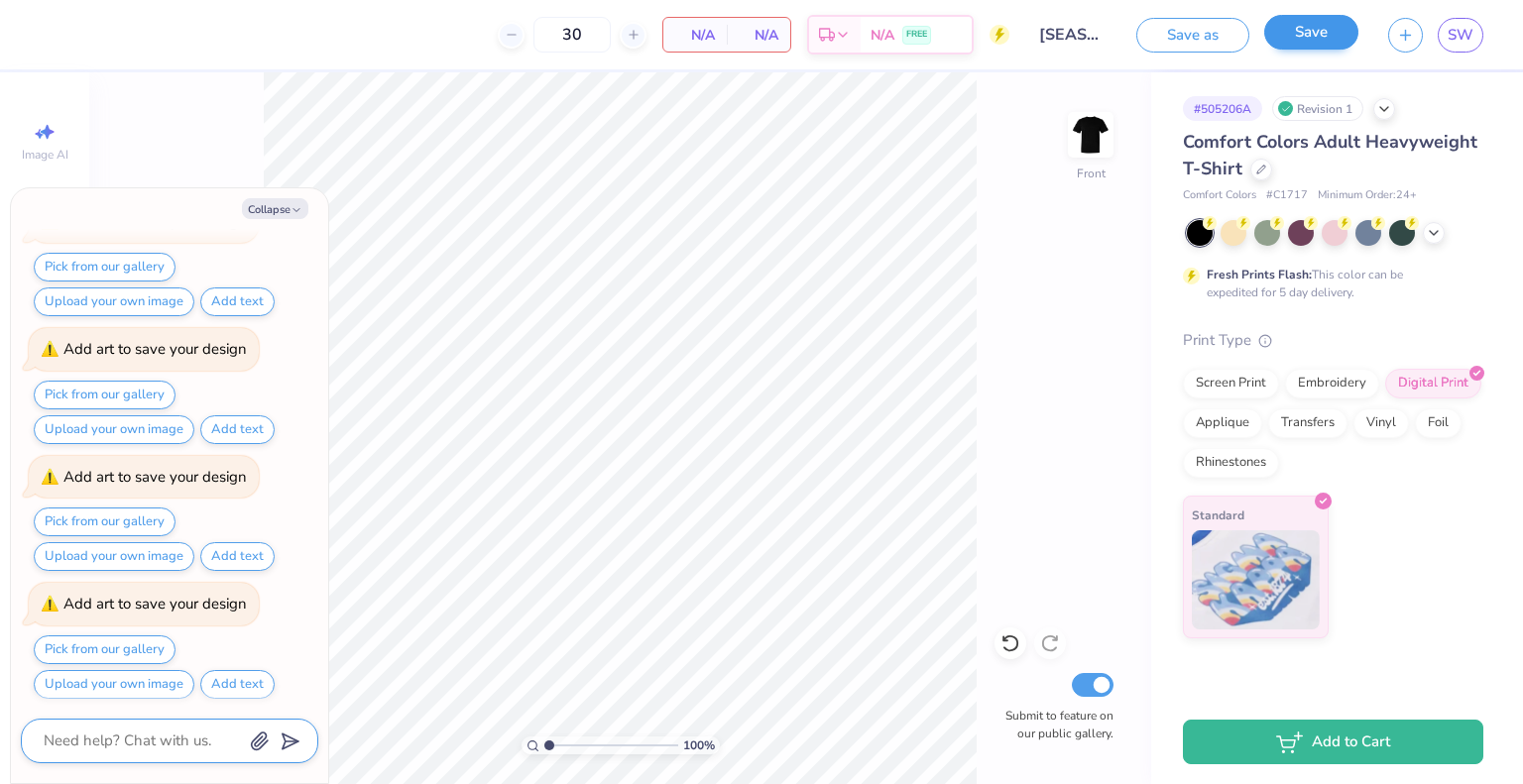 scroll, scrollTop: 480, scrollLeft: 0, axis: vertical 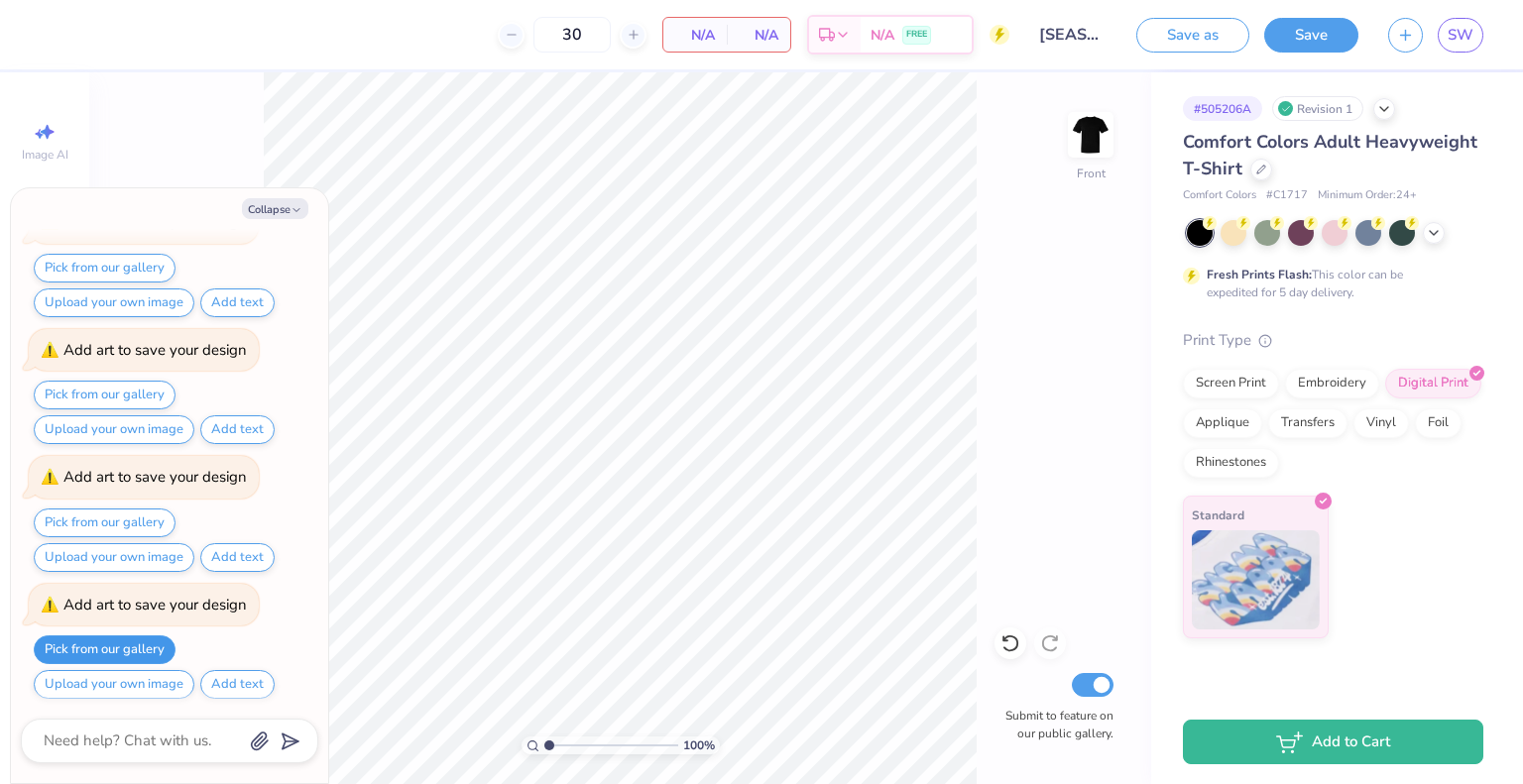 click on "Pick from our gallery" at bounding box center [104, 649] 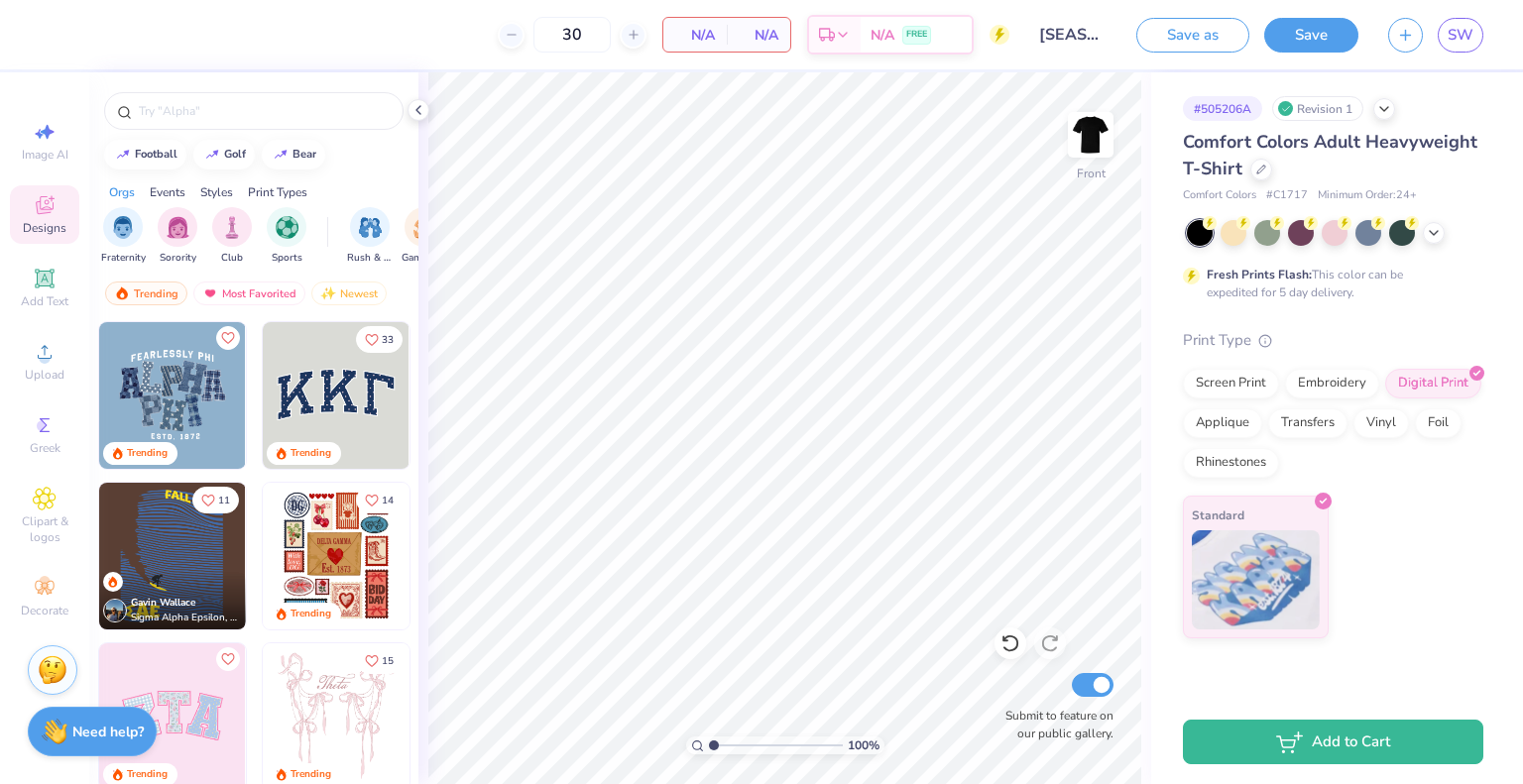 click at bounding box center (336, 395) 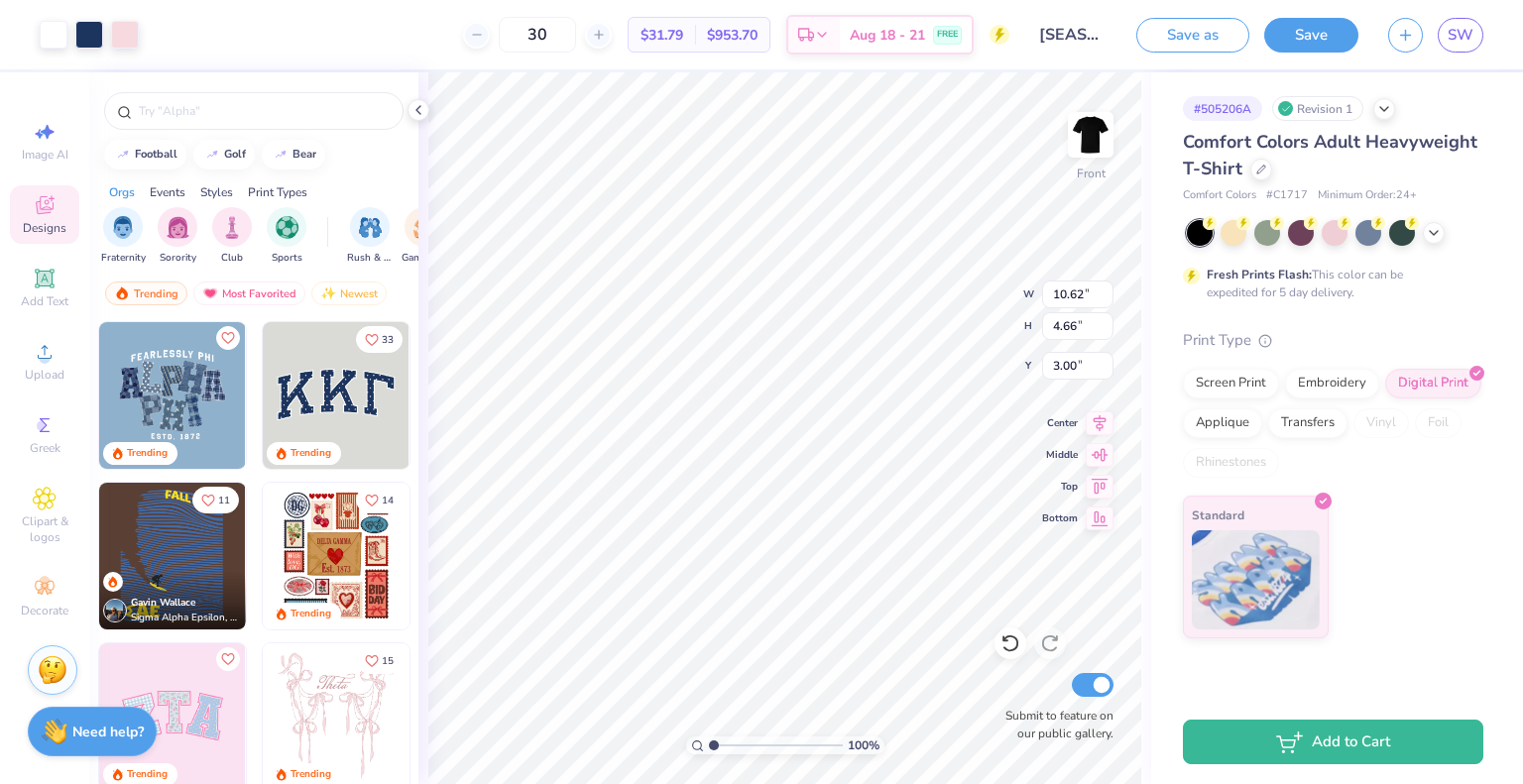 type on "9.09" 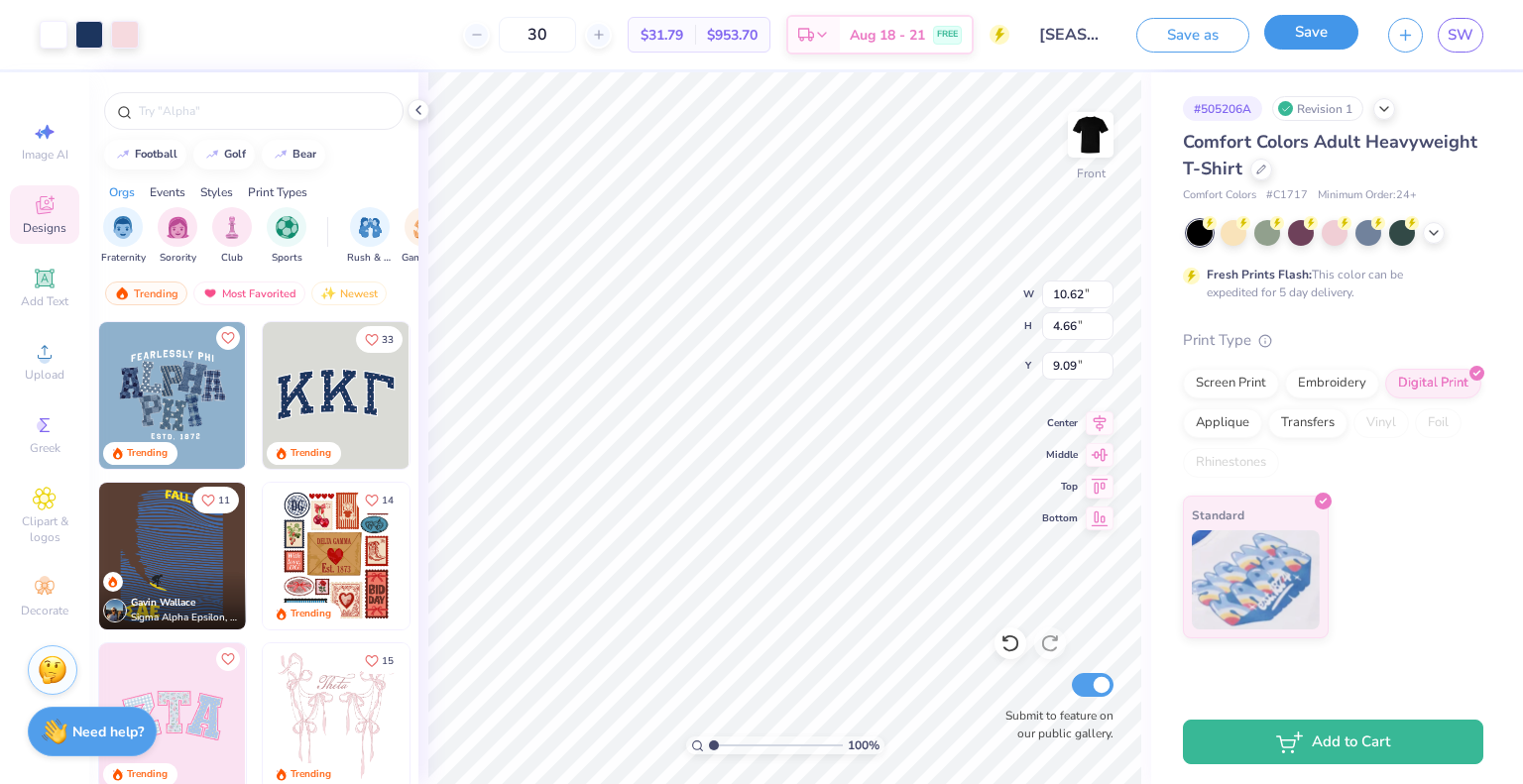 click on "Save" at bounding box center (1311, 32) 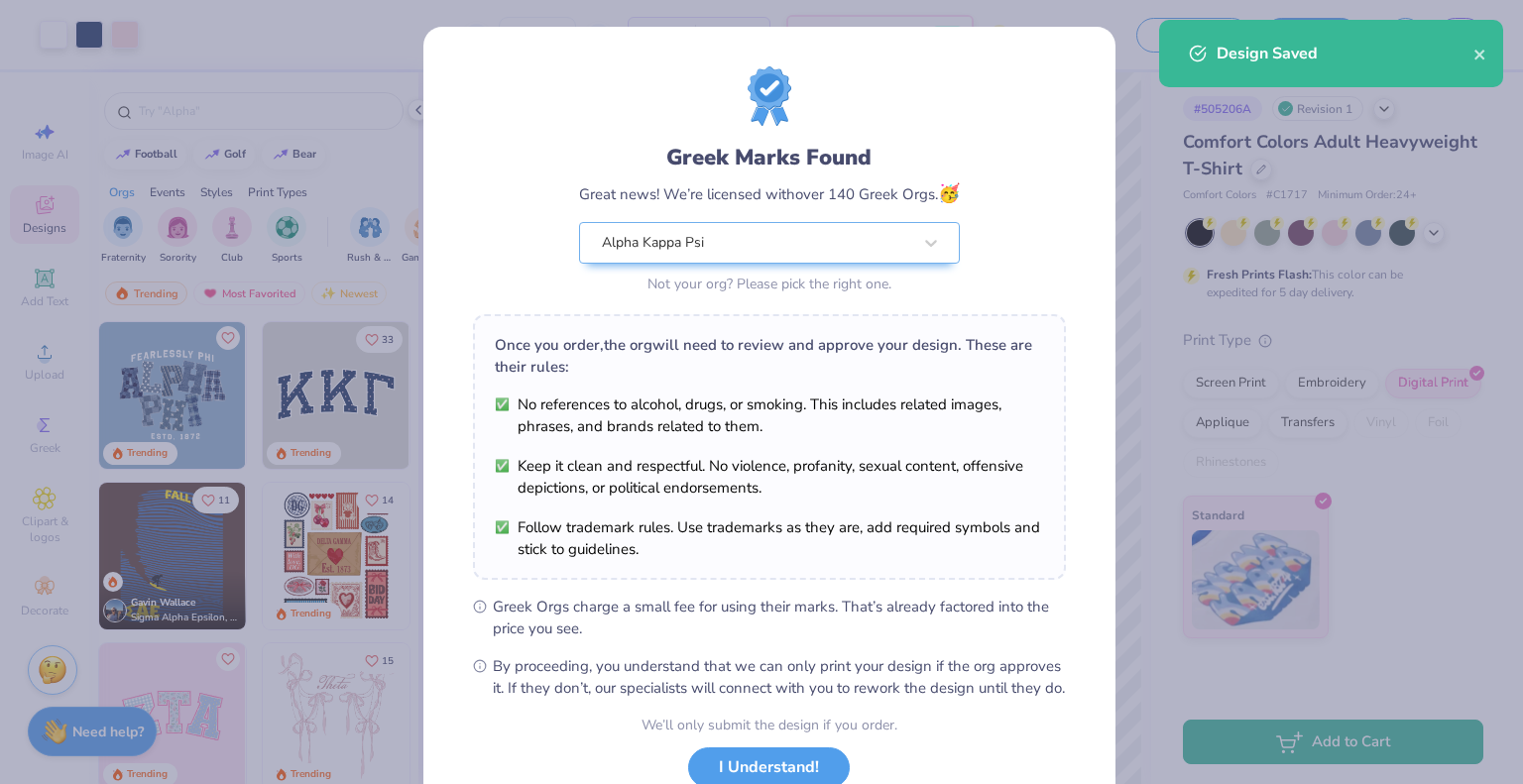 scroll, scrollTop: 142, scrollLeft: 0, axis: vertical 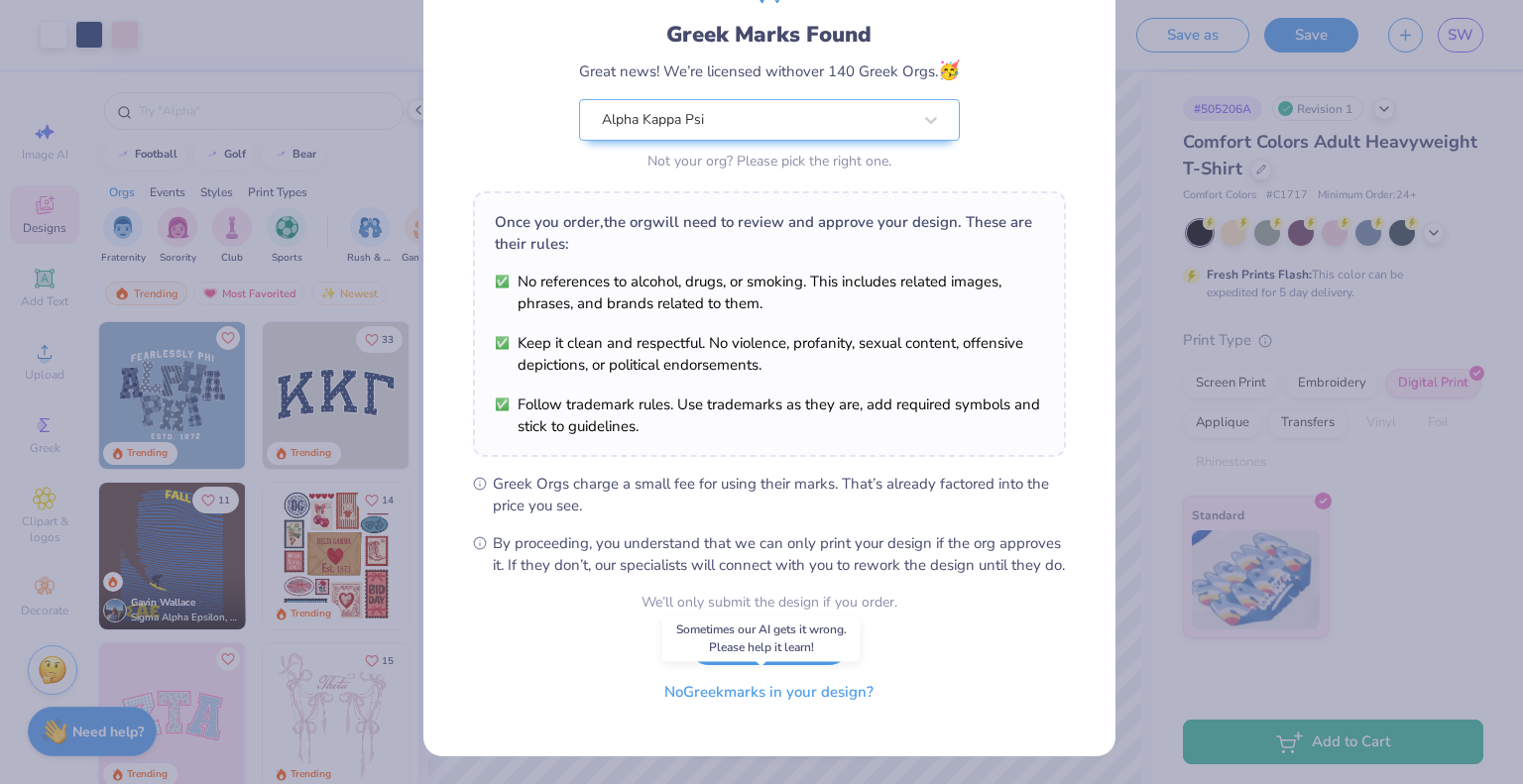 click on "No  Greek  marks in your design?" at bounding box center [768, 692] 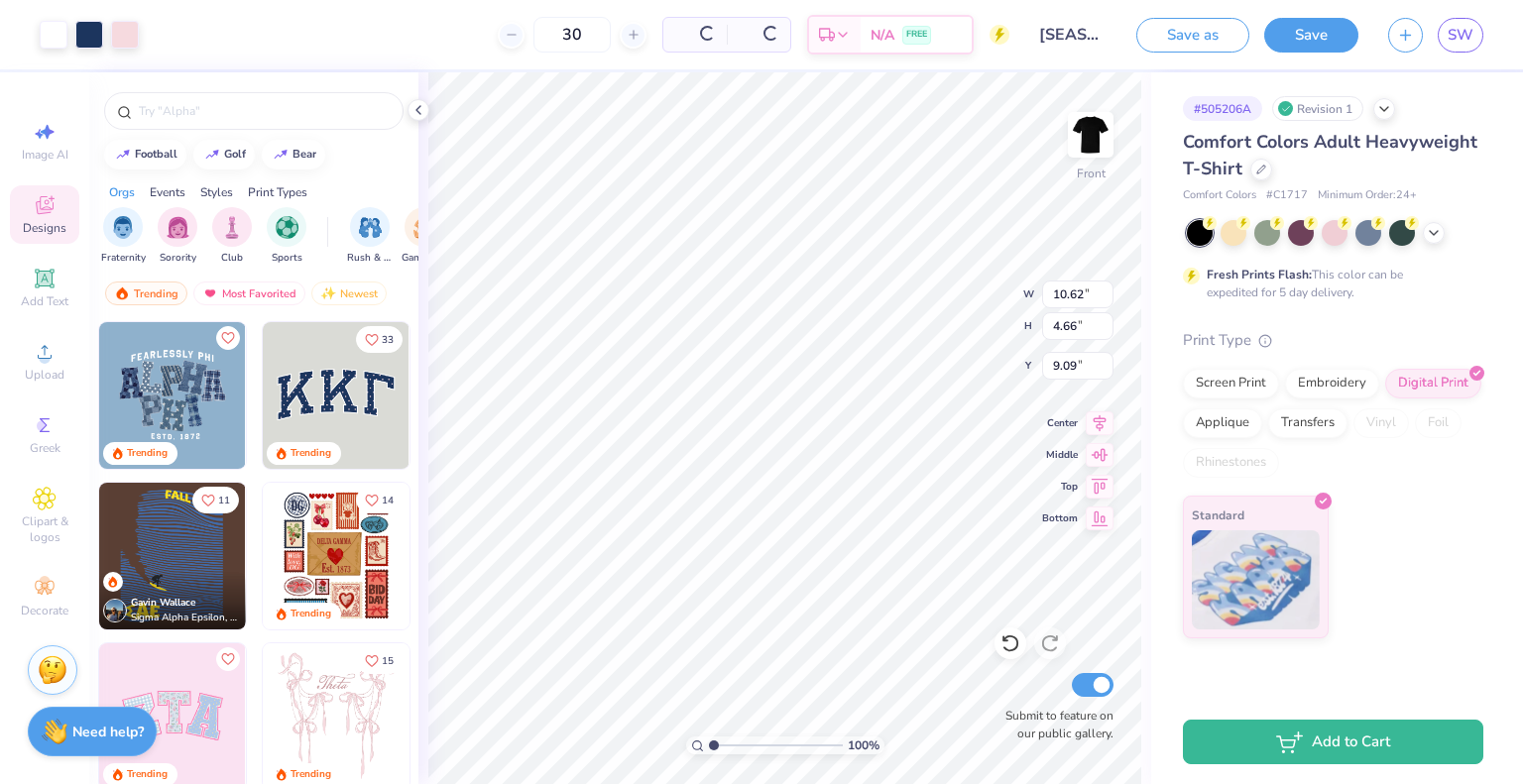 scroll, scrollTop: 0, scrollLeft: 0, axis: both 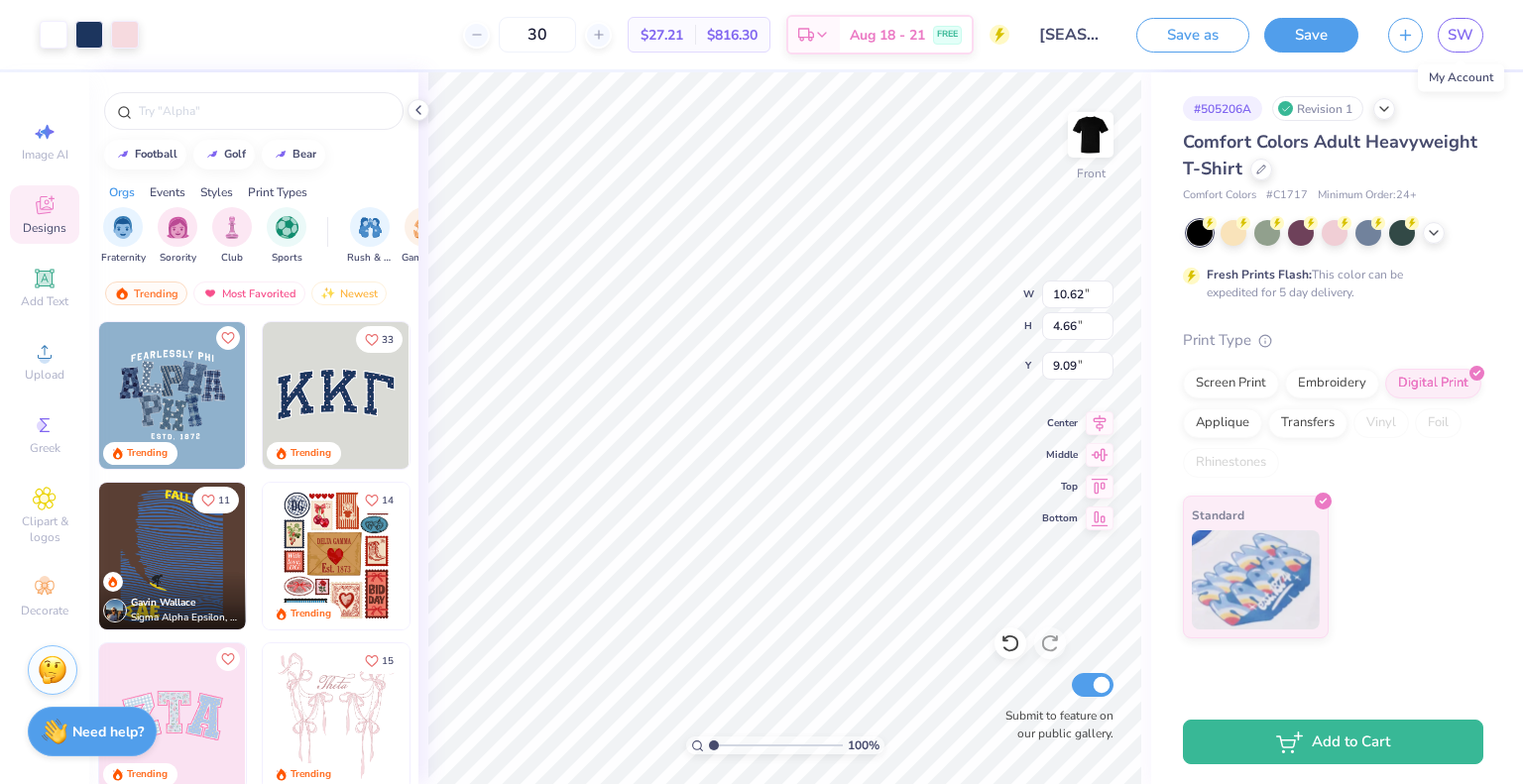 click on "SW" at bounding box center [1461, 35] 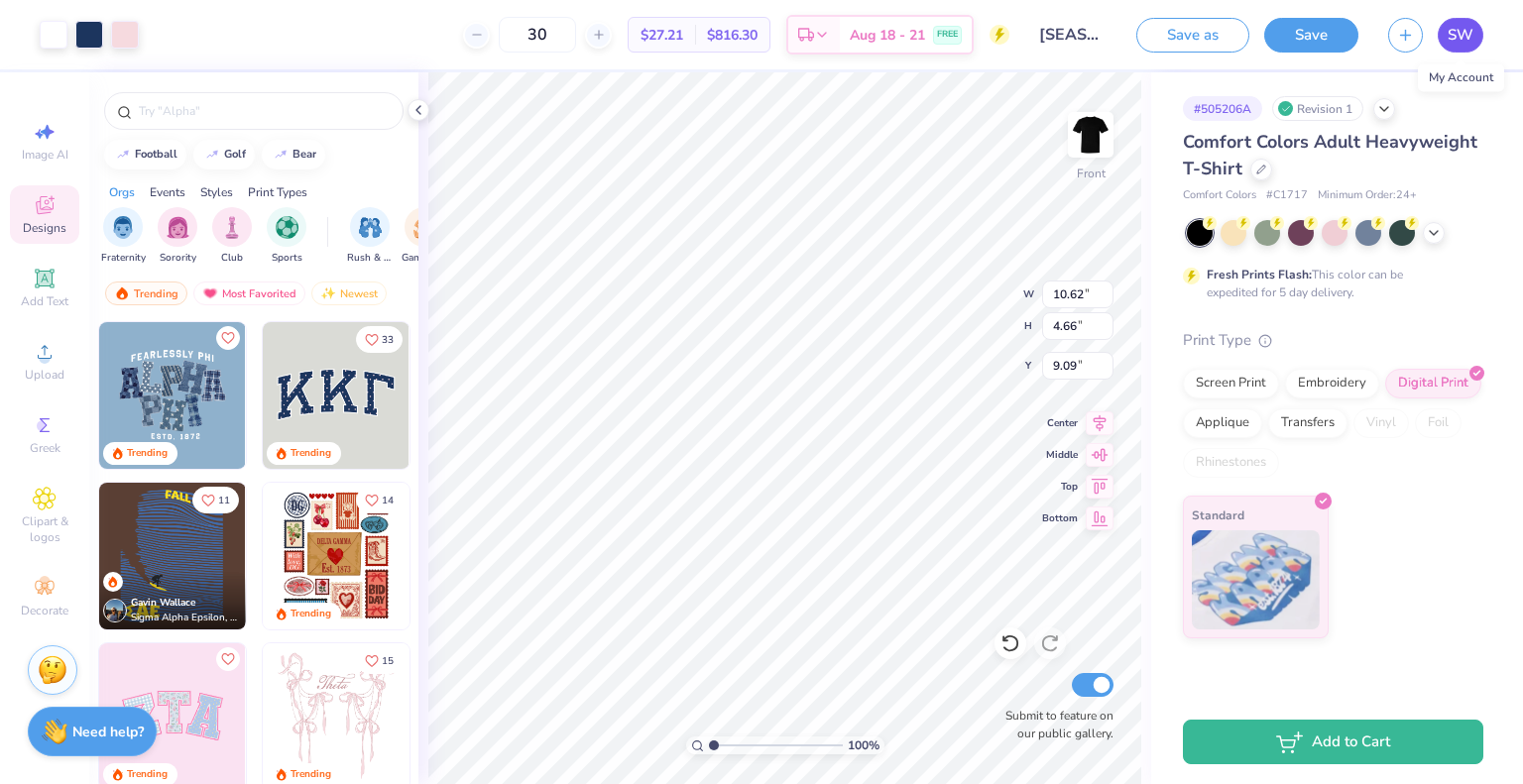 click on "SW" at bounding box center (1461, 35) 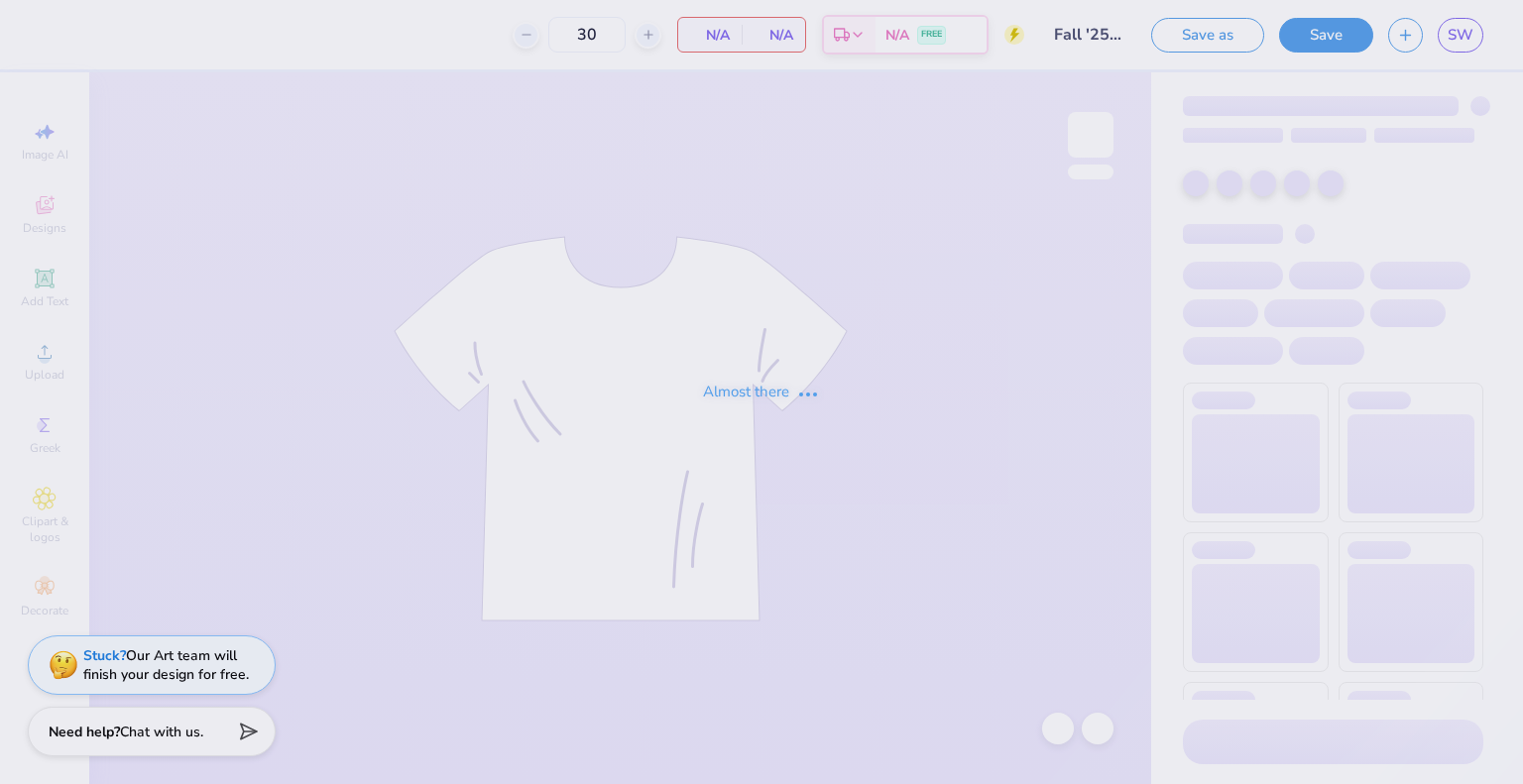 scroll, scrollTop: 0, scrollLeft: 0, axis: both 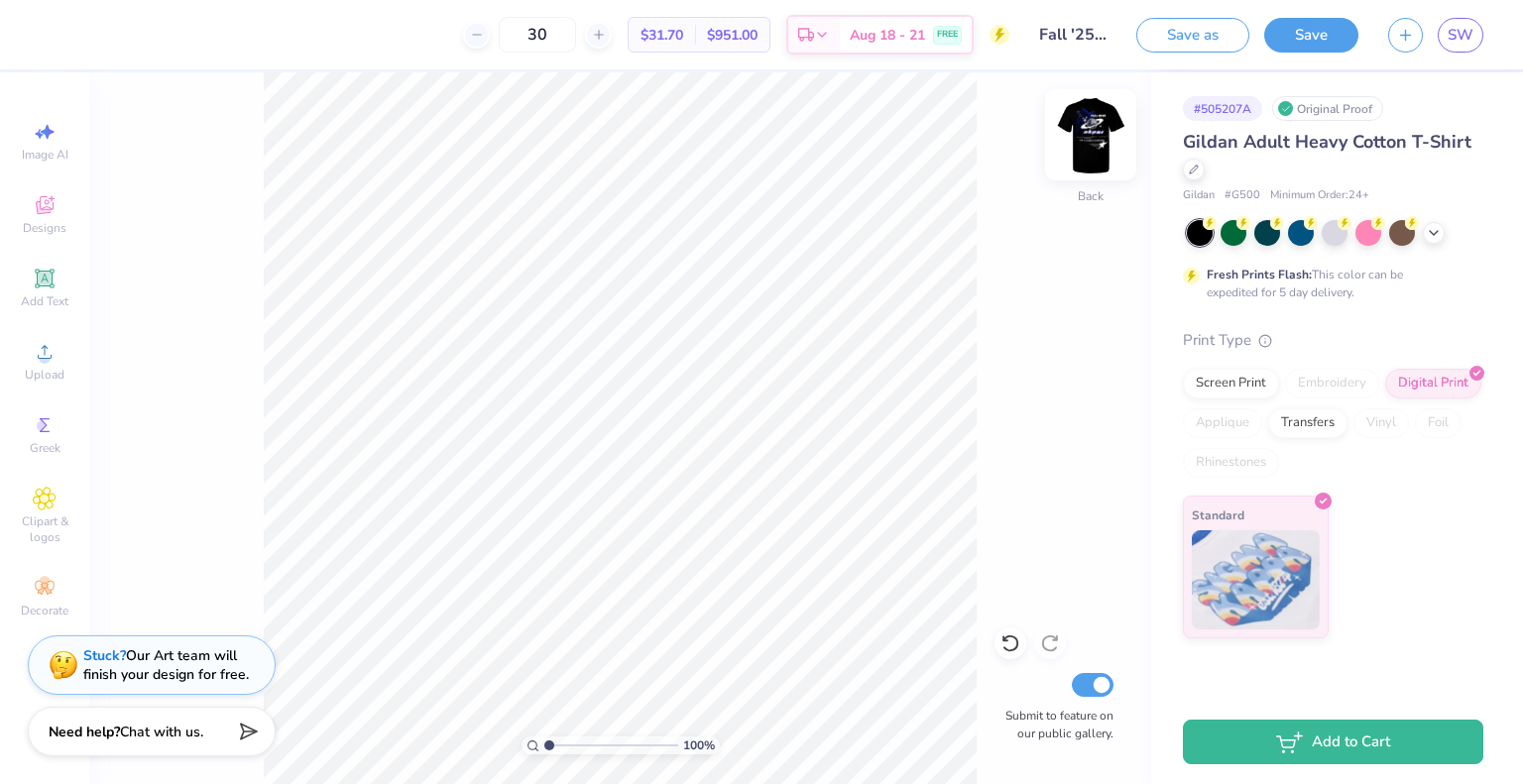 click at bounding box center [1091, 135] 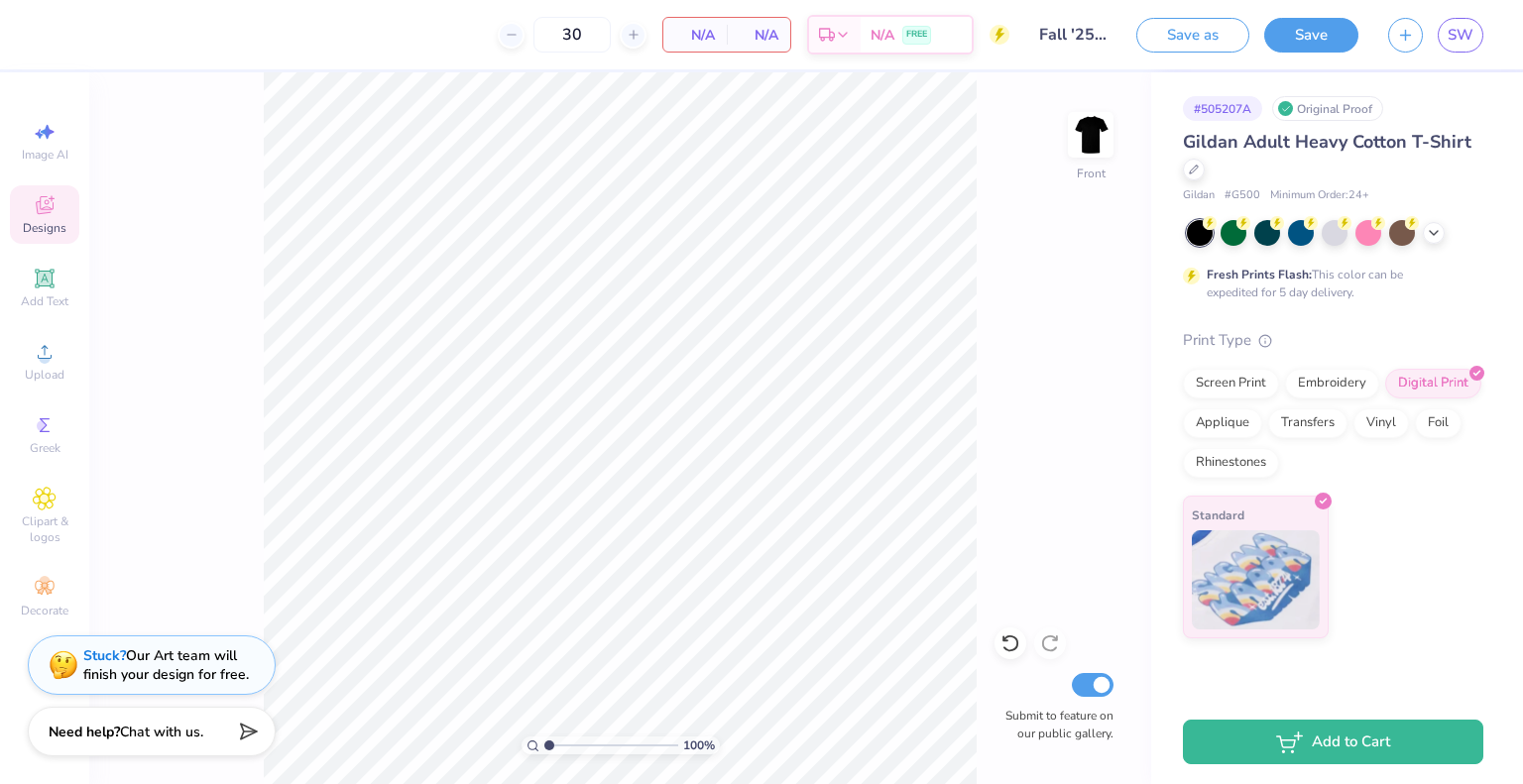 click on "Designs" at bounding box center (45, 228) 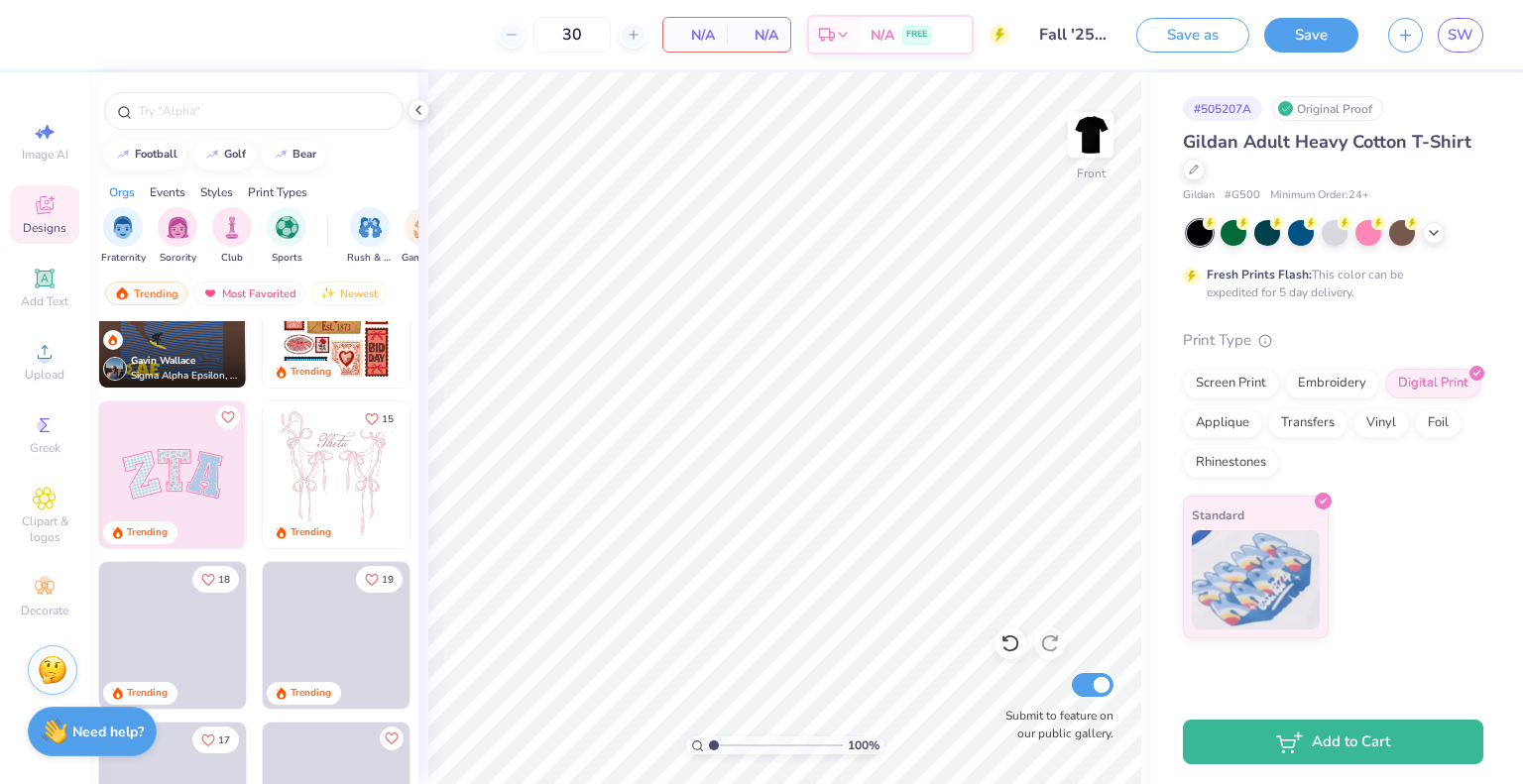 scroll, scrollTop: 0, scrollLeft: 0, axis: both 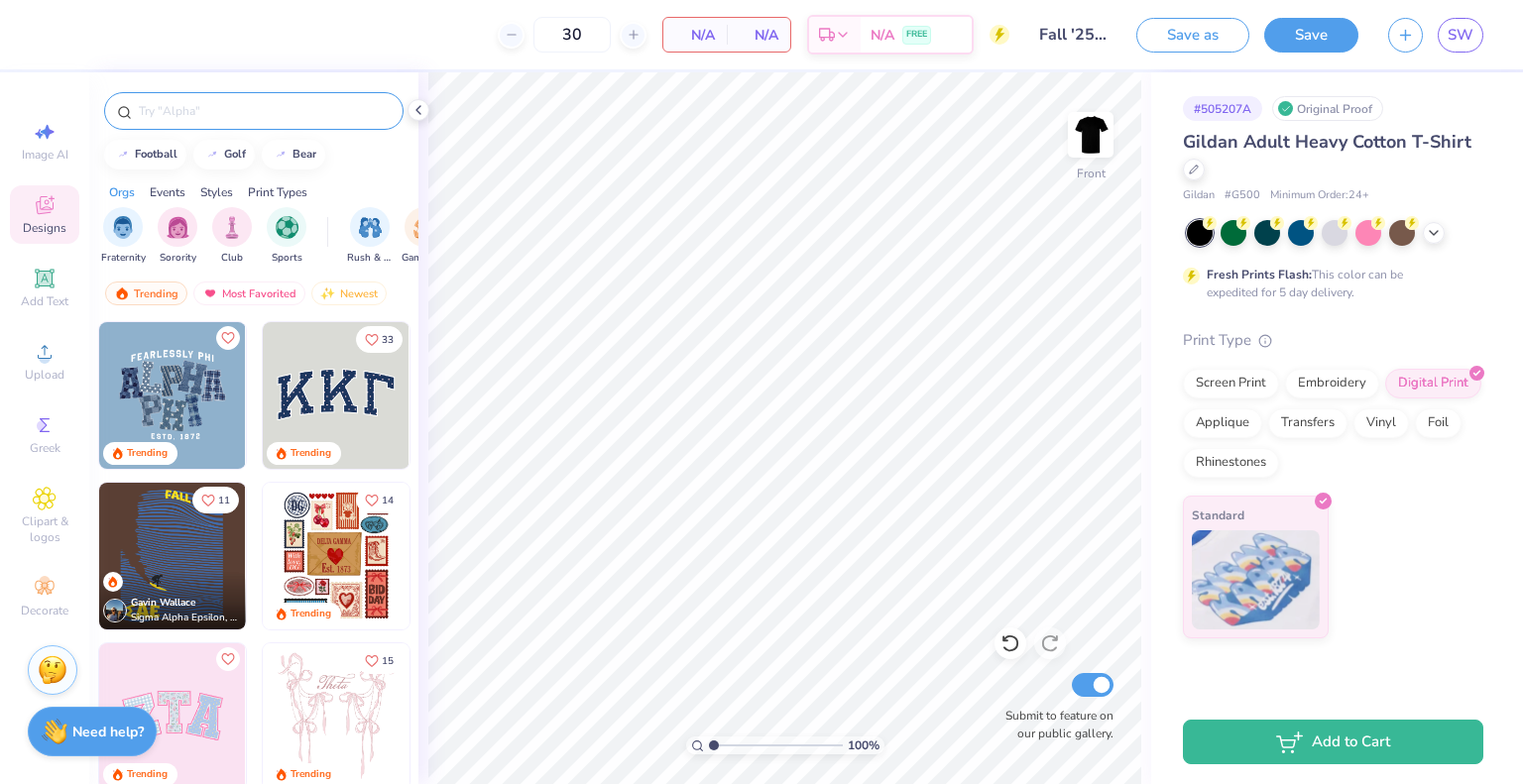 click at bounding box center [254, 111] 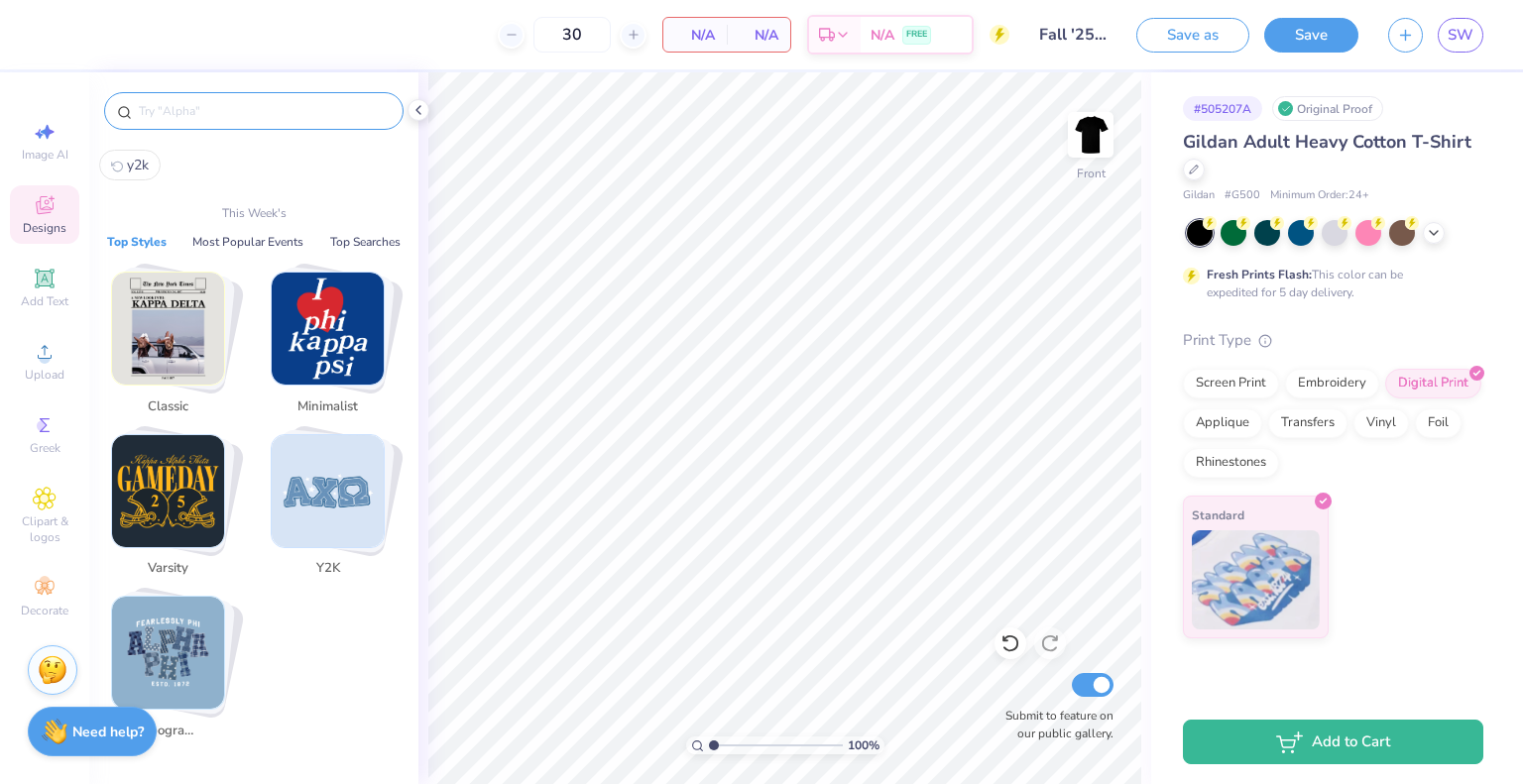 click at bounding box center (264, 111) 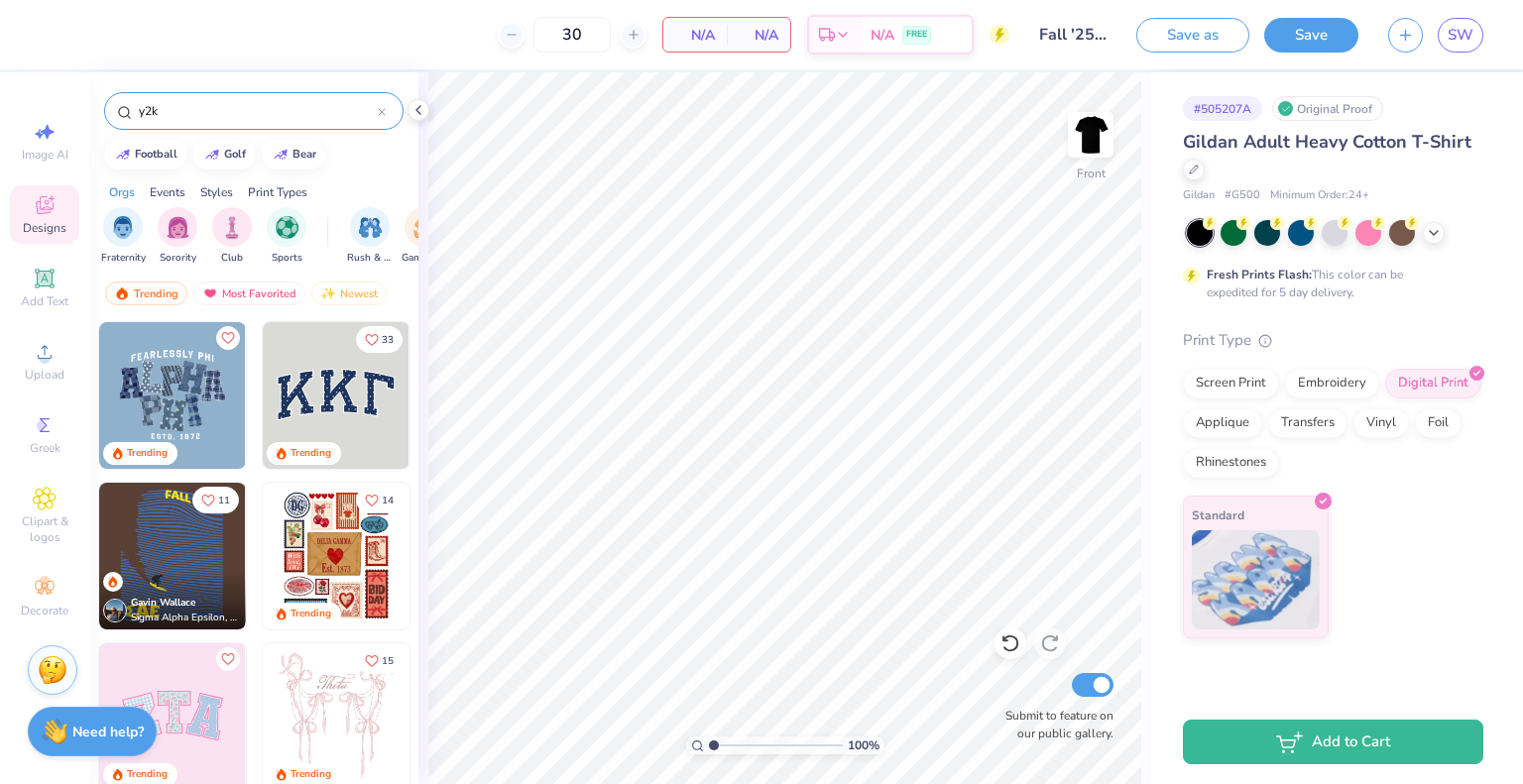 type on "y2k" 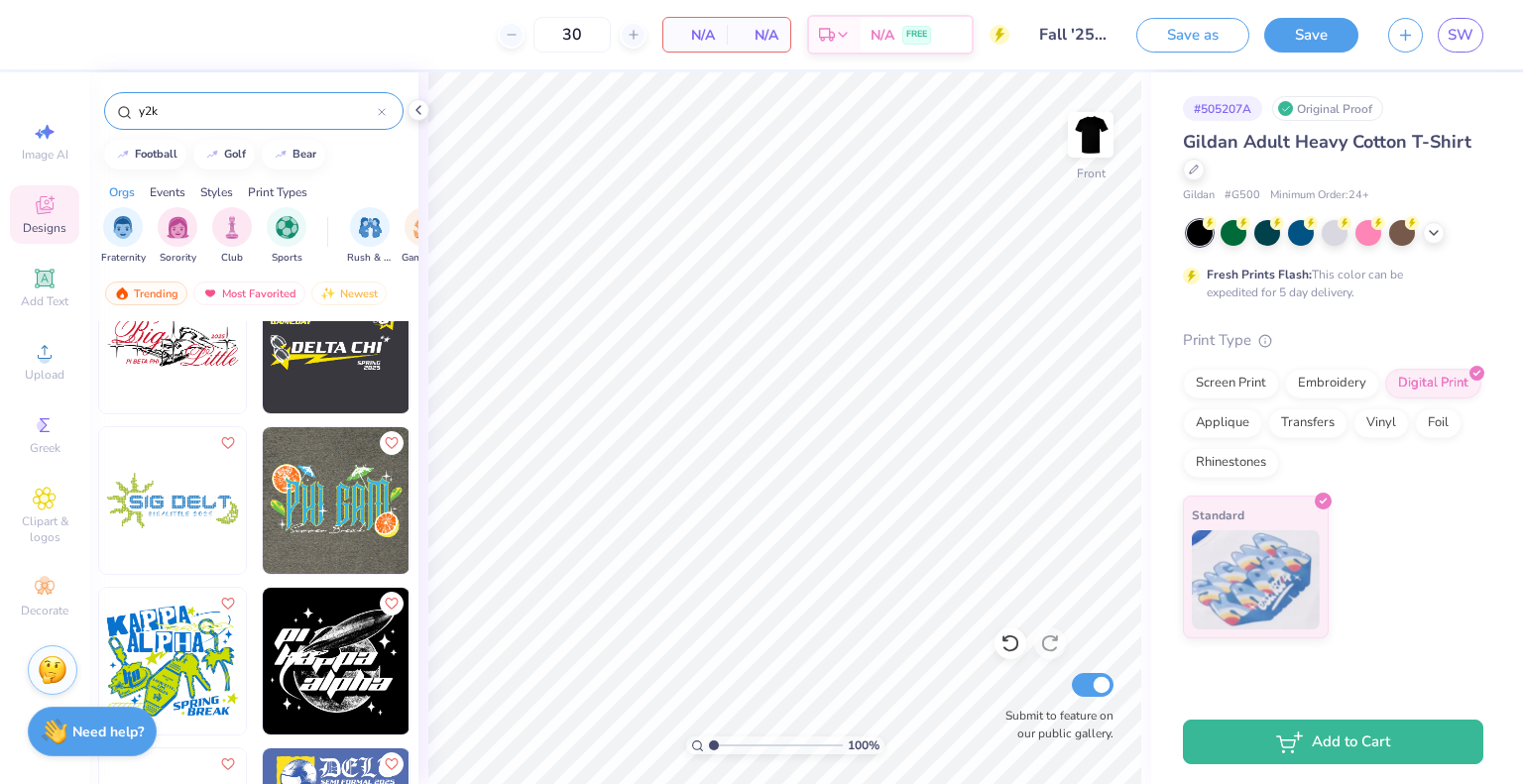 scroll, scrollTop: 2303, scrollLeft: 0, axis: vertical 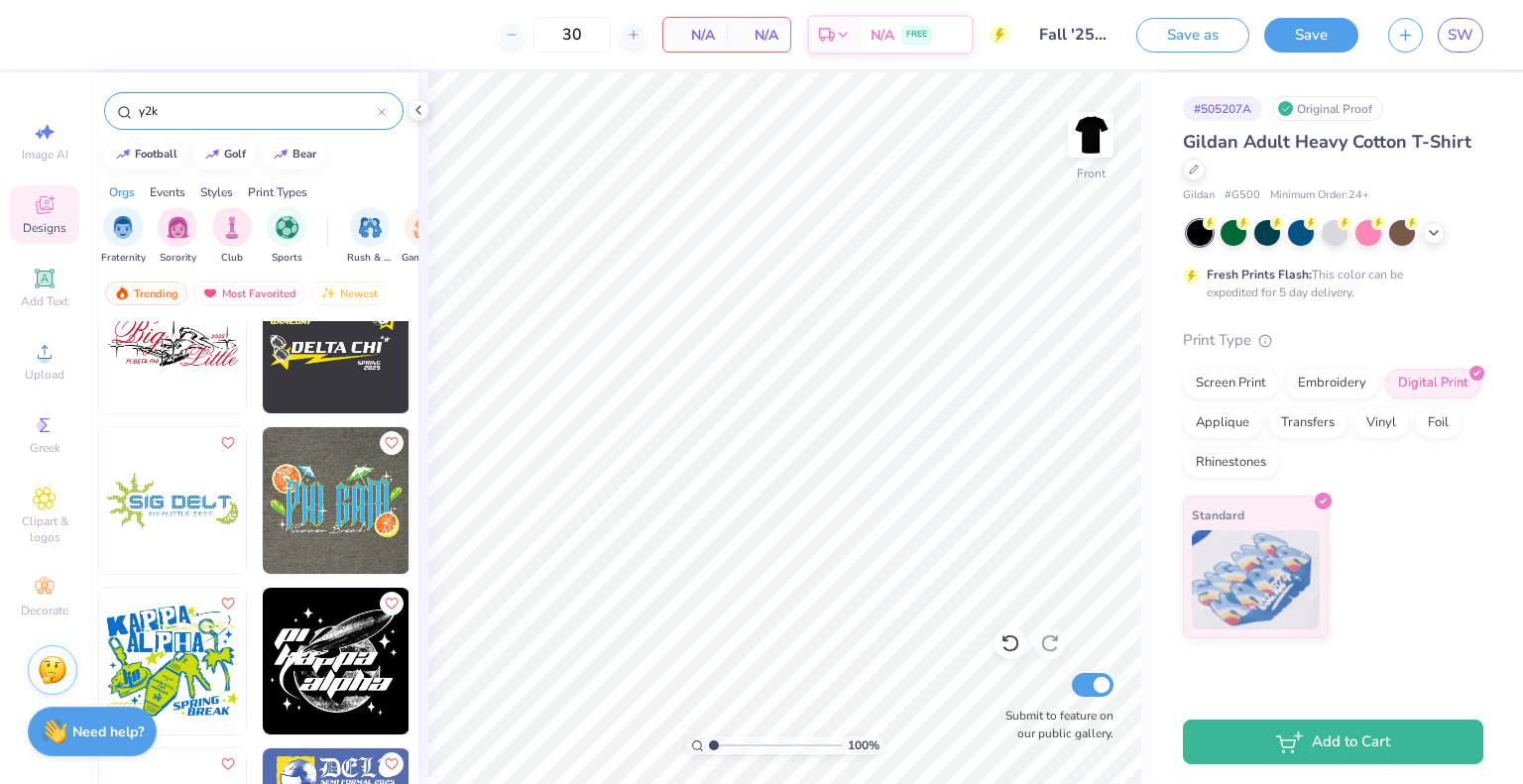 click at bounding box center [336, 661] 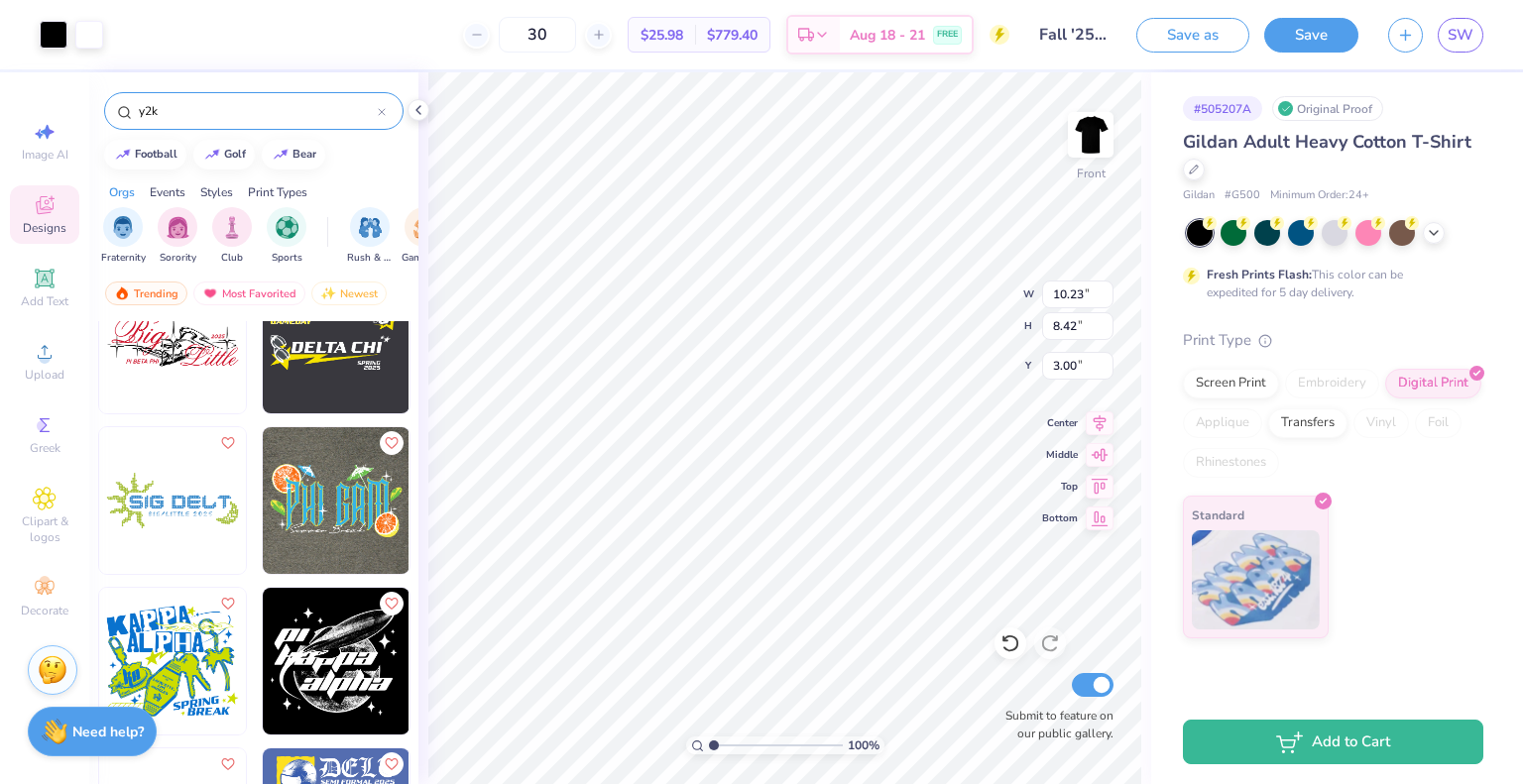click on "Save" at bounding box center (1311, 35) 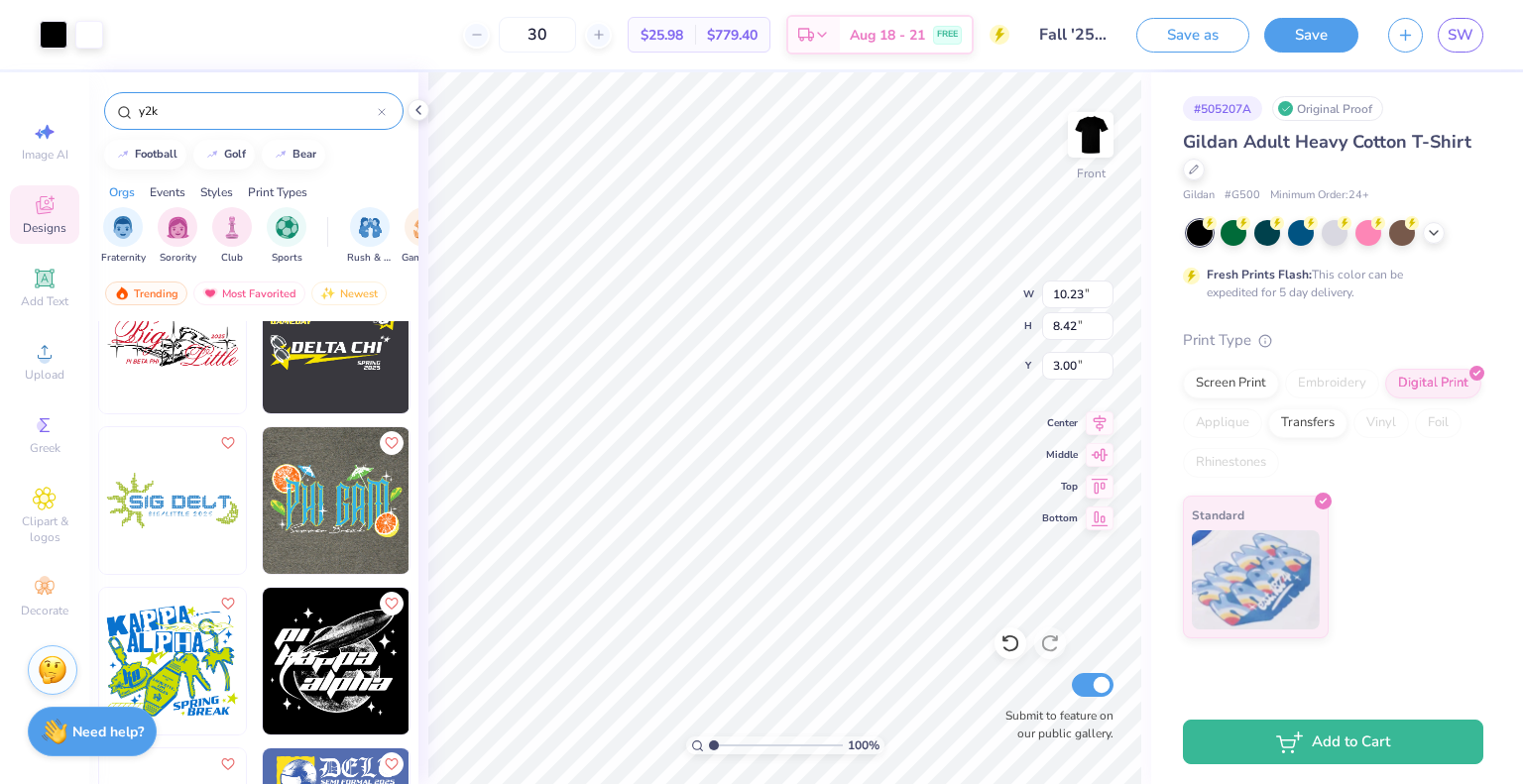 click on "Save" at bounding box center (1311, 35) 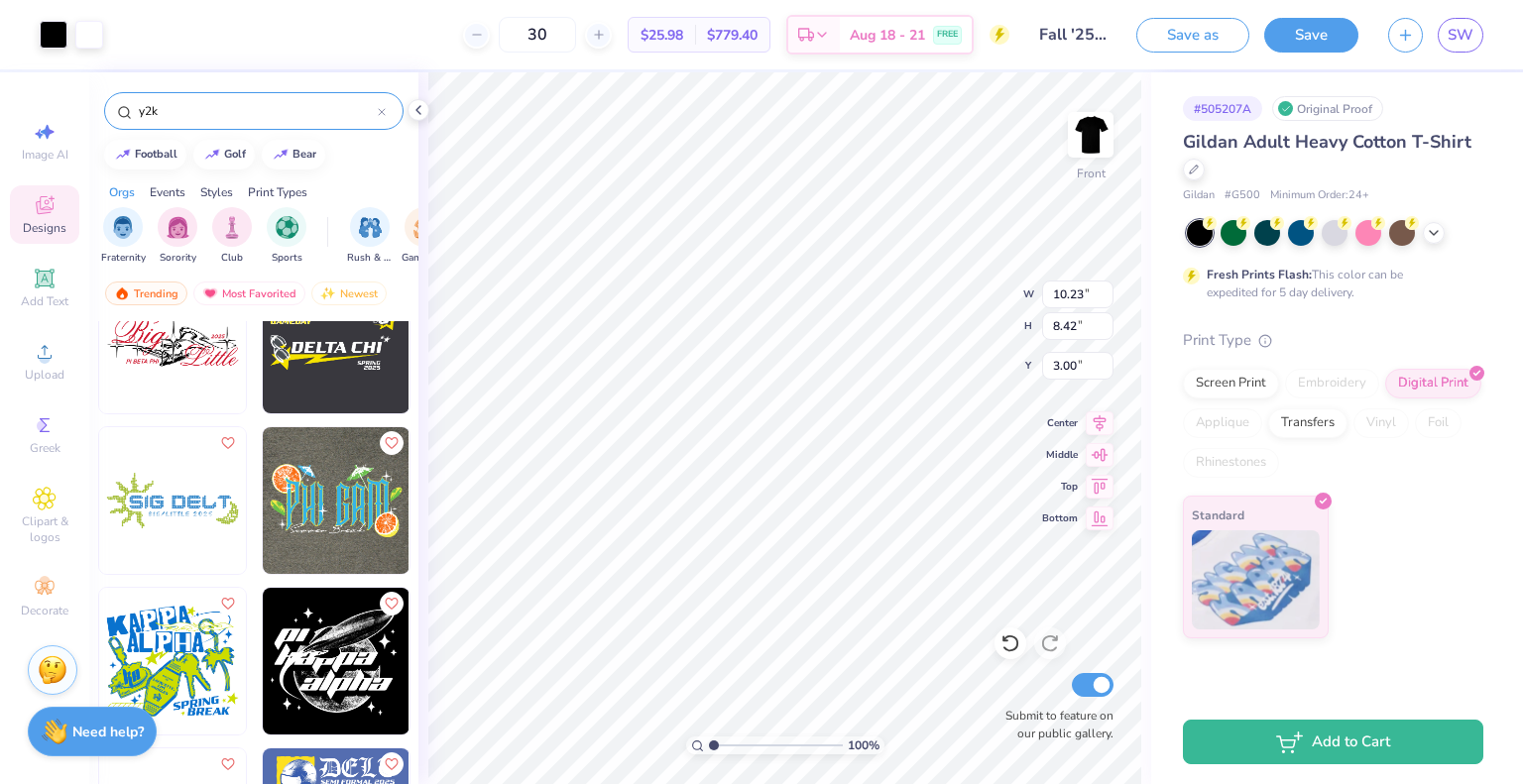 click on "Save" at bounding box center [1311, 35] 